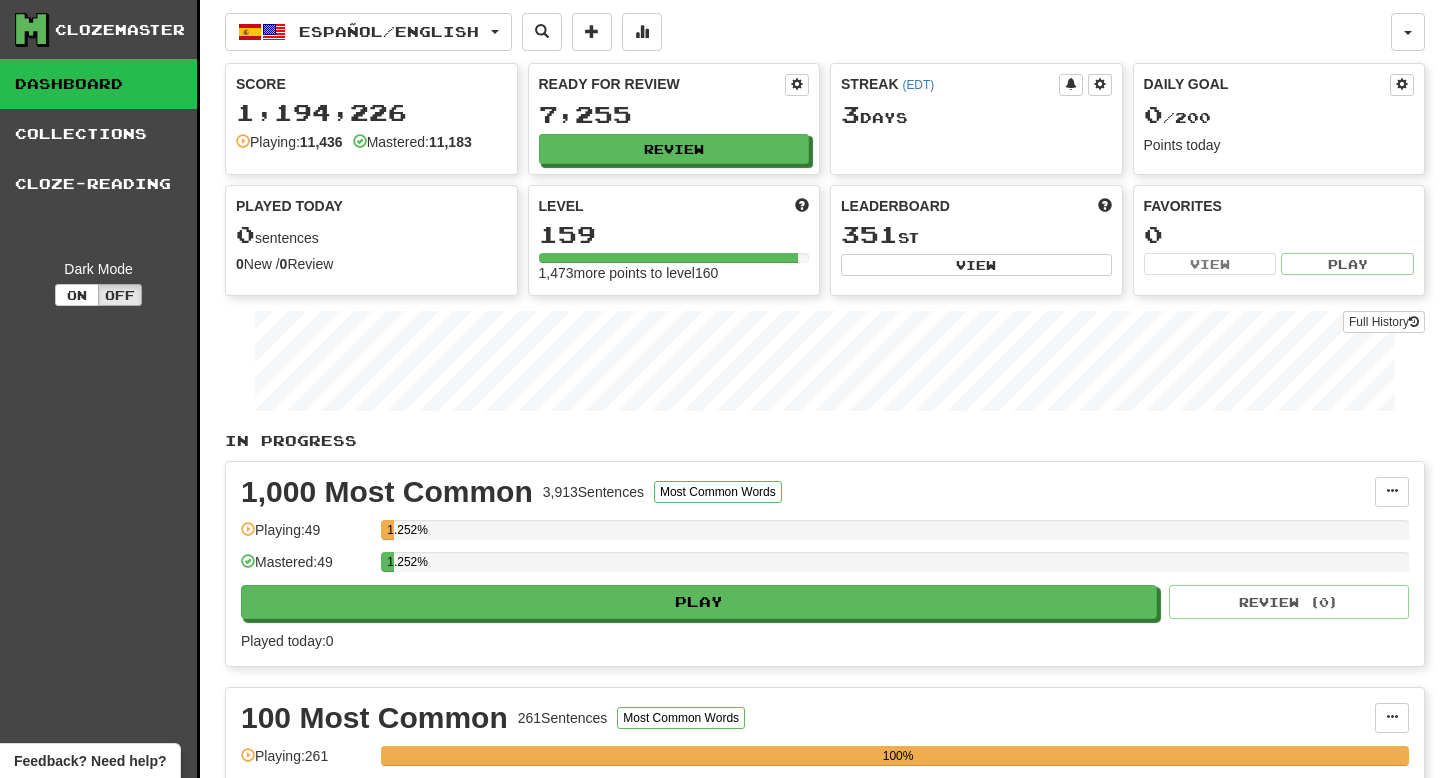 scroll, scrollTop: 0, scrollLeft: 0, axis: both 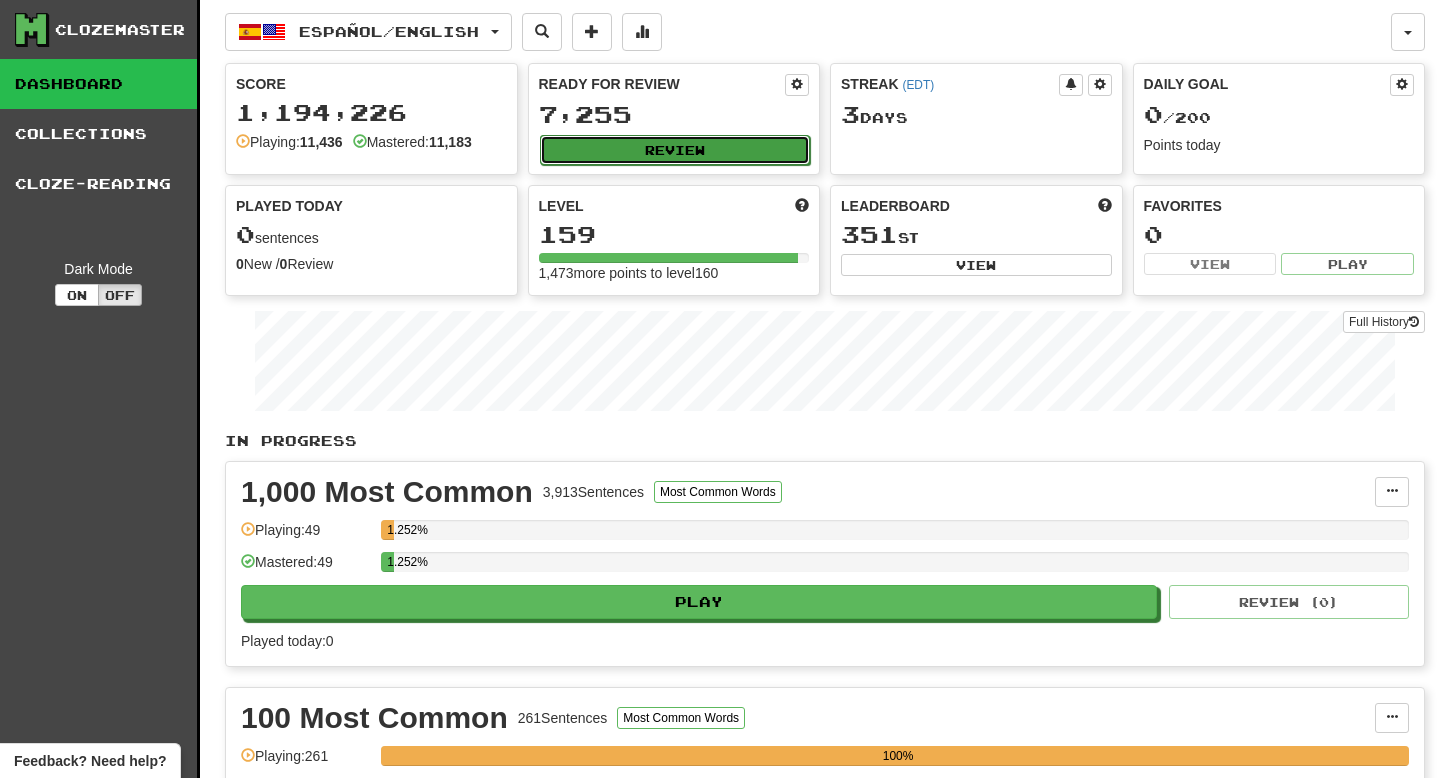 click on "Review" at bounding box center [675, 150] 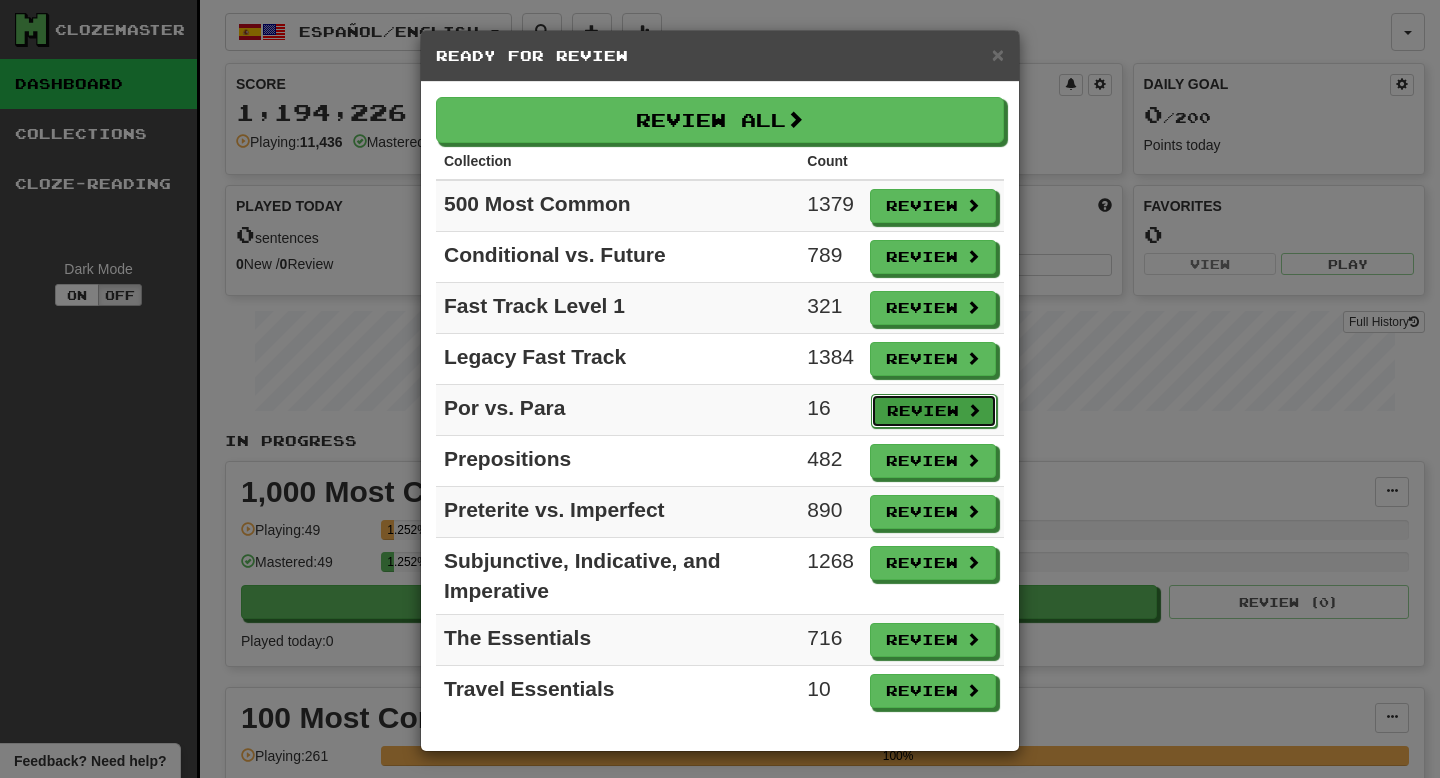 click on "Review" at bounding box center (934, 411) 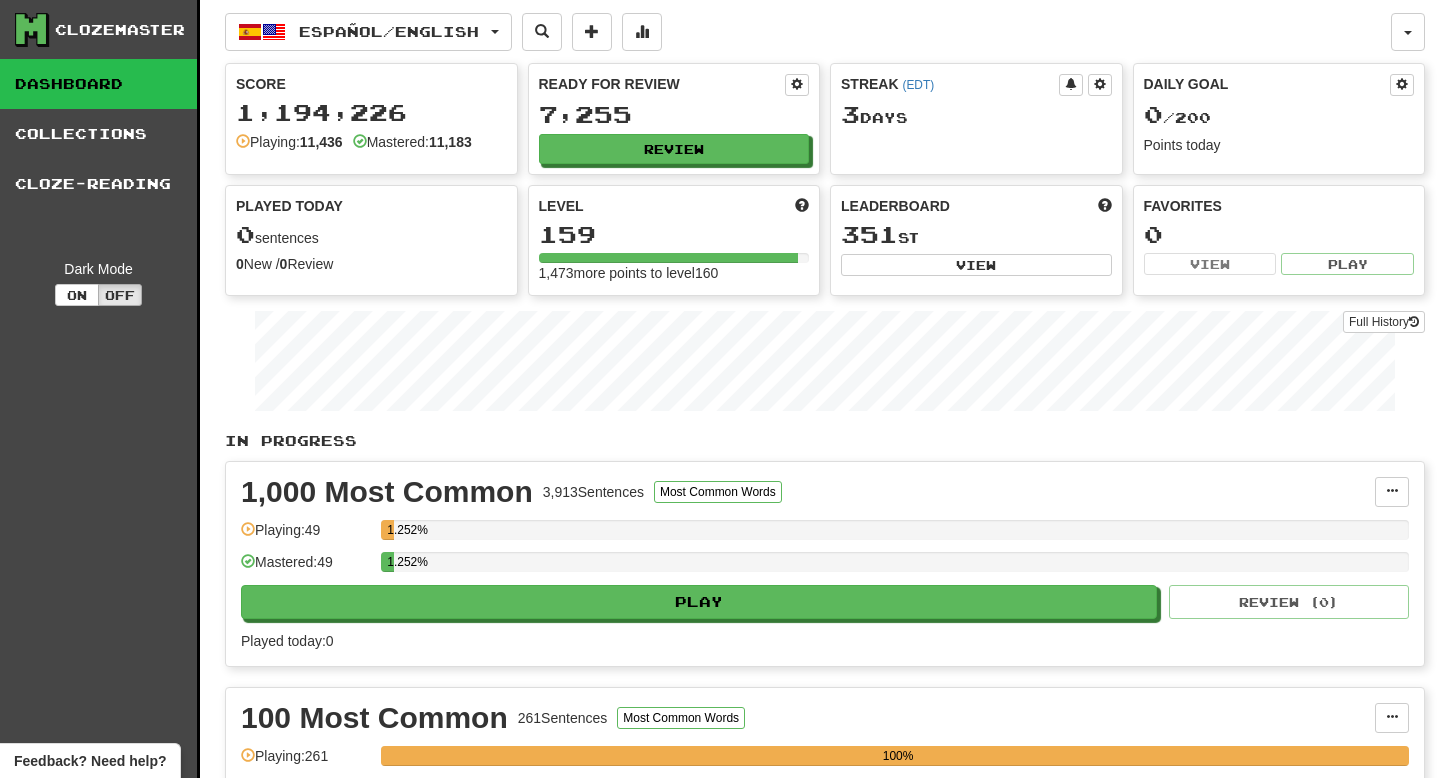 select on "**" 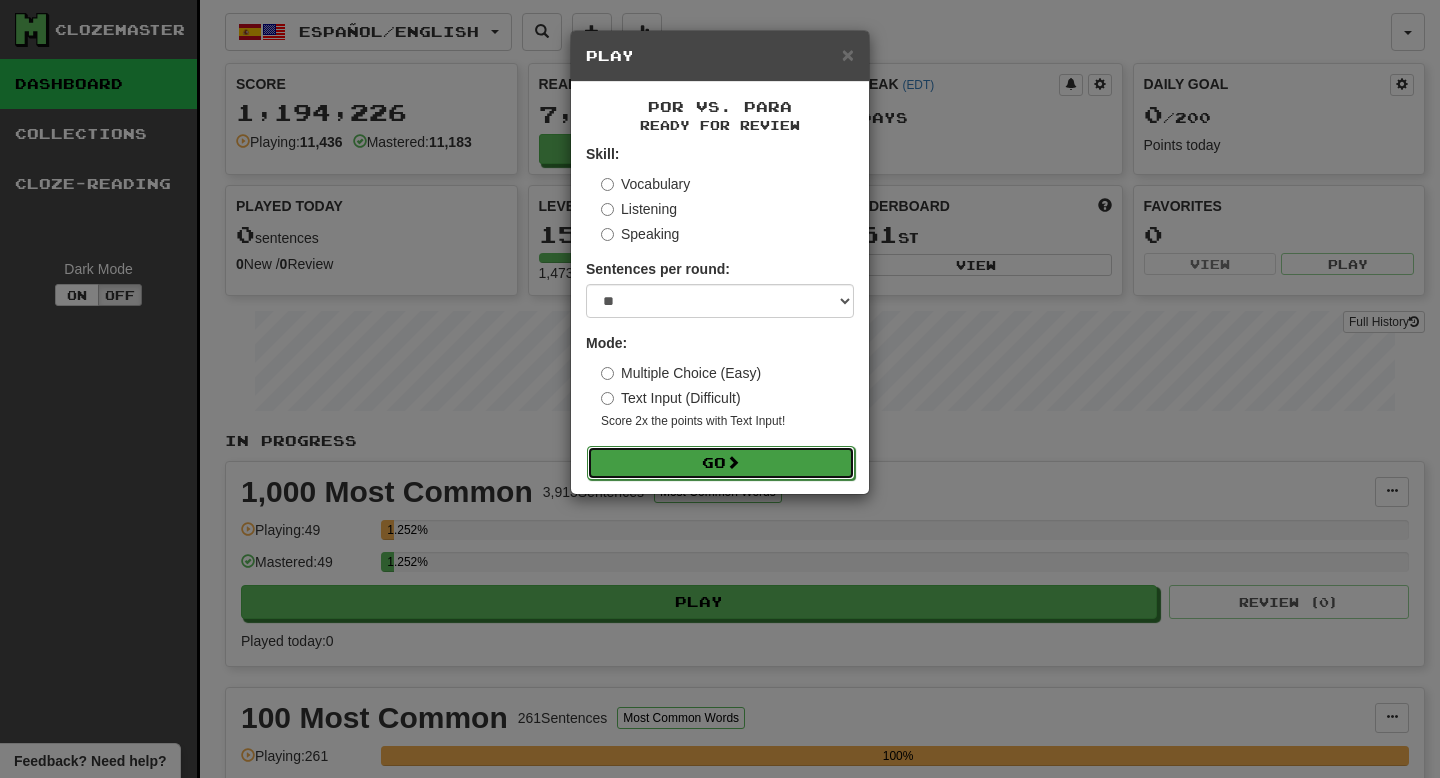 click at bounding box center (733, 462) 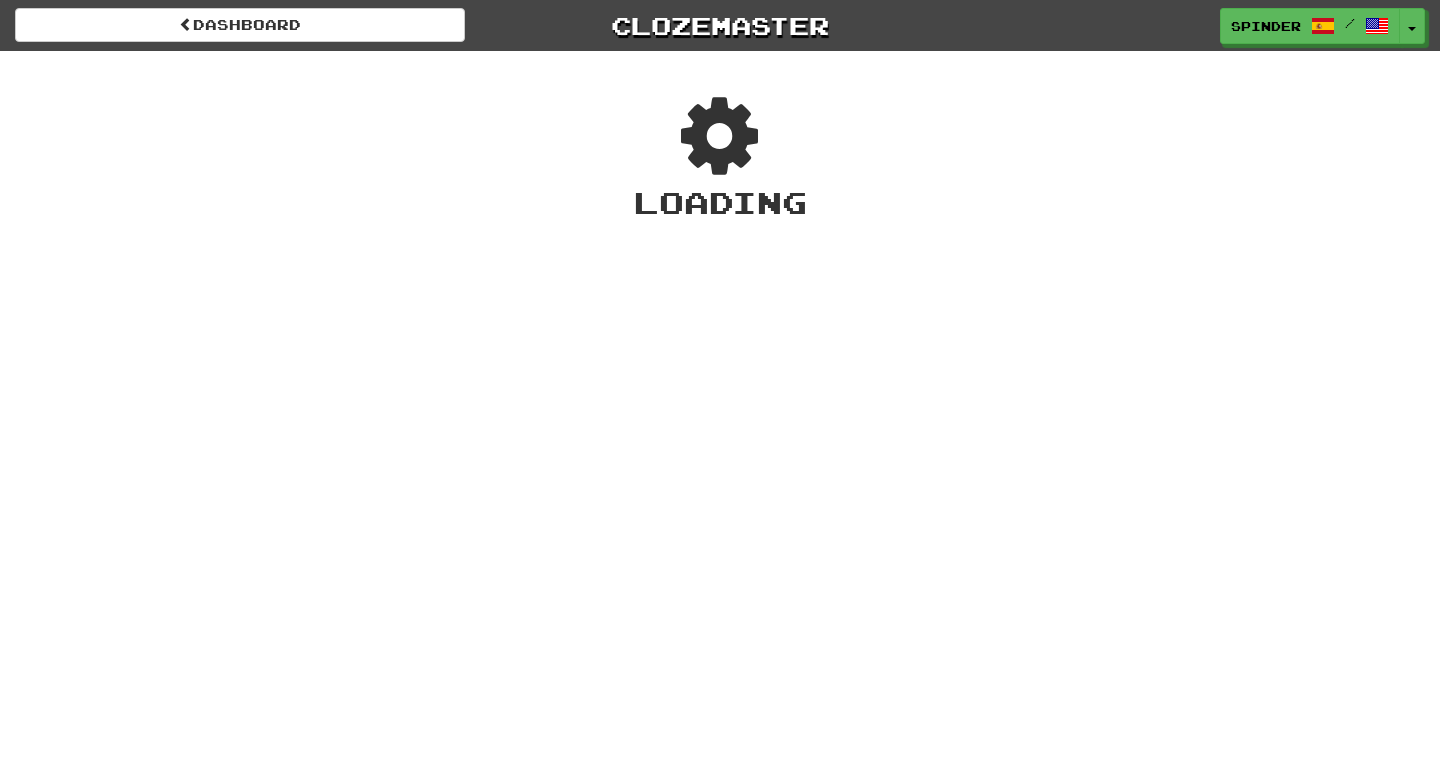 scroll, scrollTop: 0, scrollLeft: 0, axis: both 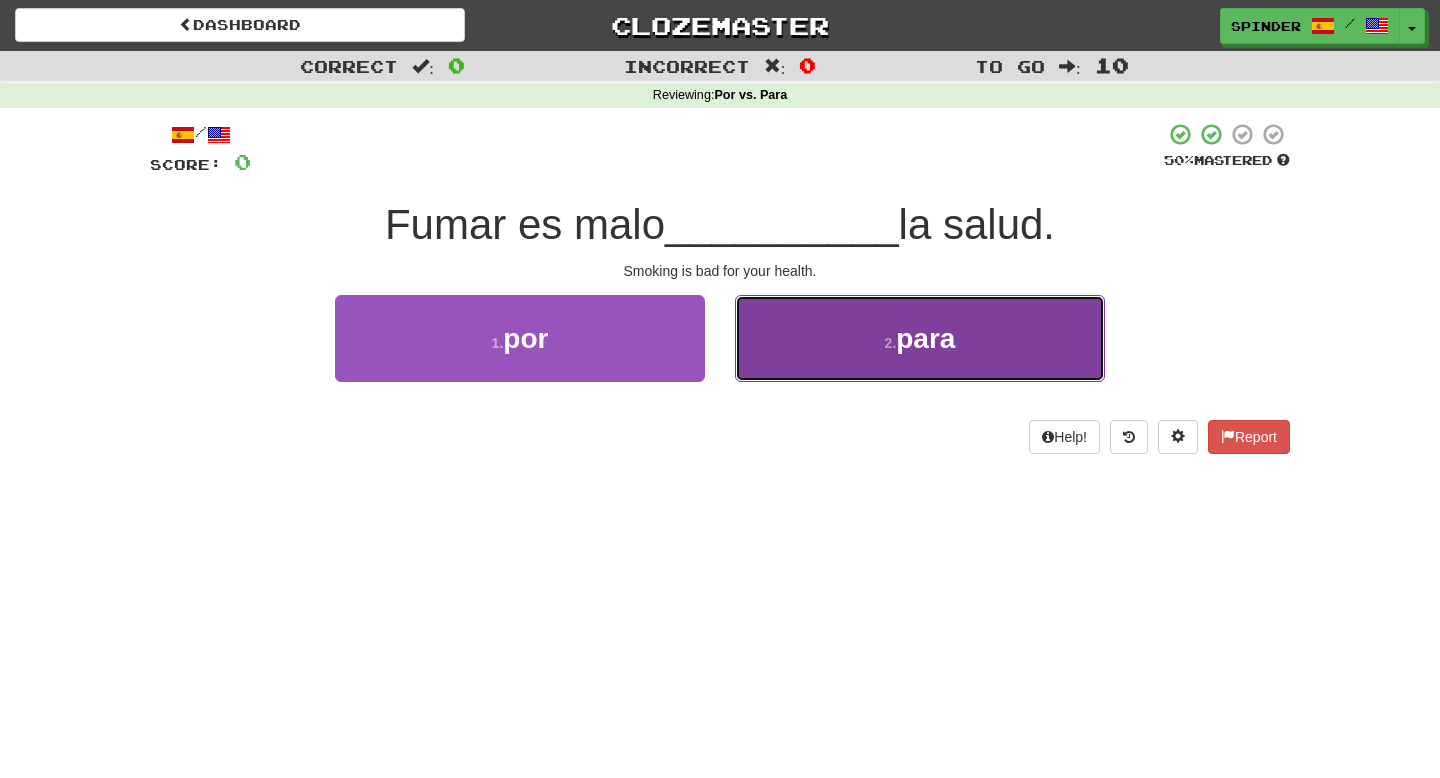click on "2 .  para" at bounding box center (920, 338) 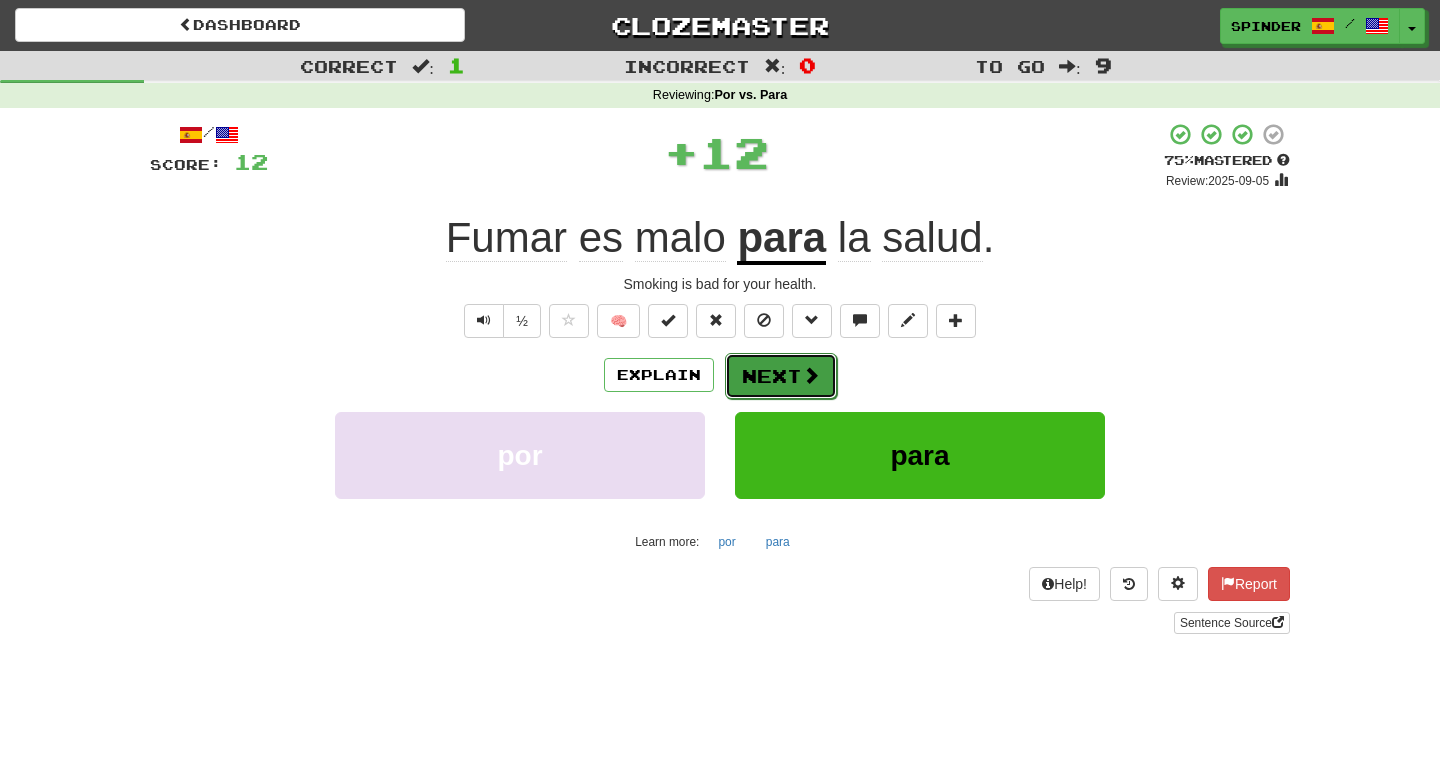 click at bounding box center (811, 375) 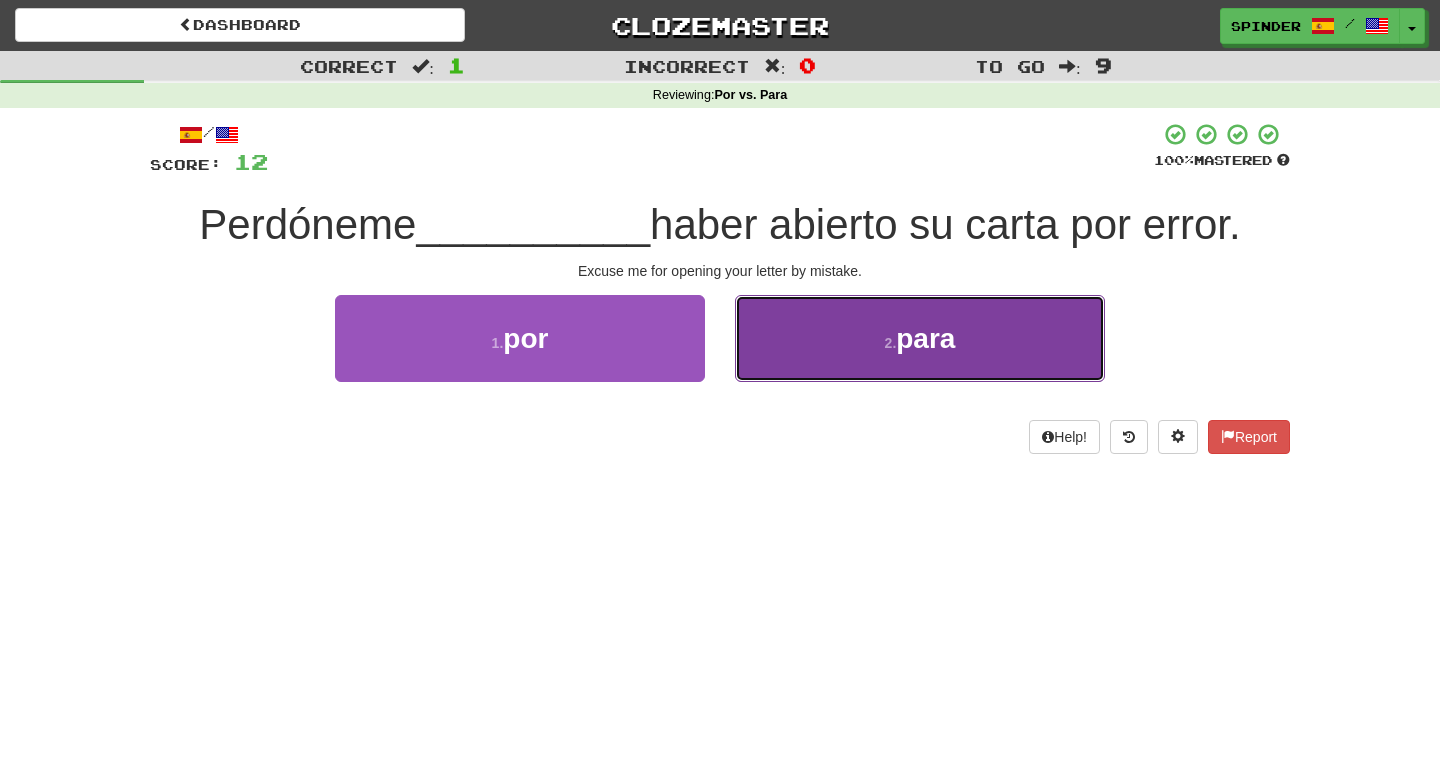 click on "2 .  para" at bounding box center [920, 338] 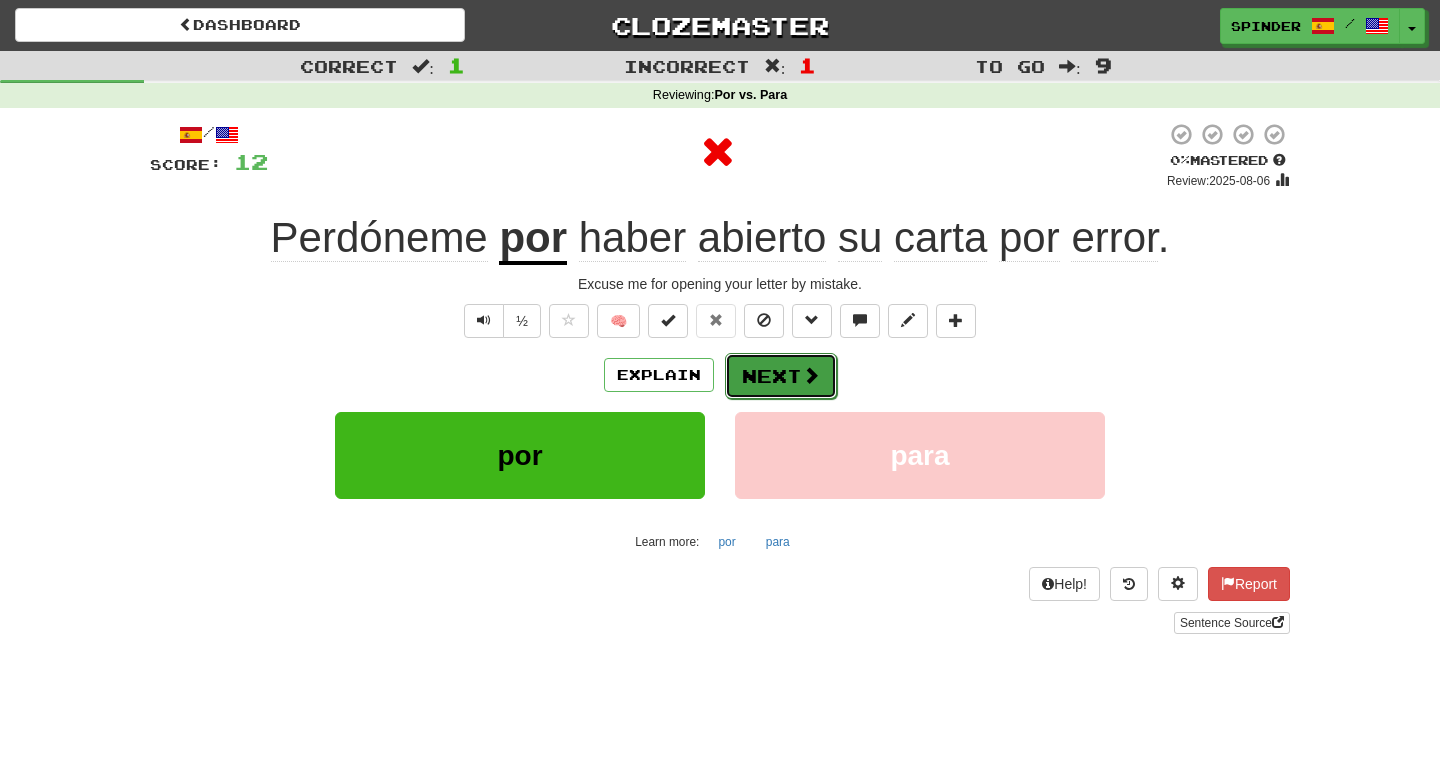 click on "Next" at bounding box center (781, 376) 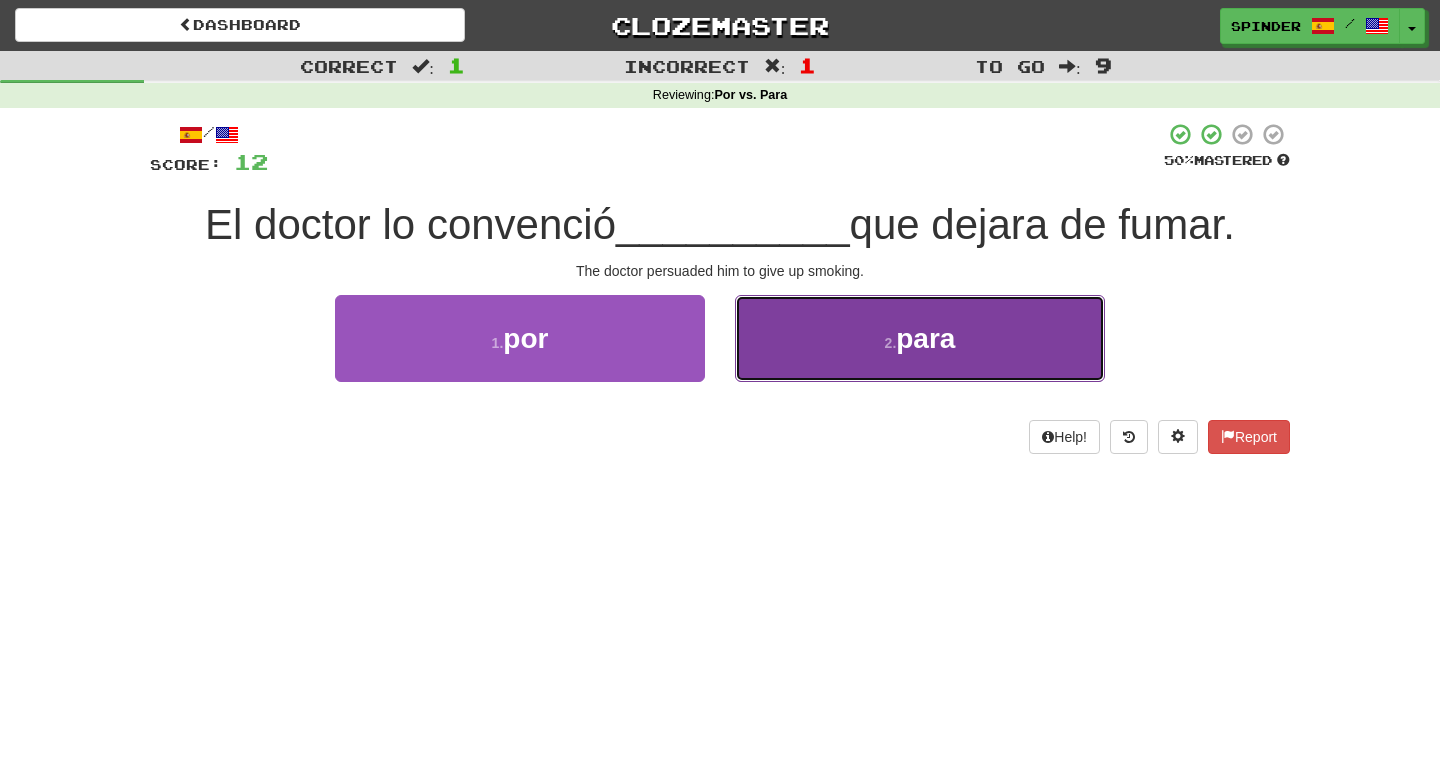 click on "2 .  para" at bounding box center (920, 338) 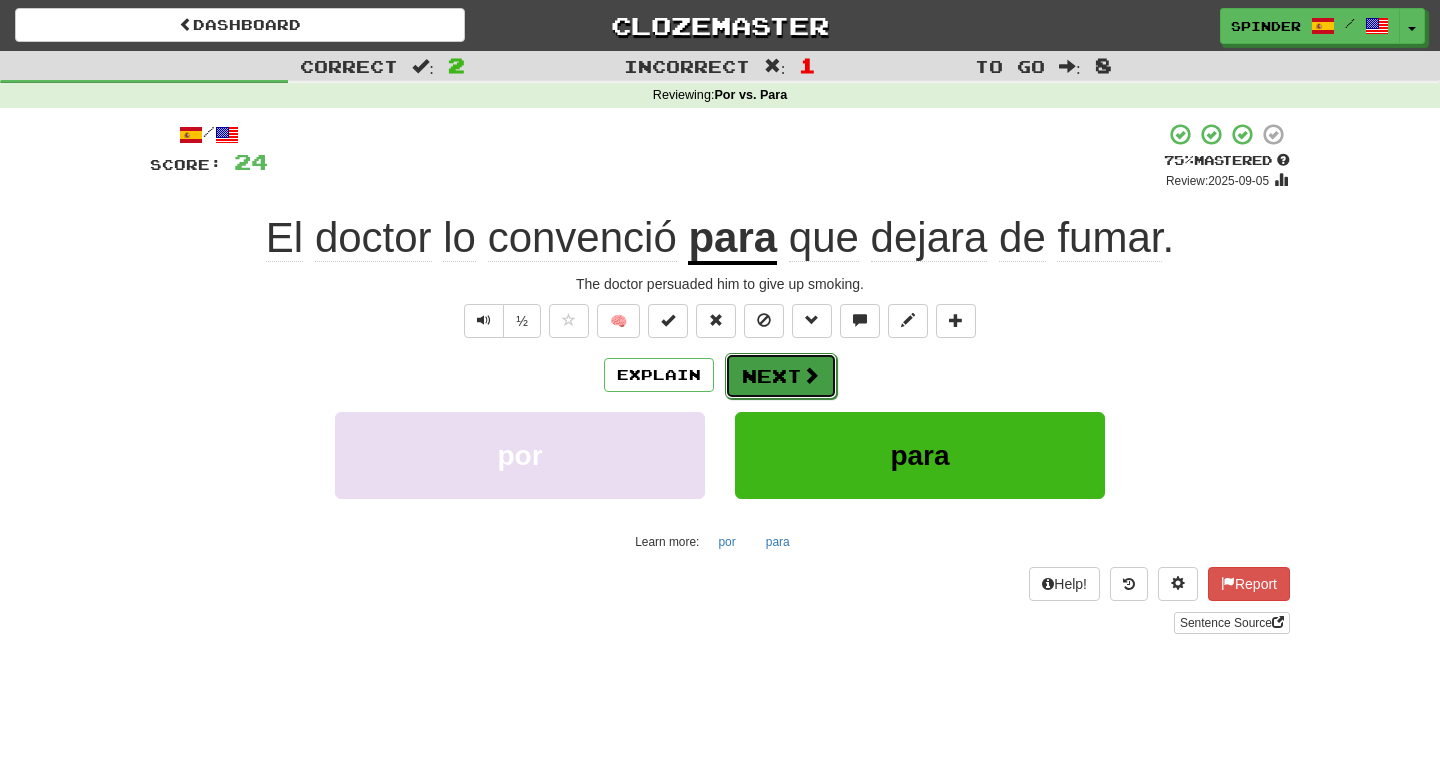 click on "Next" at bounding box center (781, 376) 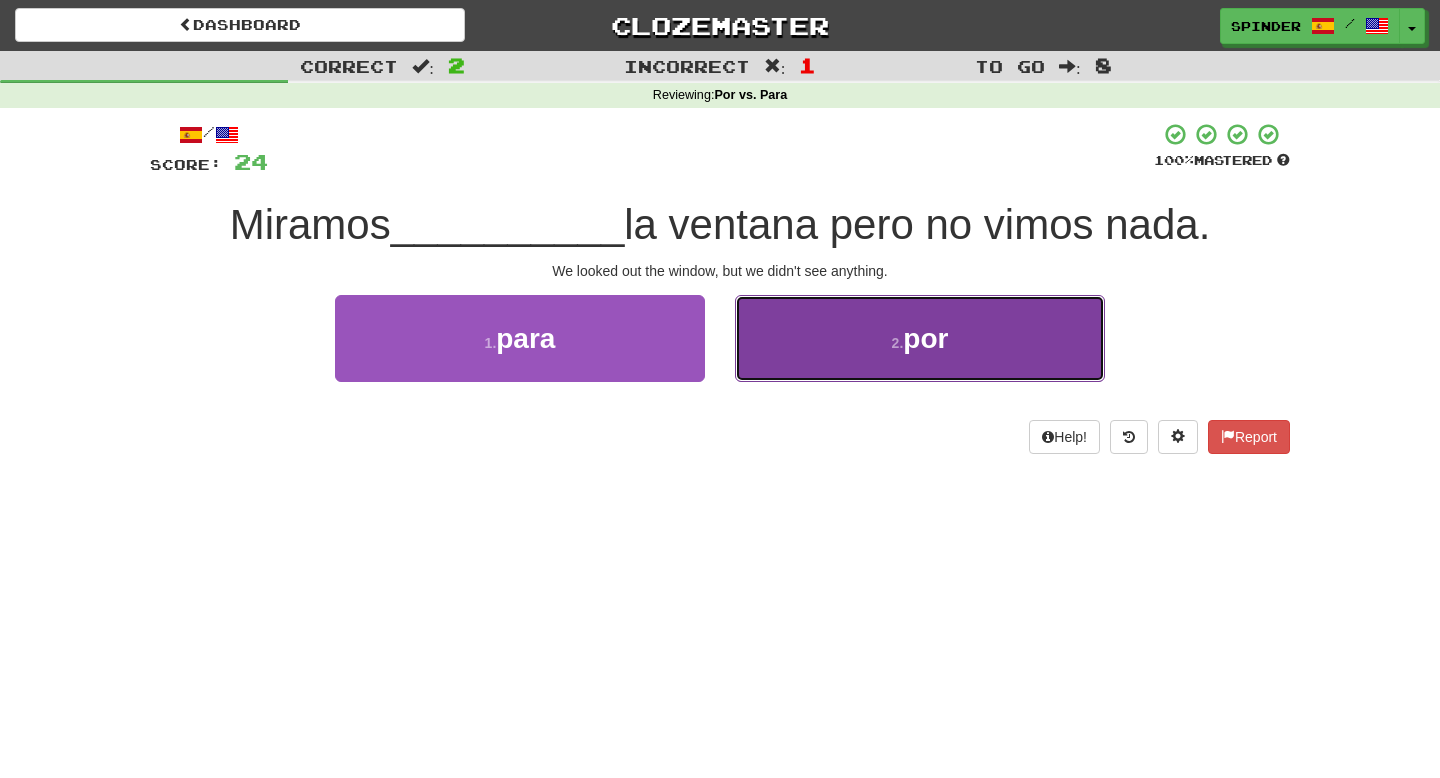 click on "2 .  por" at bounding box center [920, 338] 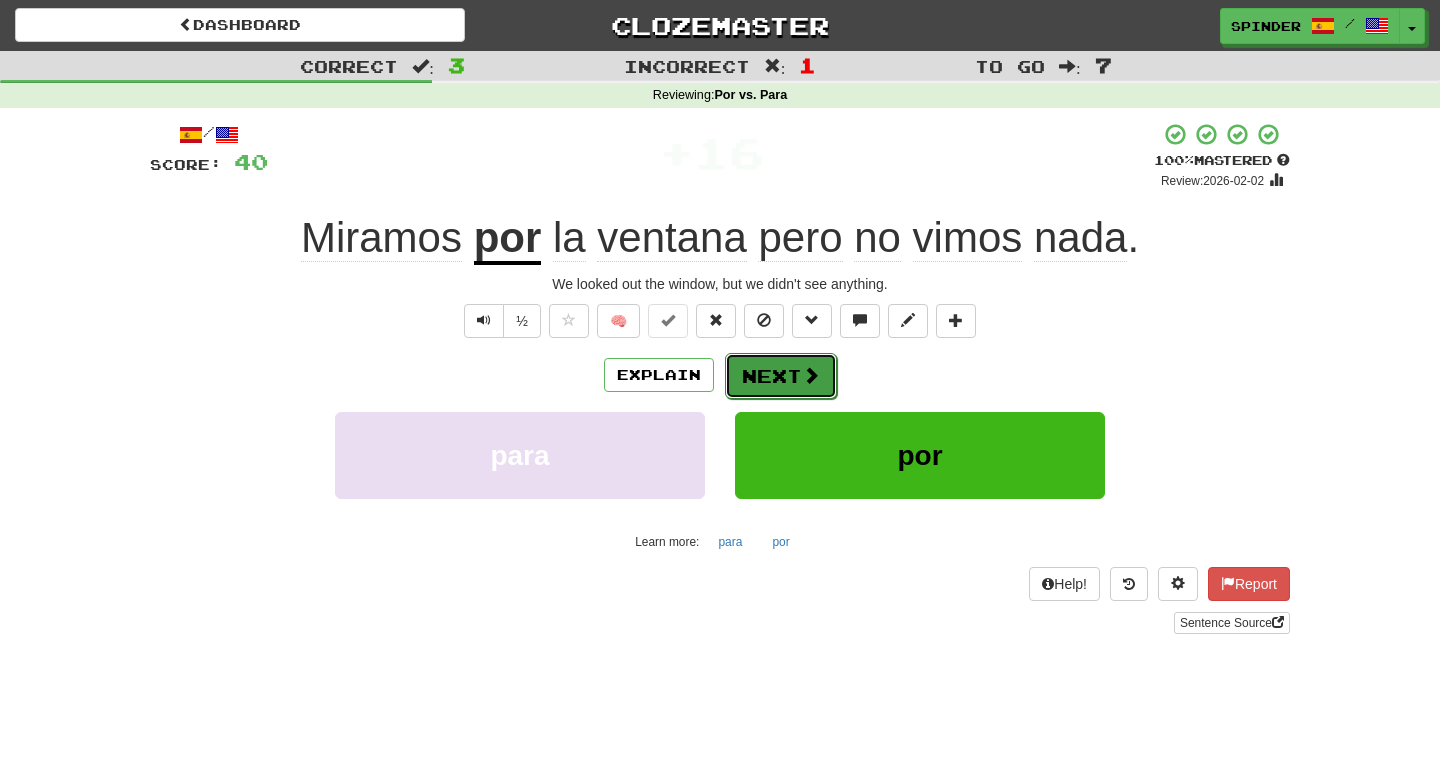 click on "Next" at bounding box center [781, 376] 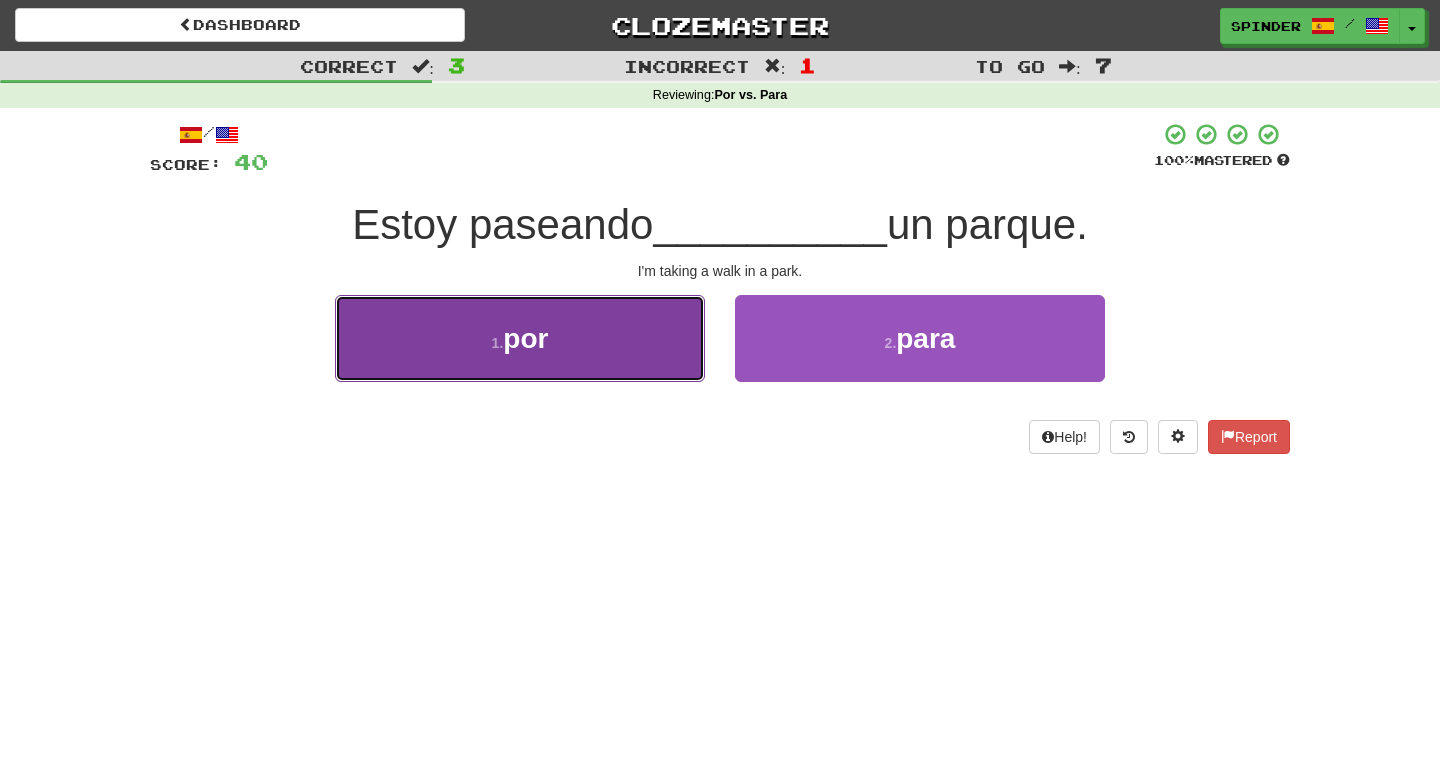 click on "1 .  por" at bounding box center [520, 338] 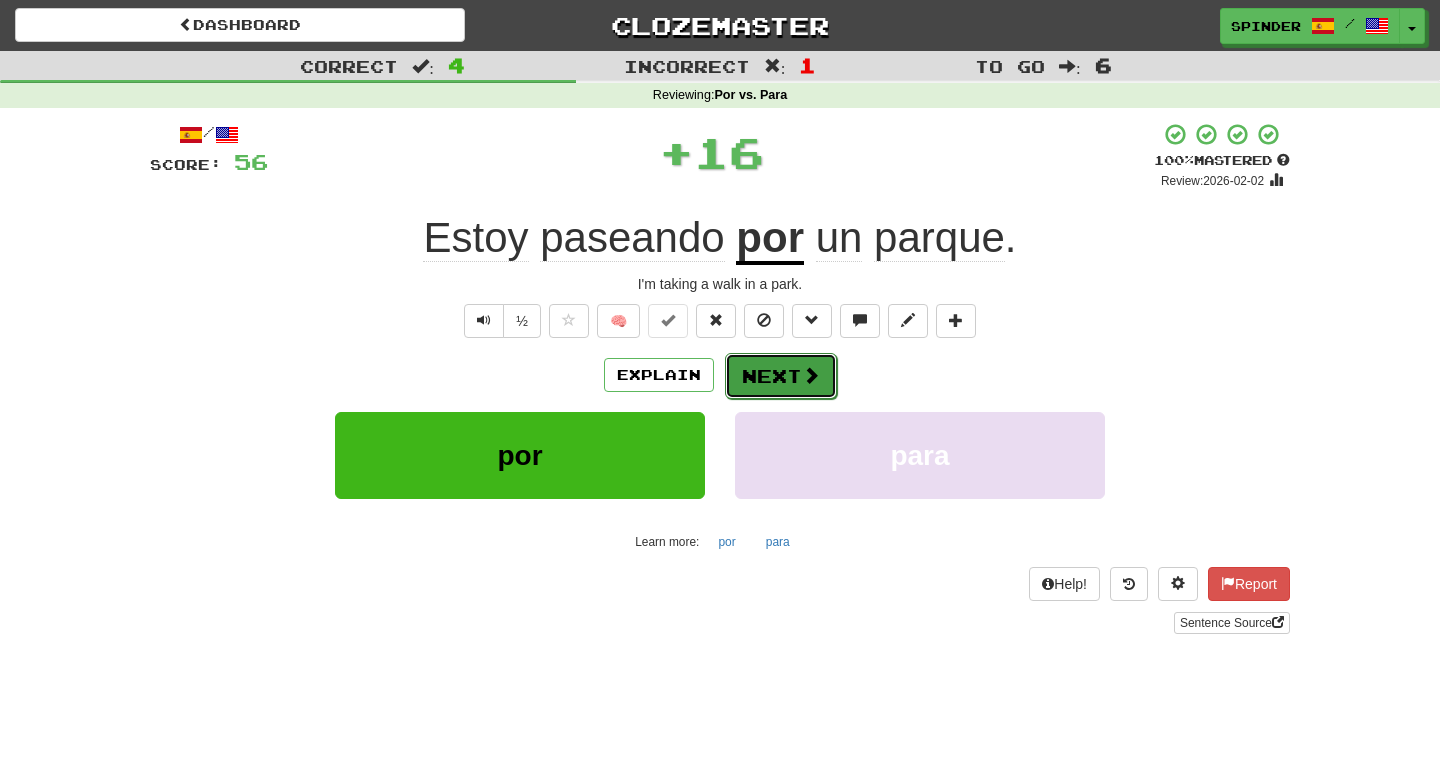 click on "Next" at bounding box center [781, 376] 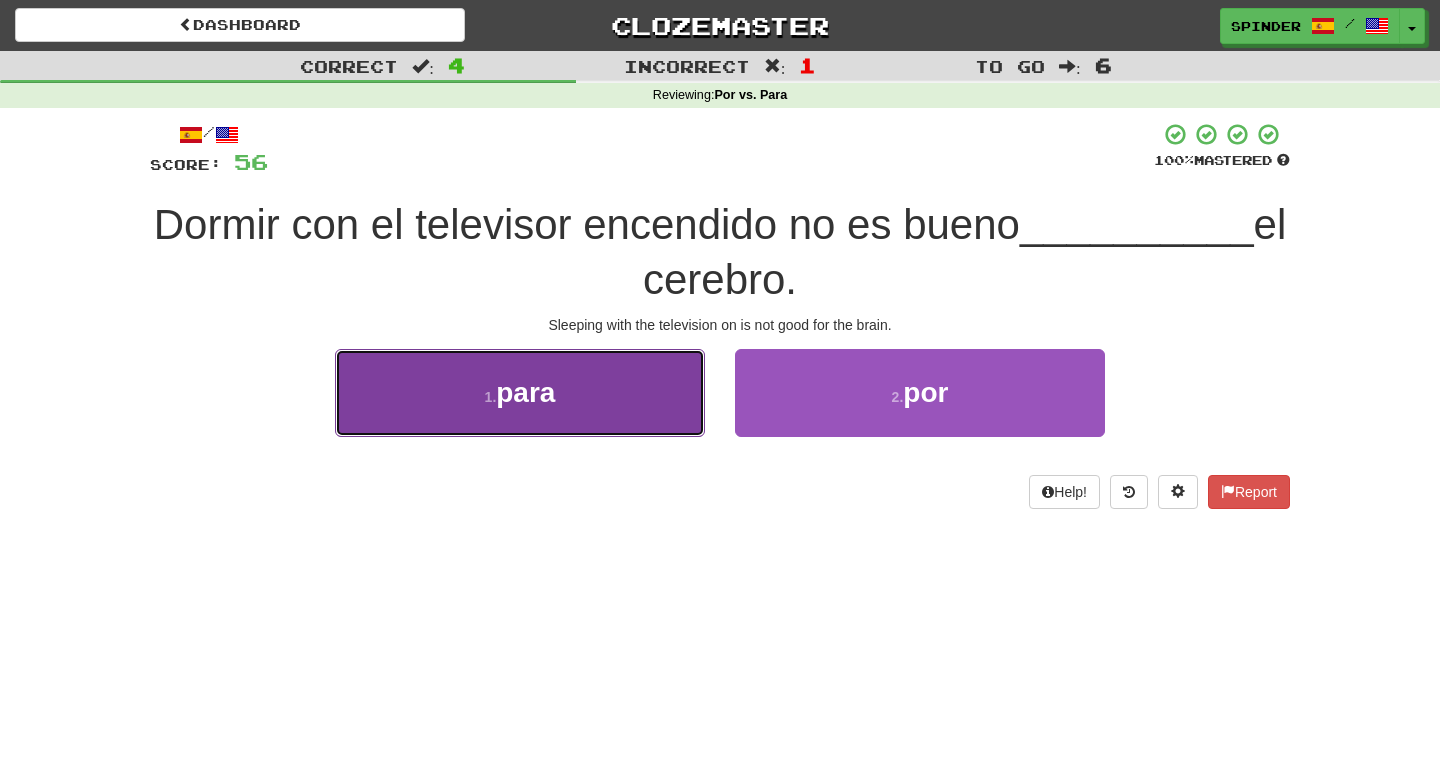 click on "1 .  para" at bounding box center [520, 392] 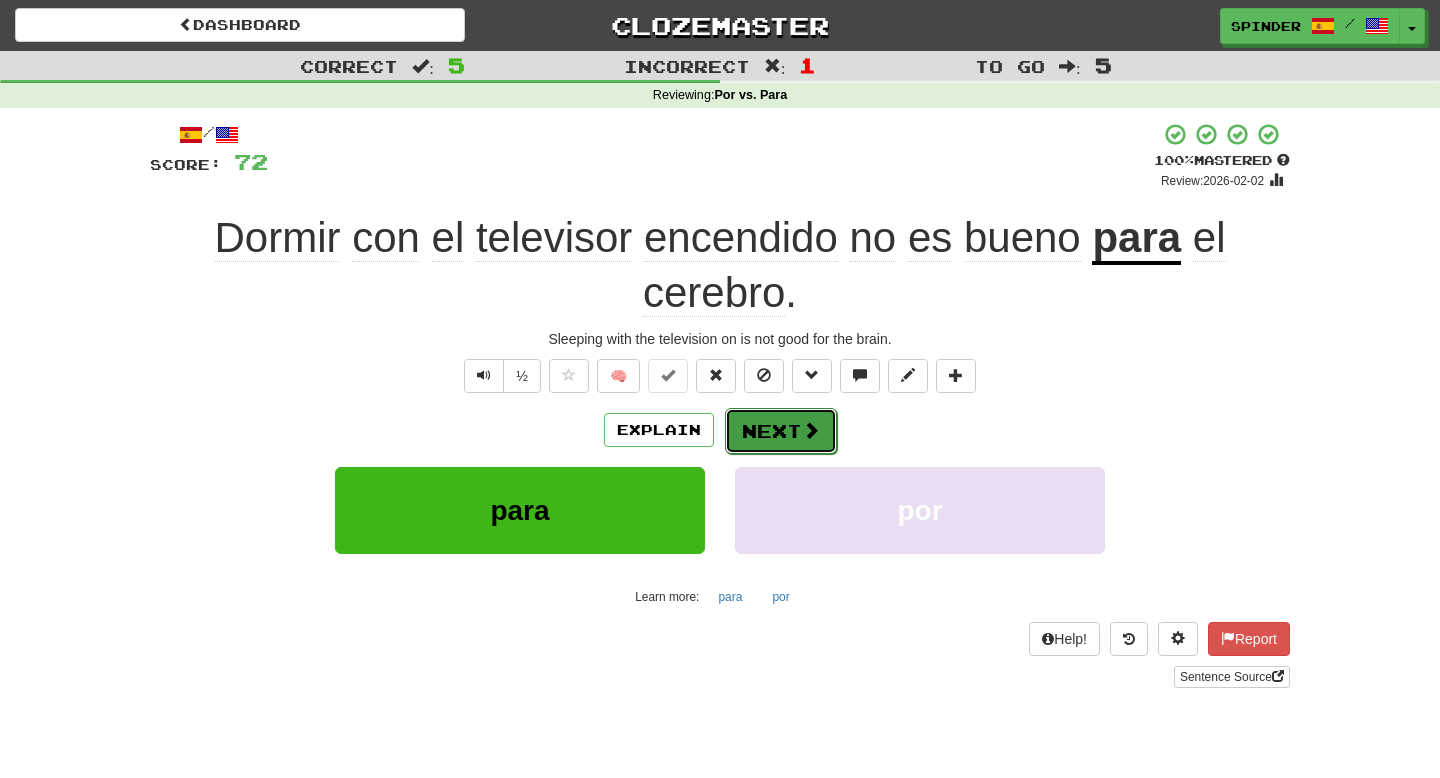 click on "Next" at bounding box center (781, 431) 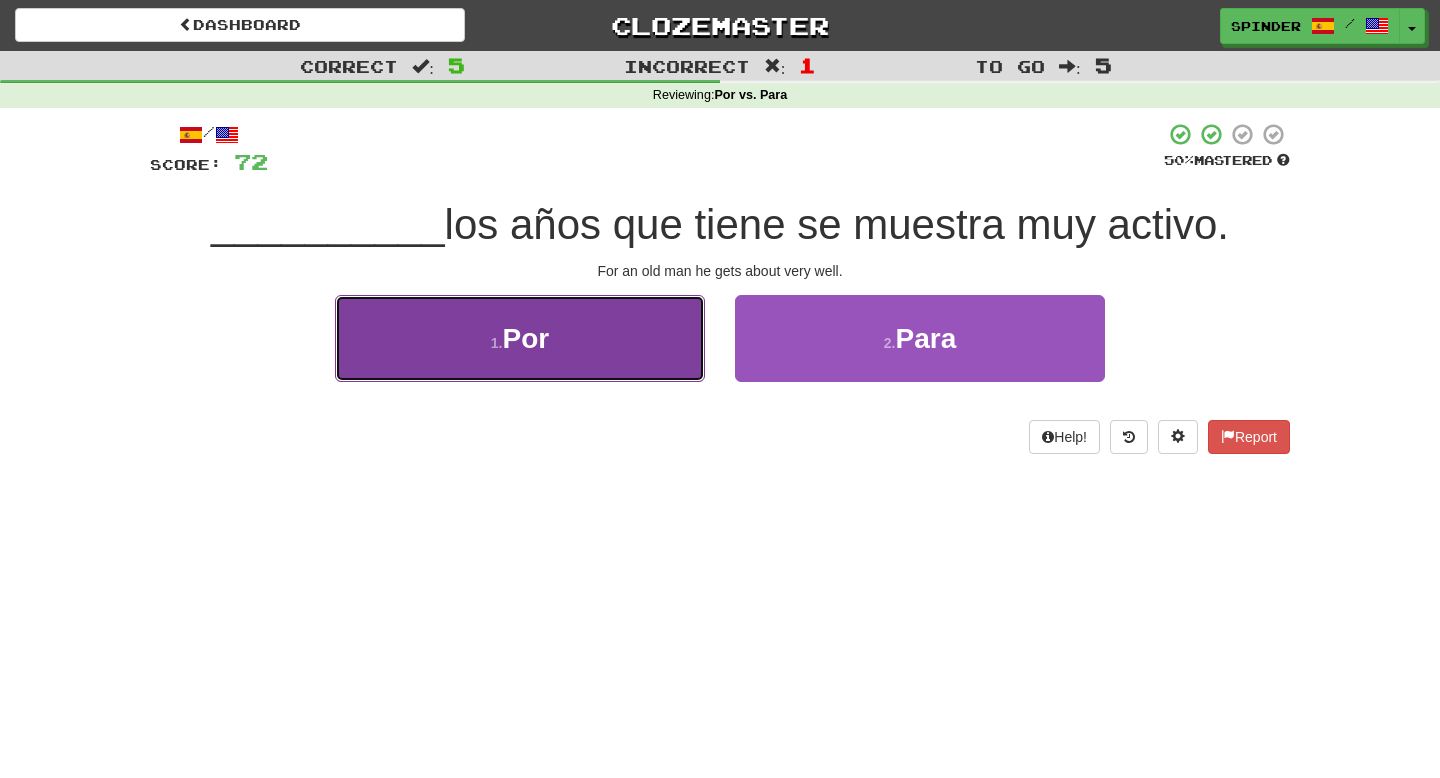 click on "1 .  Por" at bounding box center [520, 338] 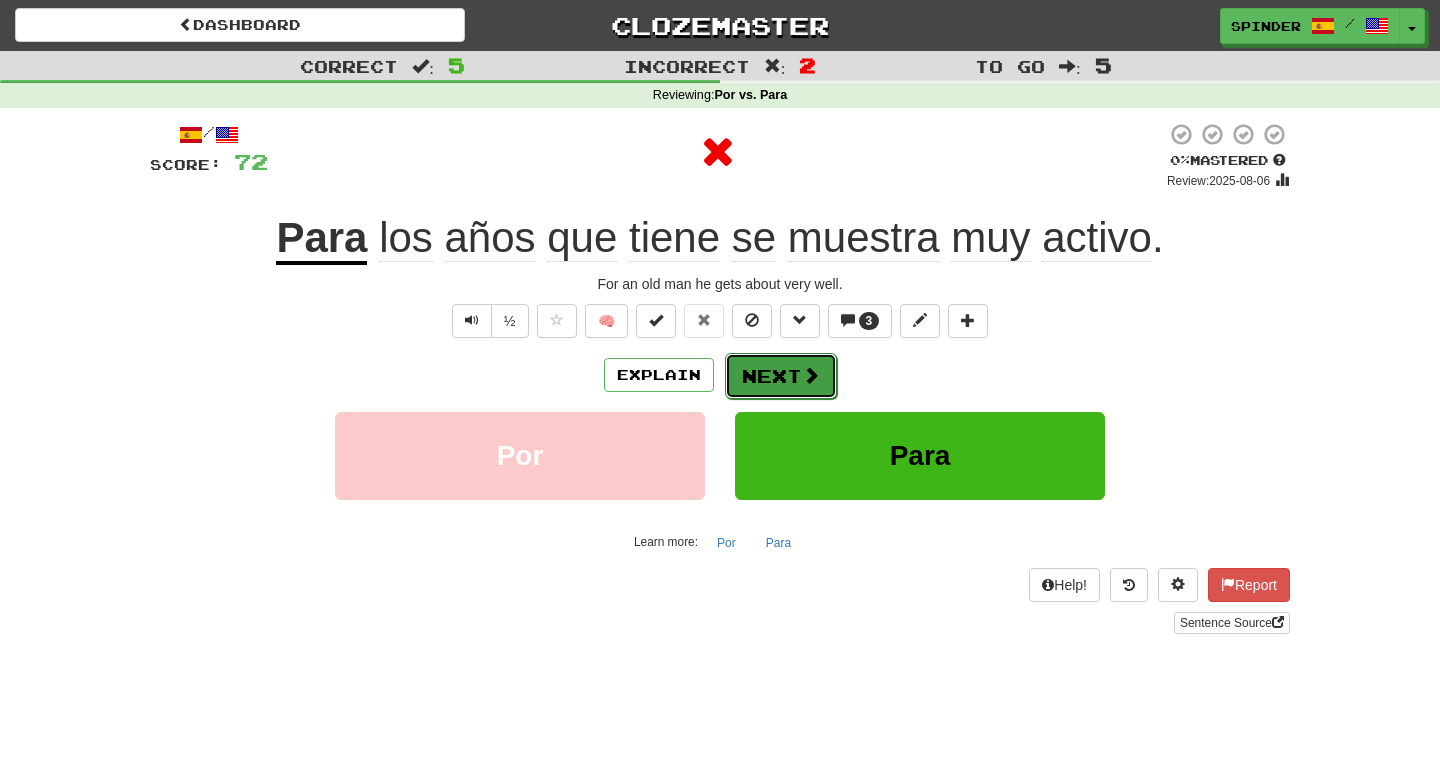 click on "Next" at bounding box center [781, 376] 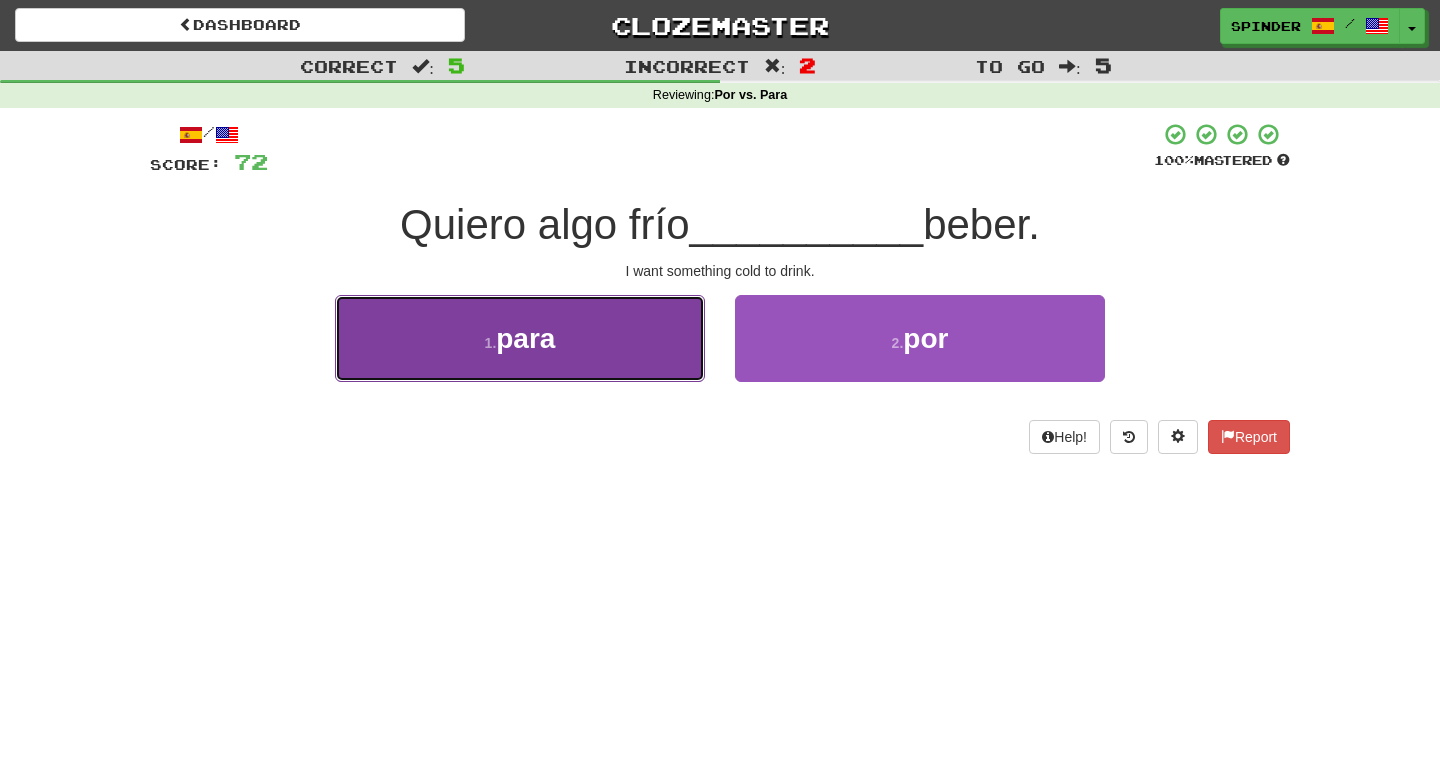 click on "1 .  para" at bounding box center (520, 338) 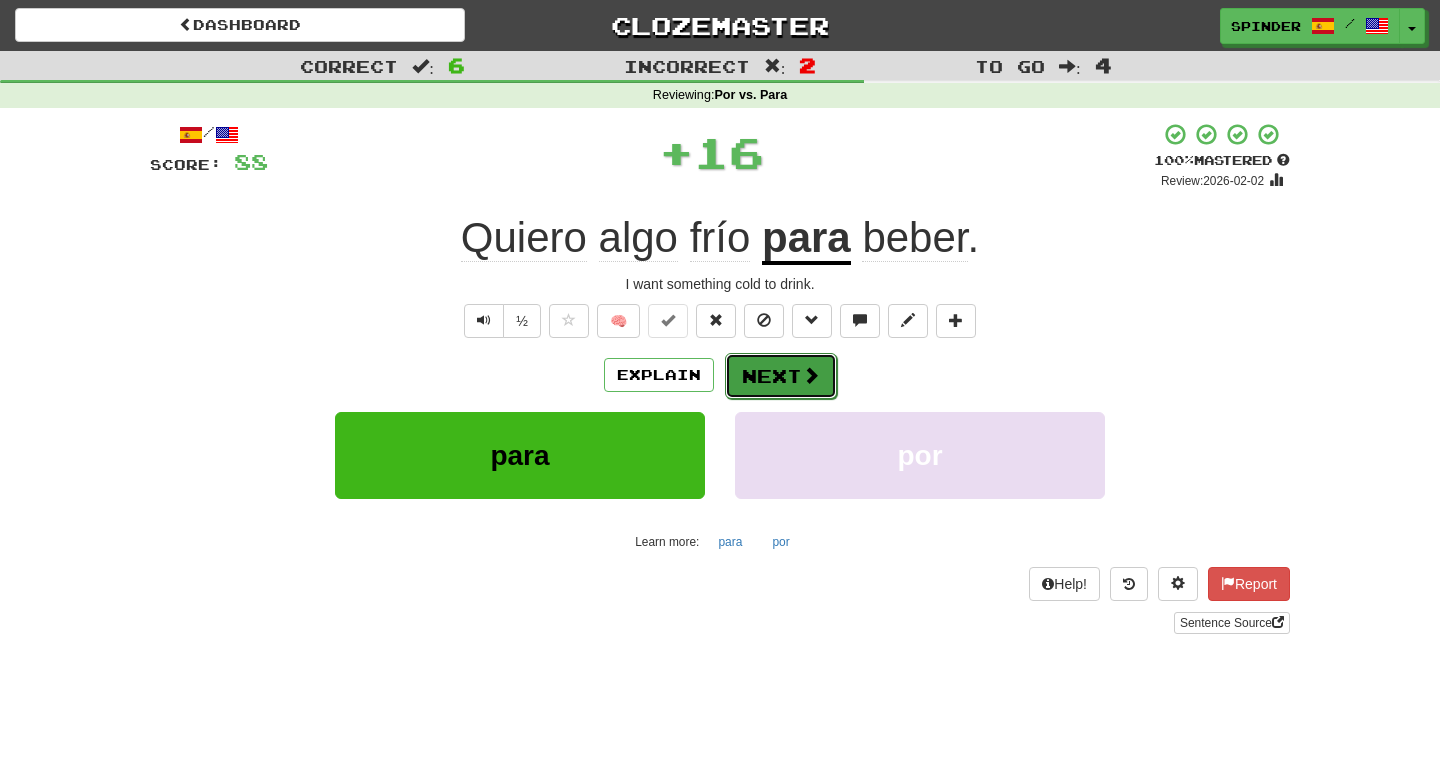 click on "Next" at bounding box center [781, 376] 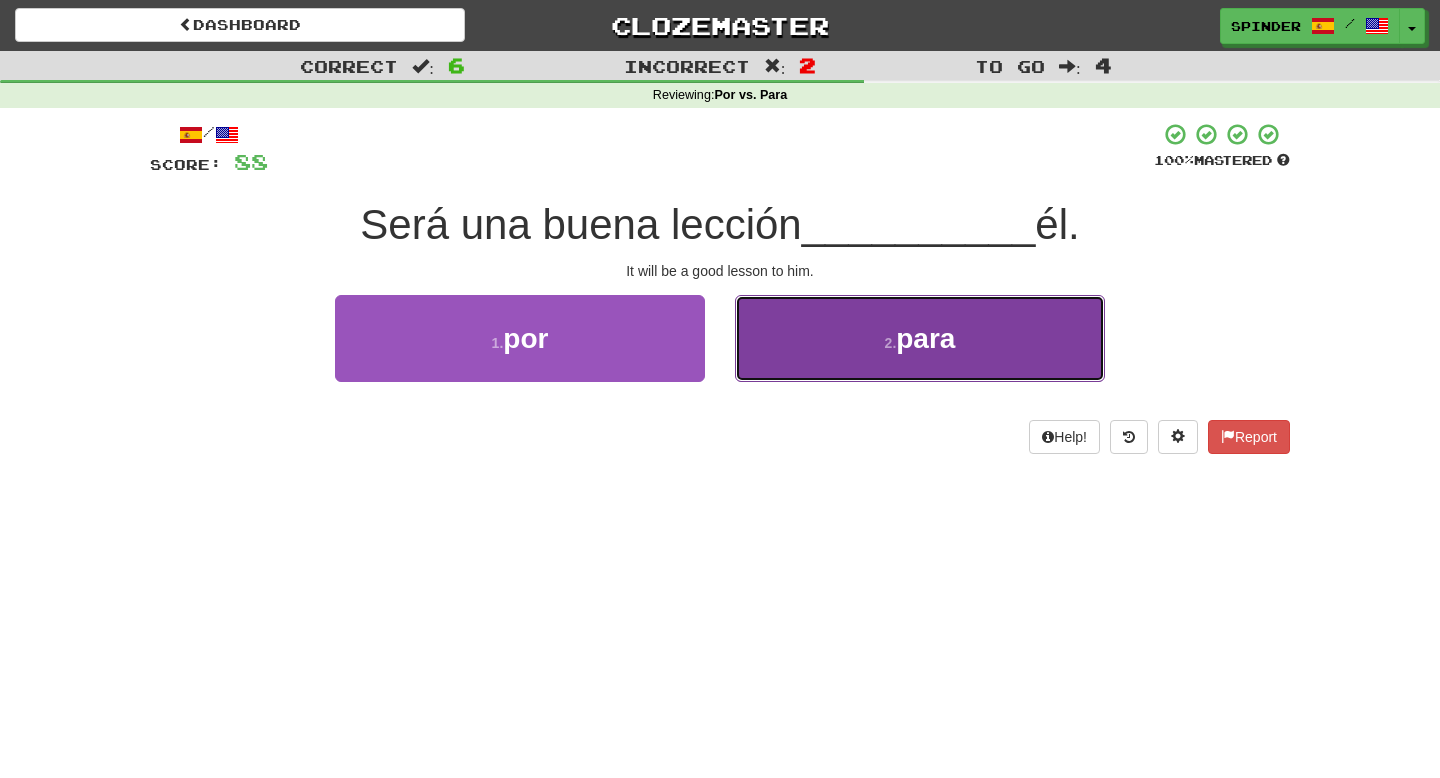 click on "2 .  para" at bounding box center [920, 338] 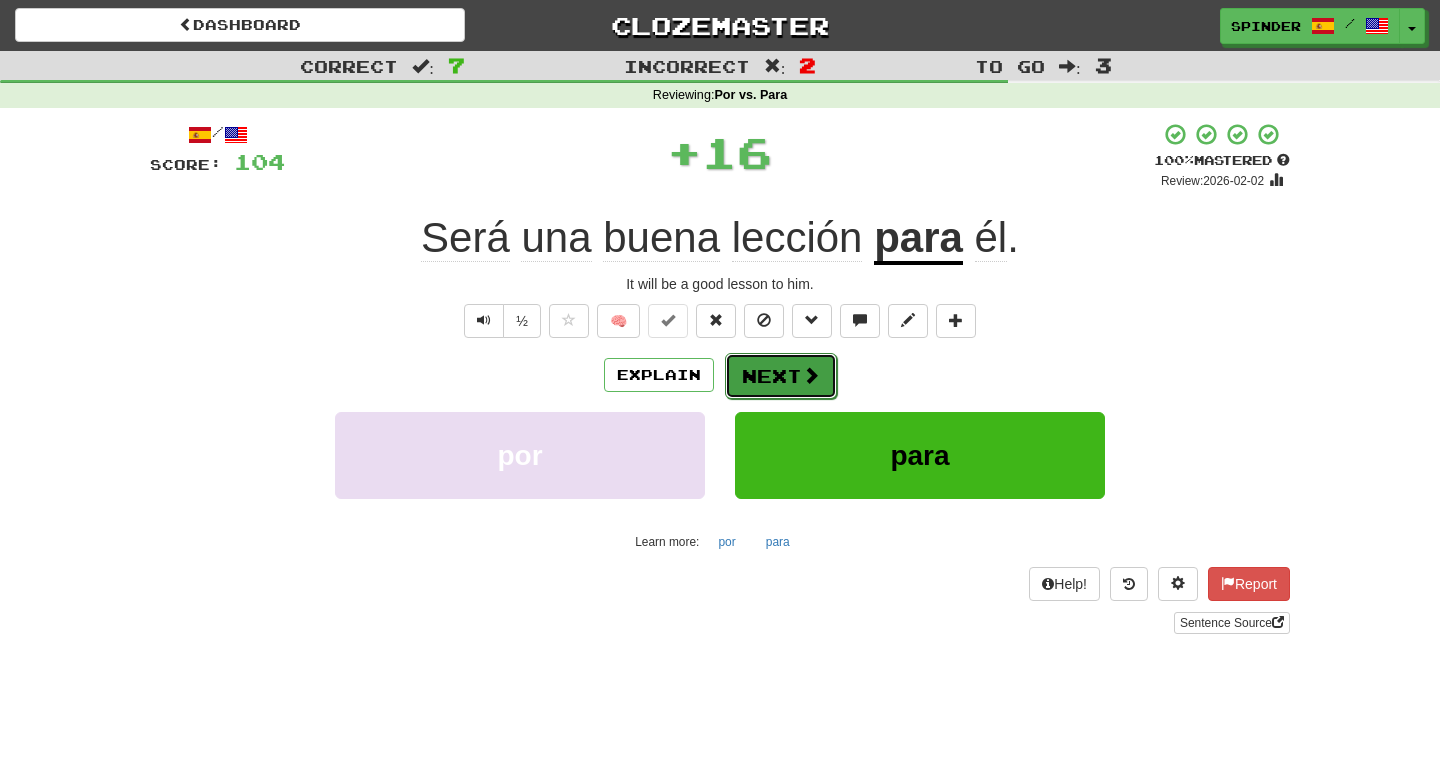 click on "Next" at bounding box center [781, 376] 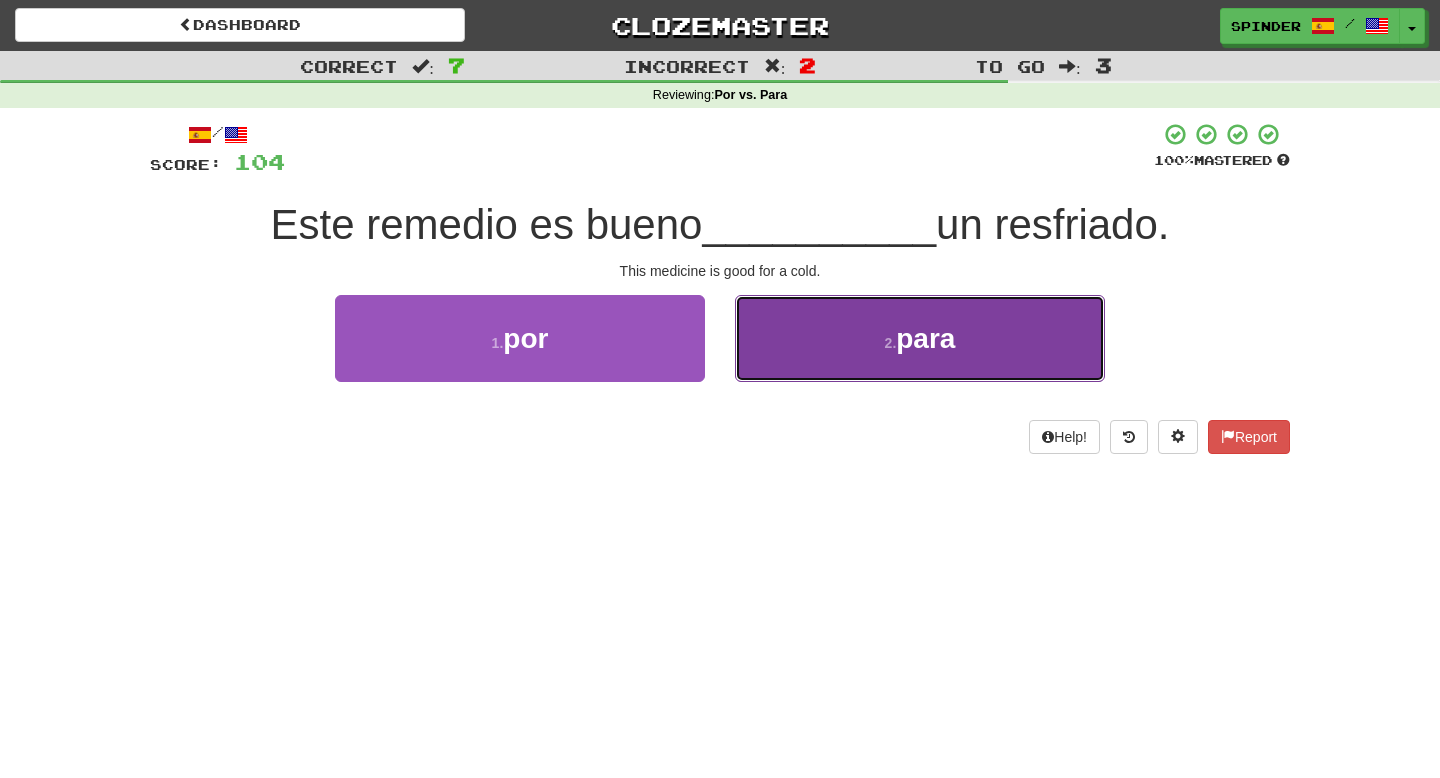 click on "2 .  para" at bounding box center (920, 338) 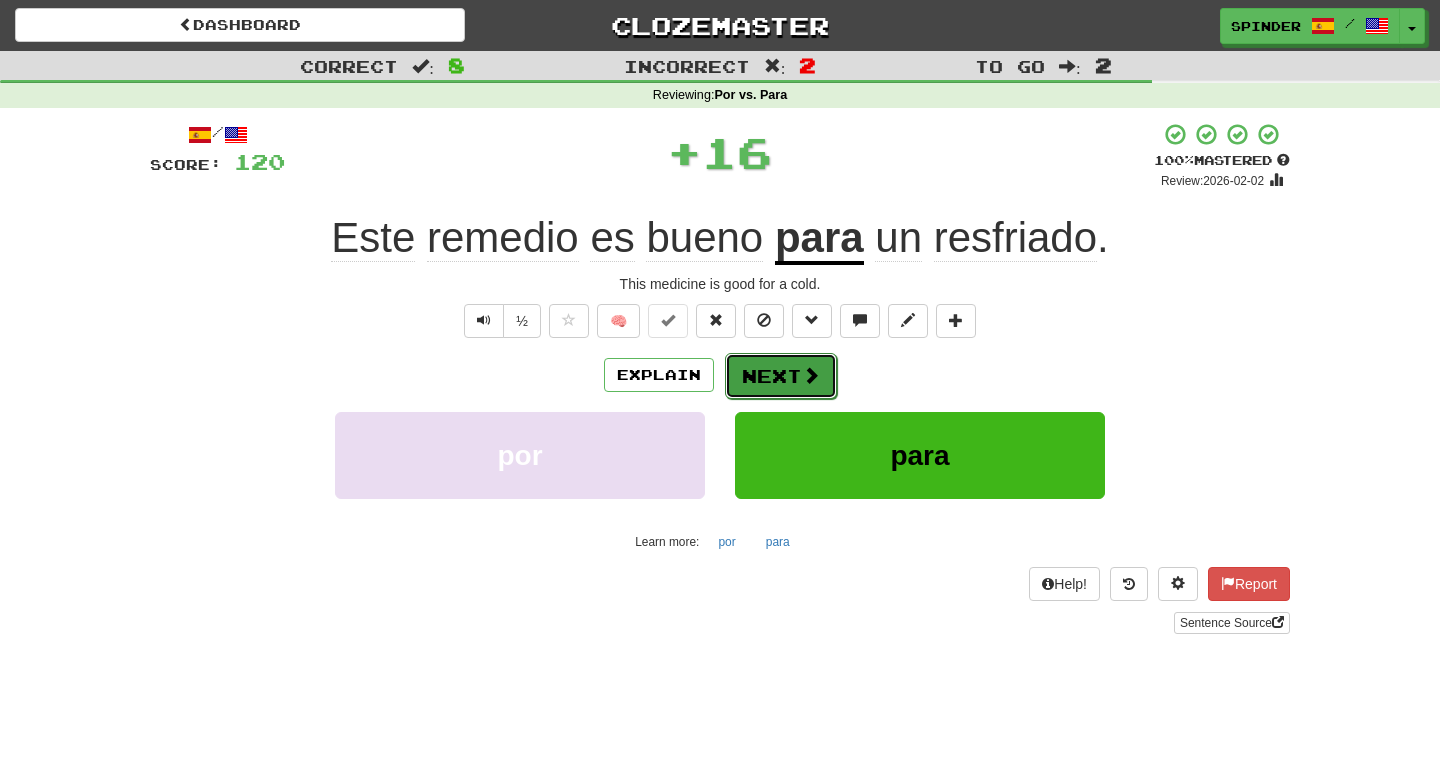 click on "Next" at bounding box center (781, 376) 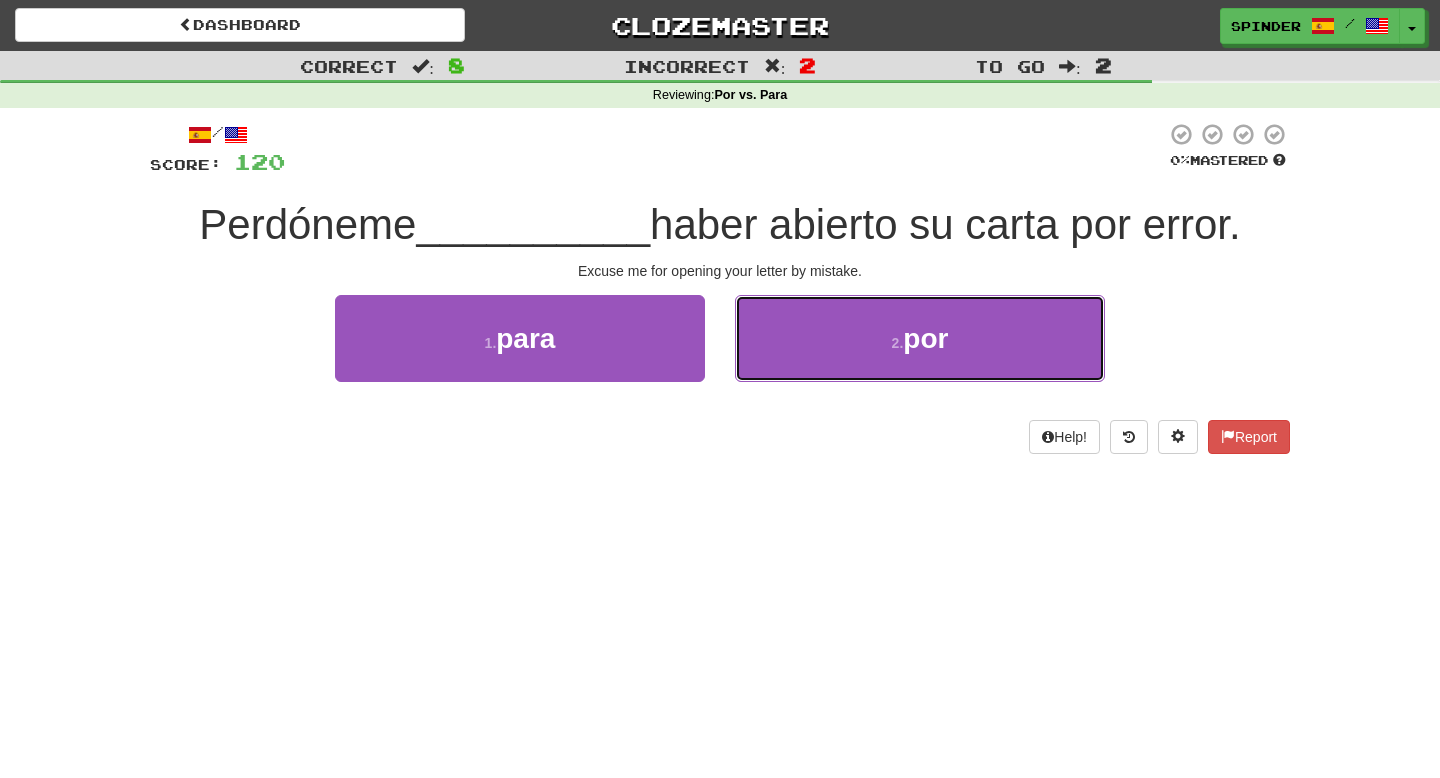 click on "2 .  por" at bounding box center [920, 338] 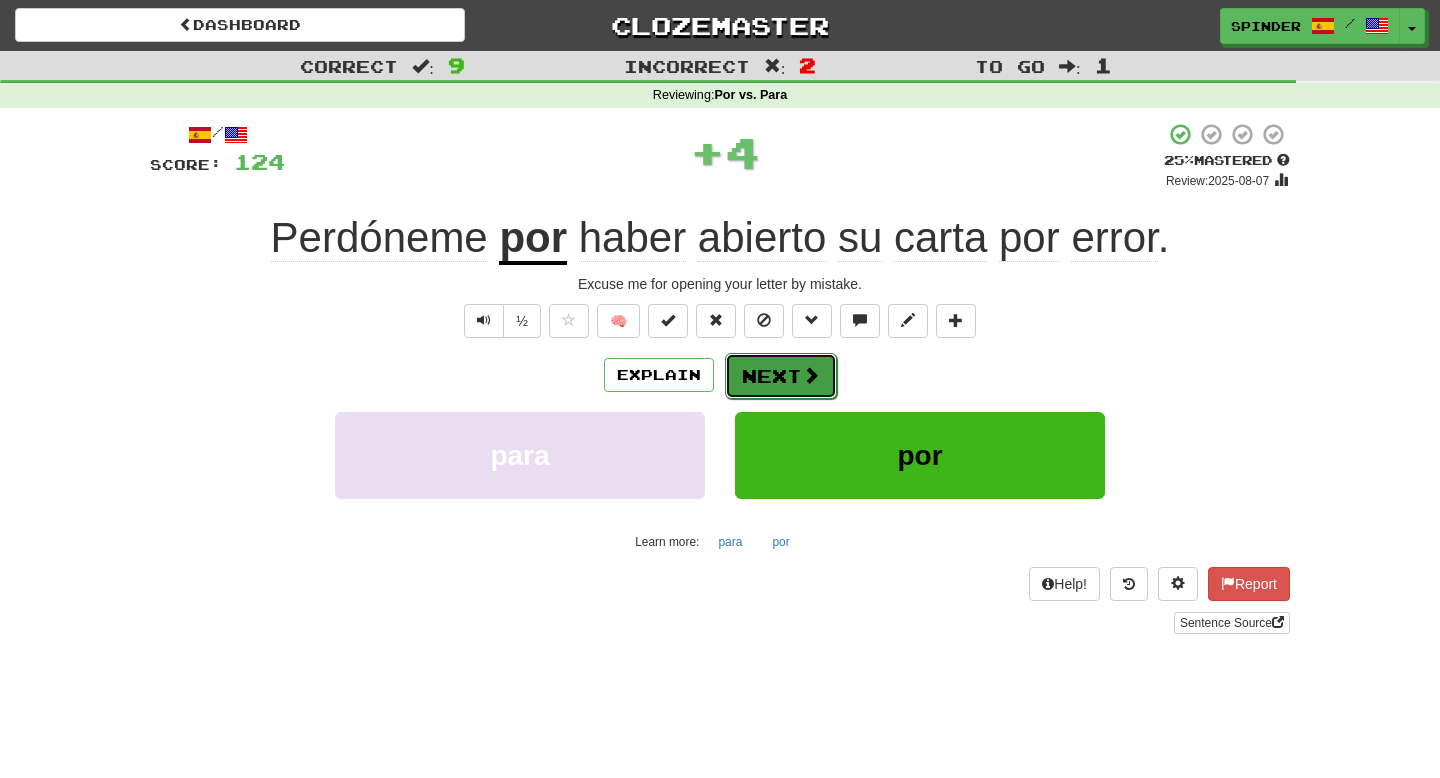 click on "Next" at bounding box center (781, 376) 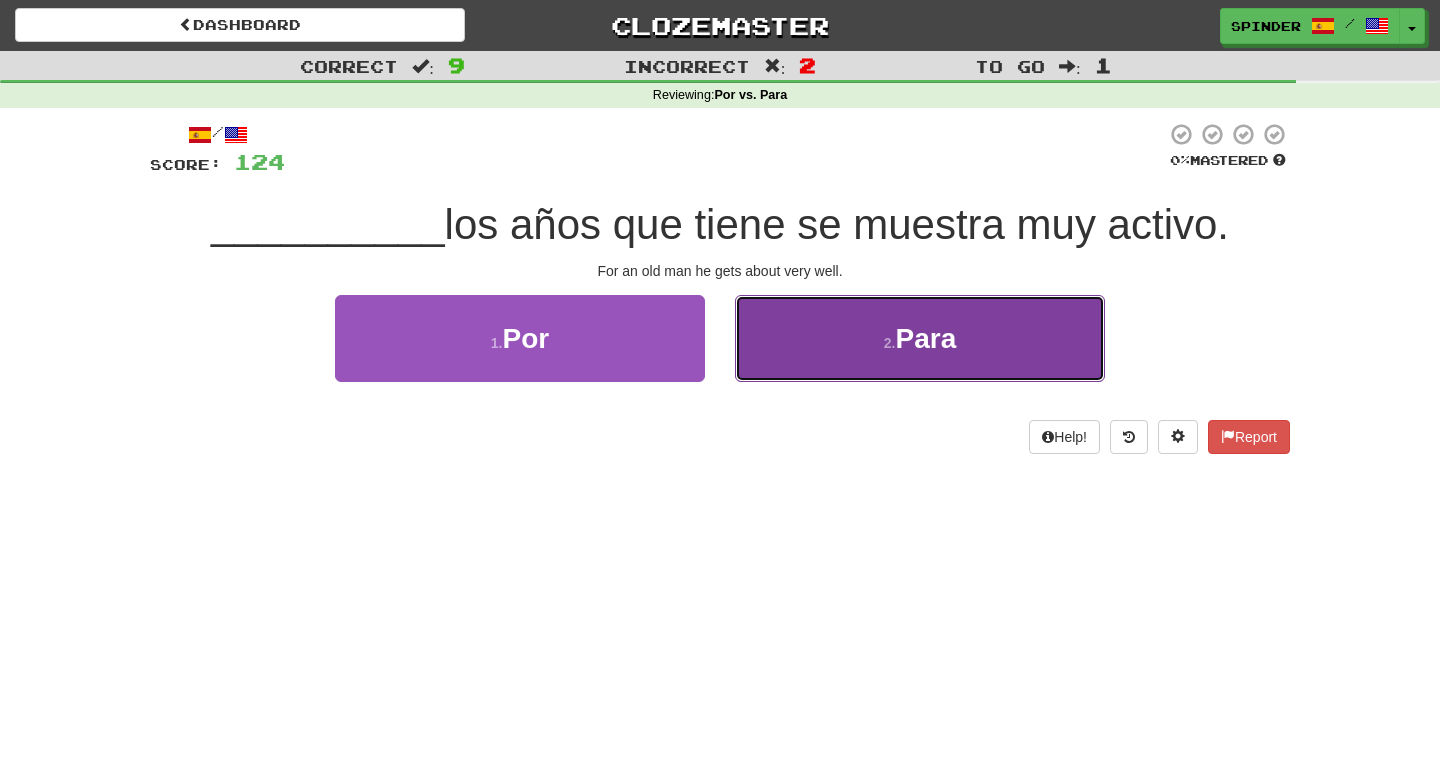 click on "2 .  Para" at bounding box center [920, 338] 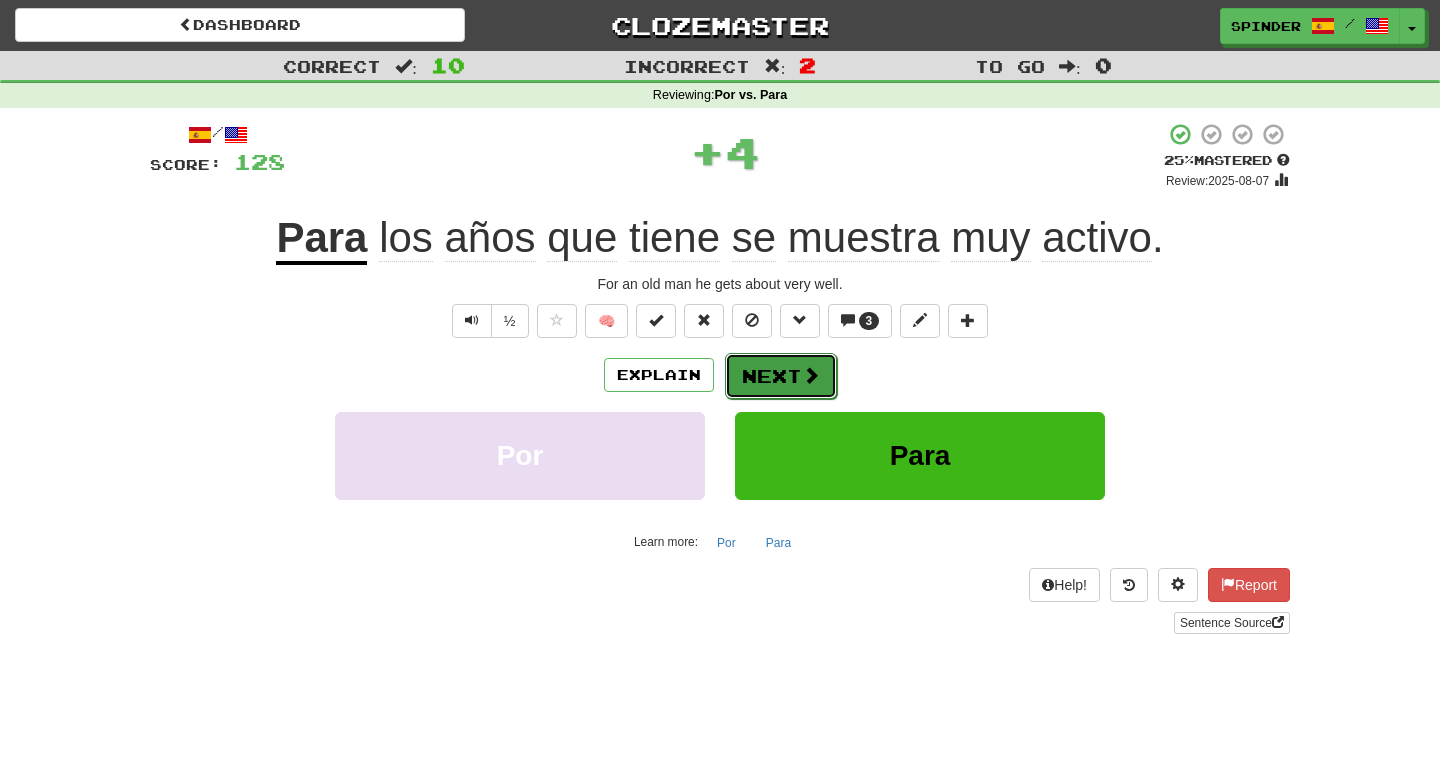 click on "Next" at bounding box center (781, 376) 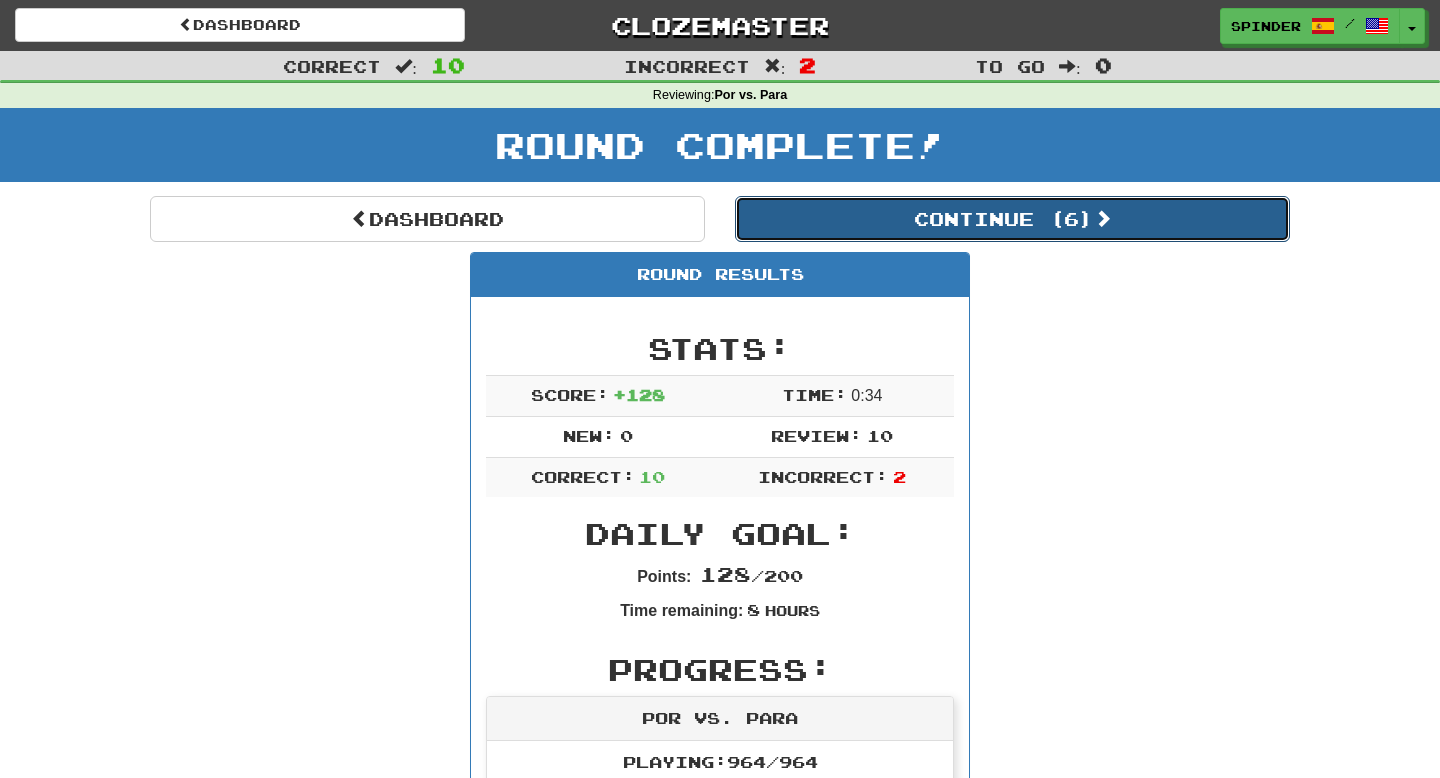click on "Continue ( 6 )" at bounding box center (1012, 219) 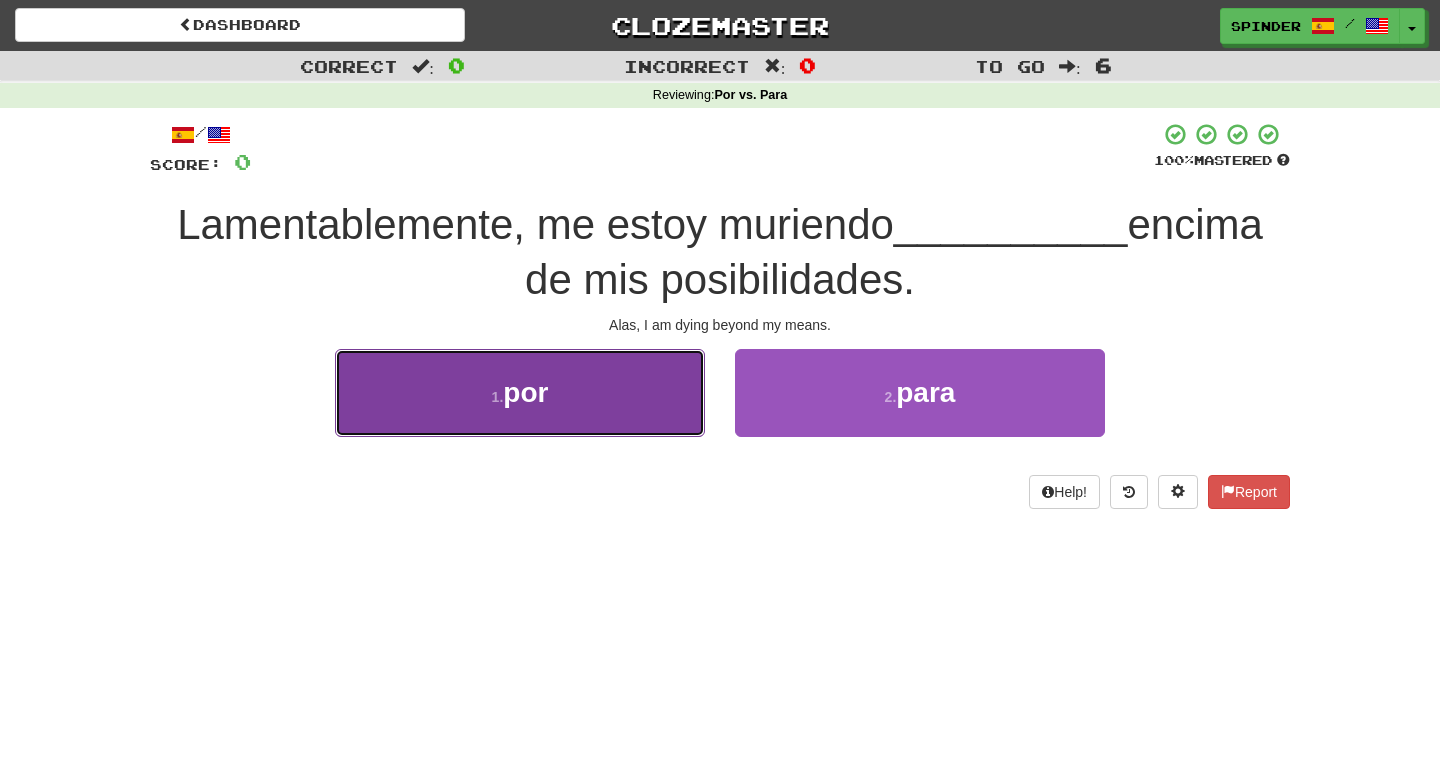click on "1 .  por" at bounding box center (520, 392) 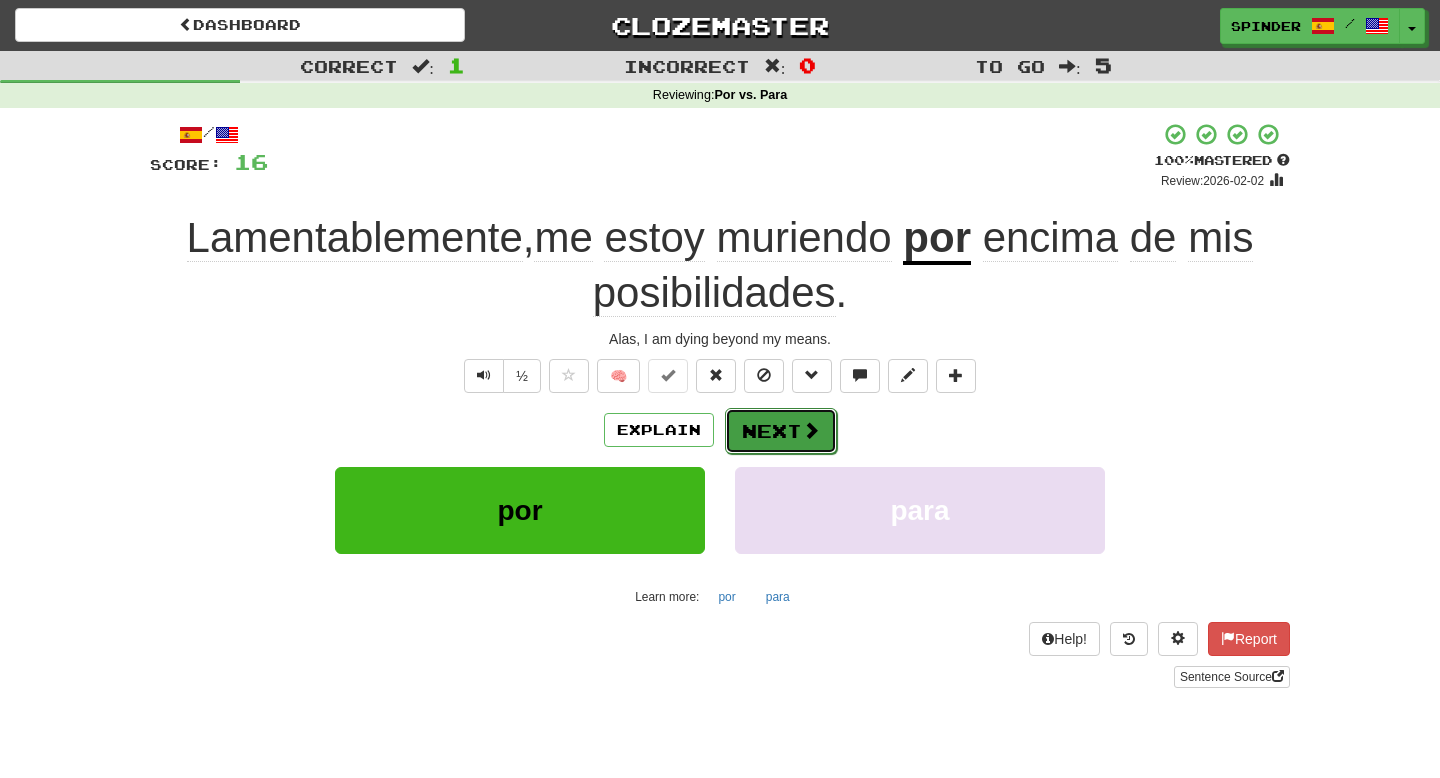 click on "Next" at bounding box center [781, 431] 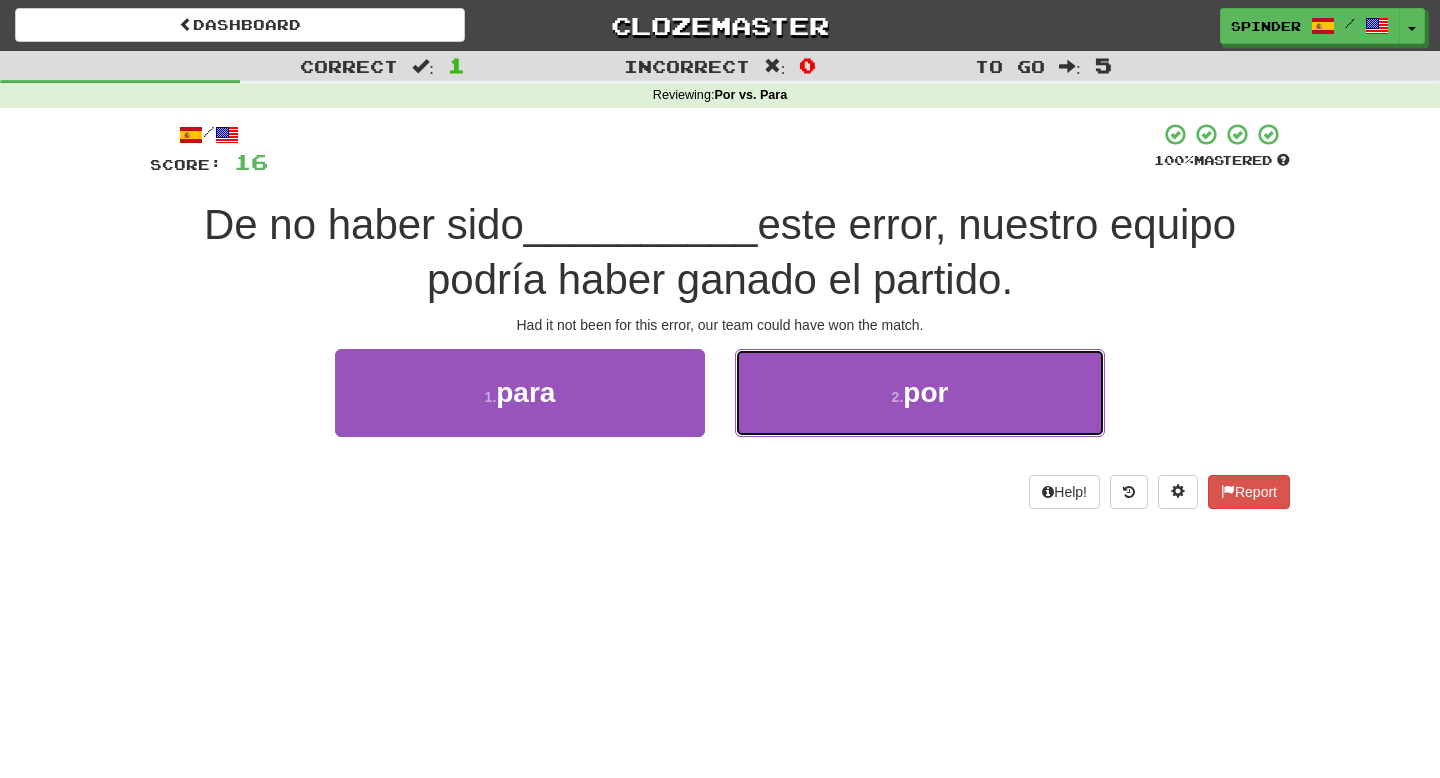 click on "2 .  por" at bounding box center [920, 392] 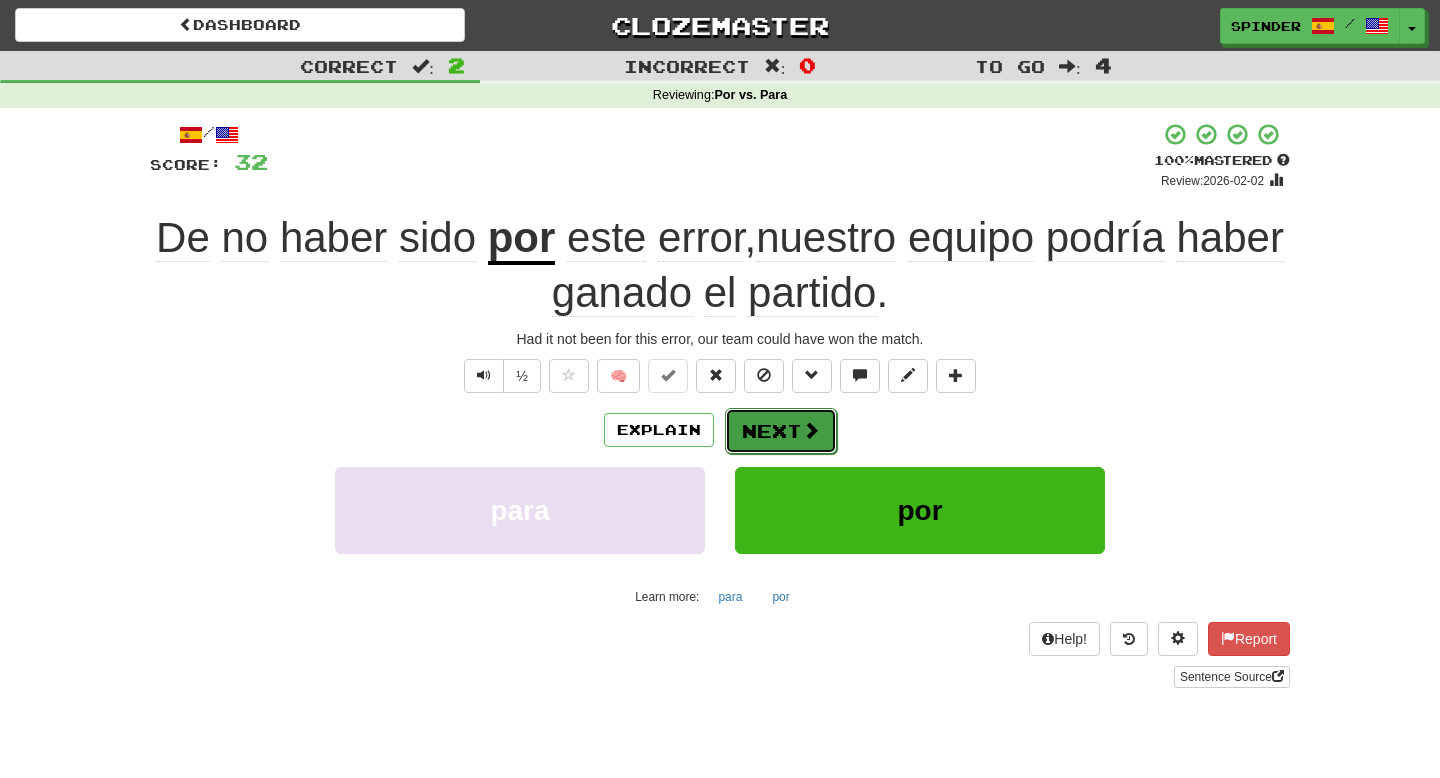 click on "Next" at bounding box center (781, 431) 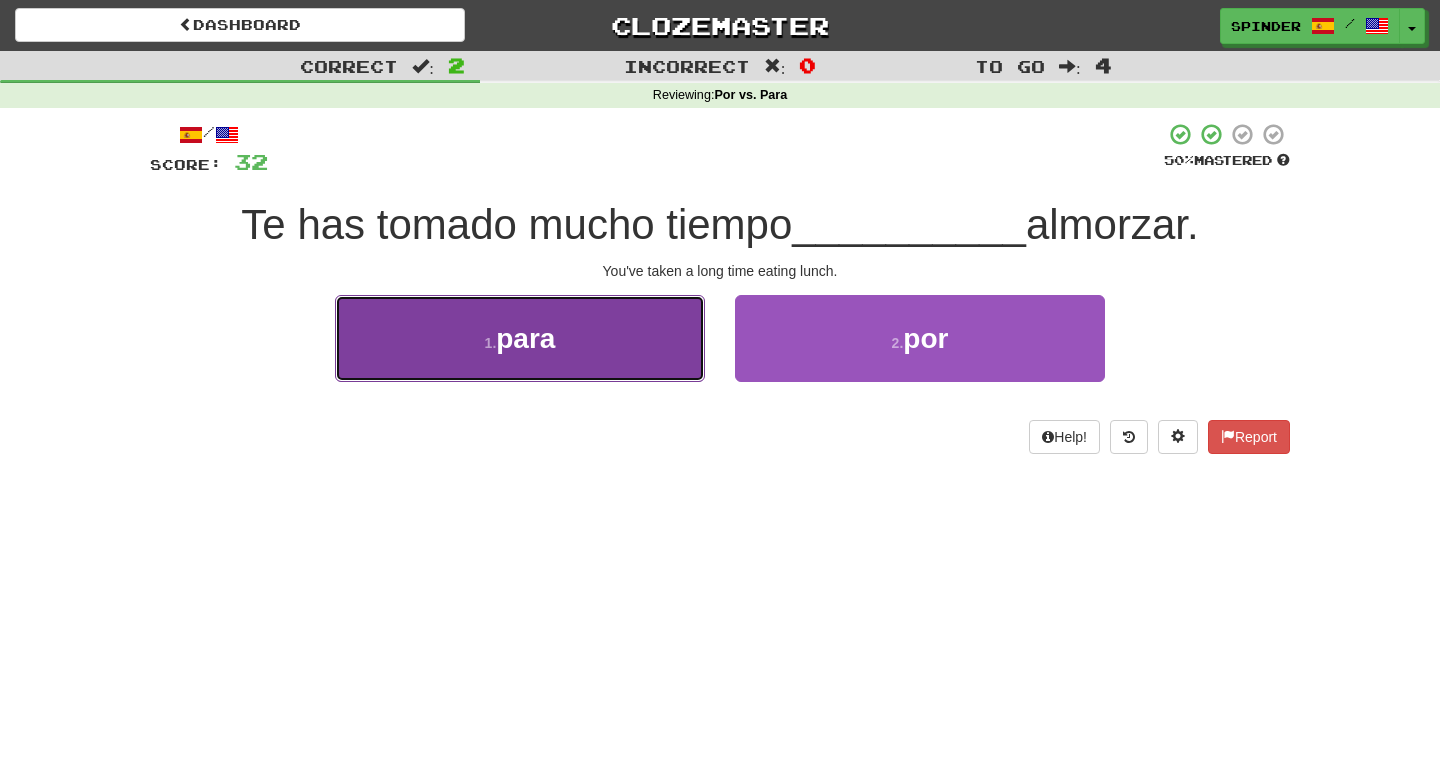click on "1 .  para" at bounding box center [520, 338] 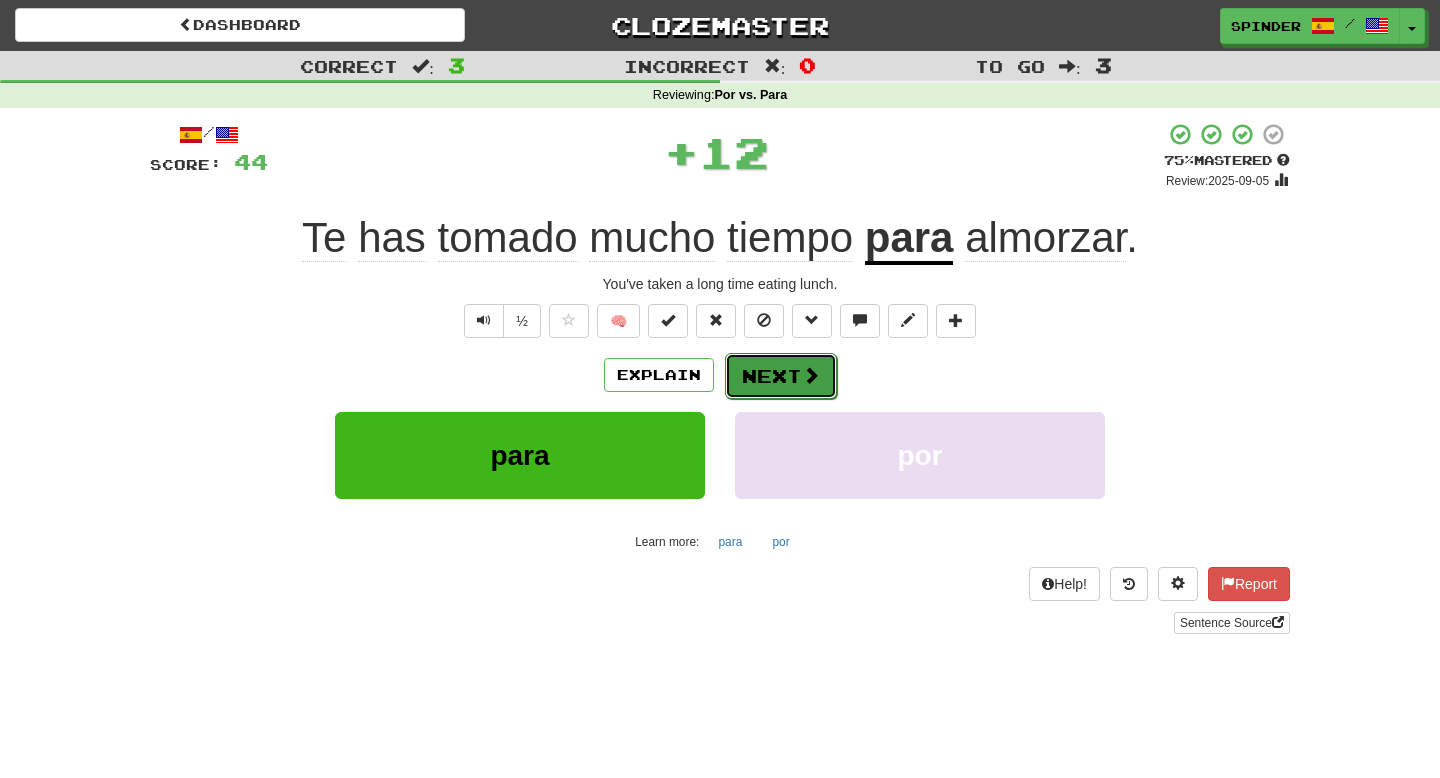 click on "Next" at bounding box center [781, 376] 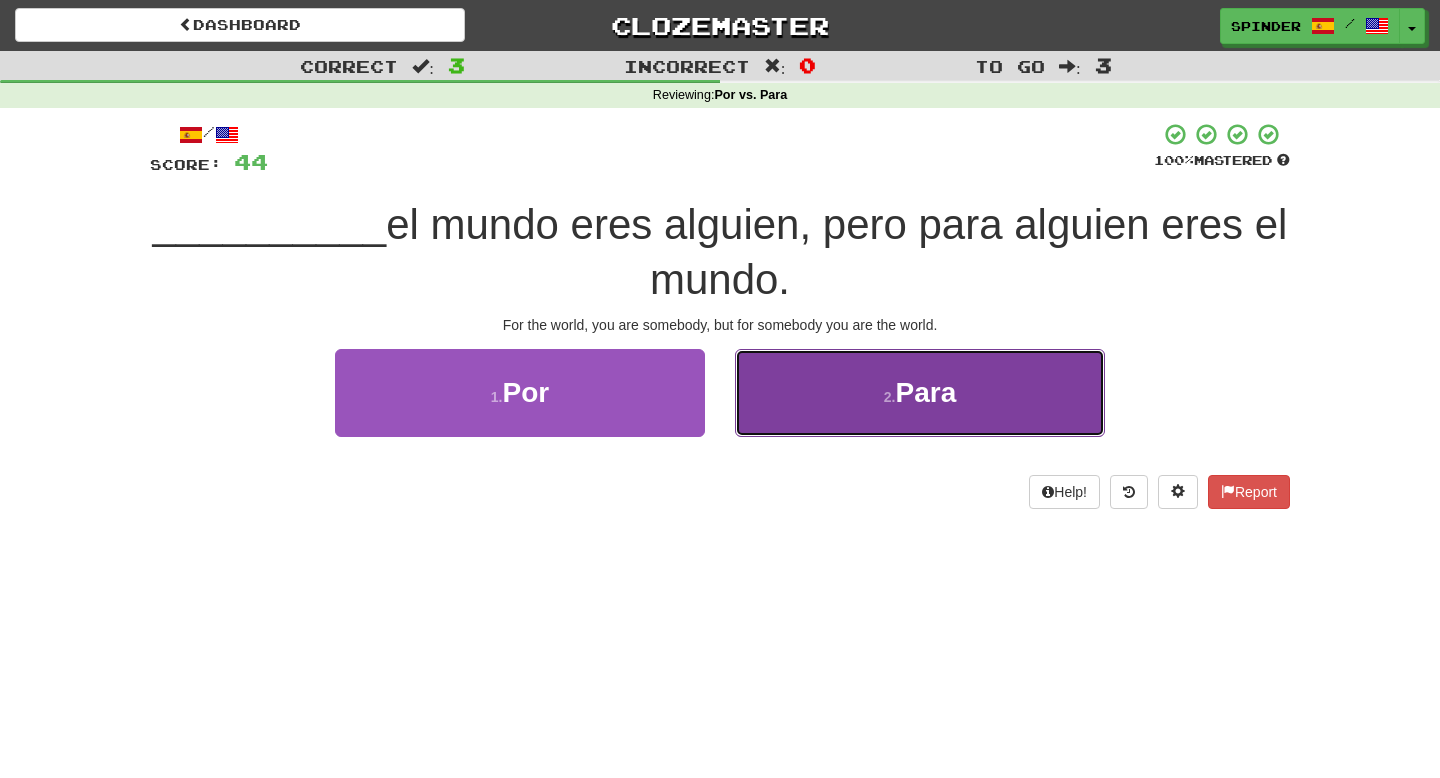 click on "2 .  Para" at bounding box center [920, 392] 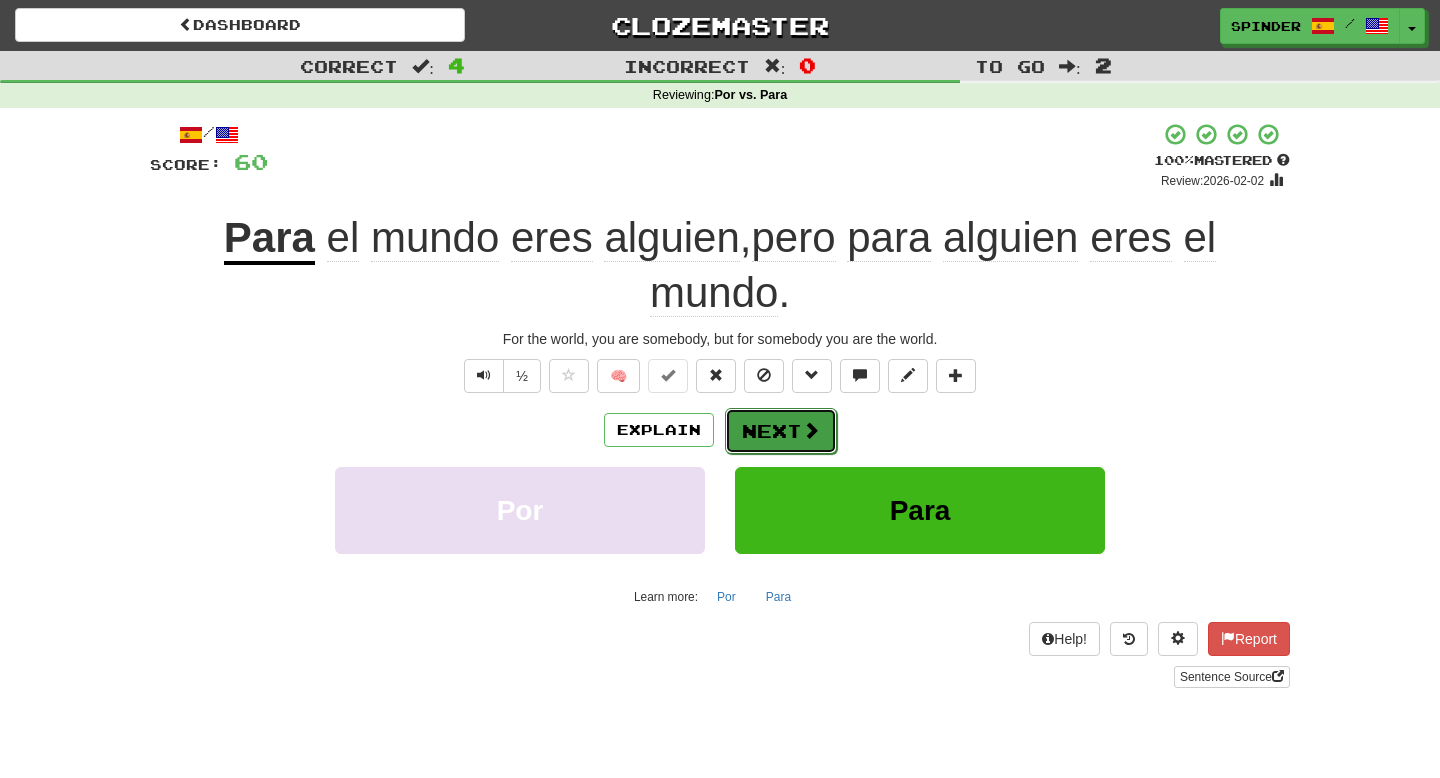 click on "Next" at bounding box center (781, 431) 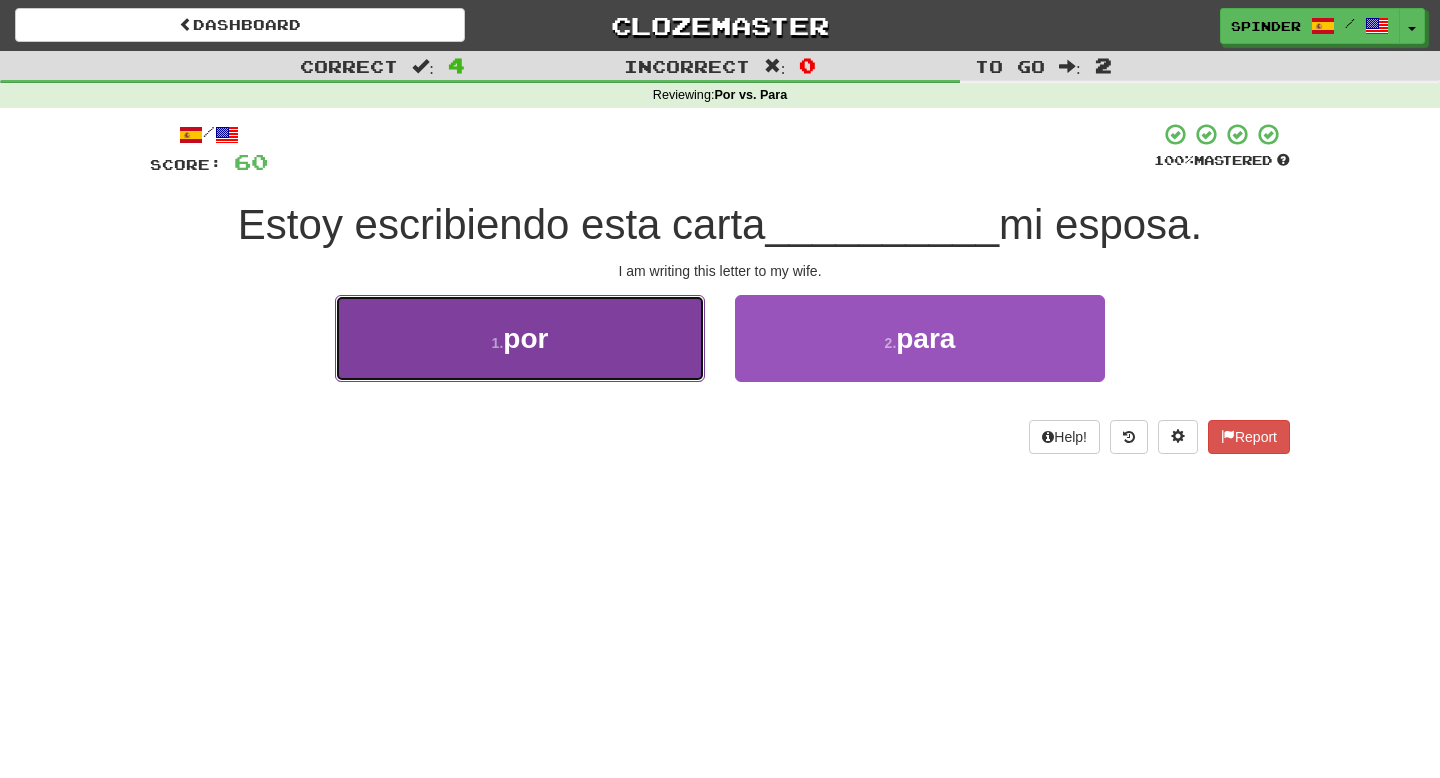 click on "1 .  por" at bounding box center (520, 338) 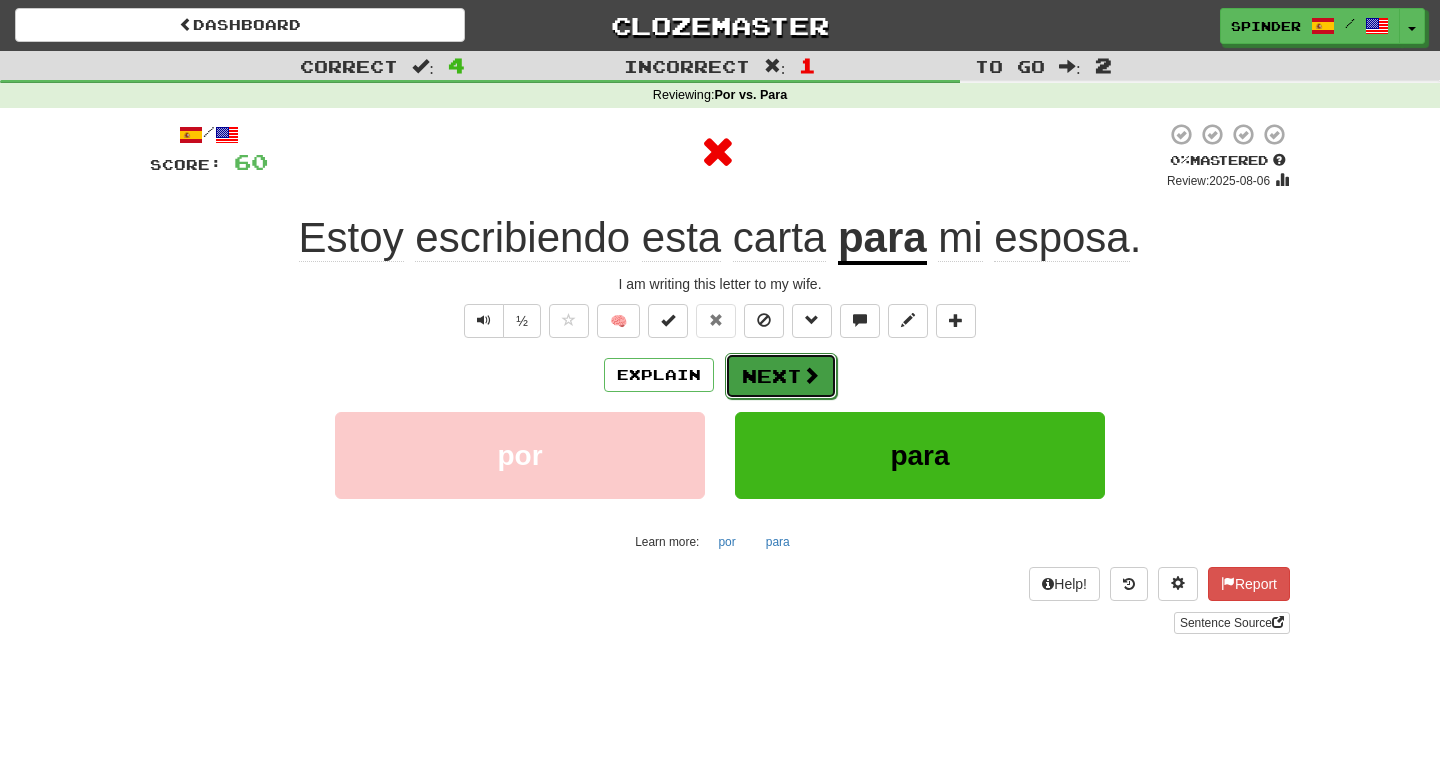 click on "Next" at bounding box center (781, 376) 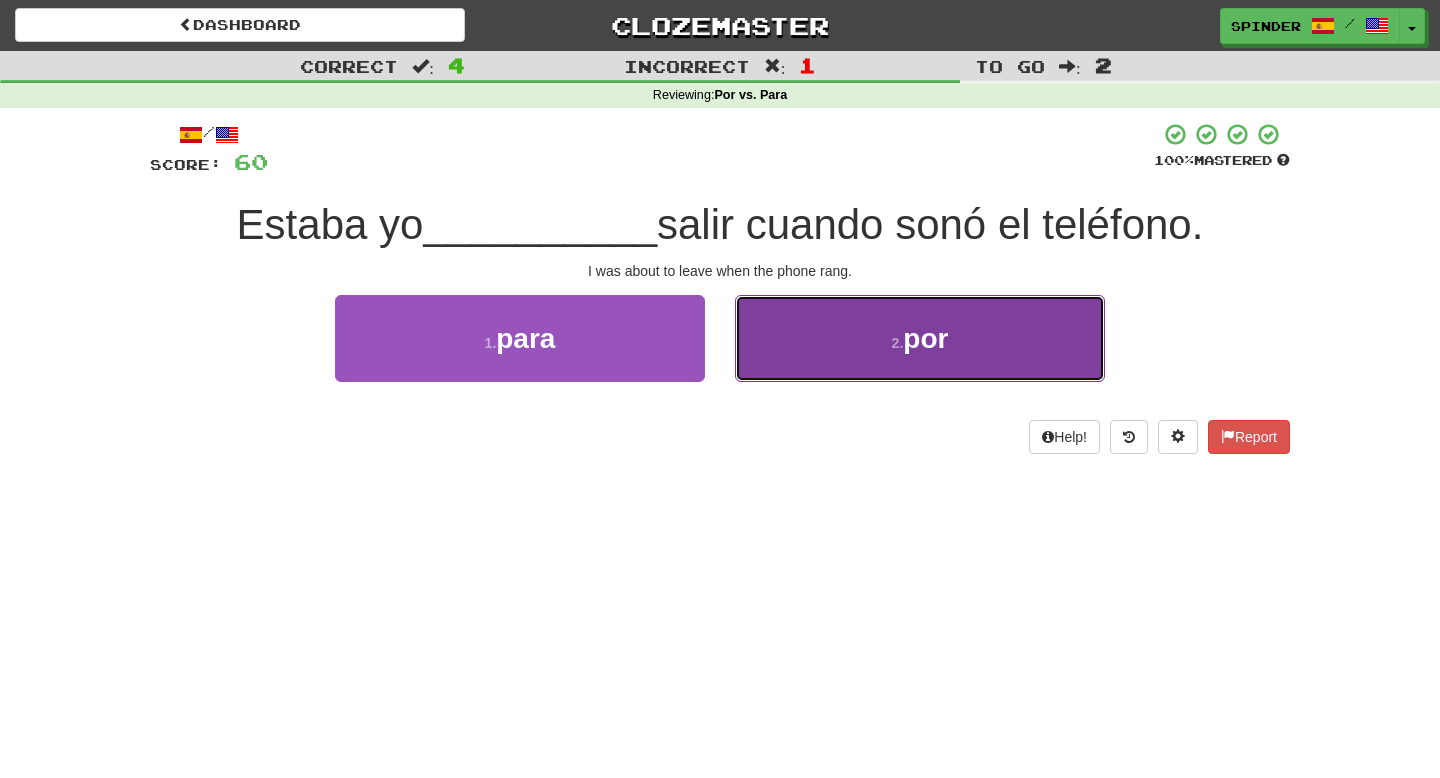 click on "2 .  por" at bounding box center (920, 338) 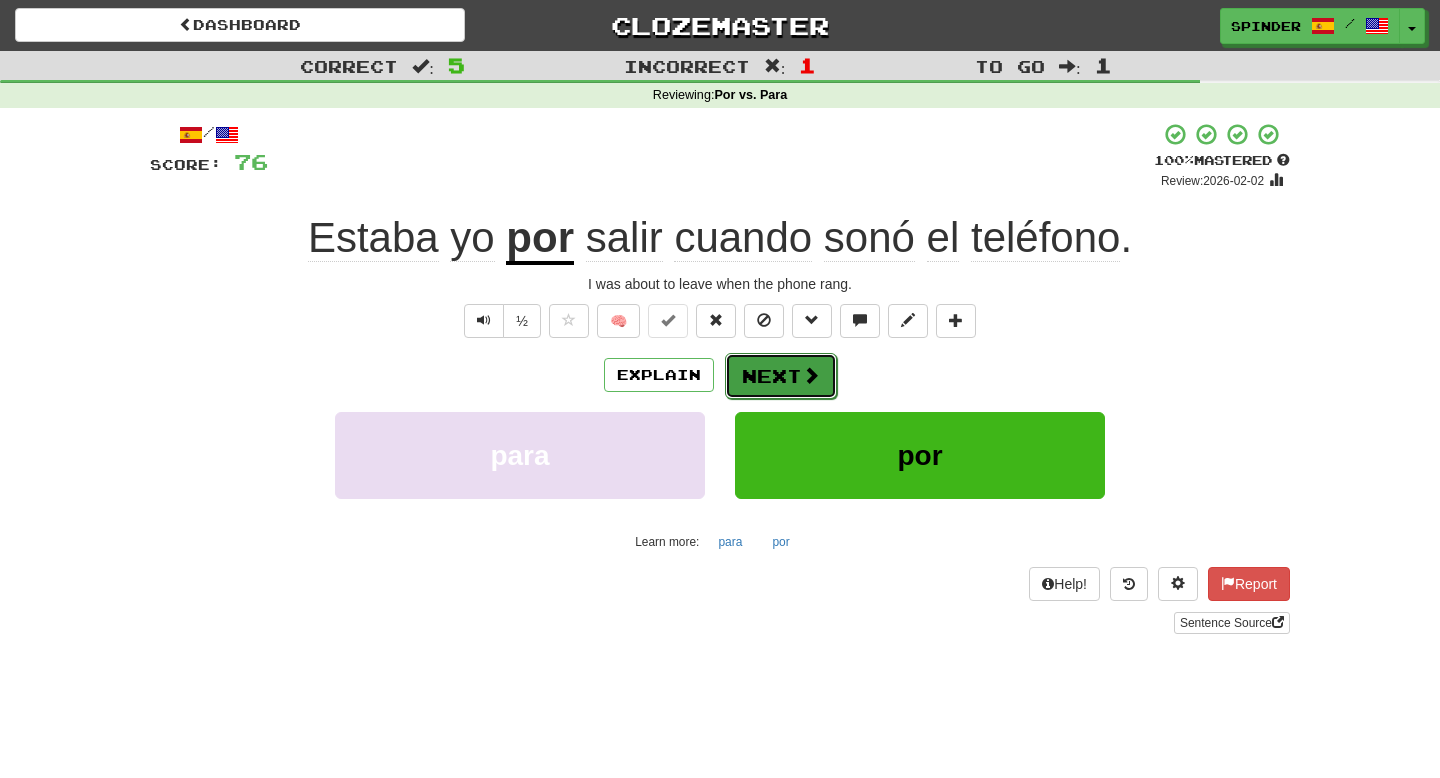 click on "Next" at bounding box center [781, 376] 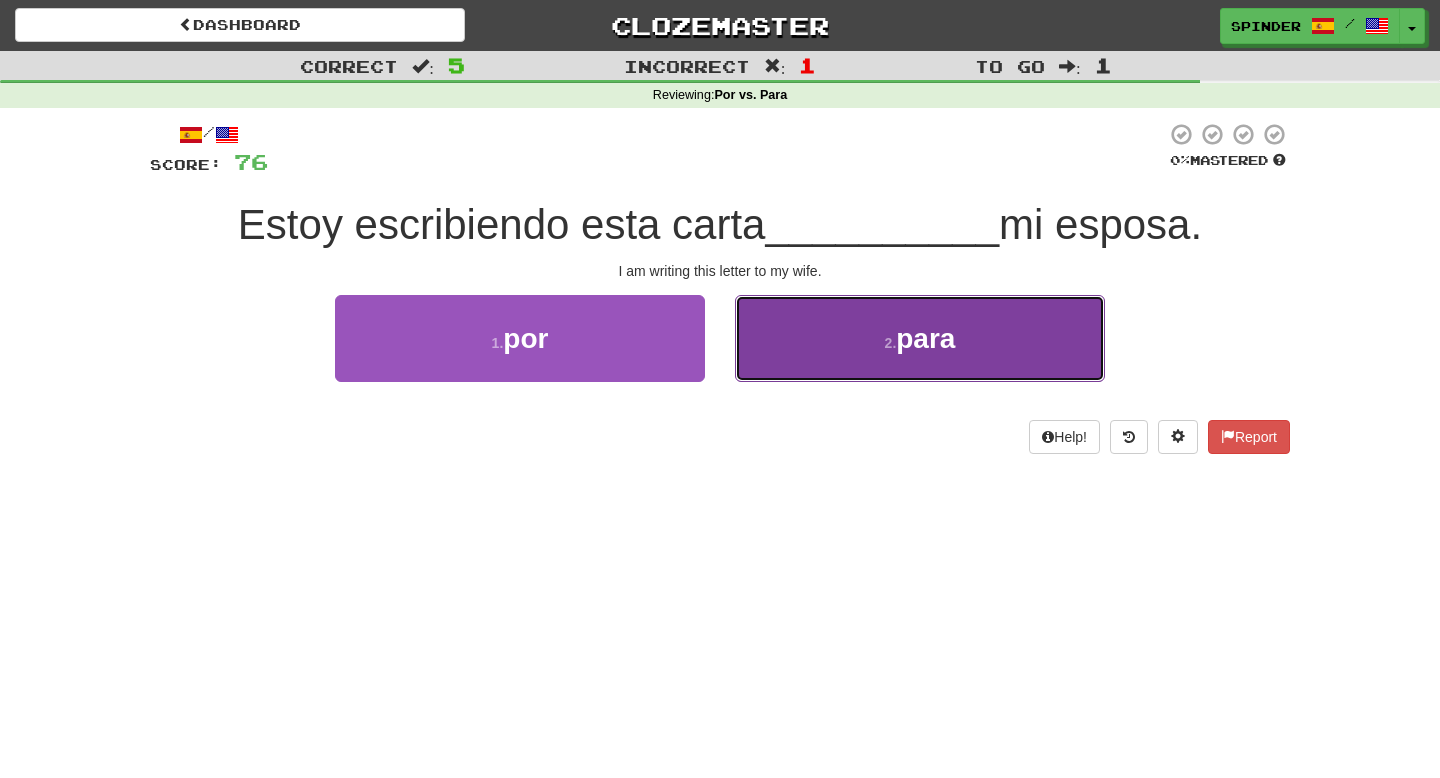click on "2 .  para" at bounding box center (920, 338) 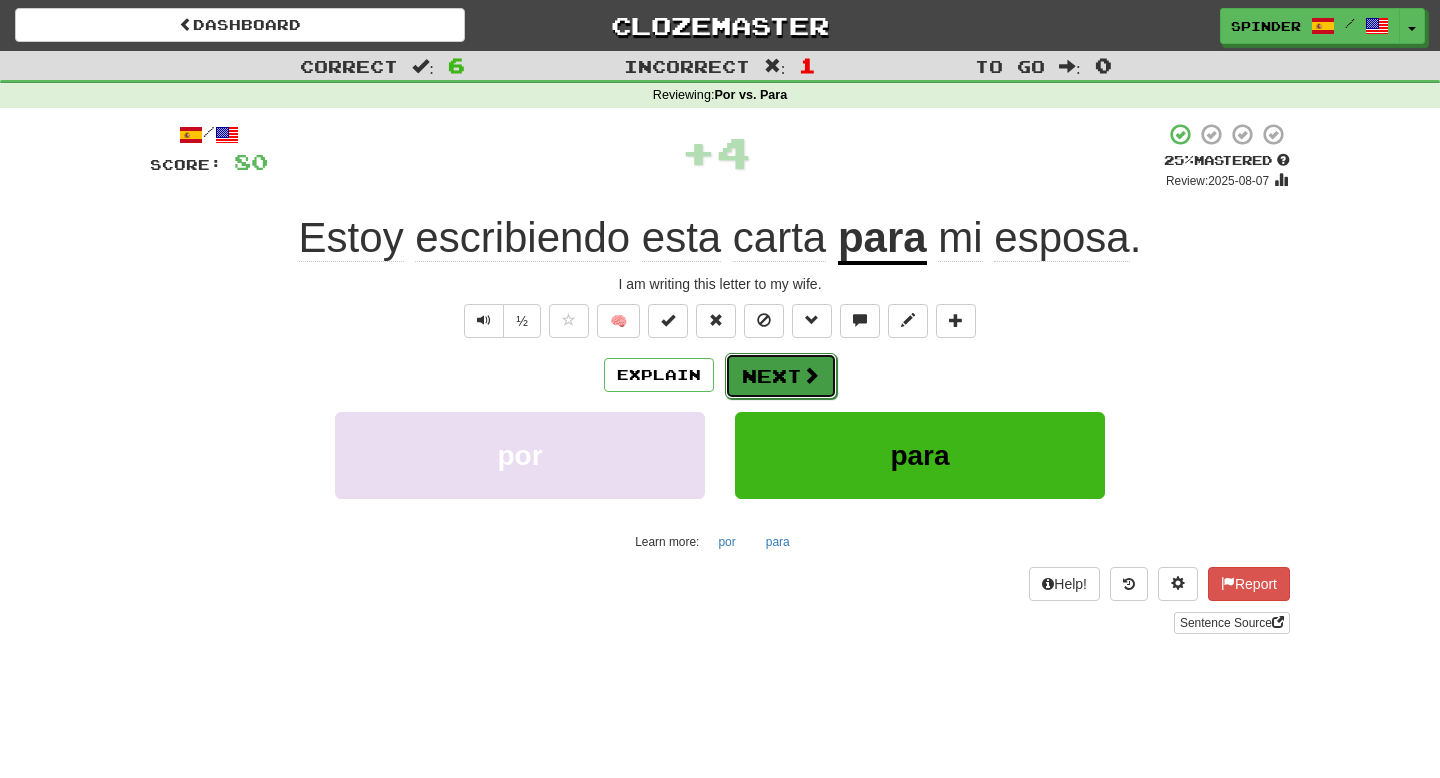 click on "Next" at bounding box center (781, 376) 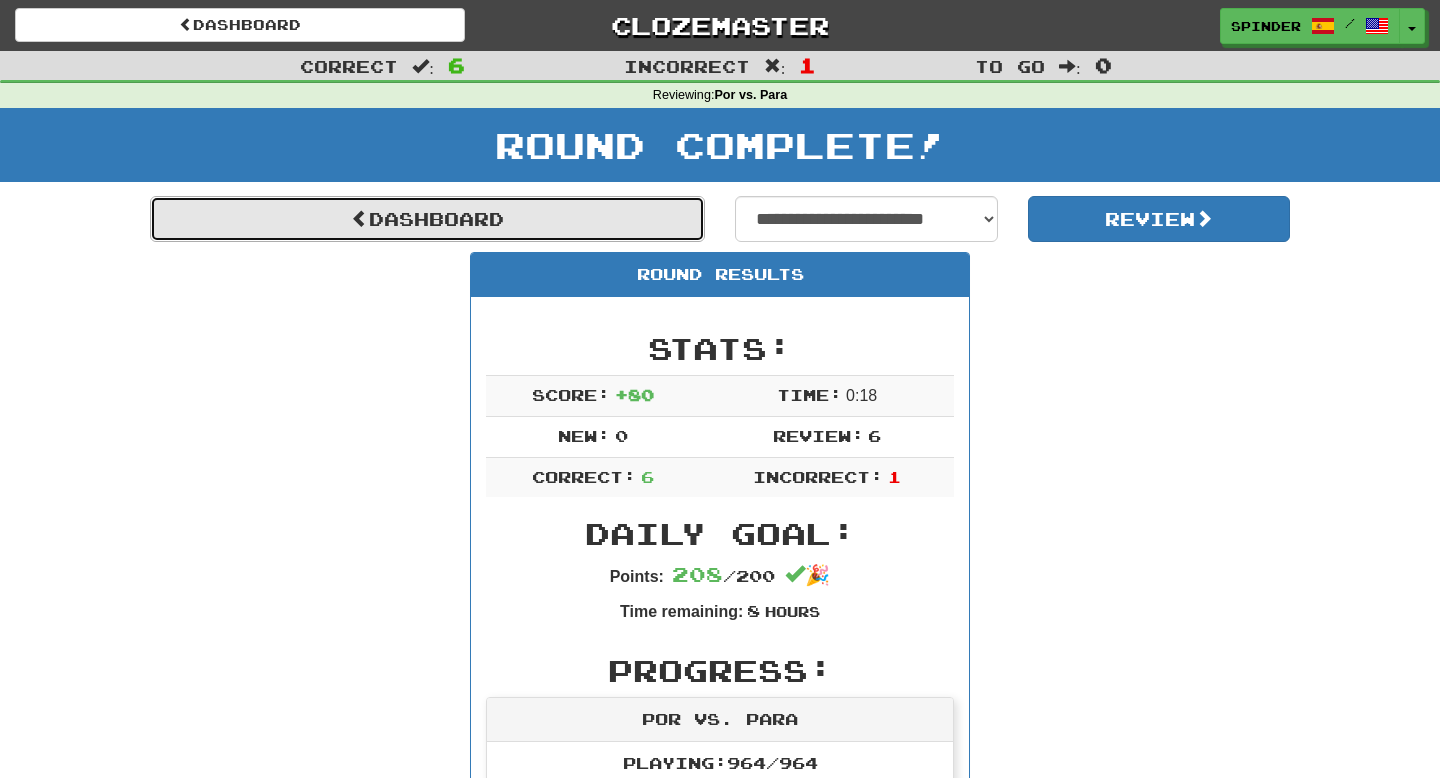 click on "Dashboard" at bounding box center (427, 219) 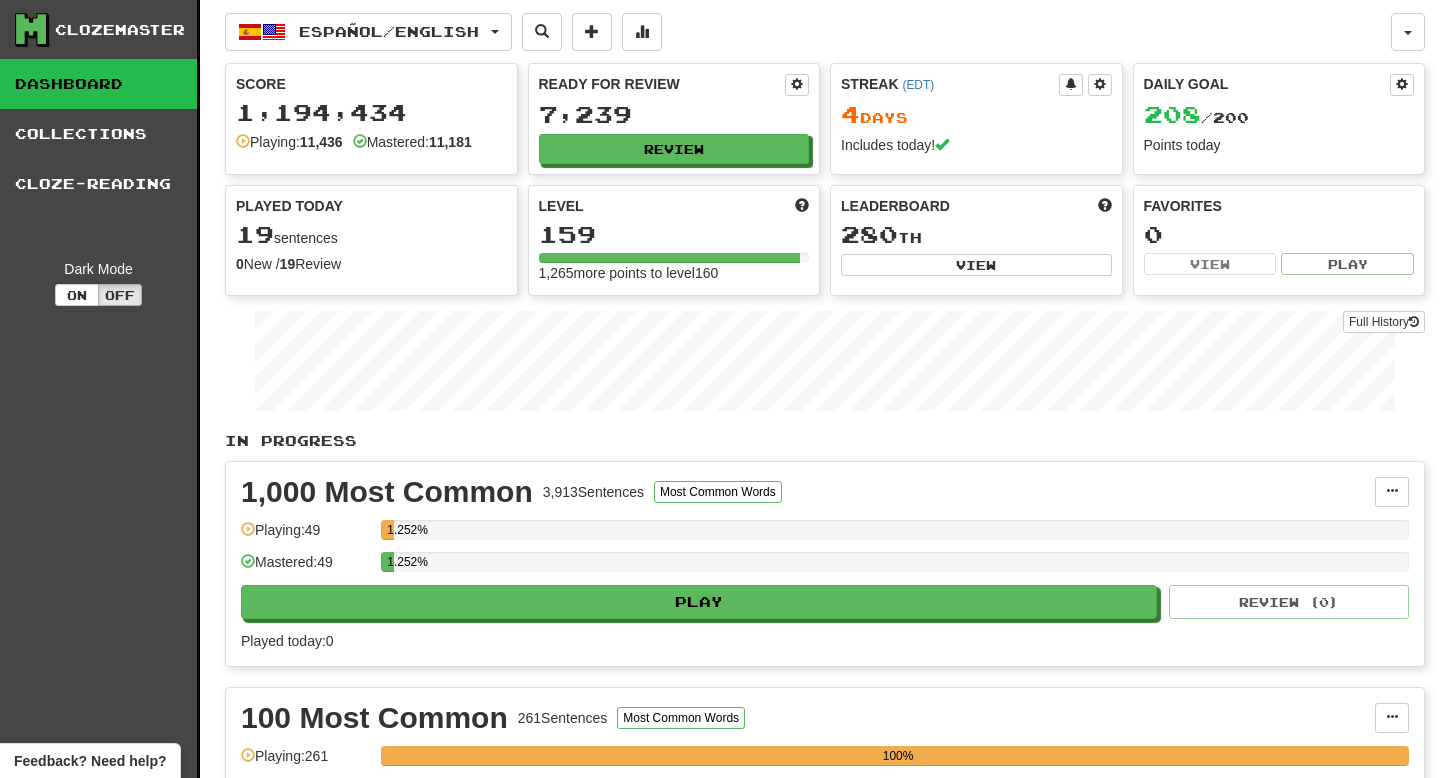 scroll, scrollTop: 0, scrollLeft: 0, axis: both 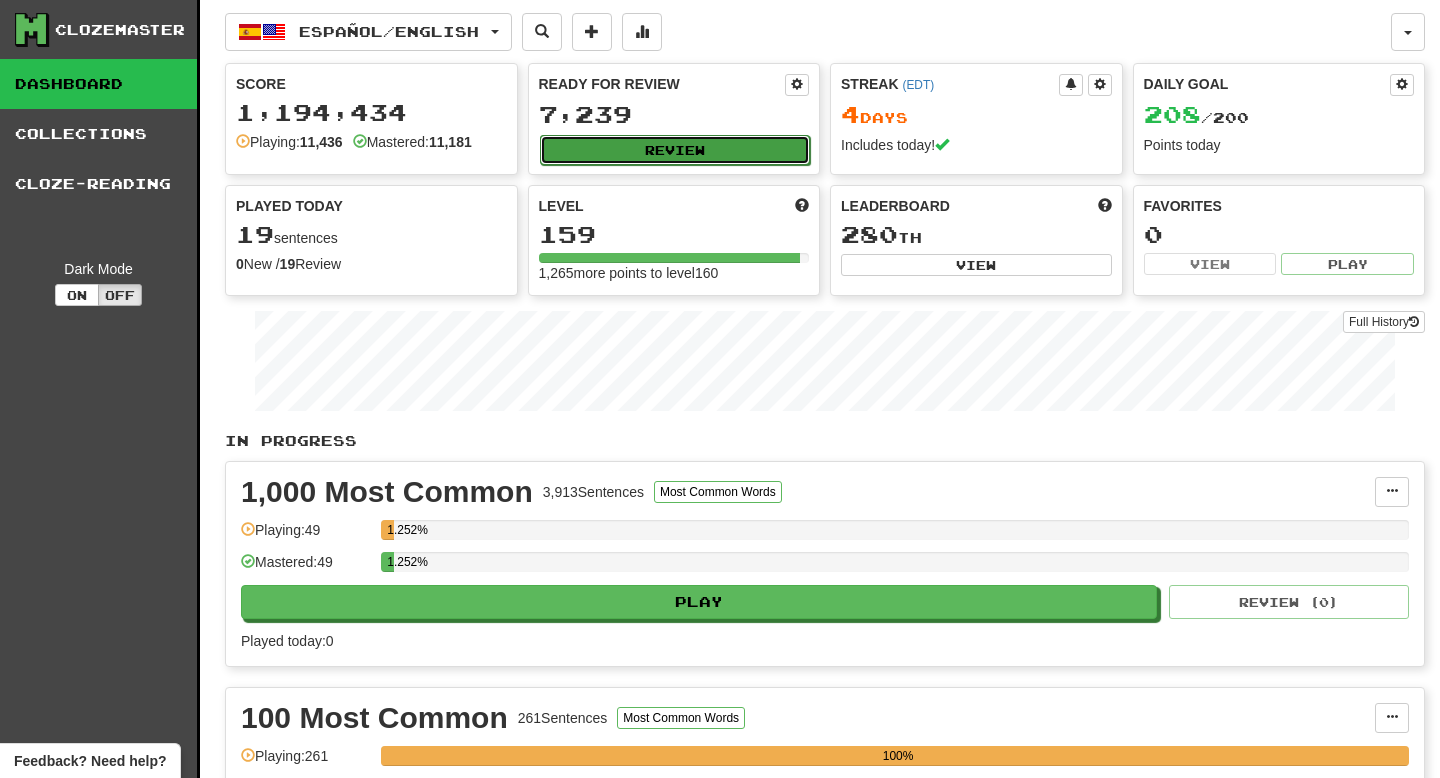 click on "Review" at bounding box center (675, 150) 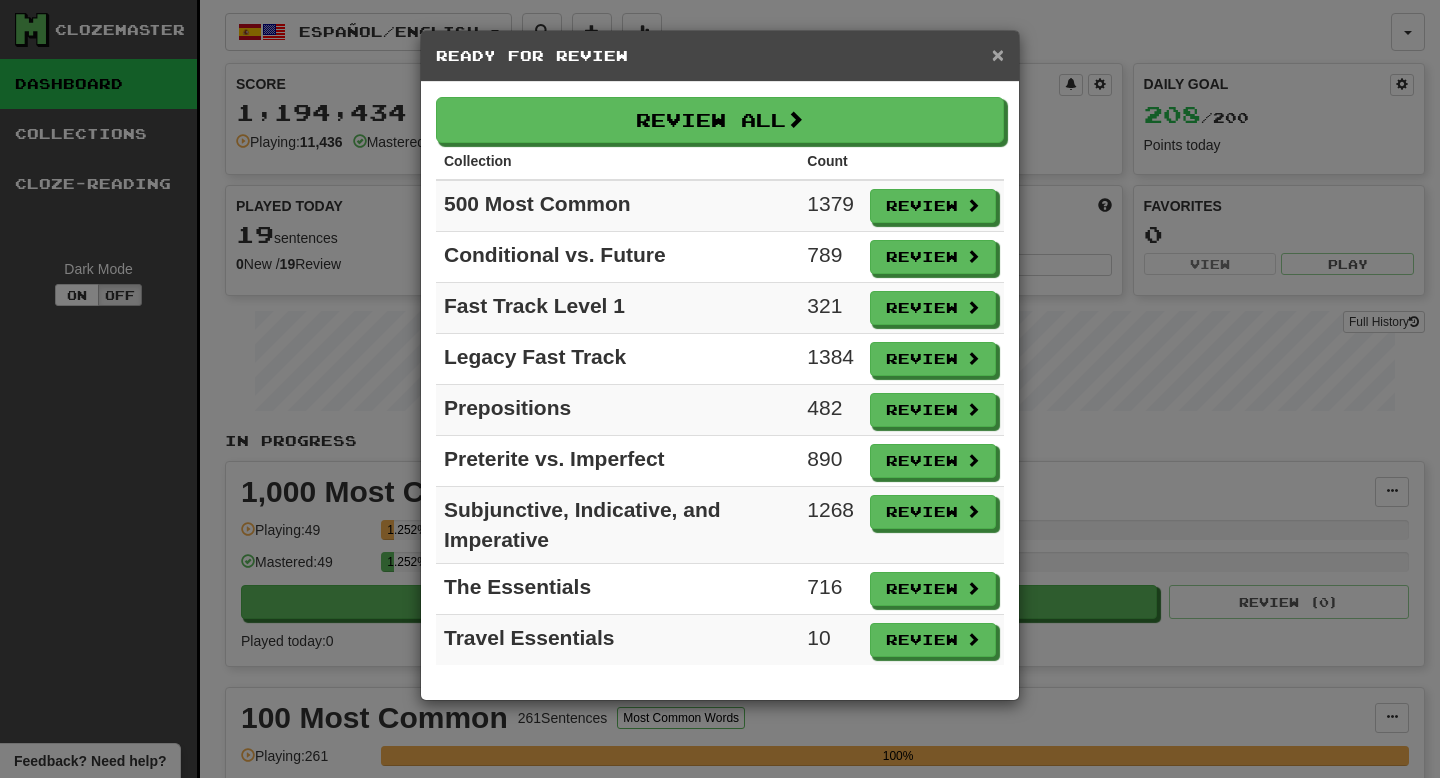 click on "×" at bounding box center [998, 54] 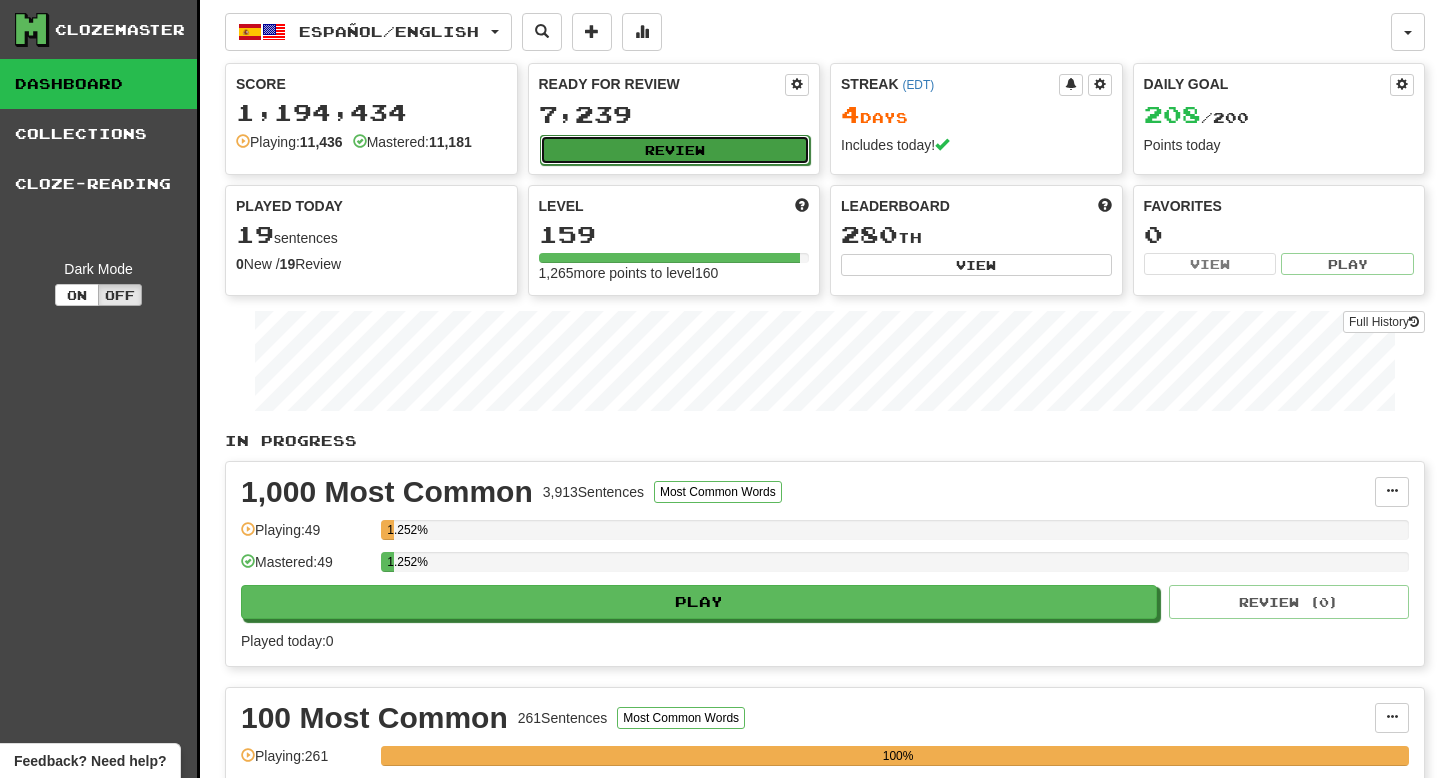 click on "Review" at bounding box center [675, 150] 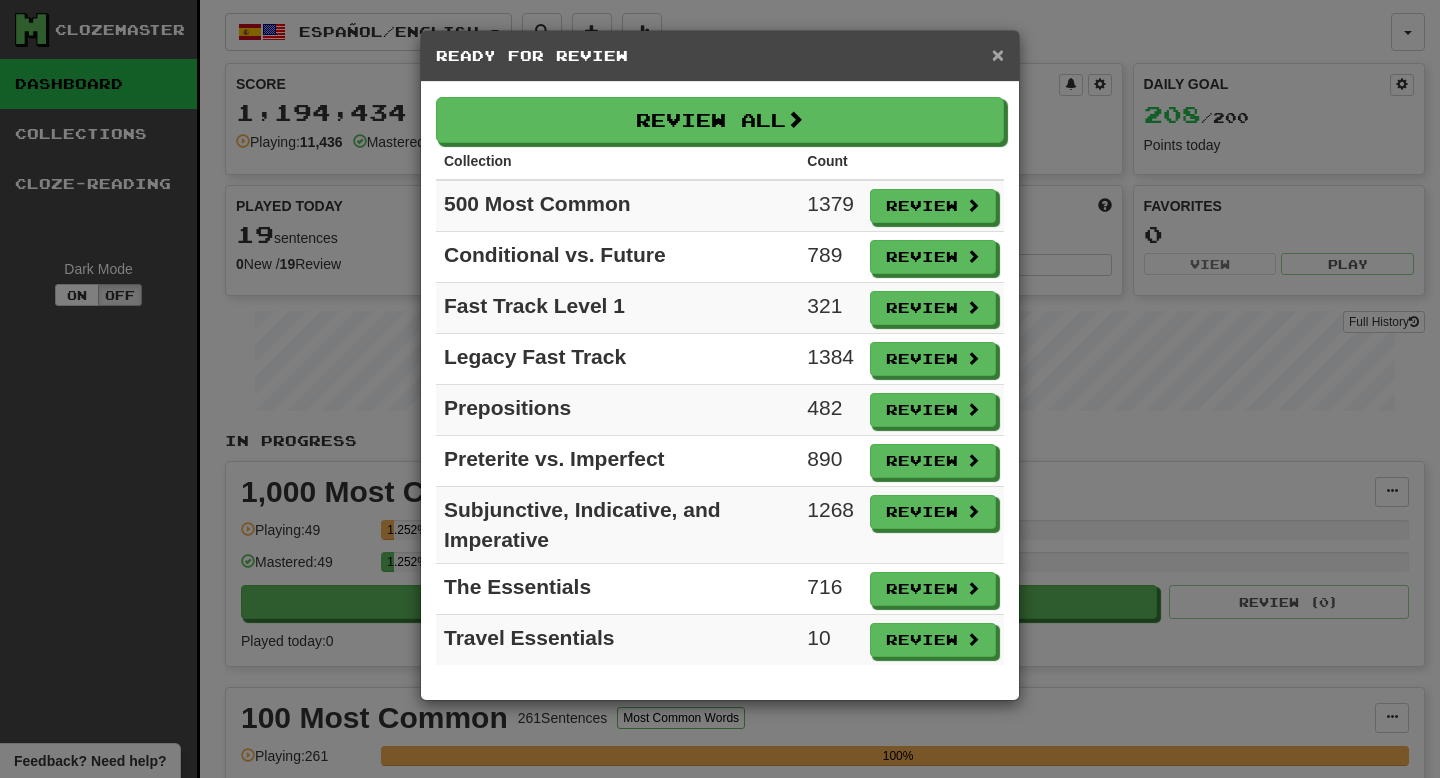 click on "×" at bounding box center (998, 54) 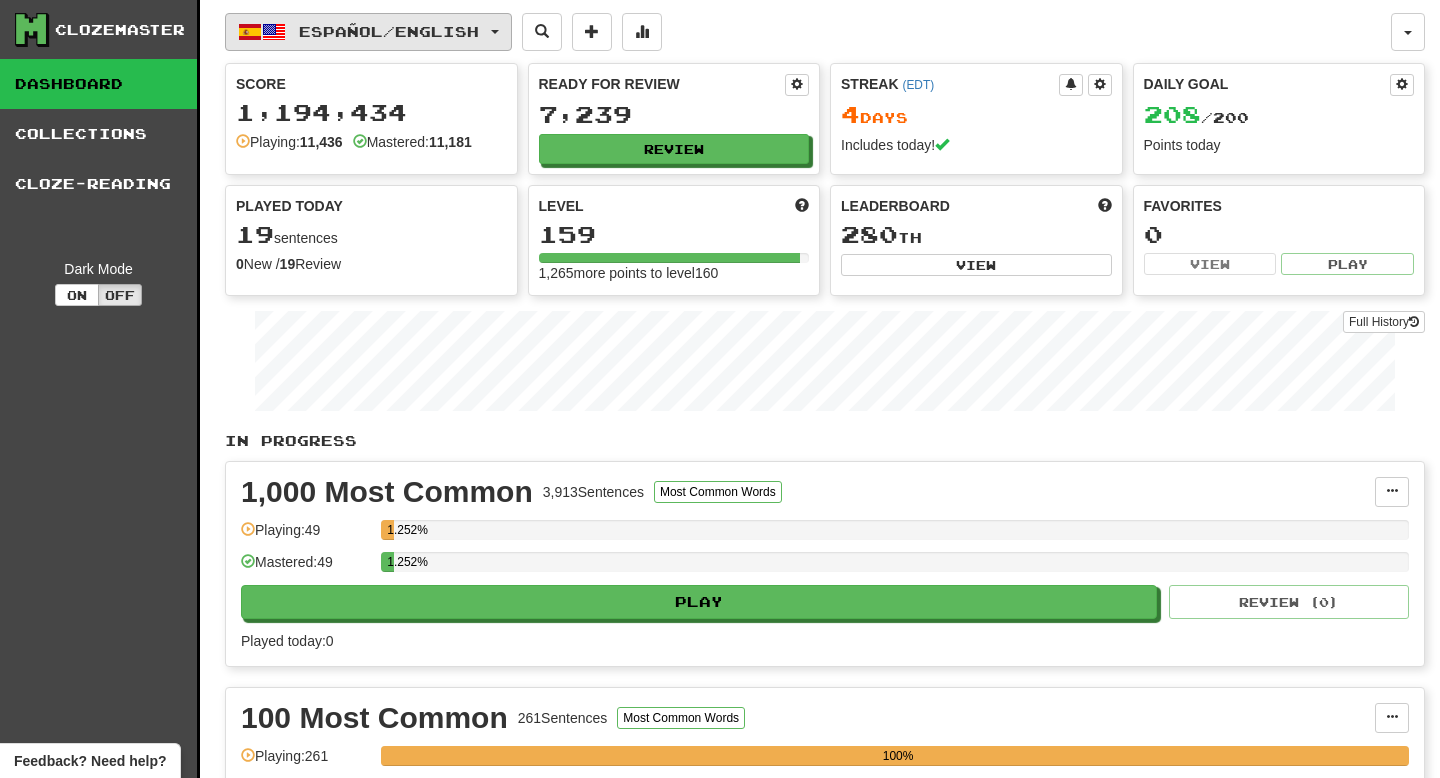 click on "Español  /  English" at bounding box center (368, 32) 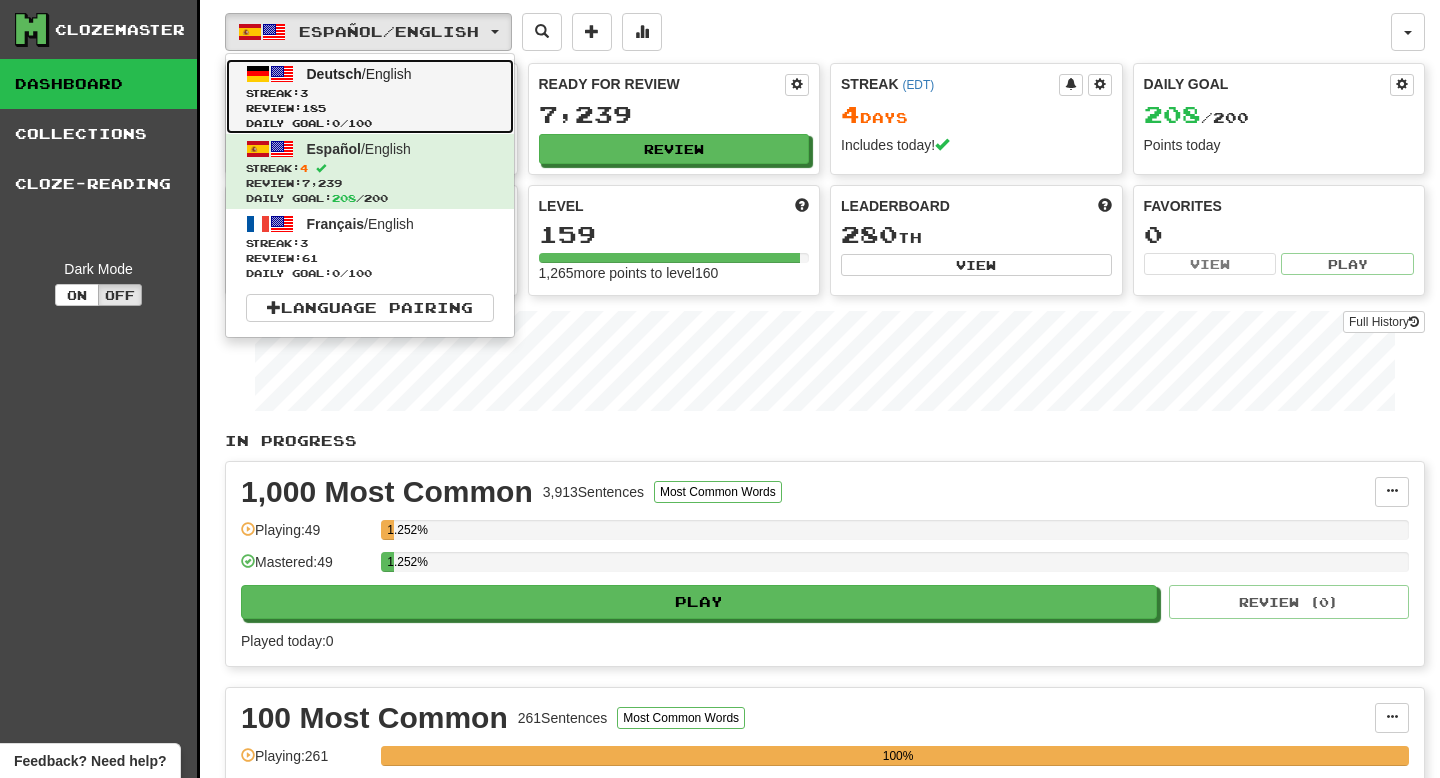 click on "Streak:  3" at bounding box center [370, 93] 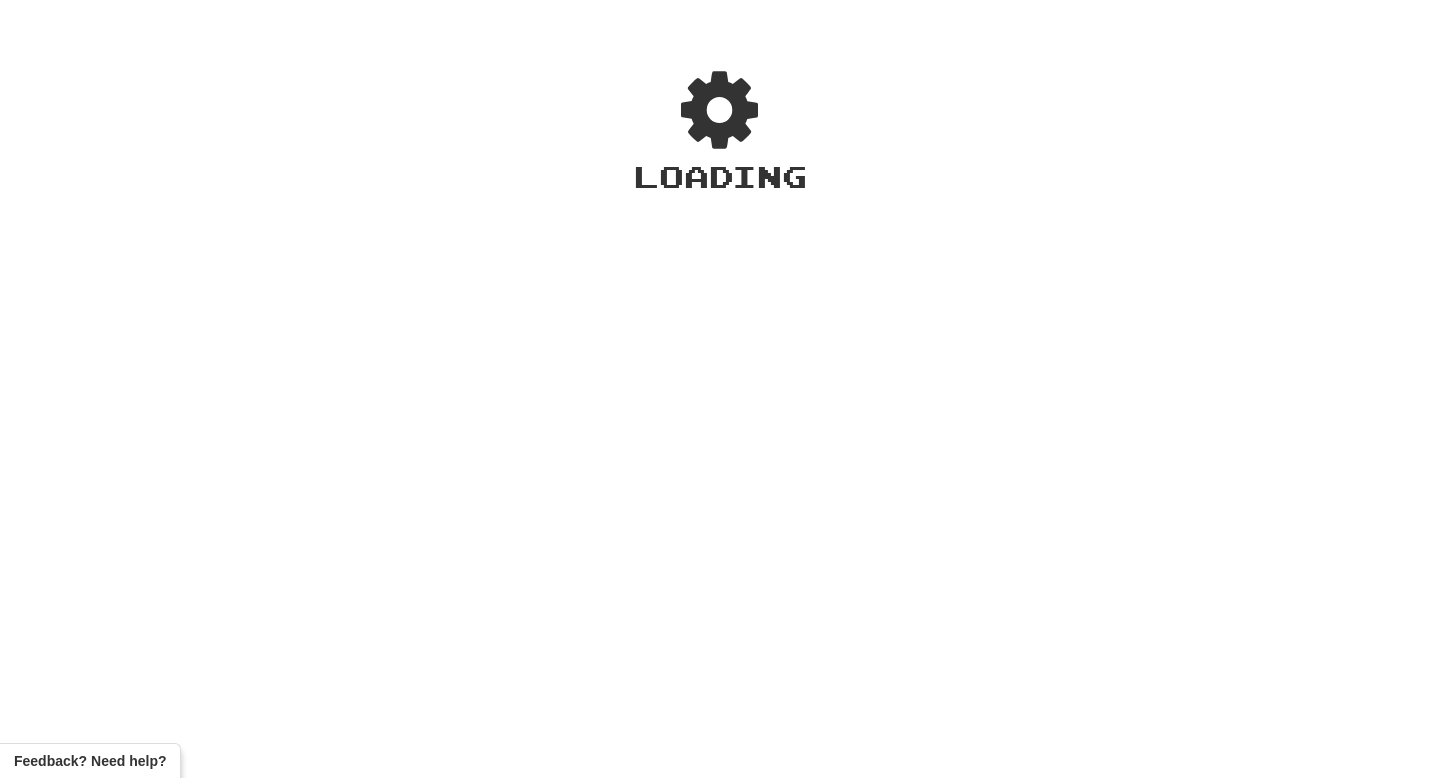 scroll, scrollTop: 0, scrollLeft: 0, axis: both 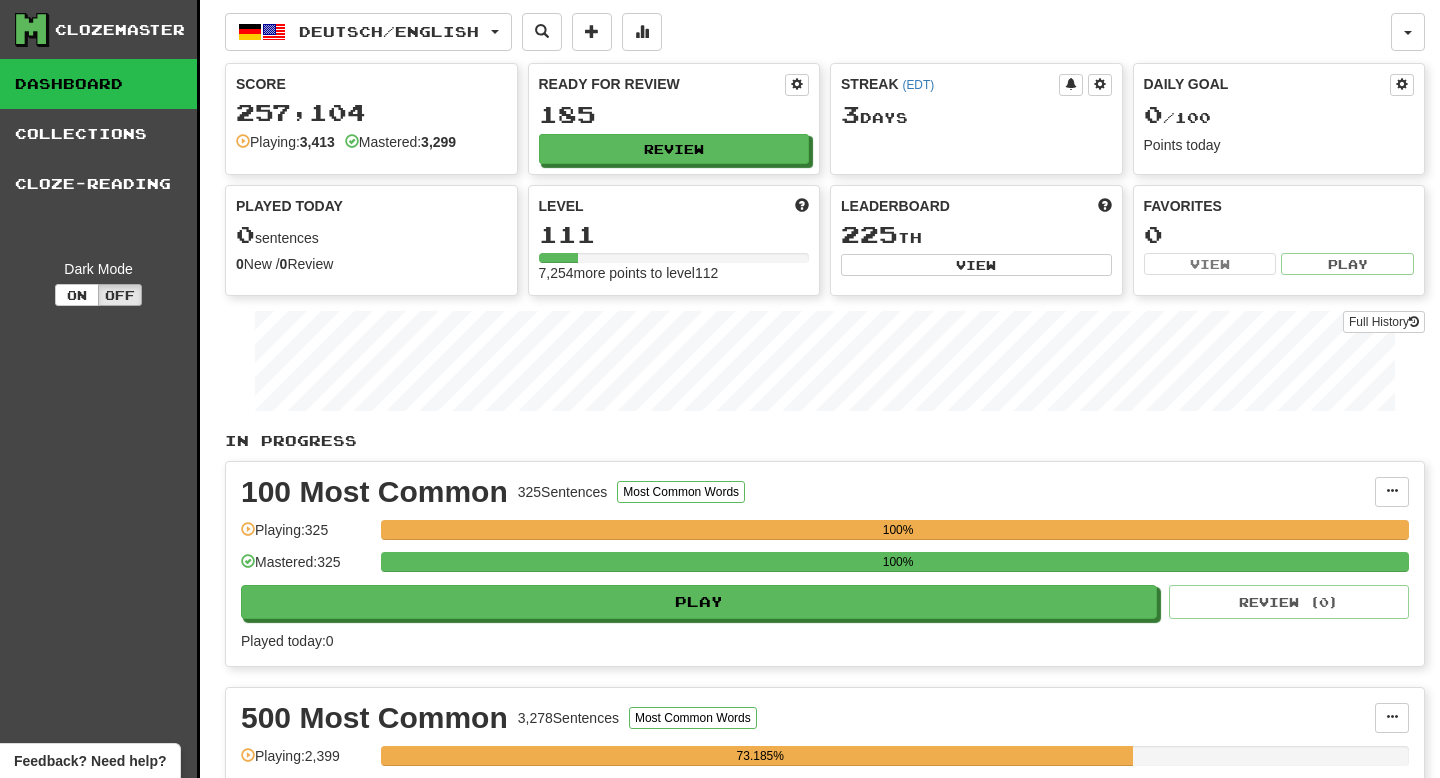 click on "Ready for Review 185   Review" at bounding box center [674, 119] 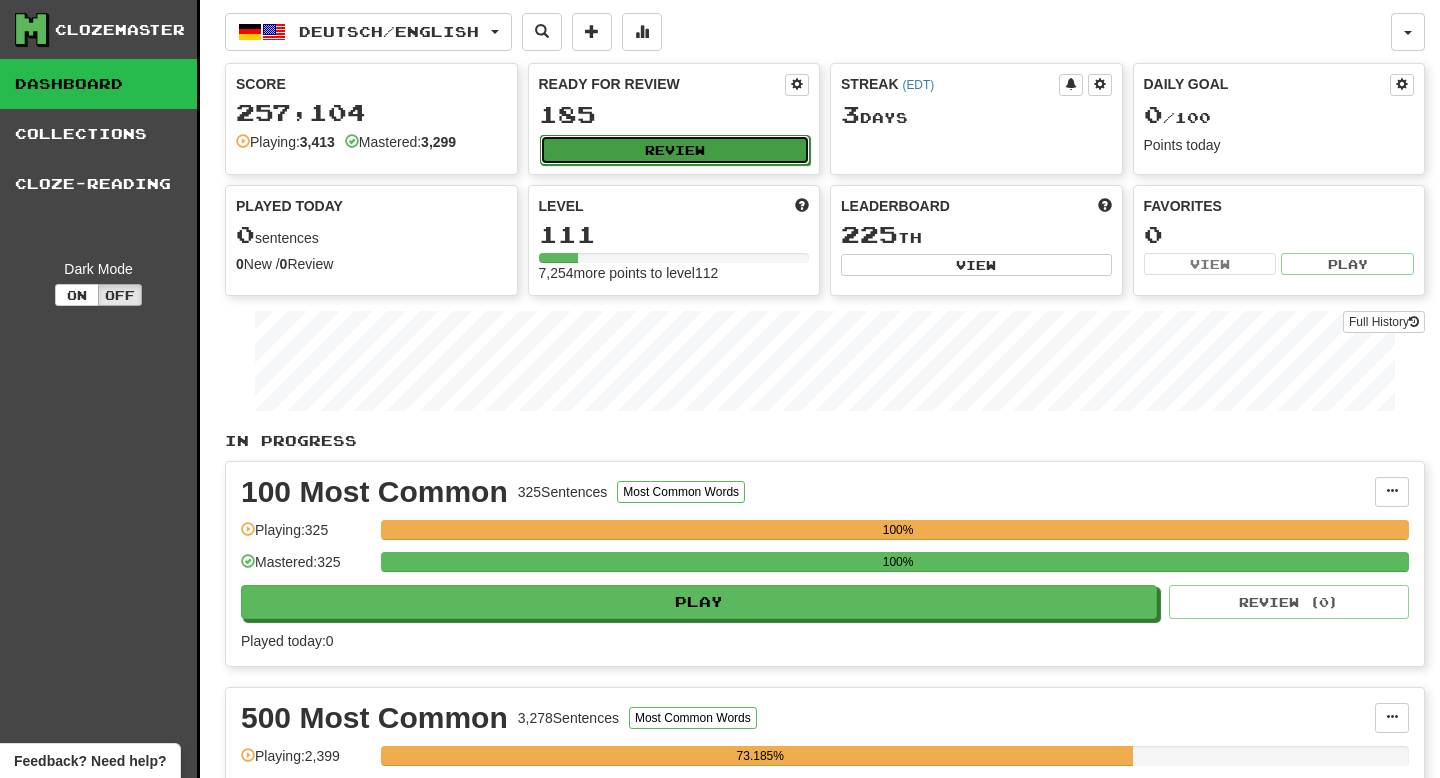 click on "Review" at bounding box center [675, 150] 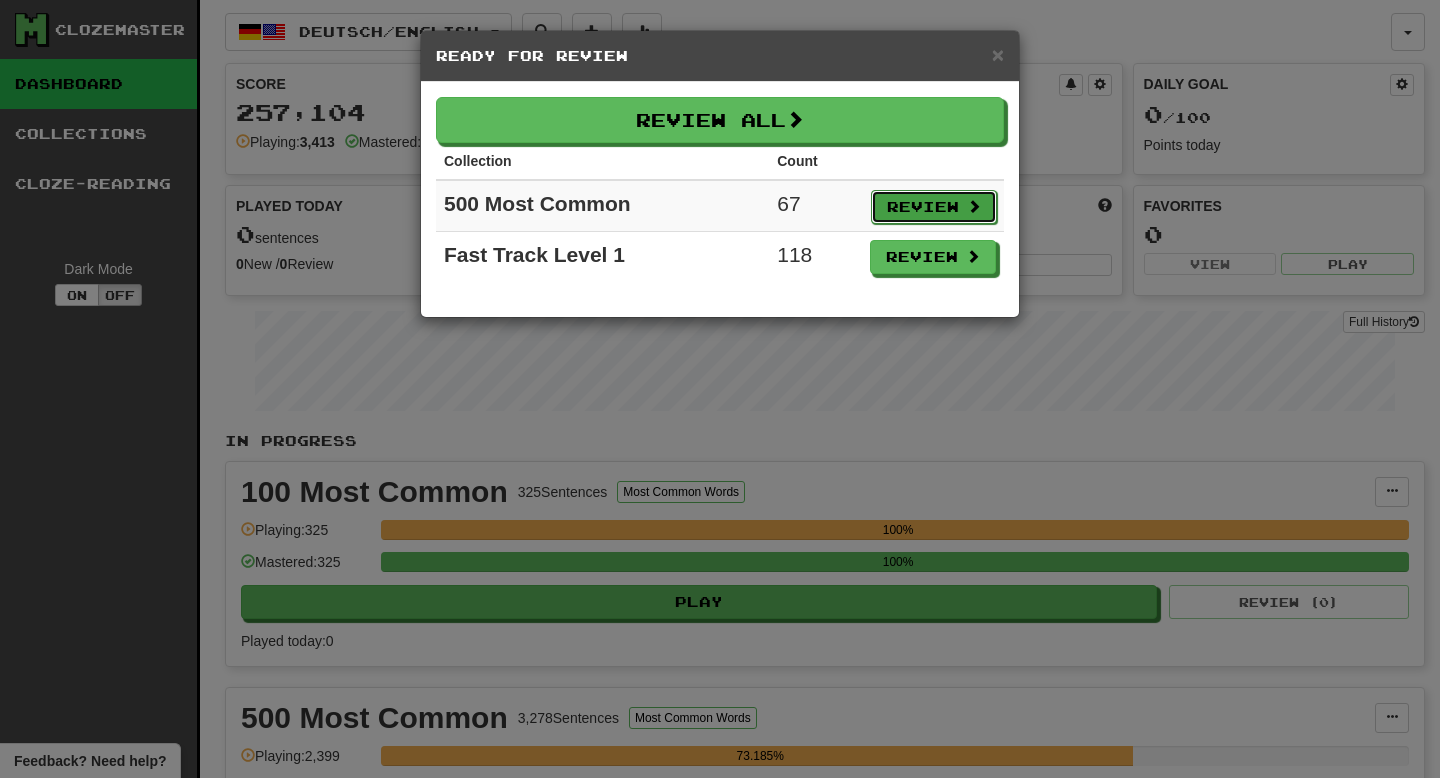 click on "Review" at bounding box center [934, 207] 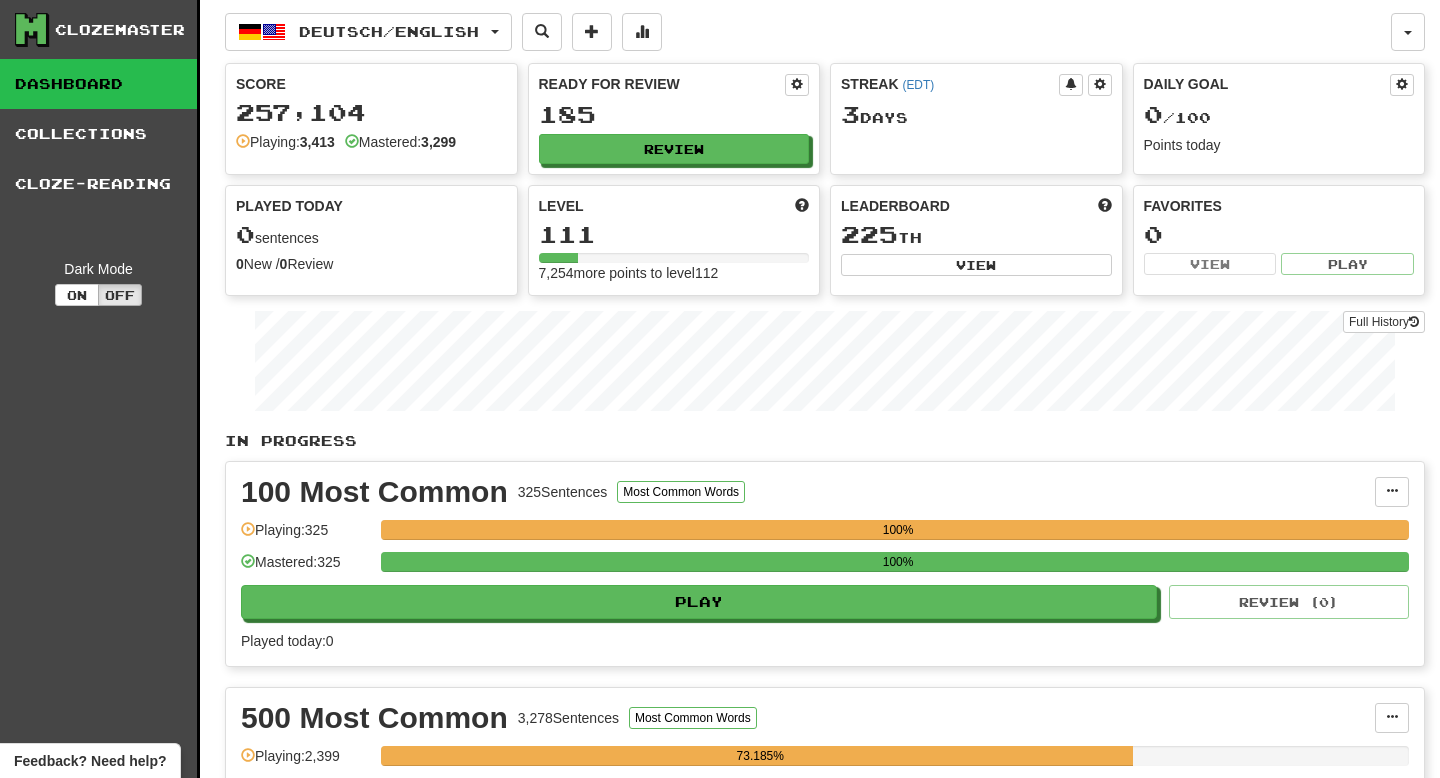 select on "**" 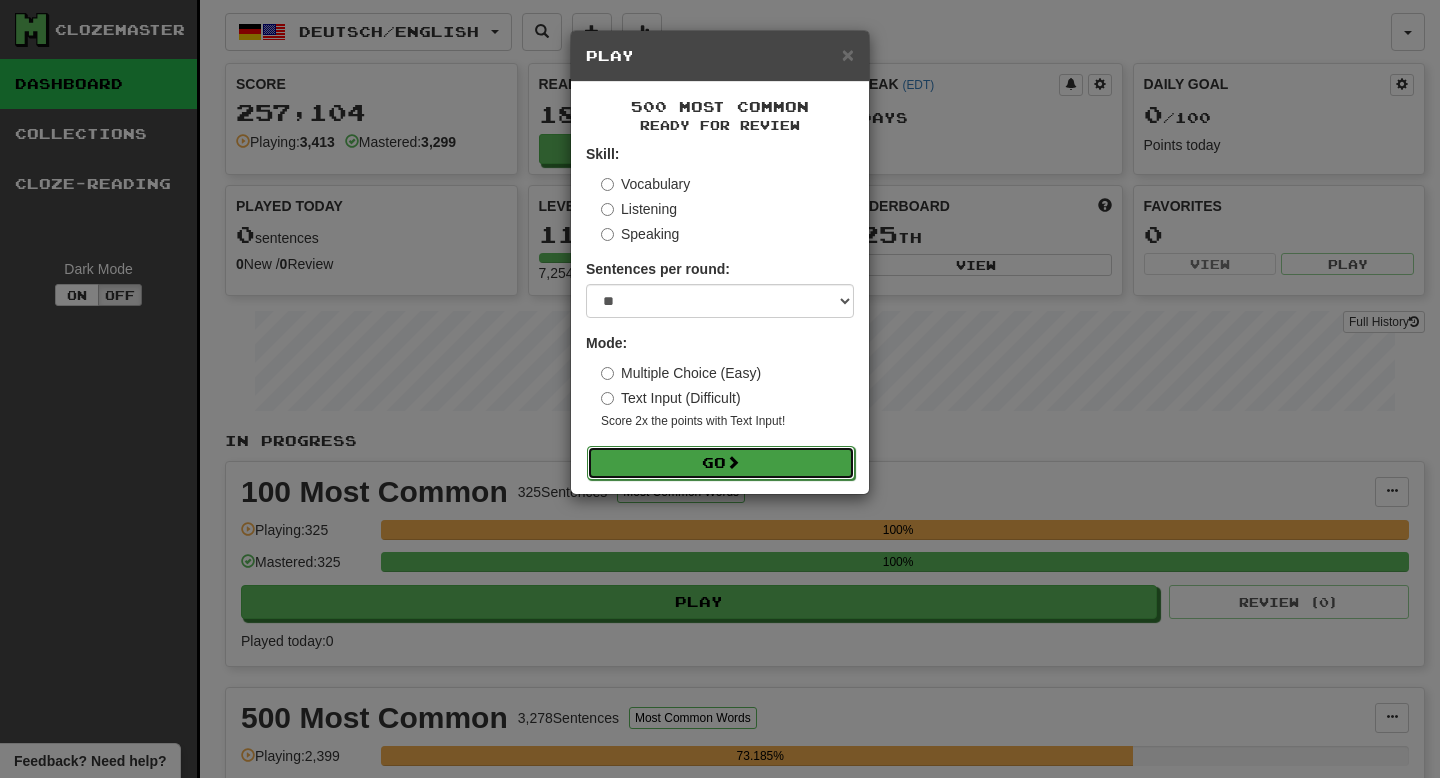 click on "Go" at bounding box center [721, 463] 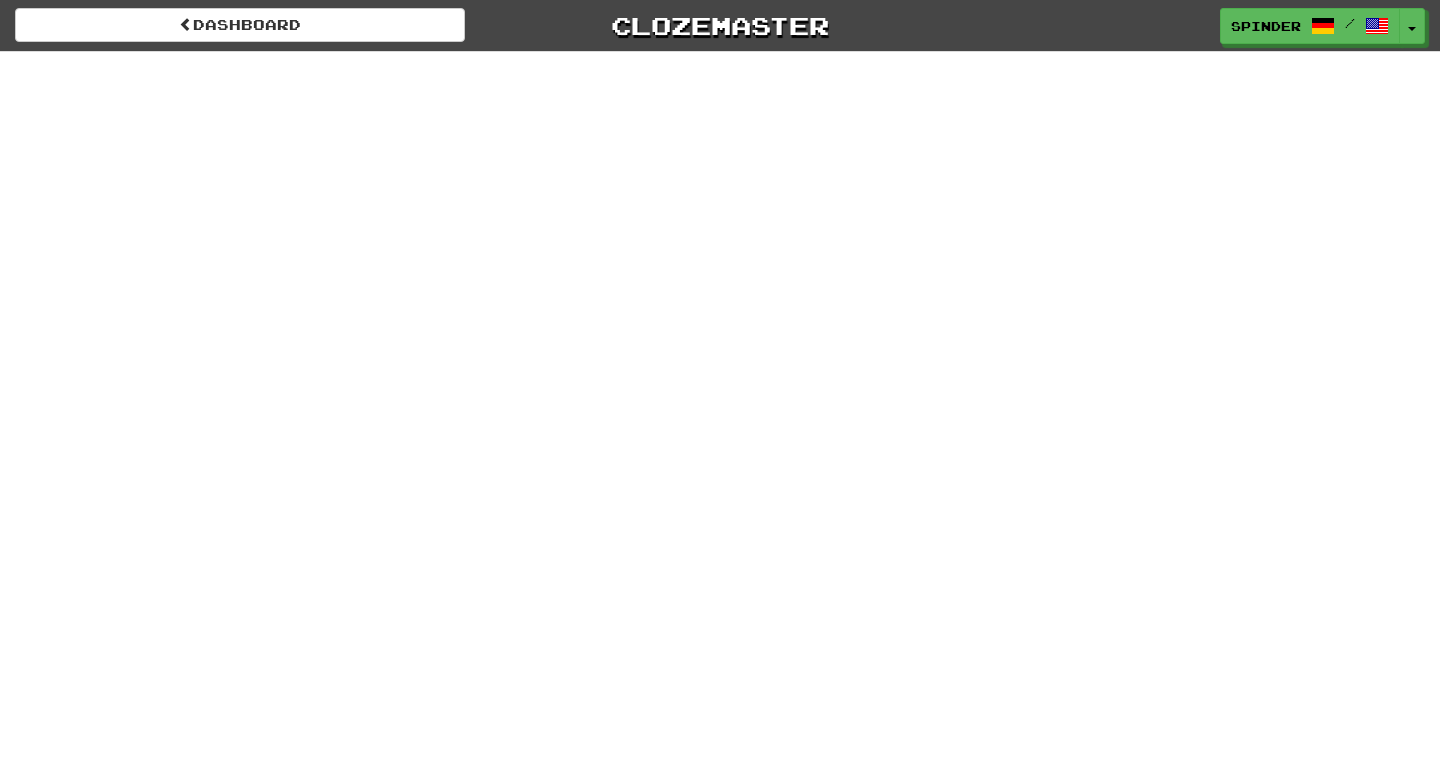 scroll, scrollTop: 0, scrollLeft: 0, axis: both 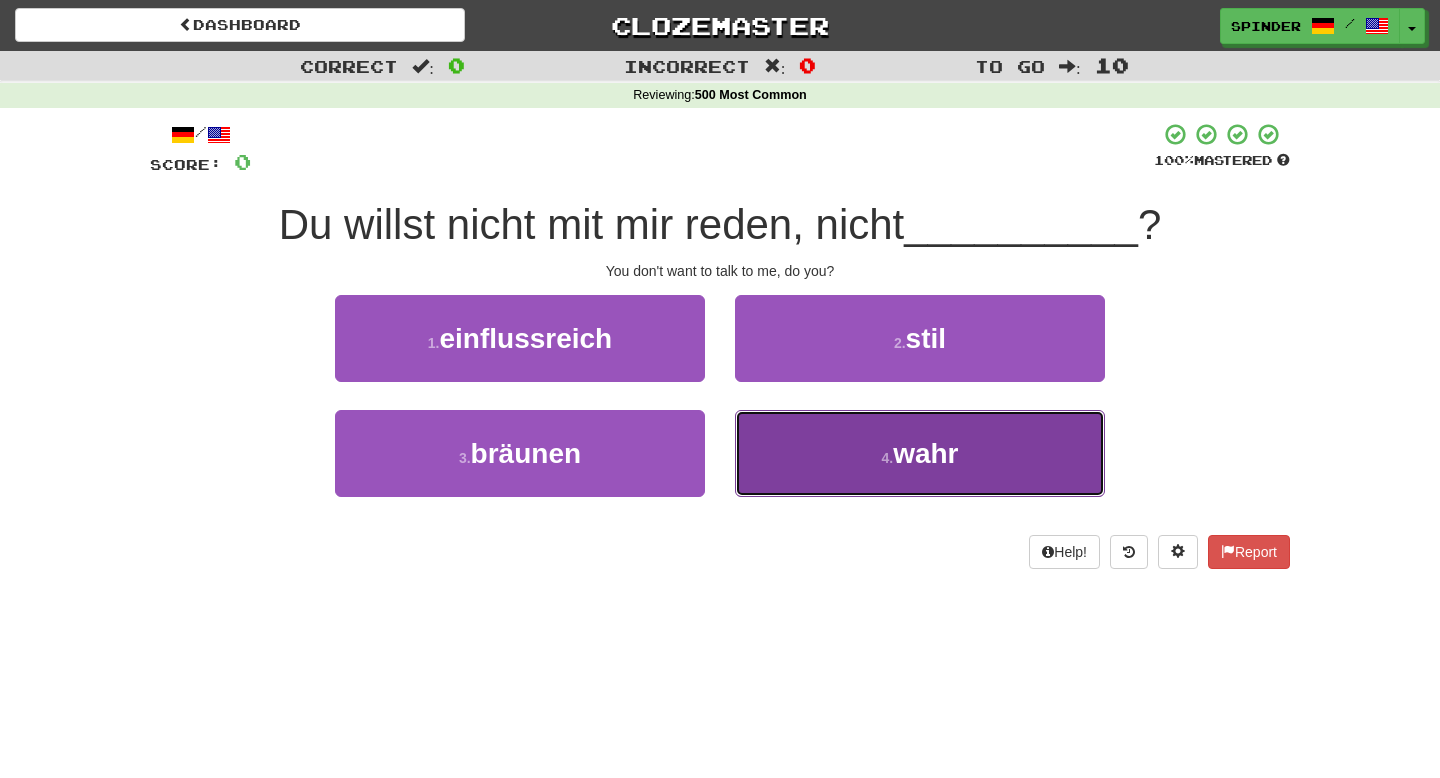 click on "4 .  wahr" at bounding box center [920, 453] 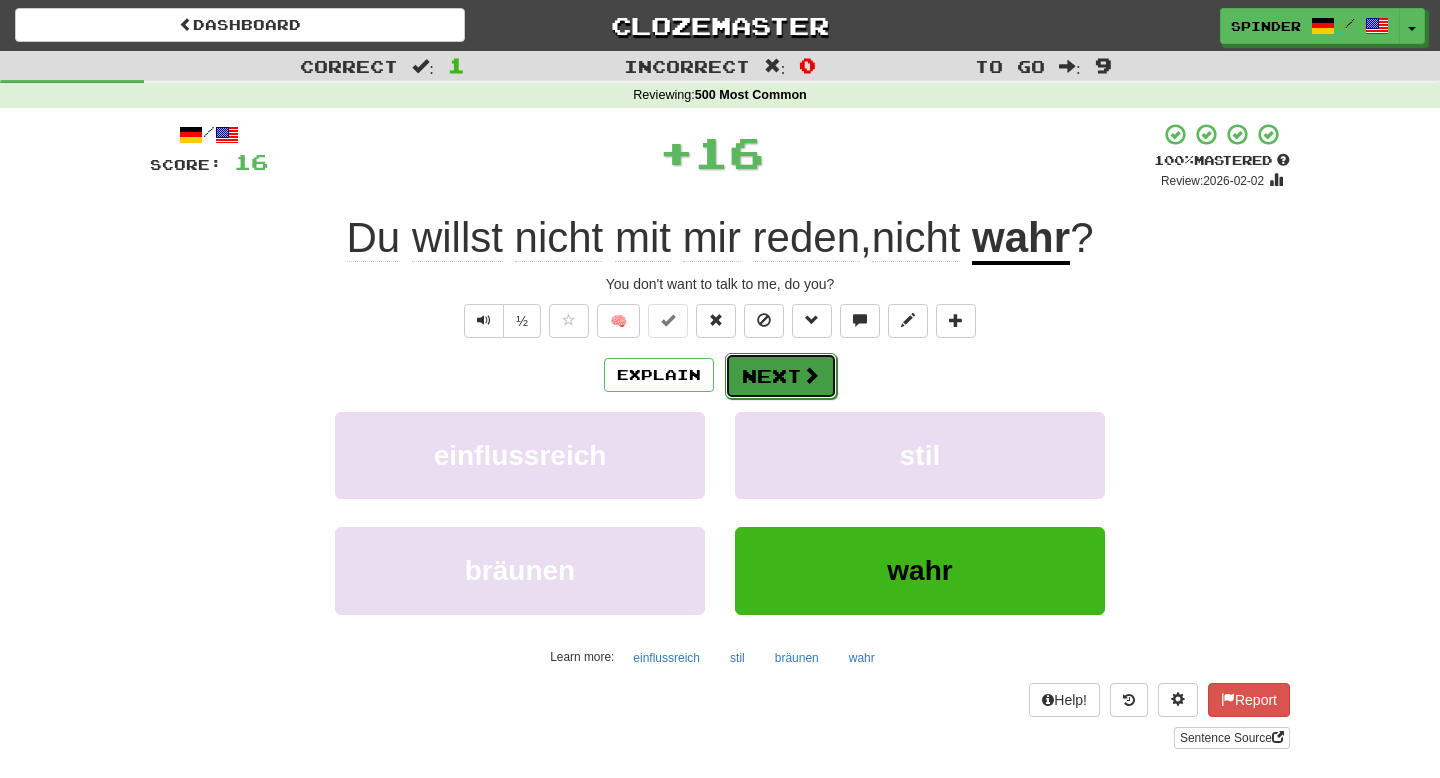 click on "Next" at bounding box center [781, 376] 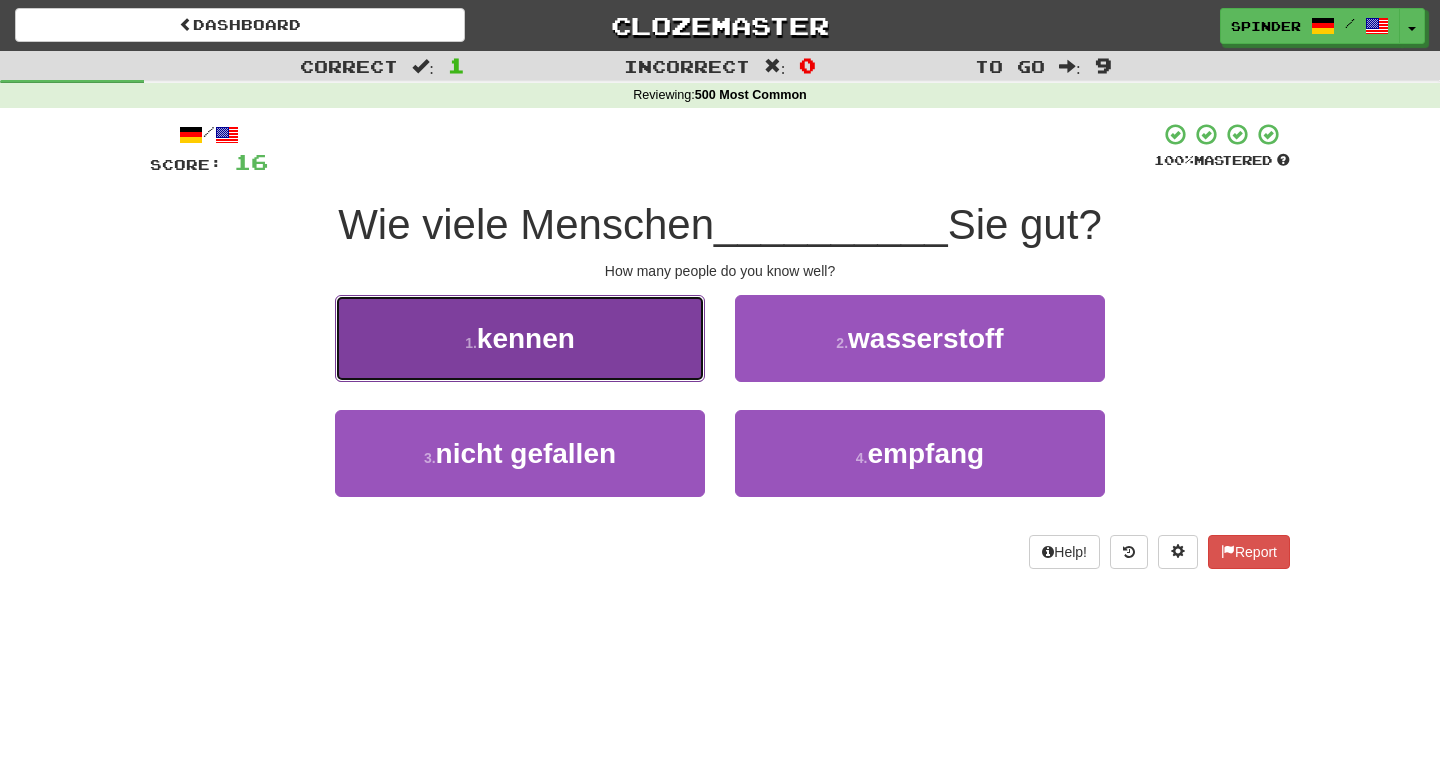 click on "1 .  kennen" at bounding box center (520, 338) 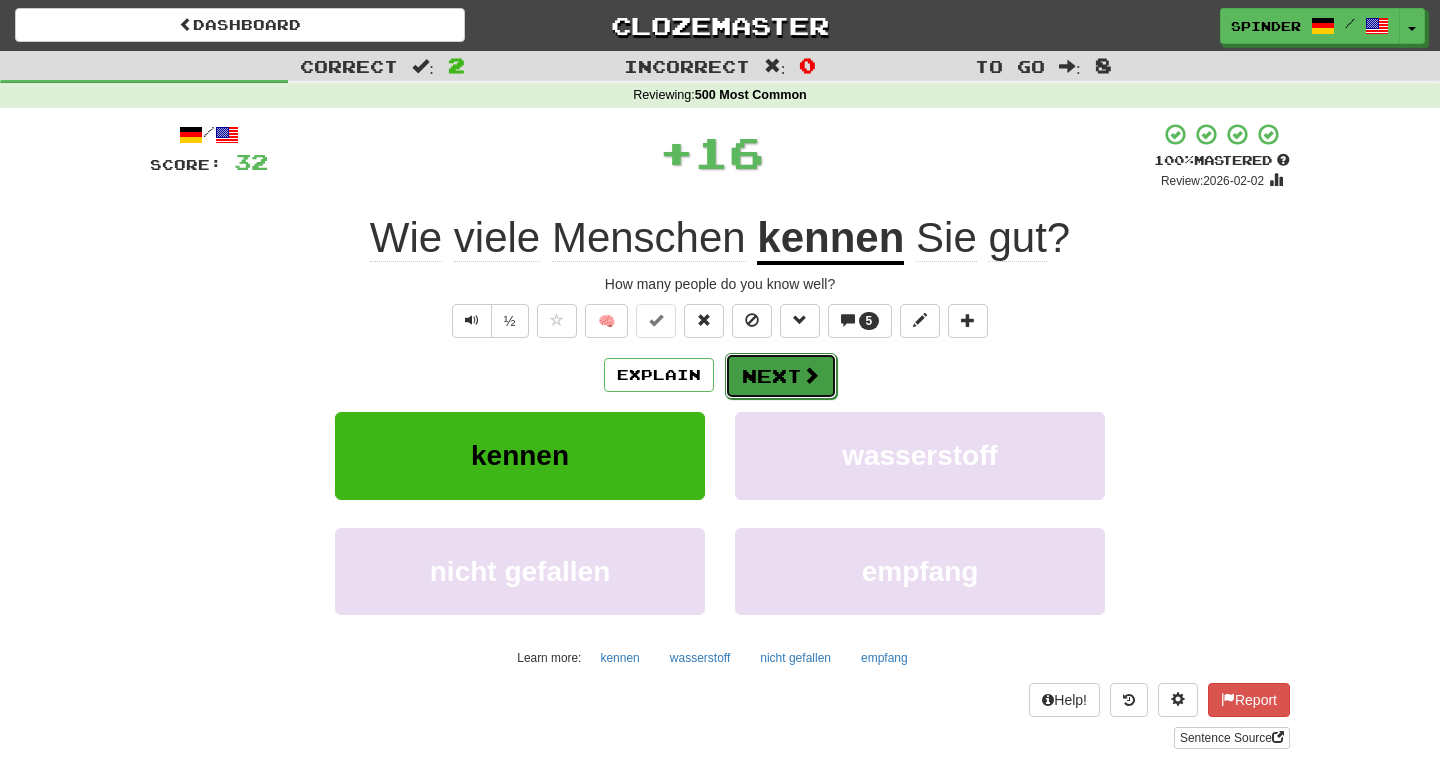 click on "Next" at bounding box center [781, 376] 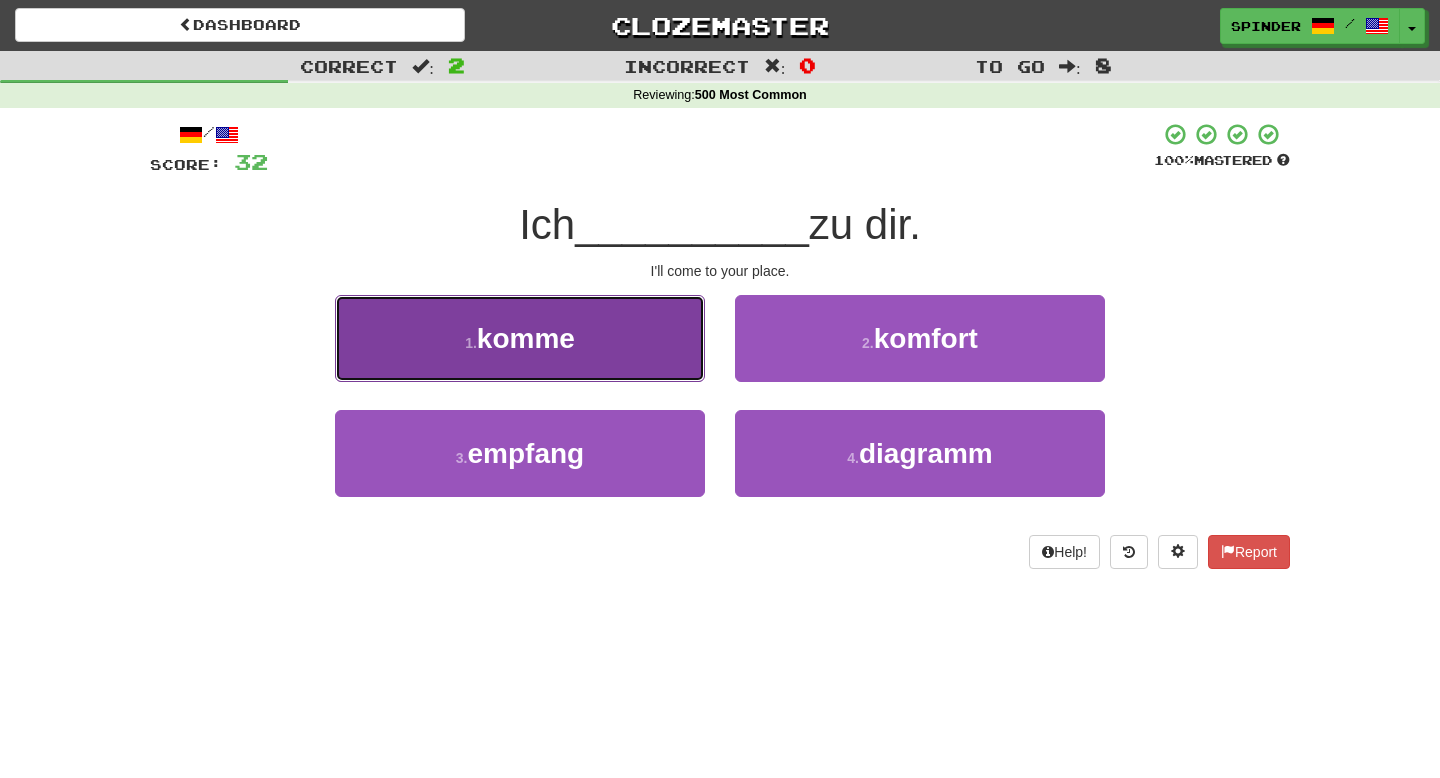 click on "1 .  komme" at bounding box center (520, 338) 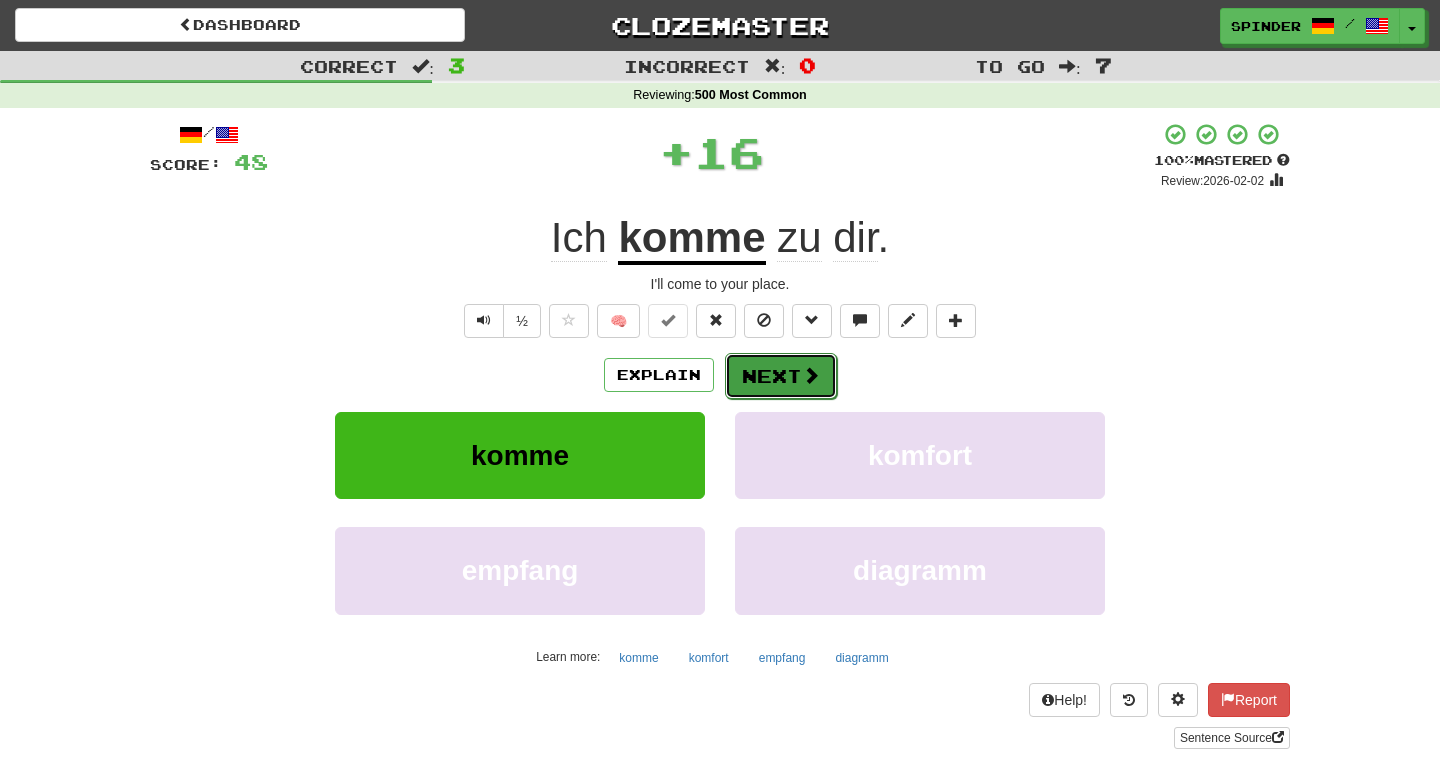 click on "Next" at bounding box center [781, 376] 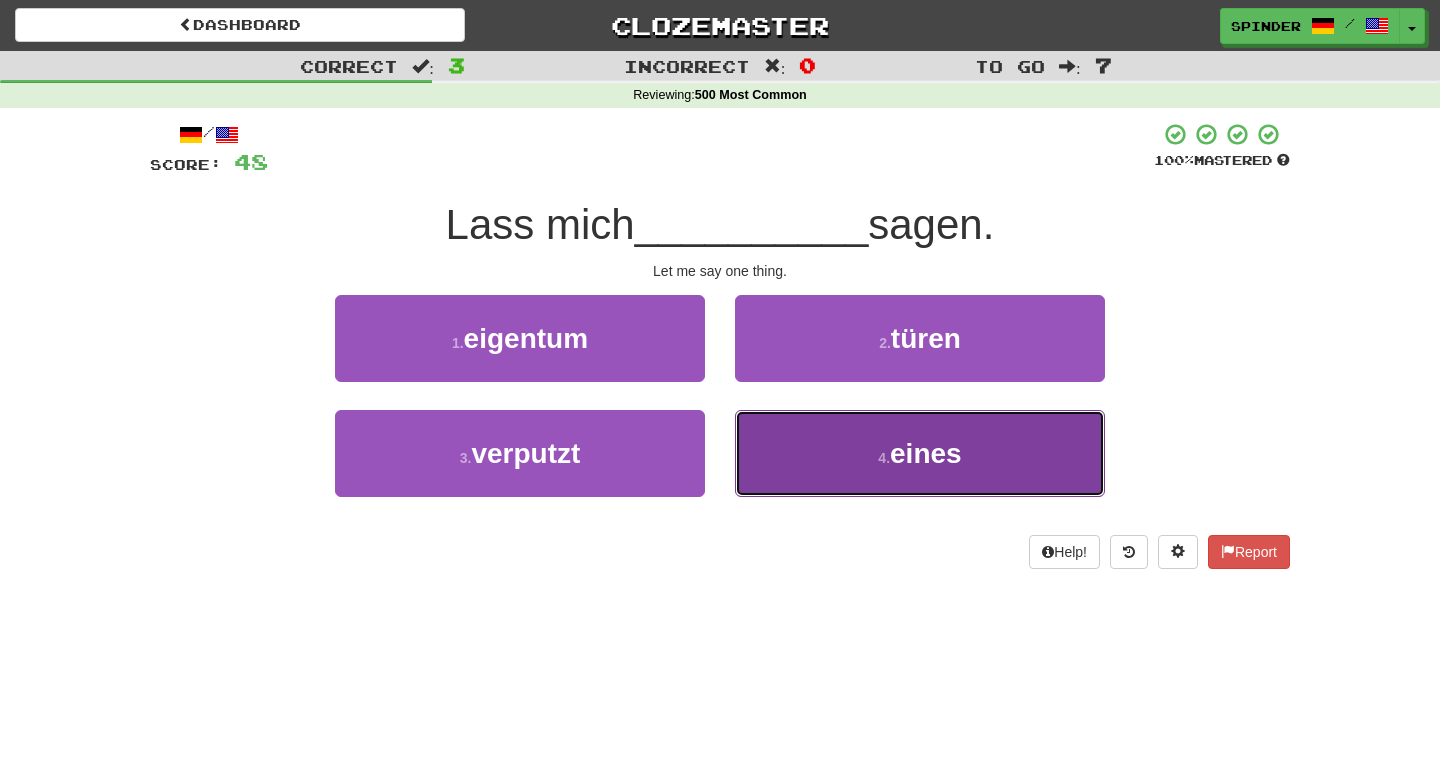click on "4 .  eines" at bounding box center [920, 453] 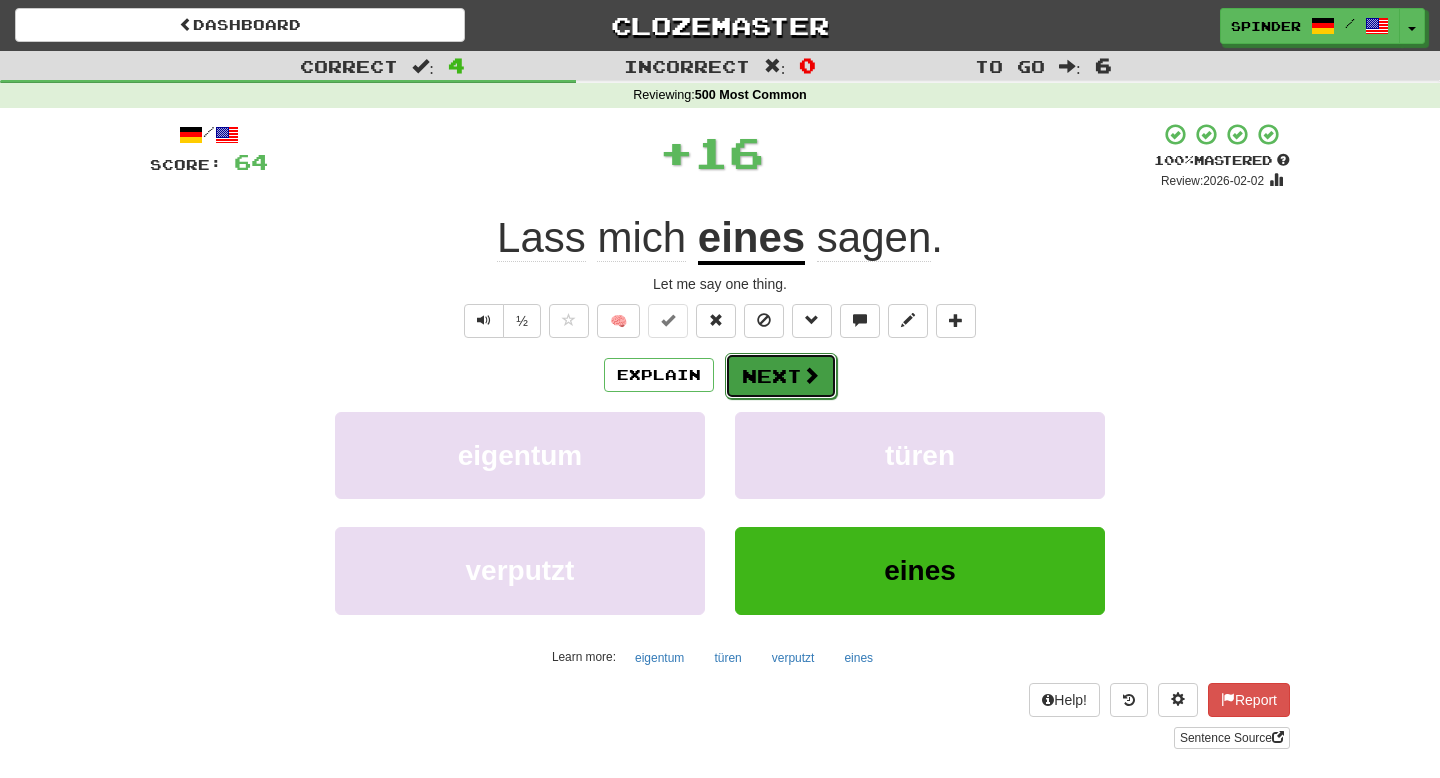 click on "Next" at bounding box center [781, 376] 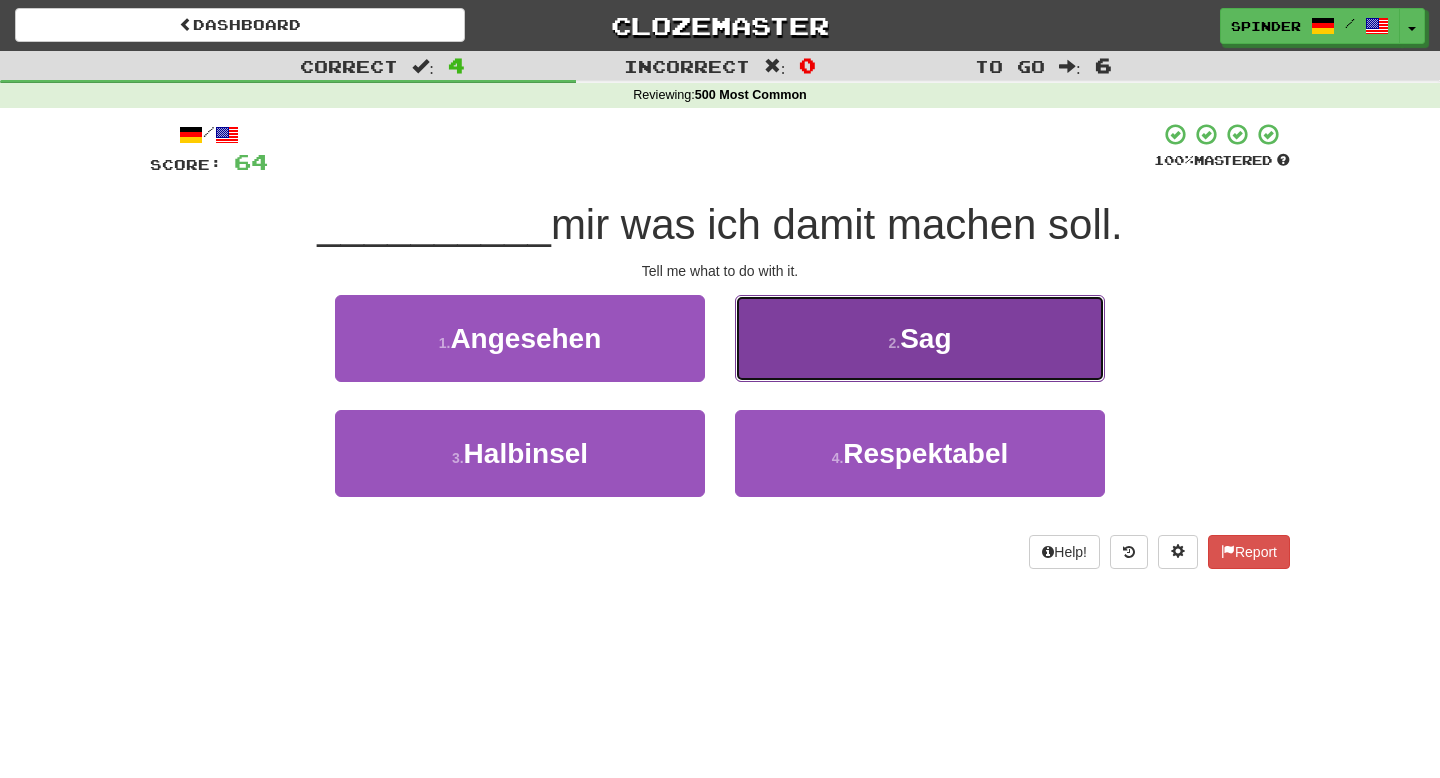 click on "2 .  Sag" at bounding box center (920, 338) 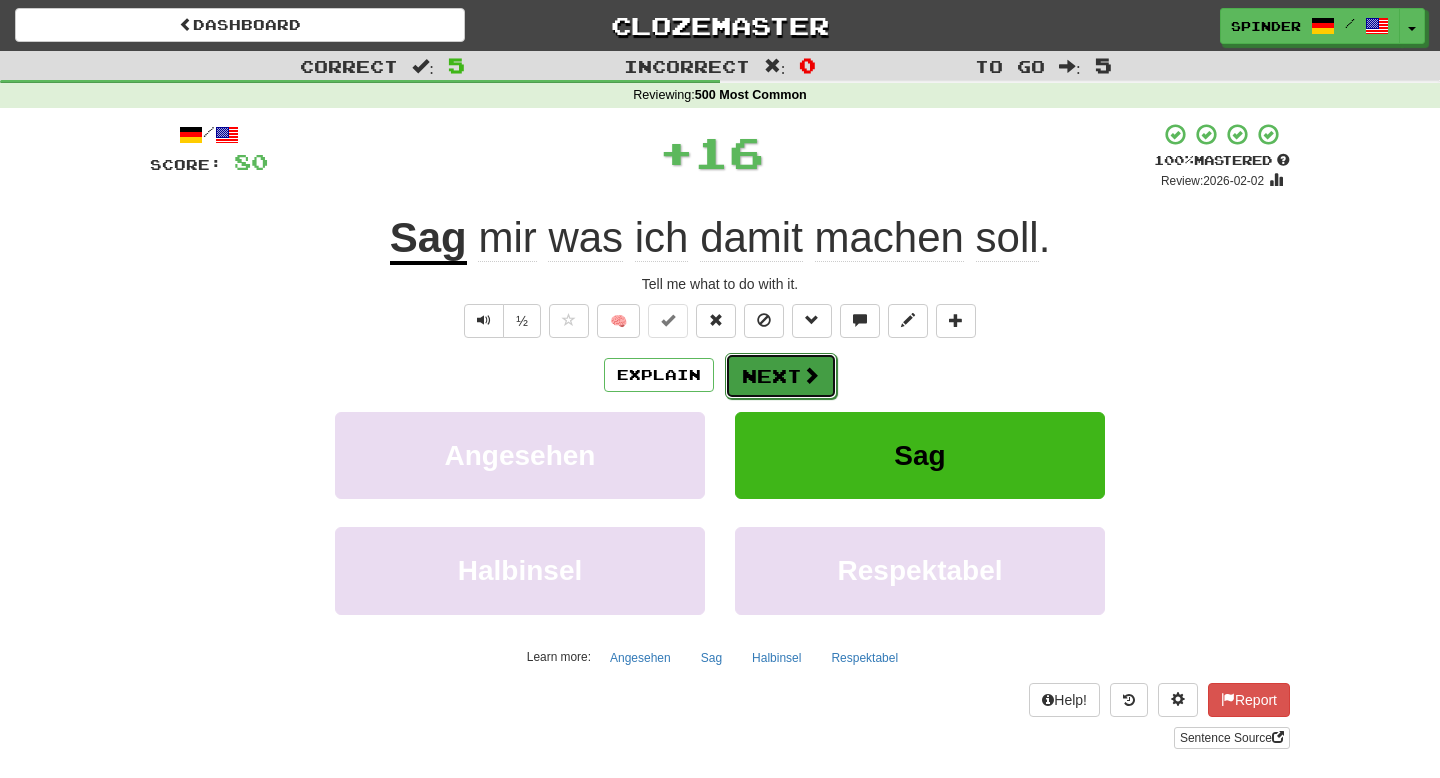 click on "Next" at bounding box center (781, 376) 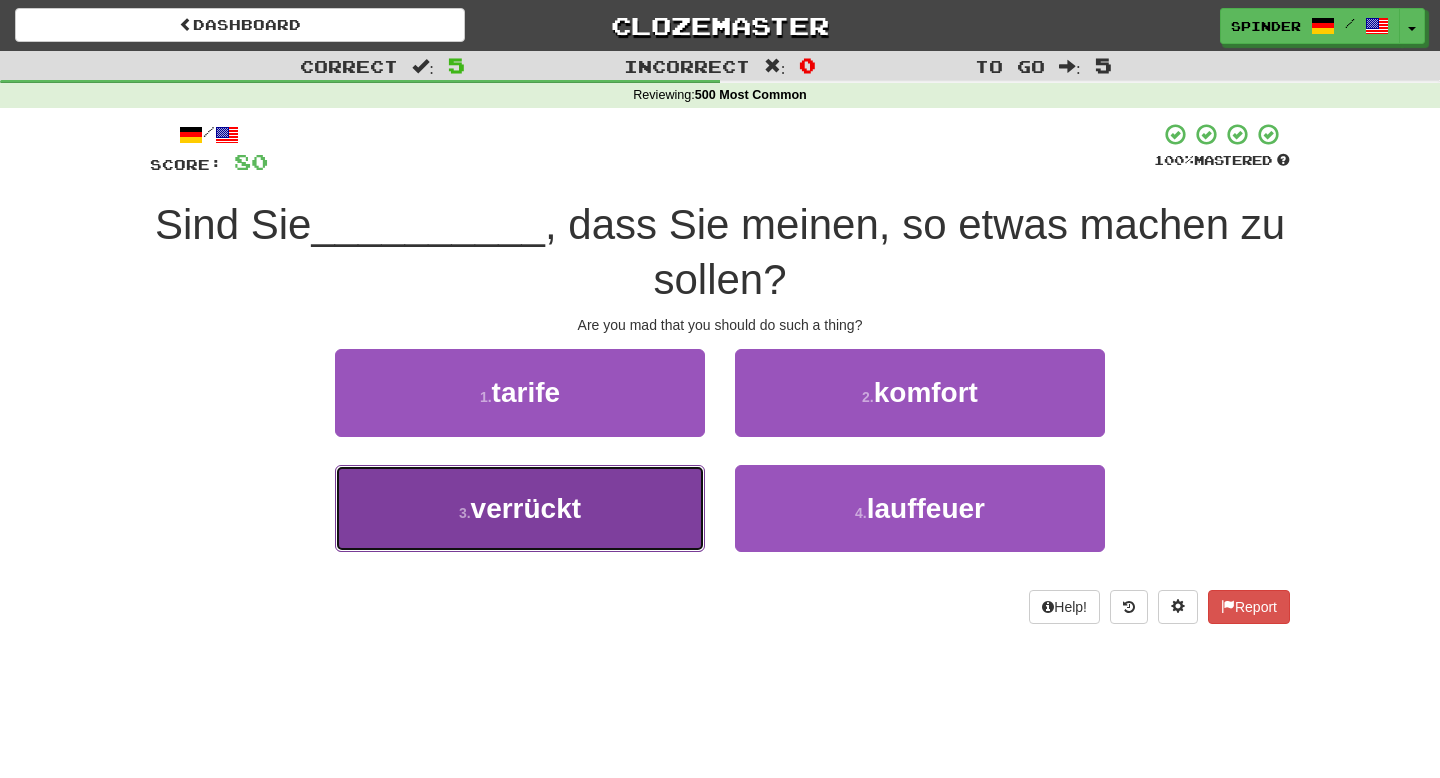click on "3 .  verrückt" at bounding box center (520, 508) 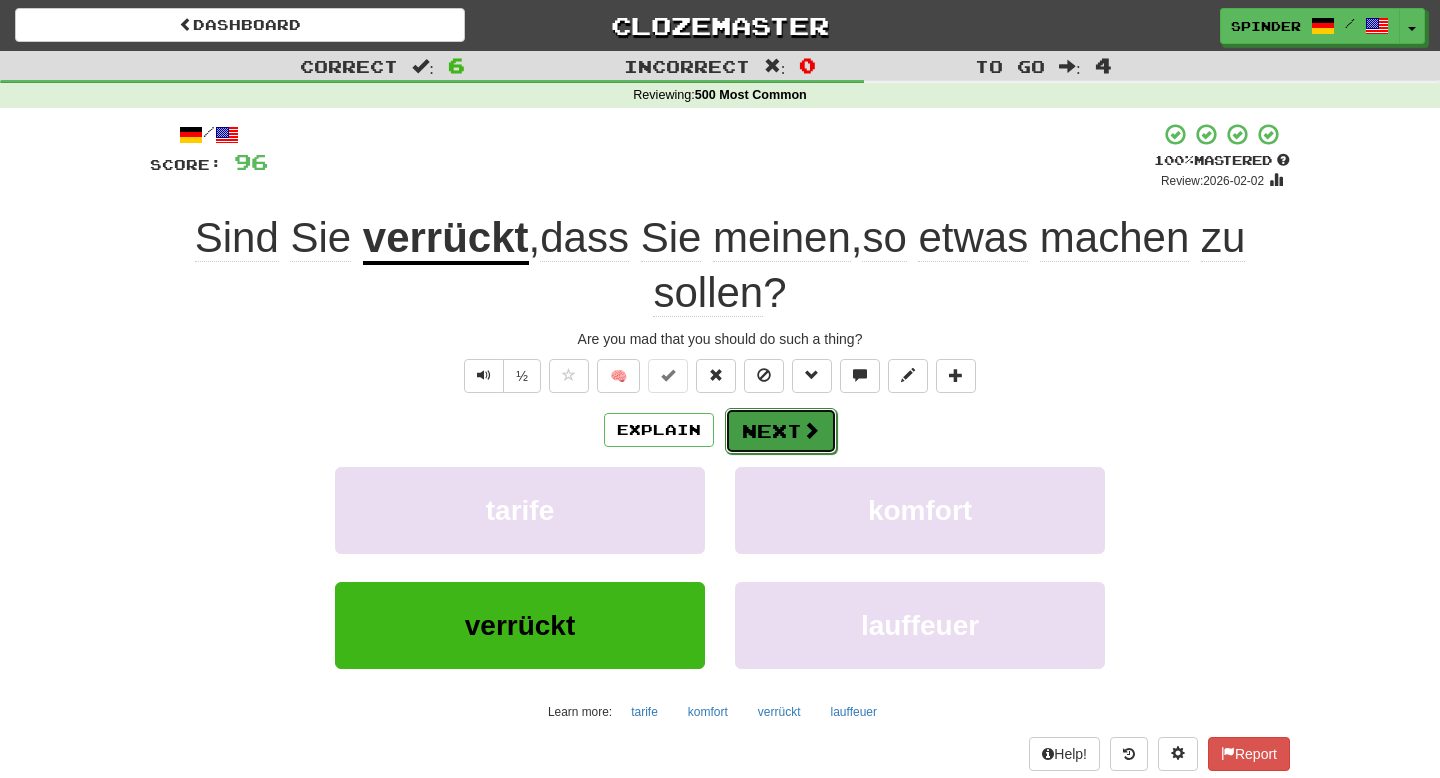 click on "Next" at bounding box center (781, 431) 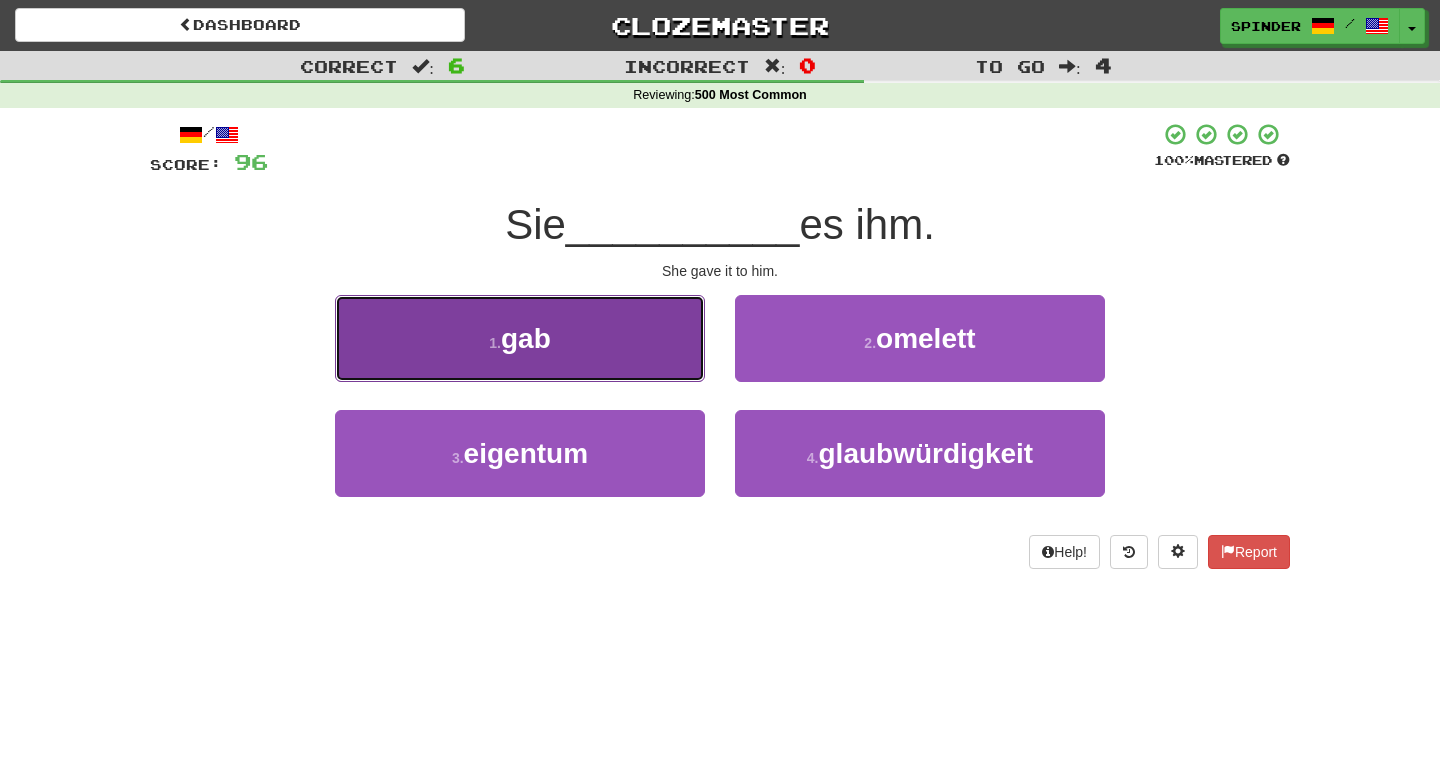 click on "1 .  gab" at bounding box center [520, 338] 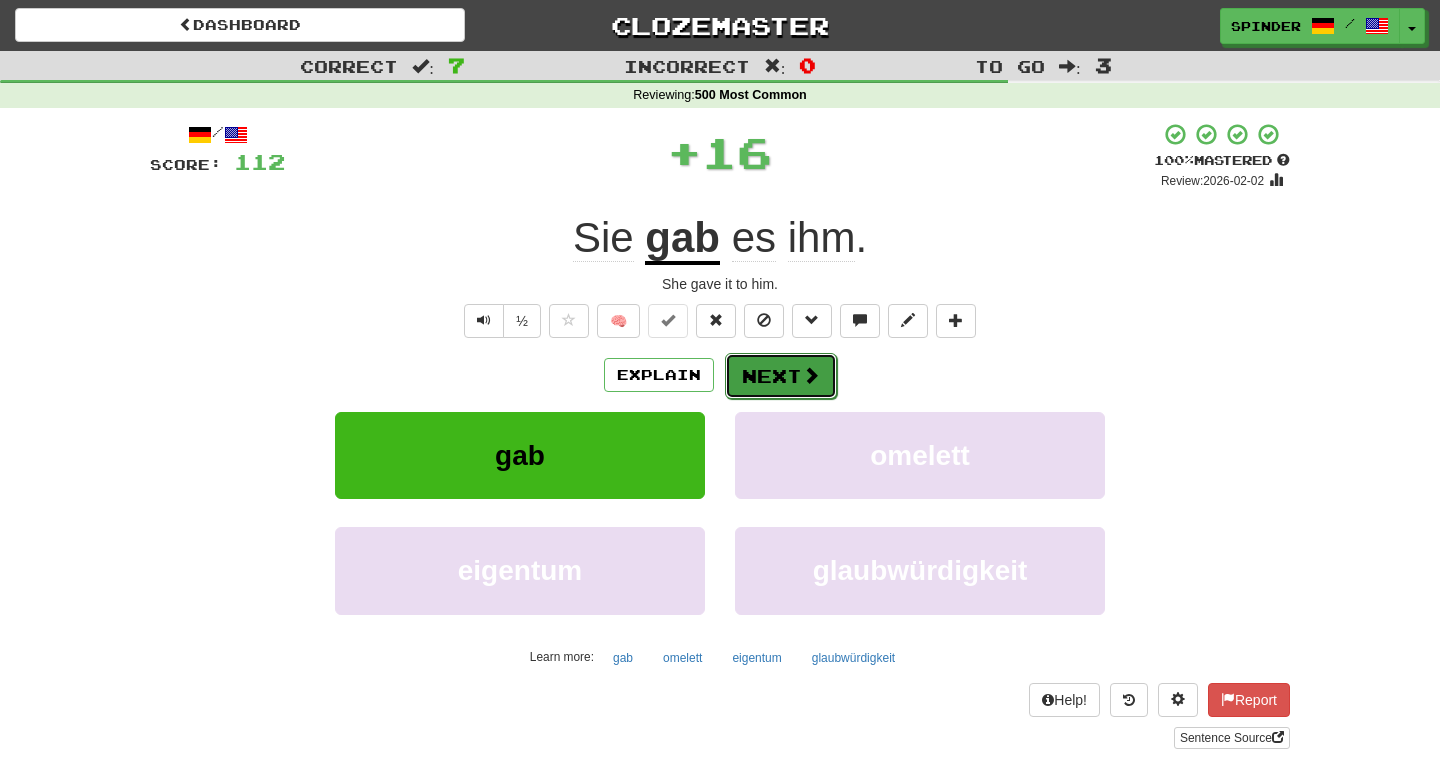 click on "Next" at bounding box center [781, 376] 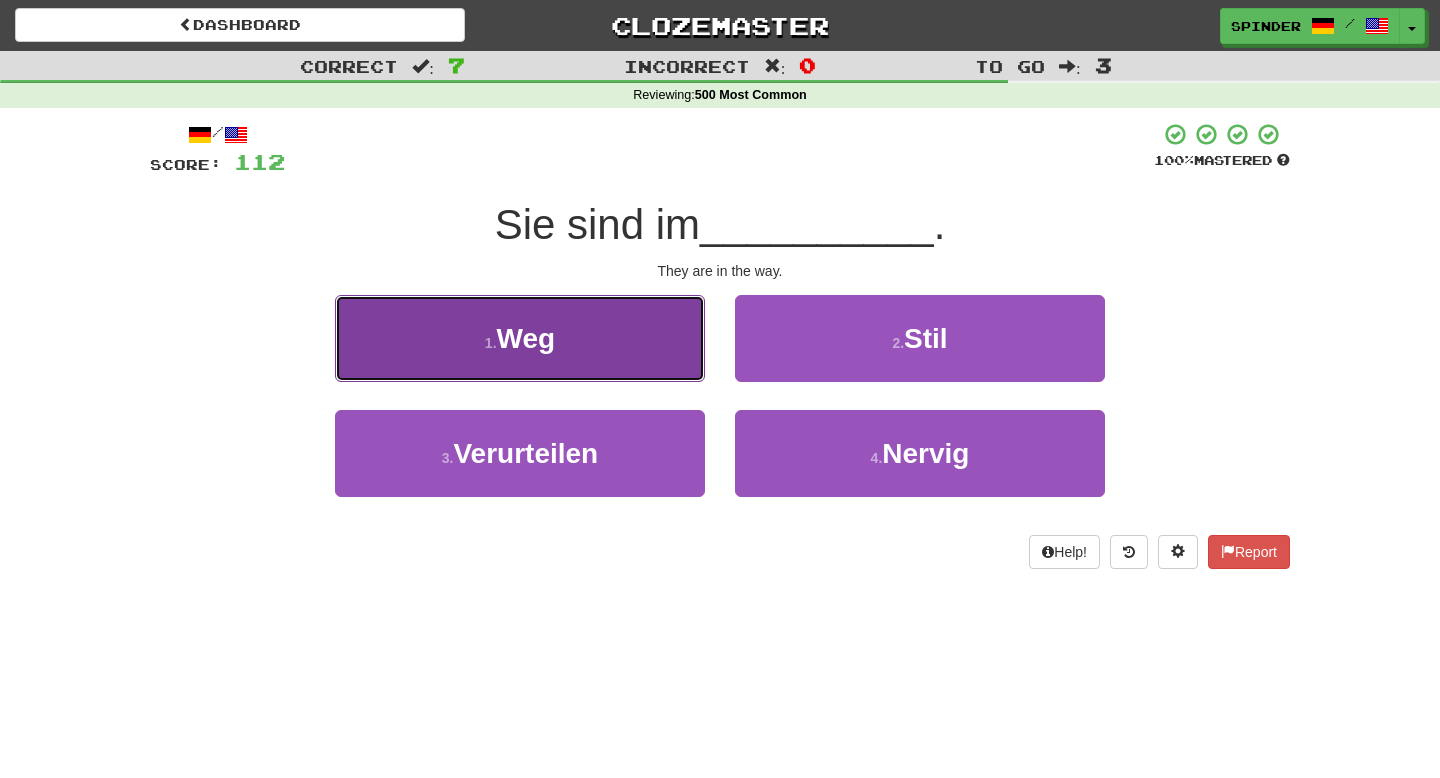 click on "1 .  Weg" at bounding box center [520, 338] 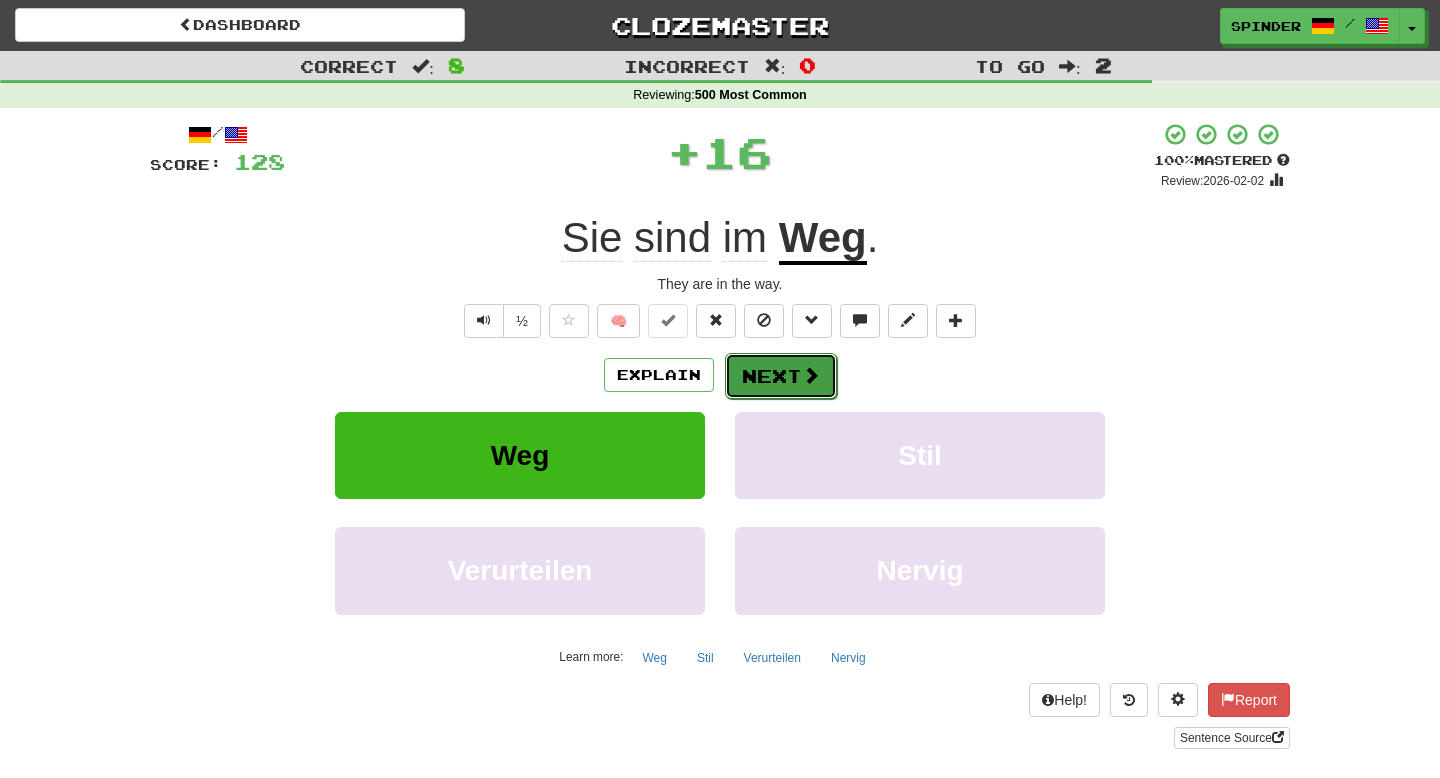 click on "Next" at bounding box center [781, 376] 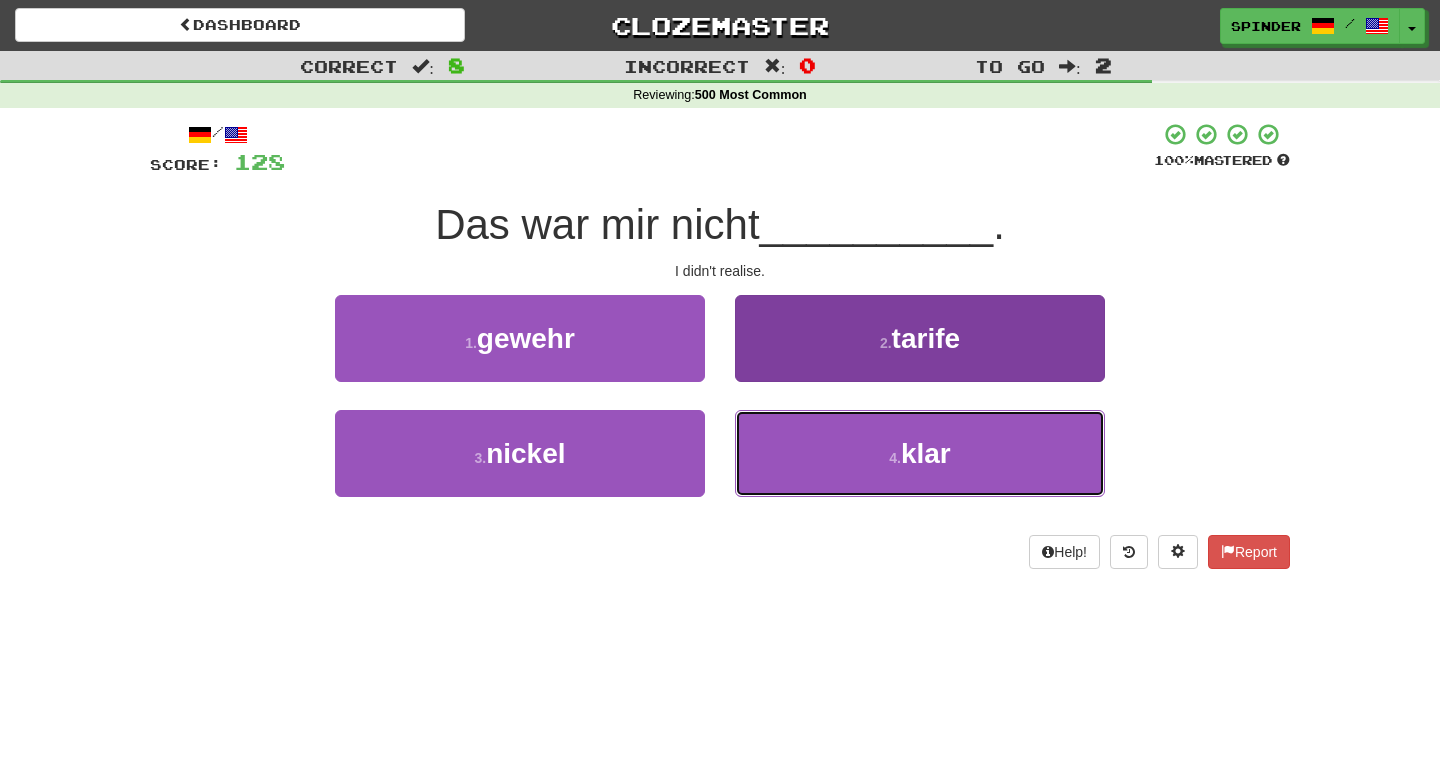 click on "4 .  klar" at bounding box center (920, 453) 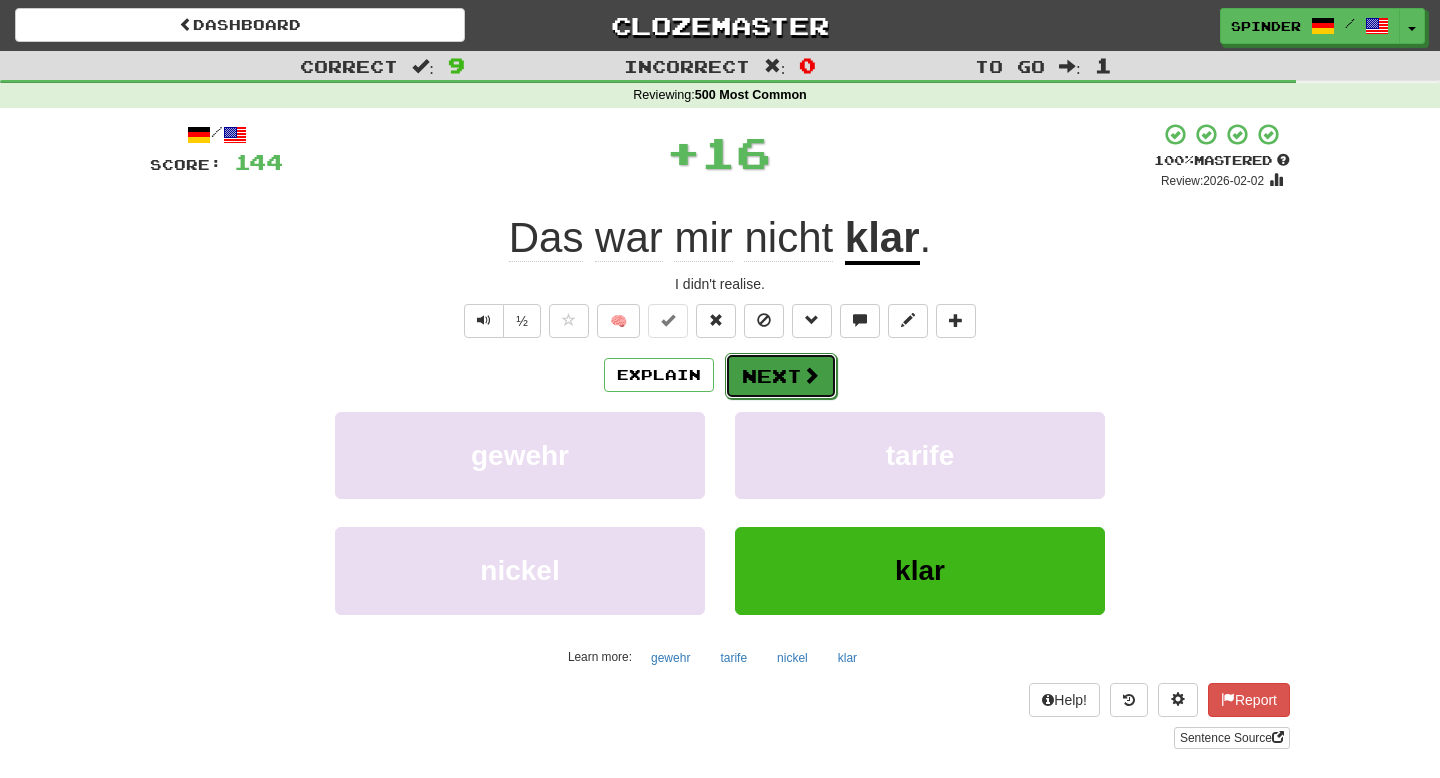 click on "Next" at bounding box center [781, 376] 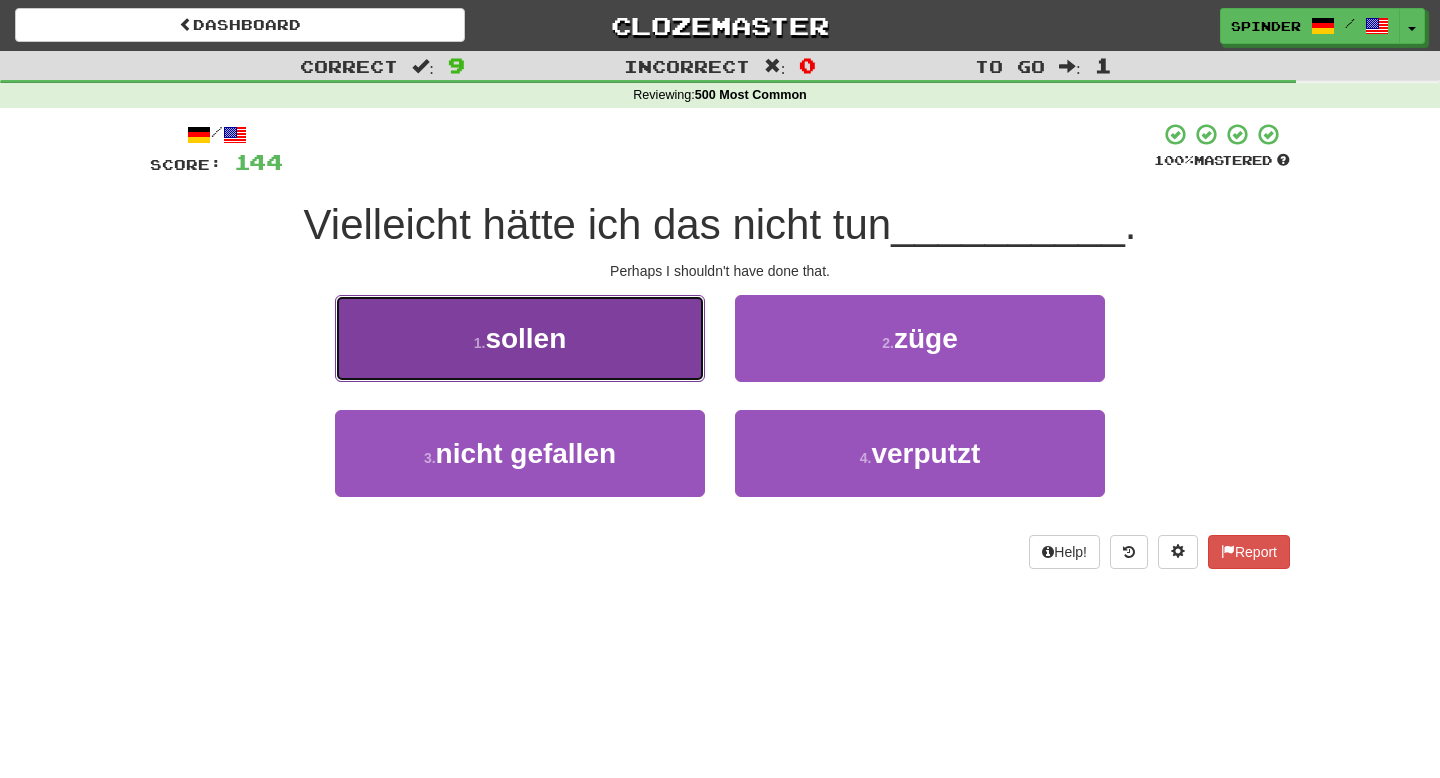 click on "1 .  sollen" at bounding box center (520, 338) 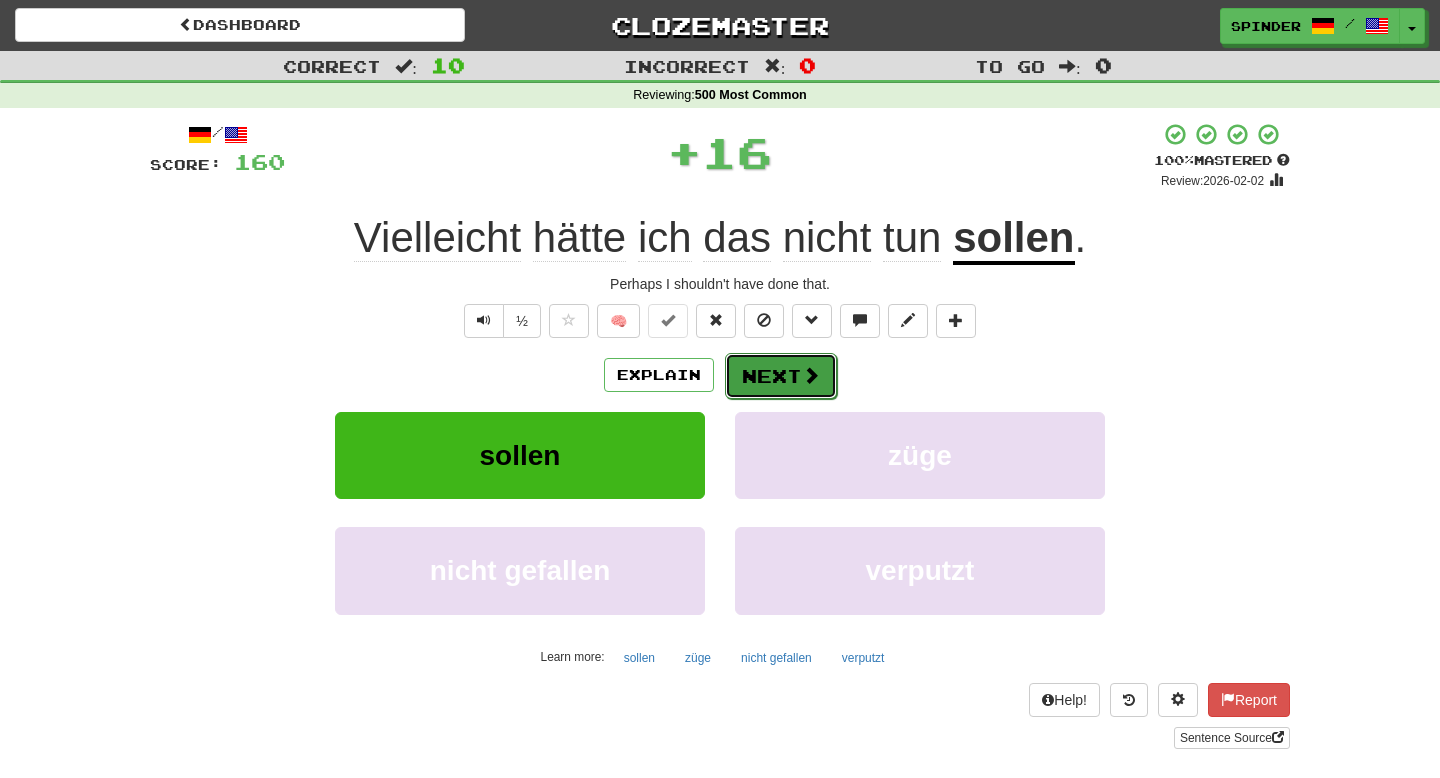 click at bounding box center [811, 375] 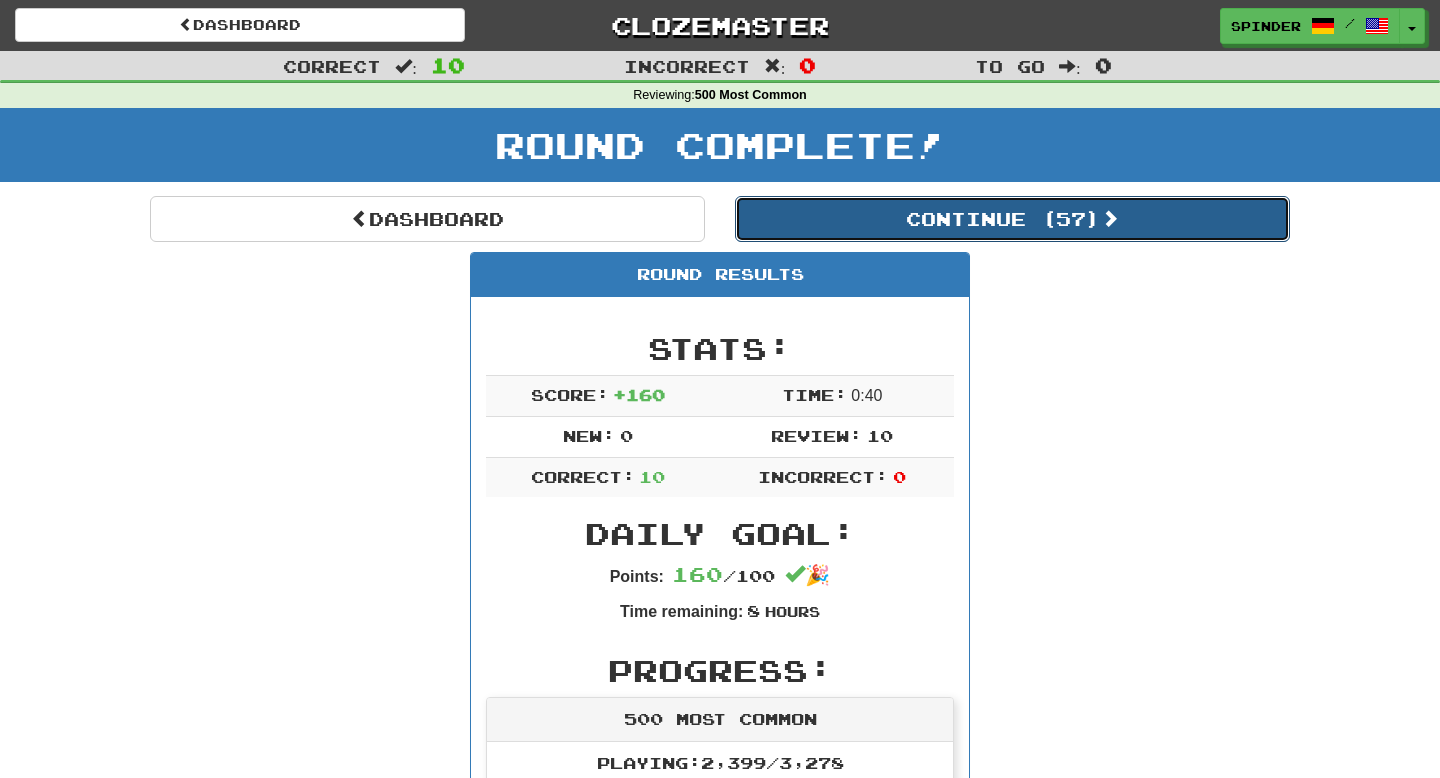 click on "Continue ( 57 )" at bounding box center [1012, 219] 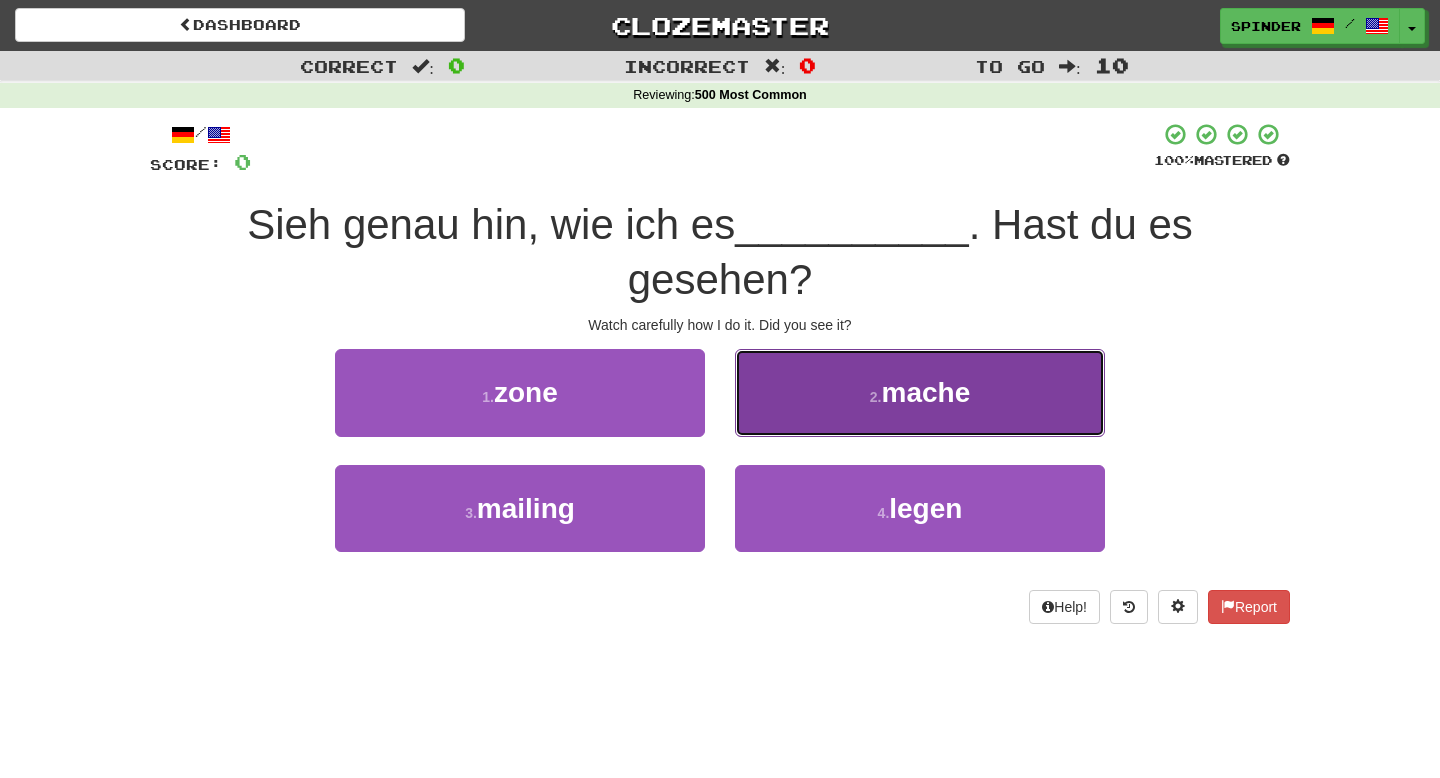 click on "2 .  mache" at bounding box center (920, 392) 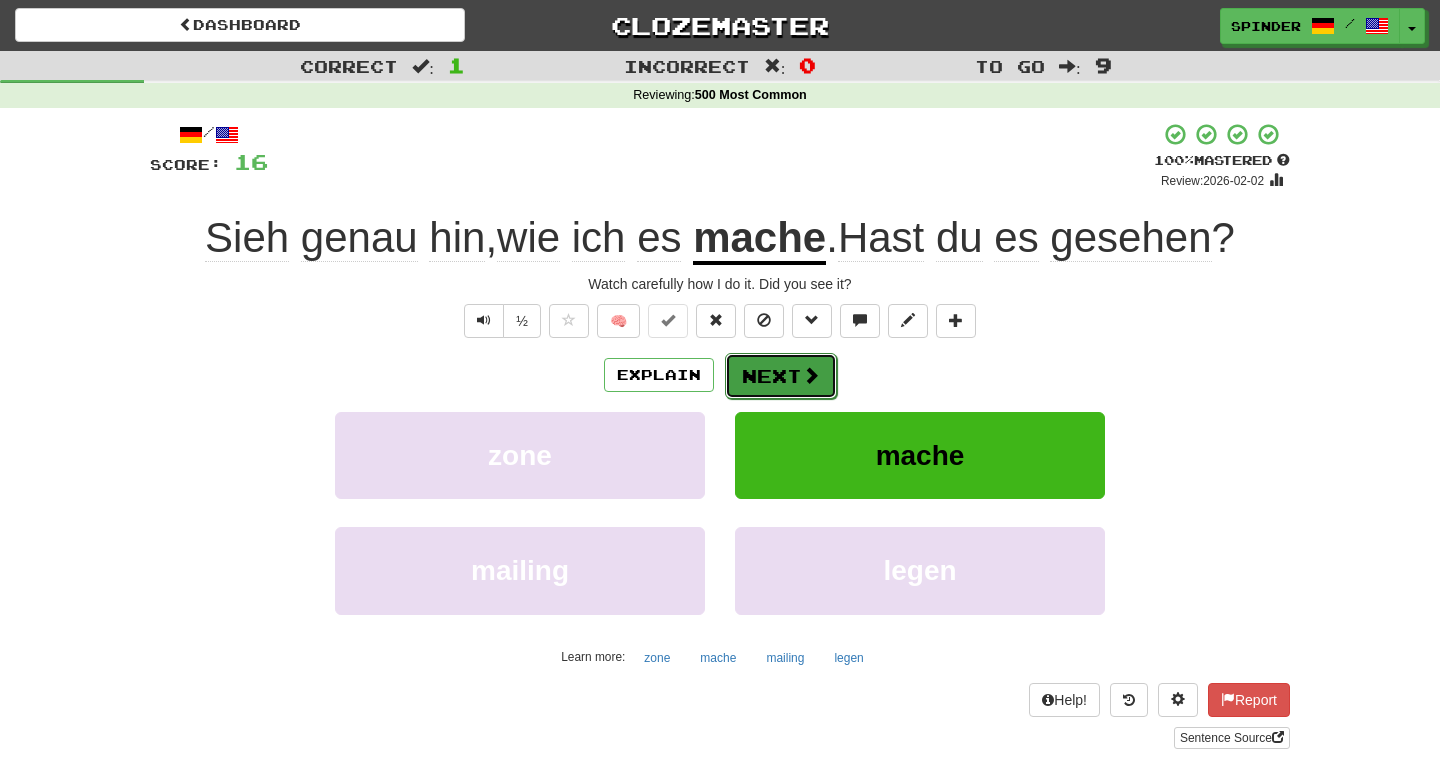click on "Next" at bounding box center (781, 376) 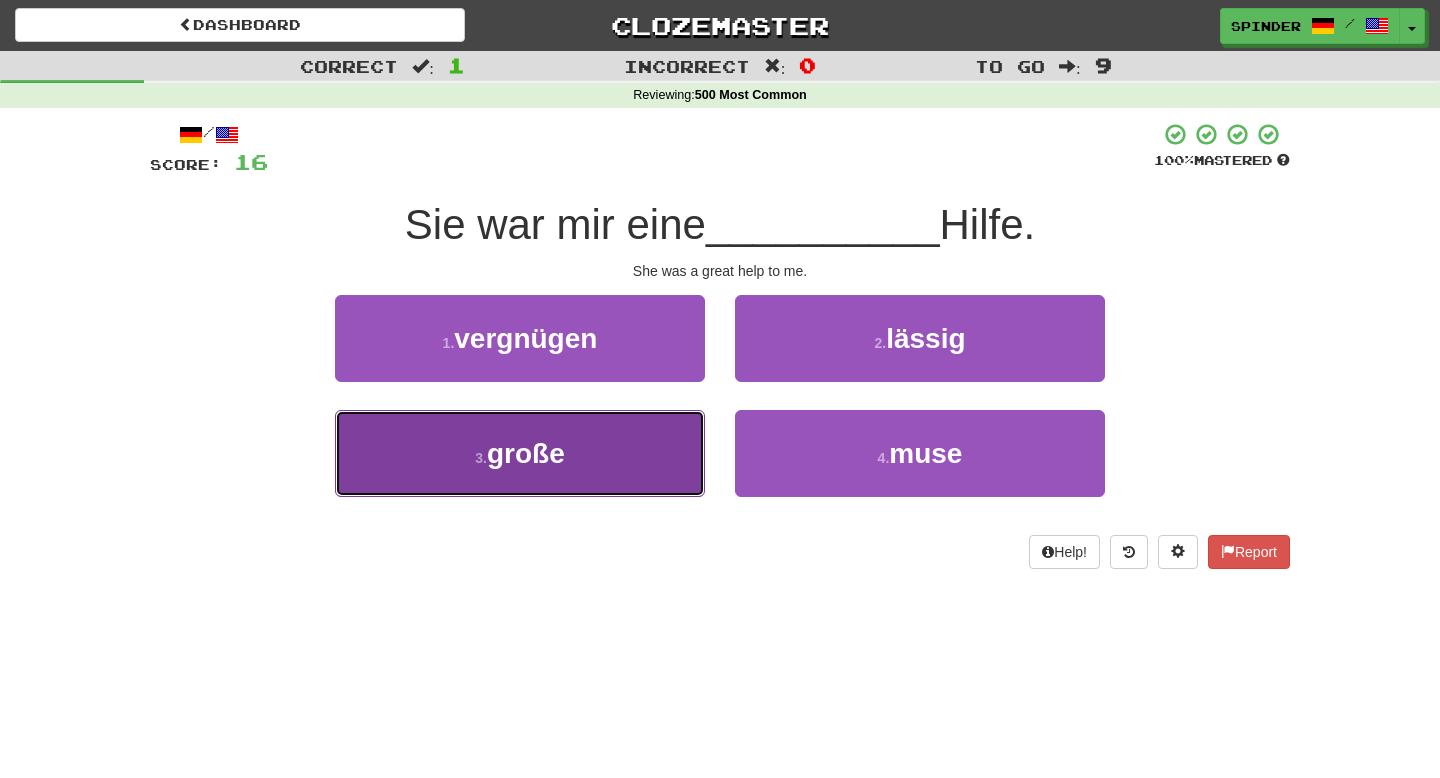 click on "3 .  große" at bounding box center [520, 453] 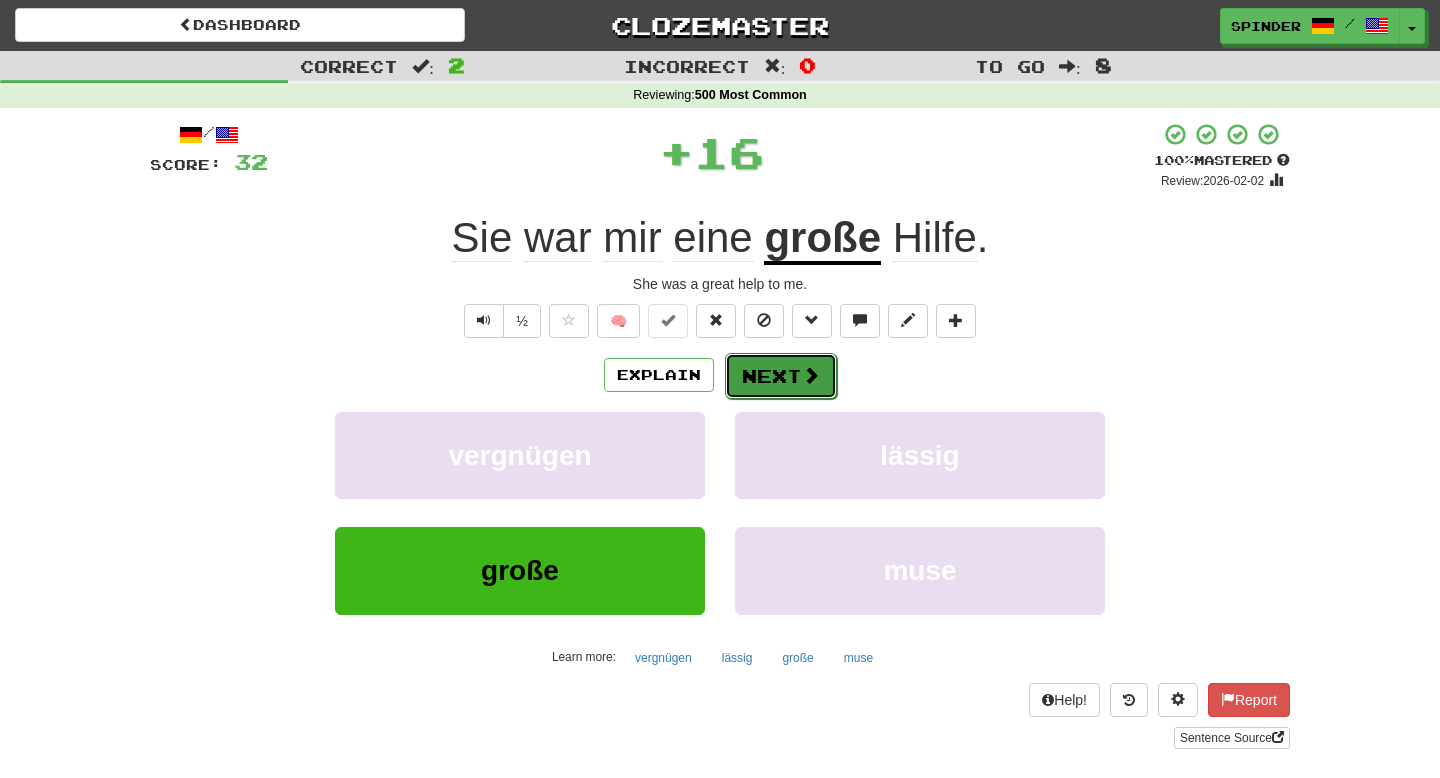 click on "Next" at bounding box center (781, 376) 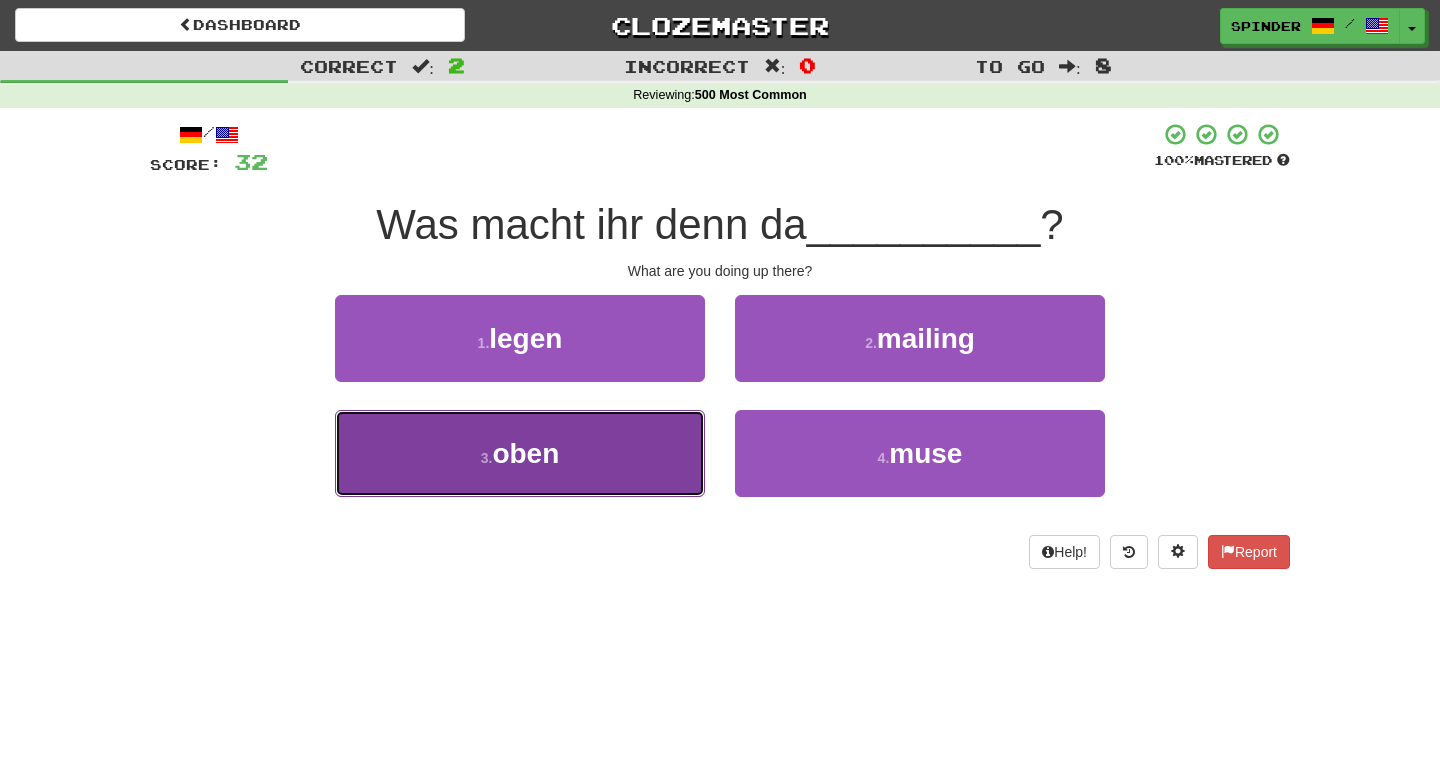 click on "3 .  oben" at bounding box center (520, 453) 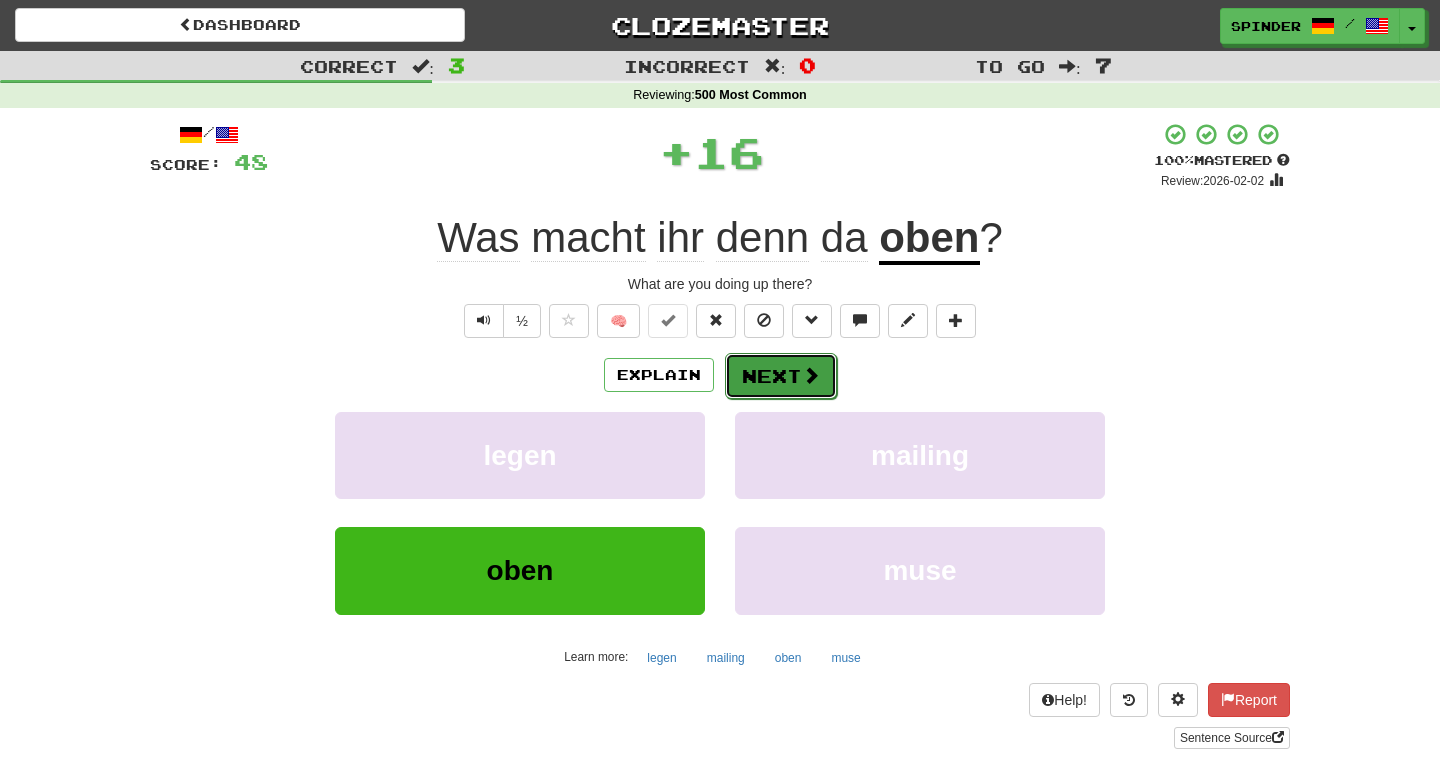 click at bounding box center (811, 375) 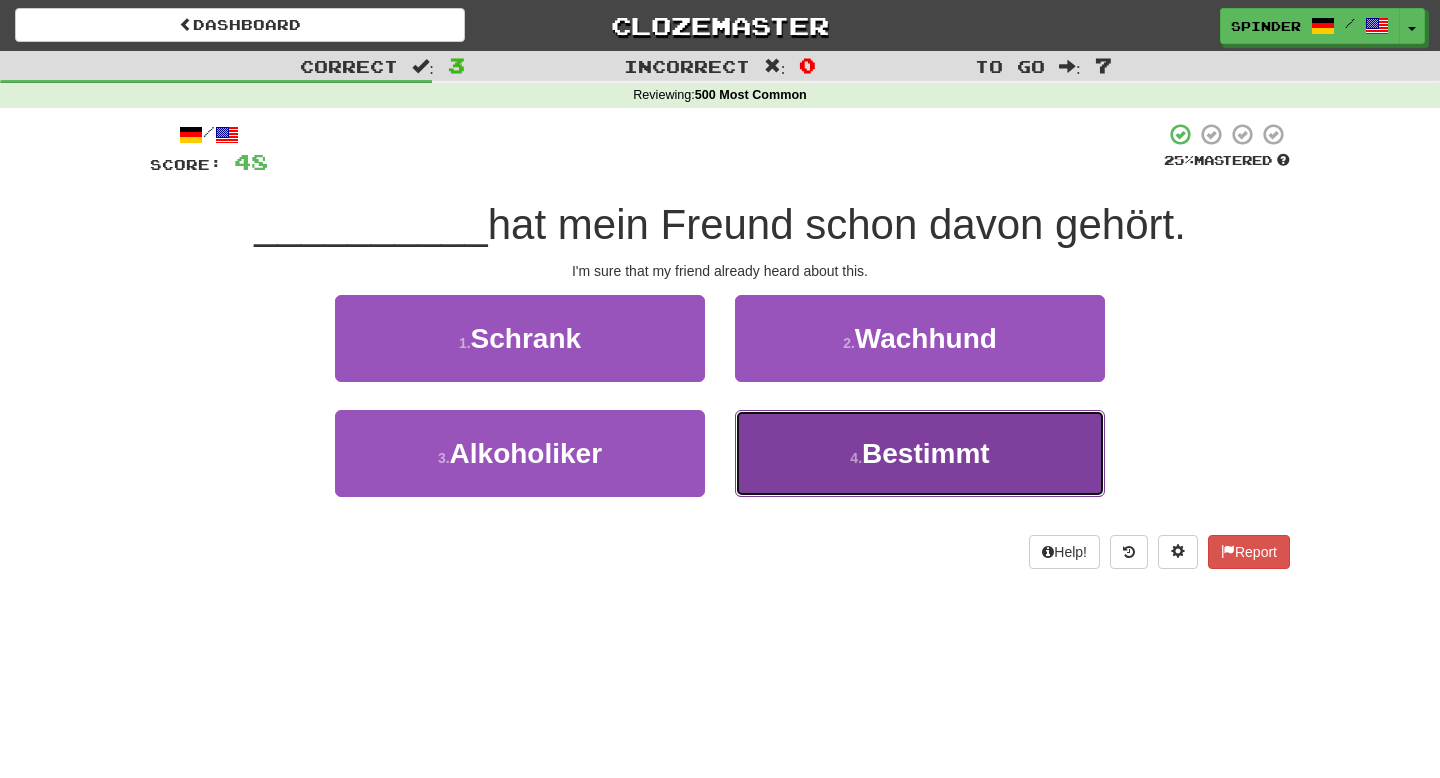 click on "4 .  Bestimmt" at bounding box center [920, 453] 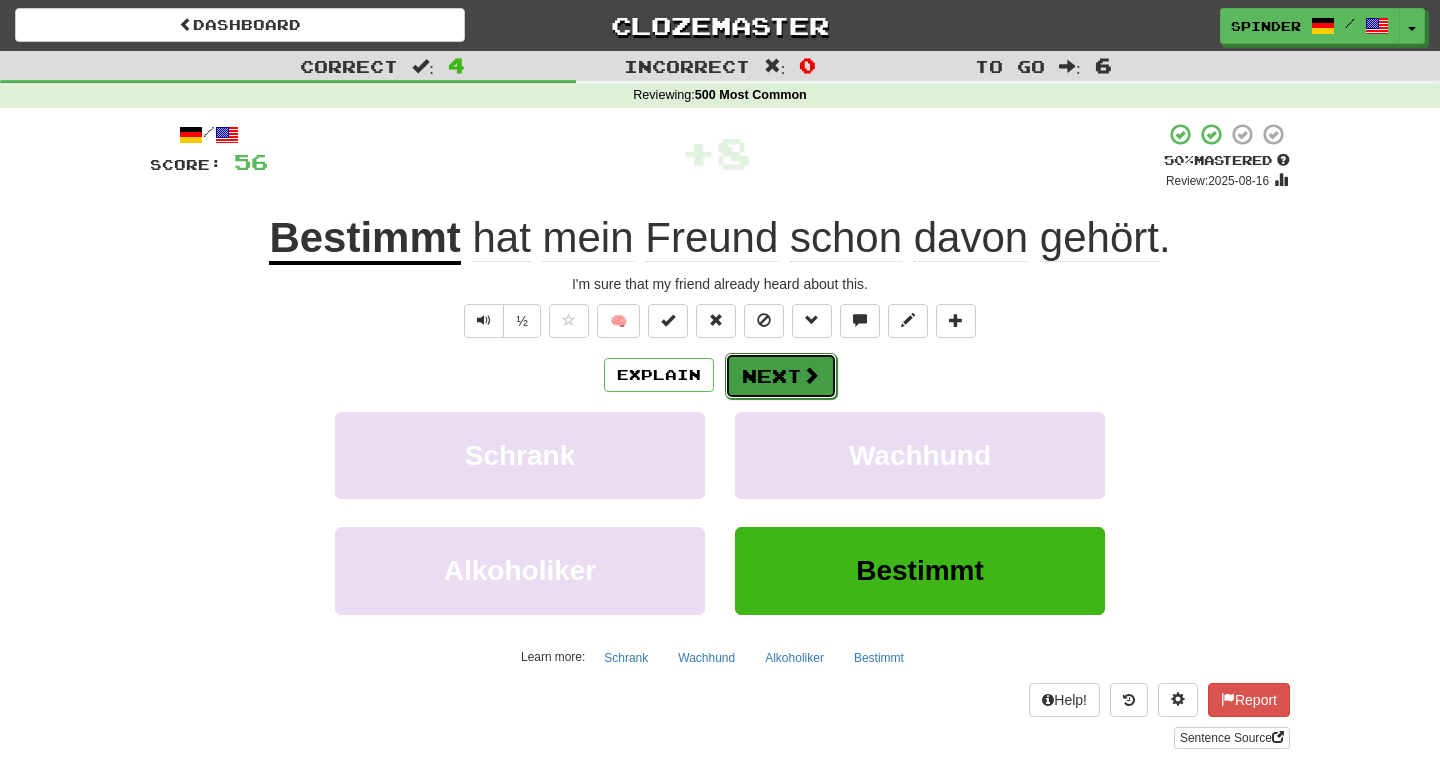 click at bounding box center [811, 375] 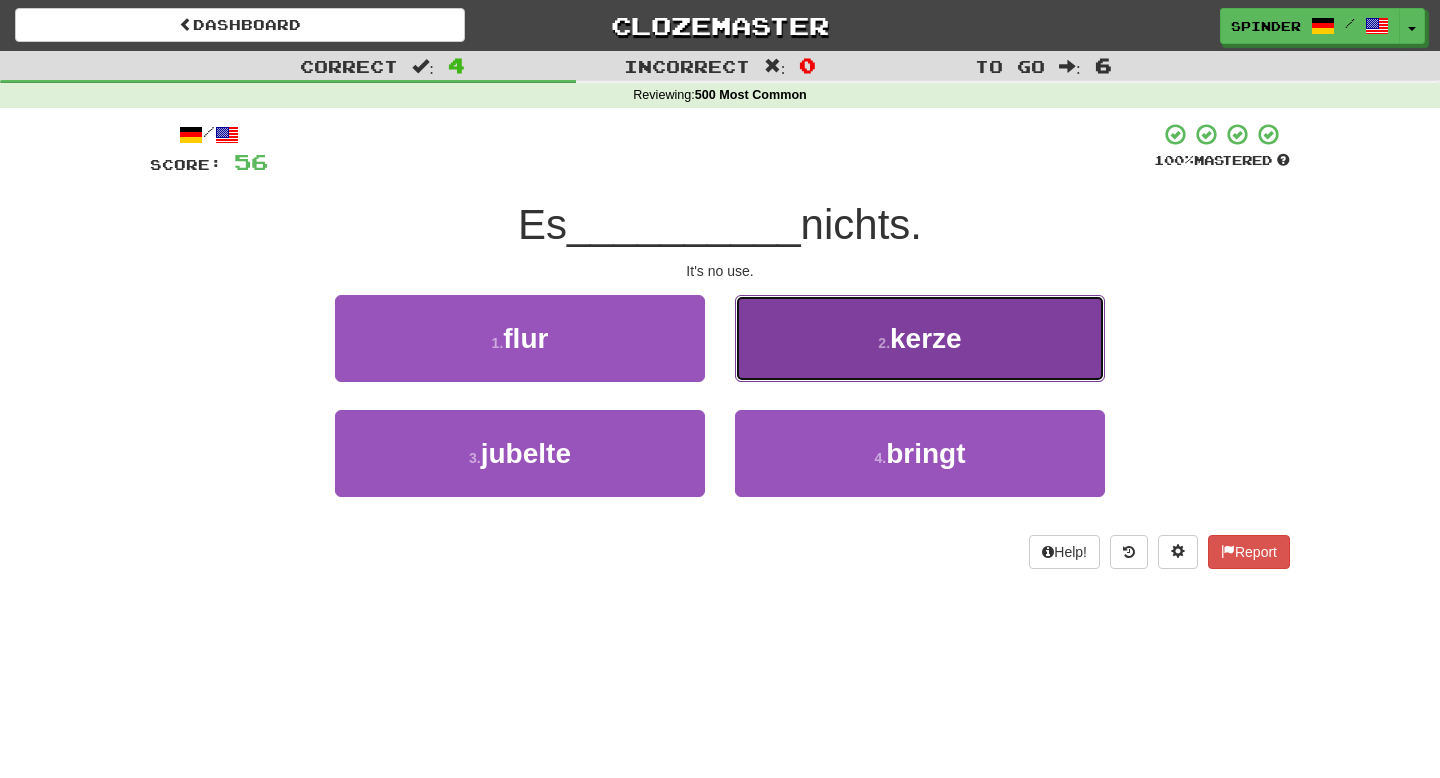 click on "2 .  kerze" at bounding box center [920, 338] 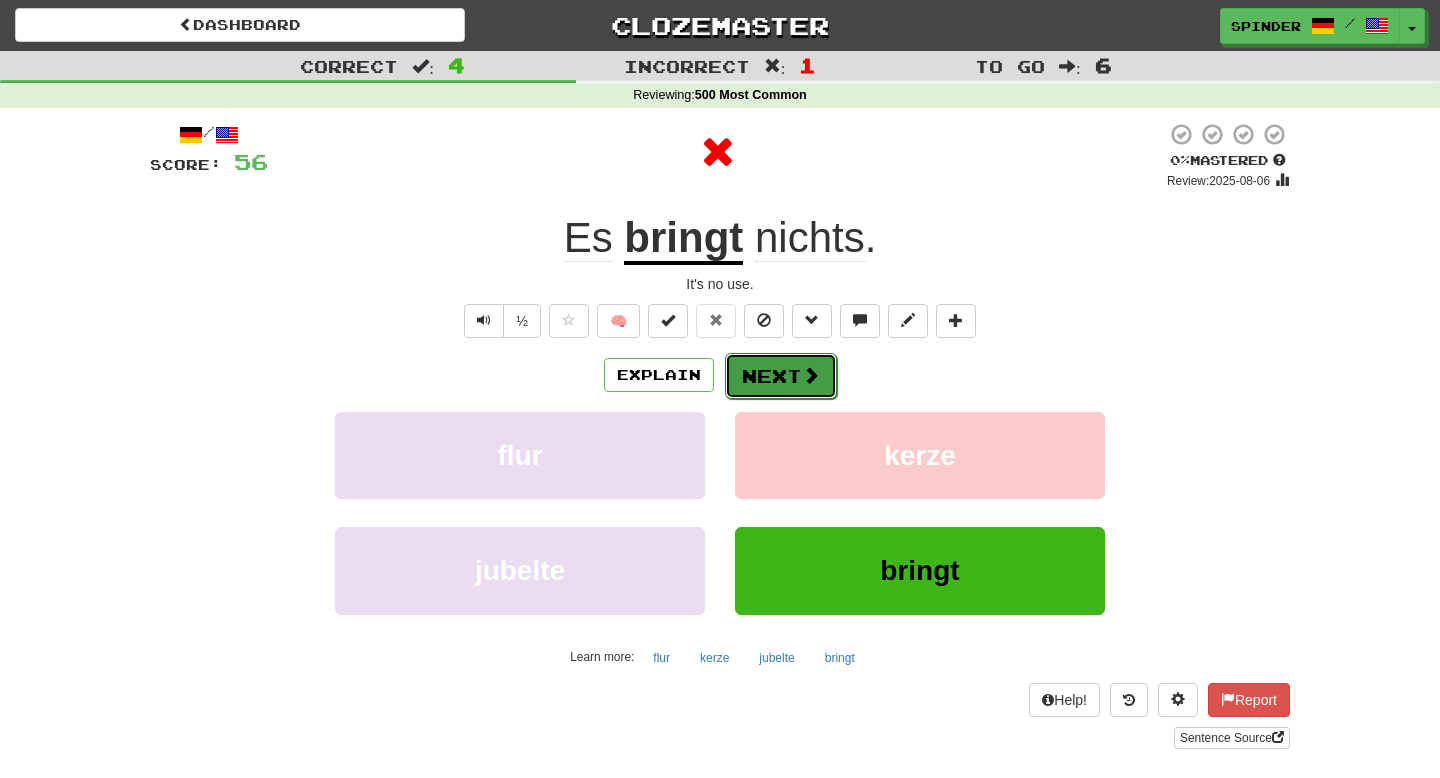 click at bounding box center [811, 375] 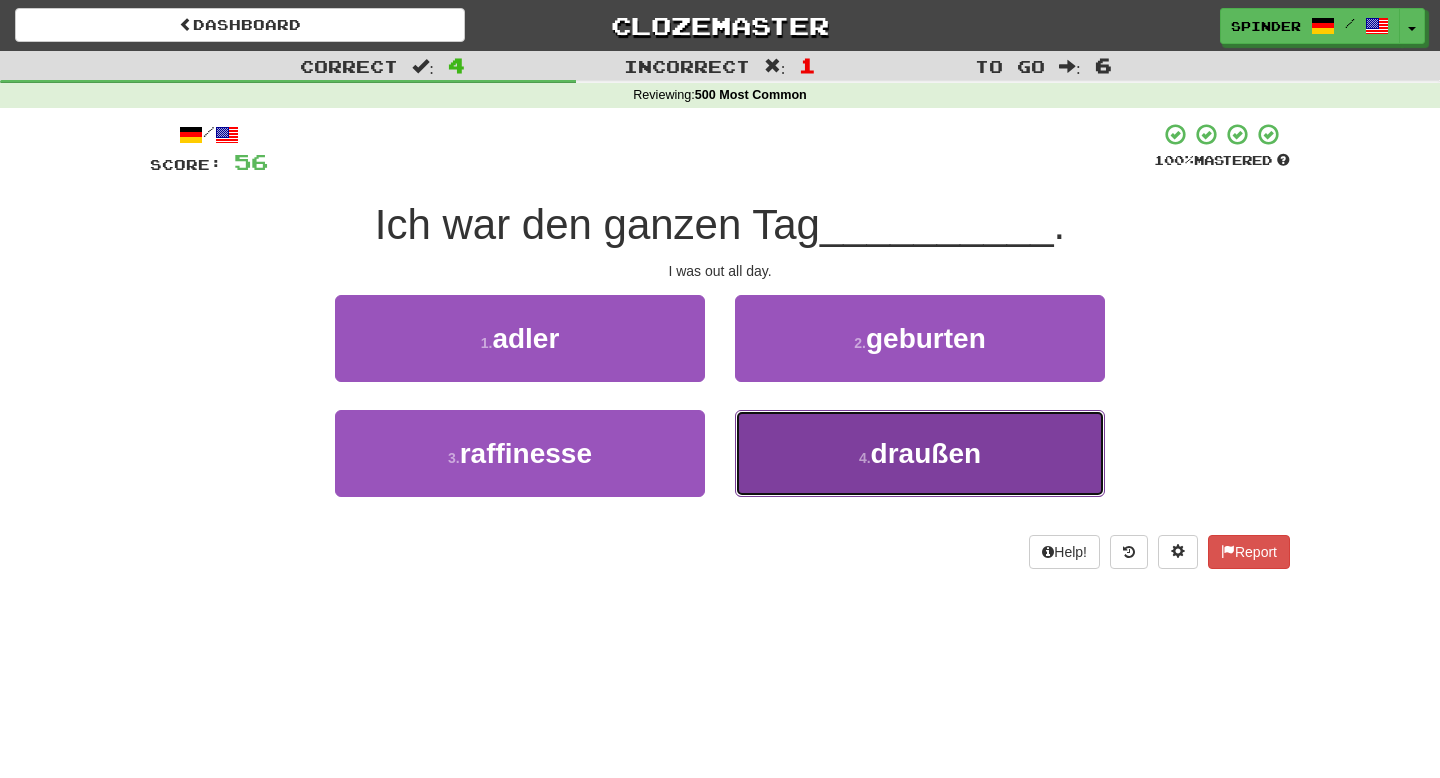 click on "4 .  draußen" at bounding box center [920, 453] 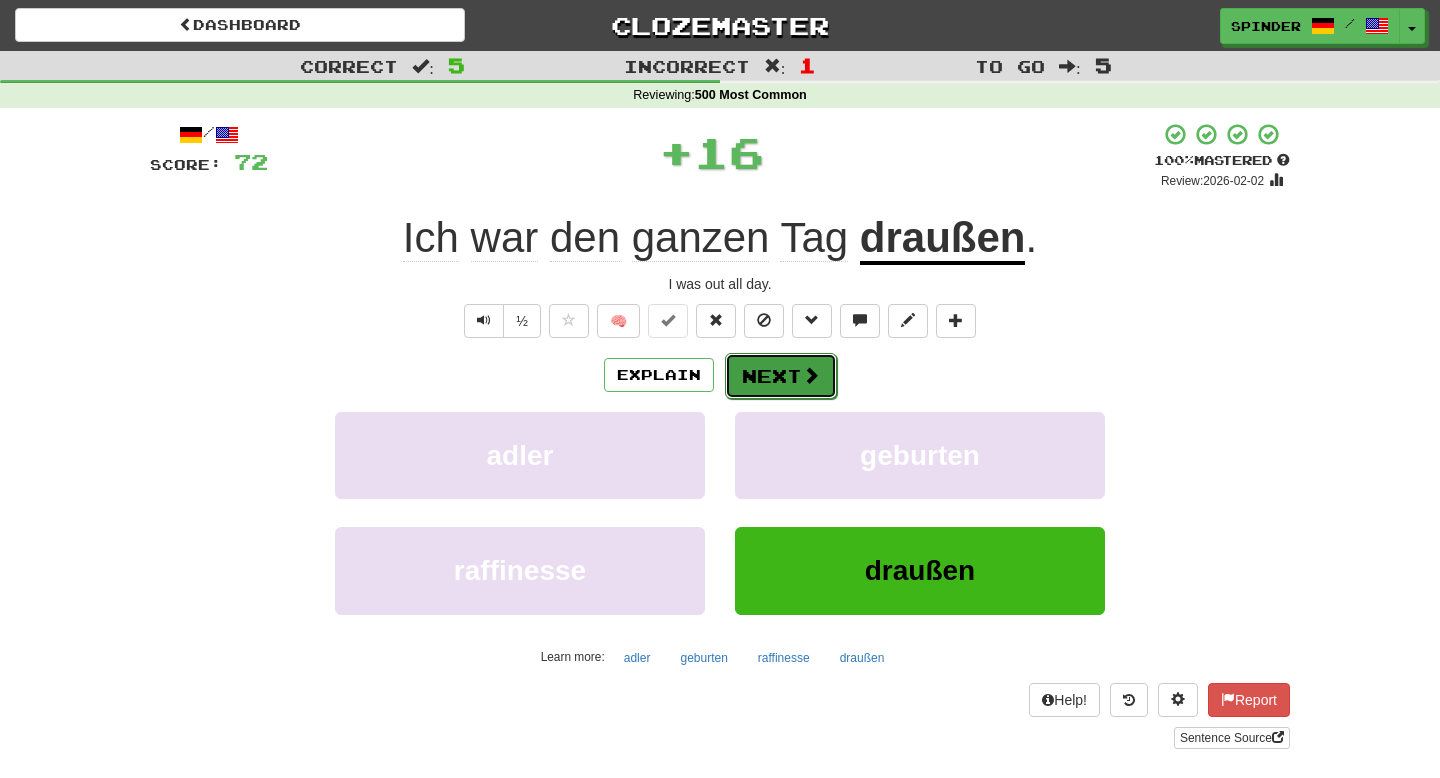 click on "Next" at bounding box center (781, 376) 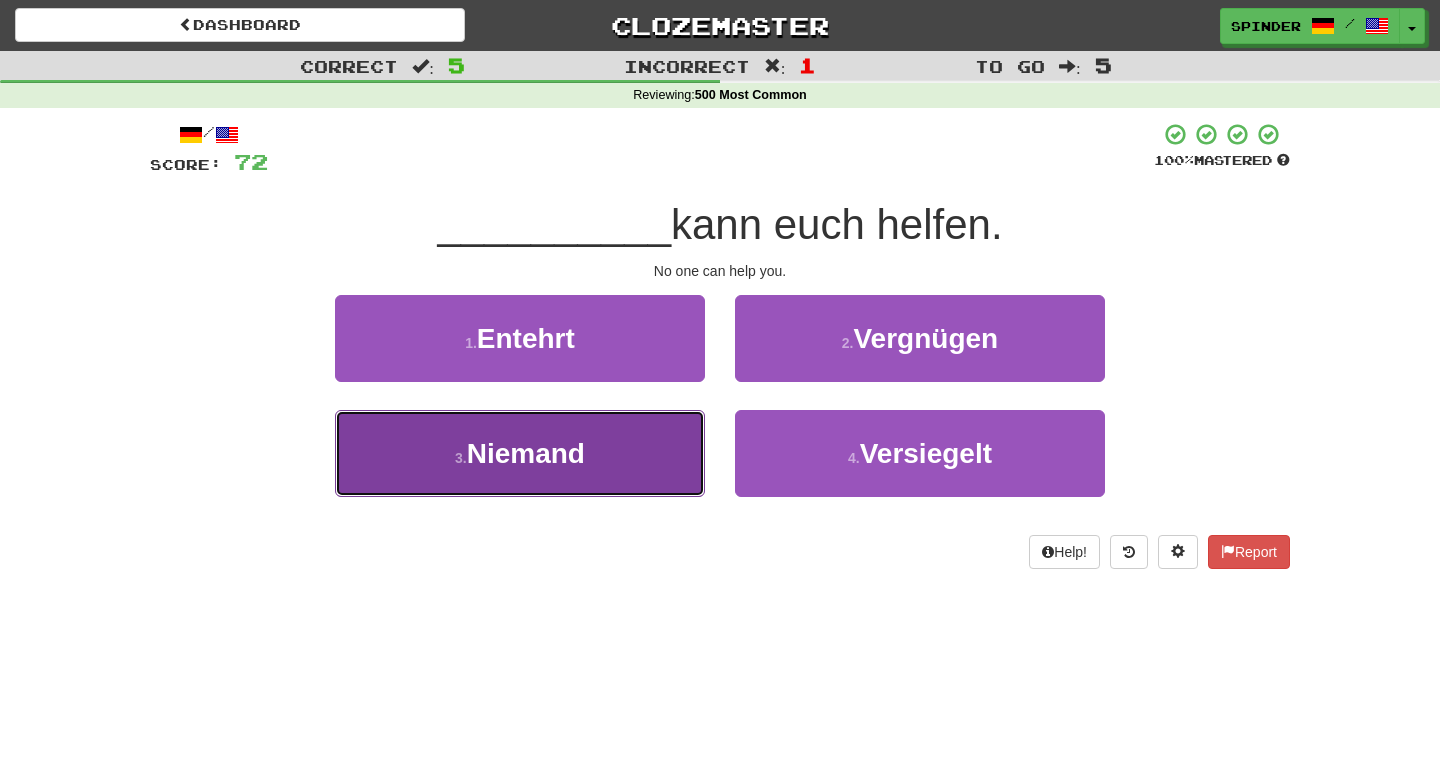 click on "3 .  Niemand" at bounding box center (520, 453) 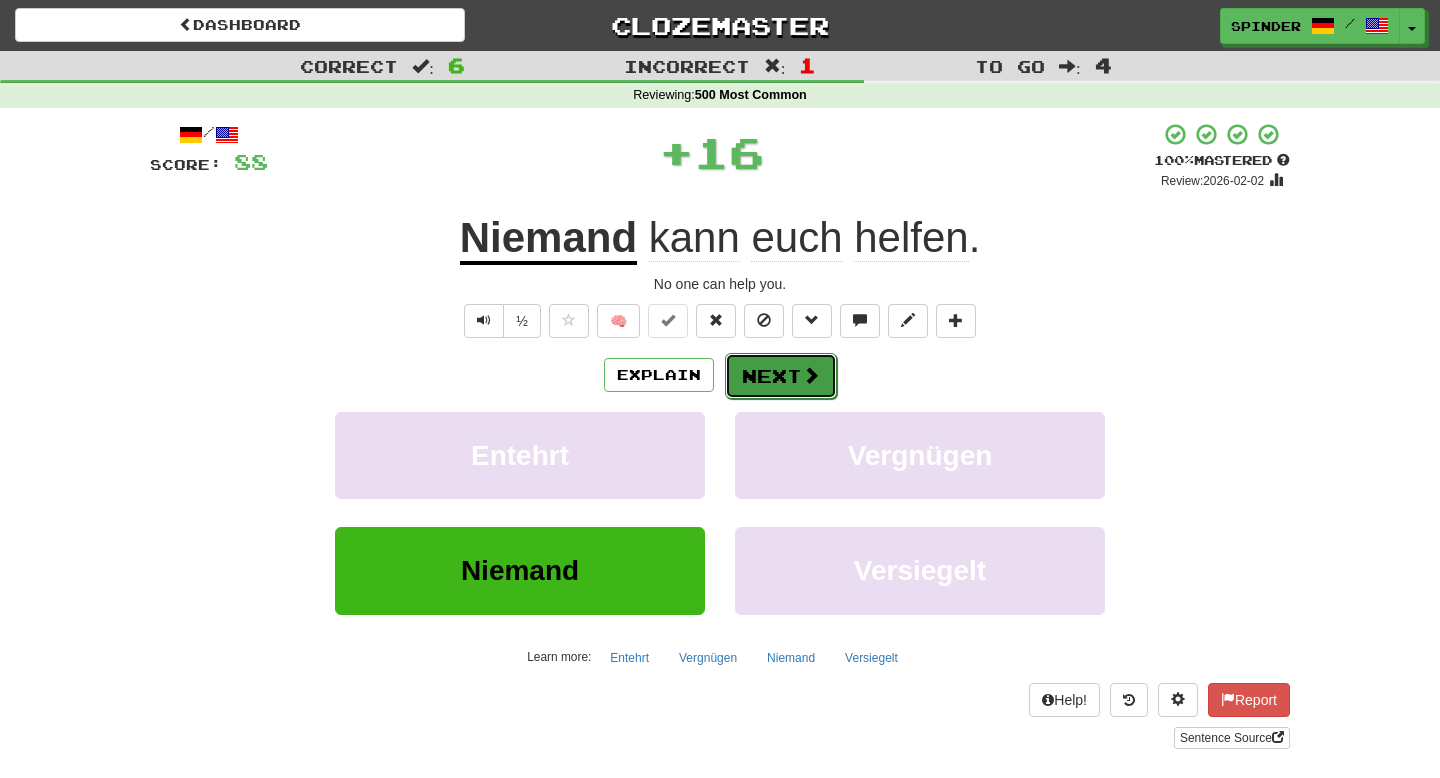 click at bounding box center [811, 375] 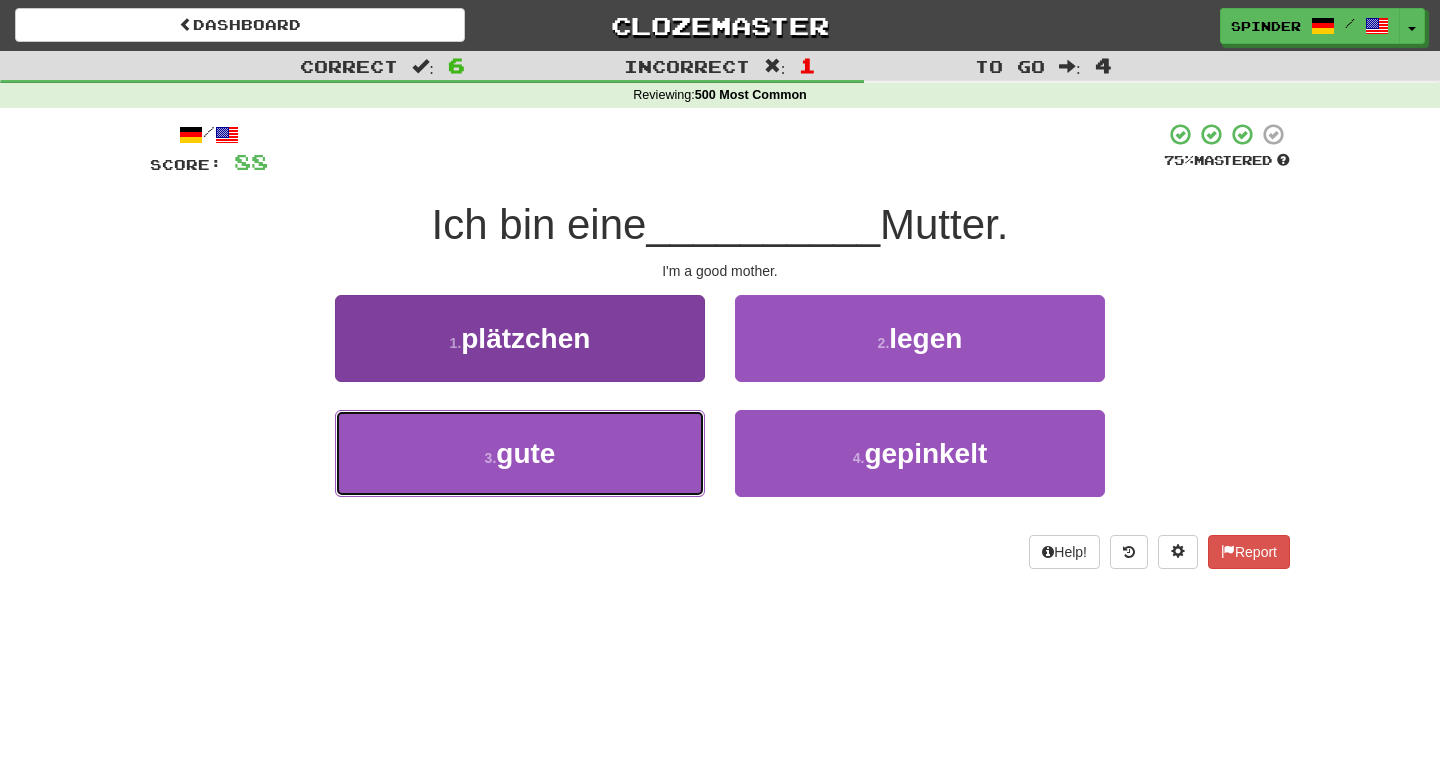 click on "3 .  gute" at bounding box center [520, 453] 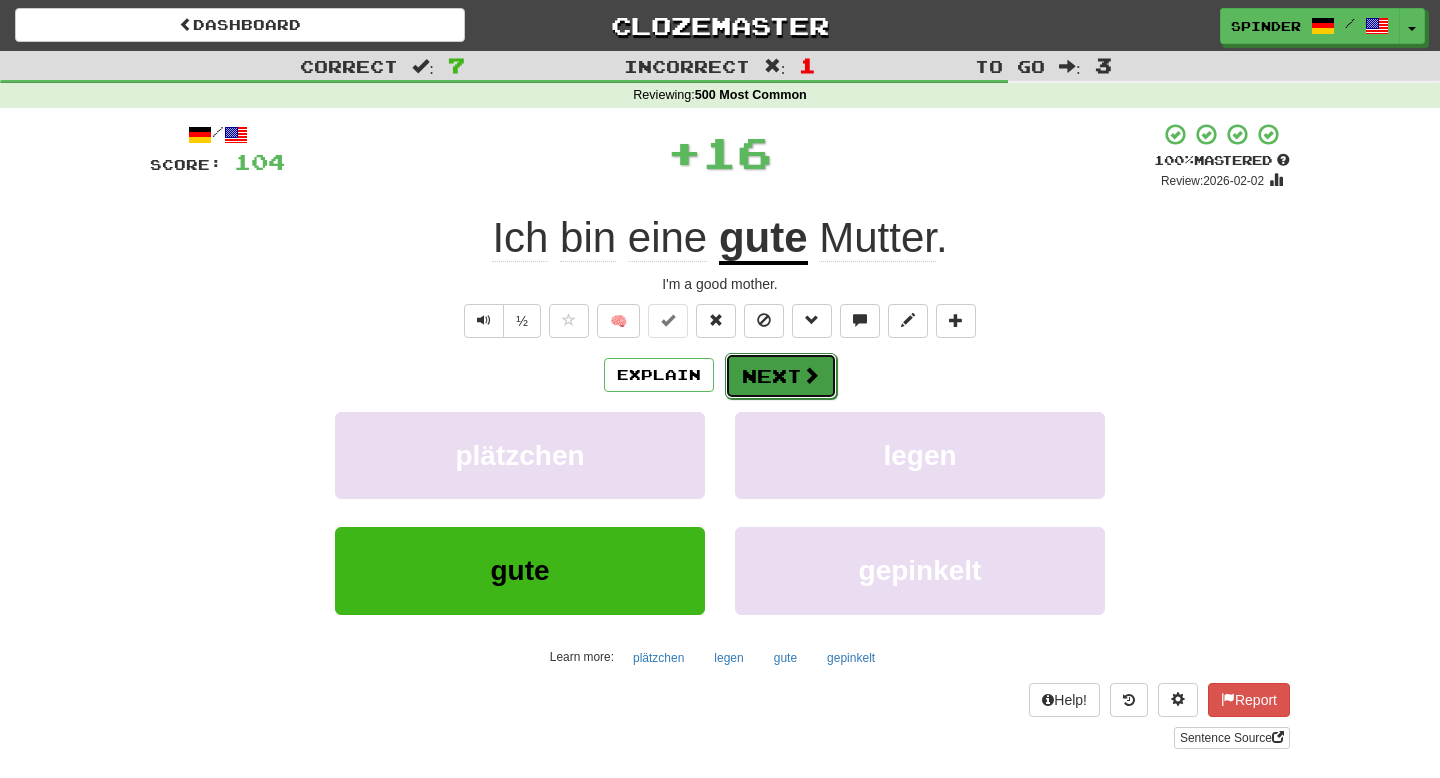 click on "Next" at bounding box center [781, 376] 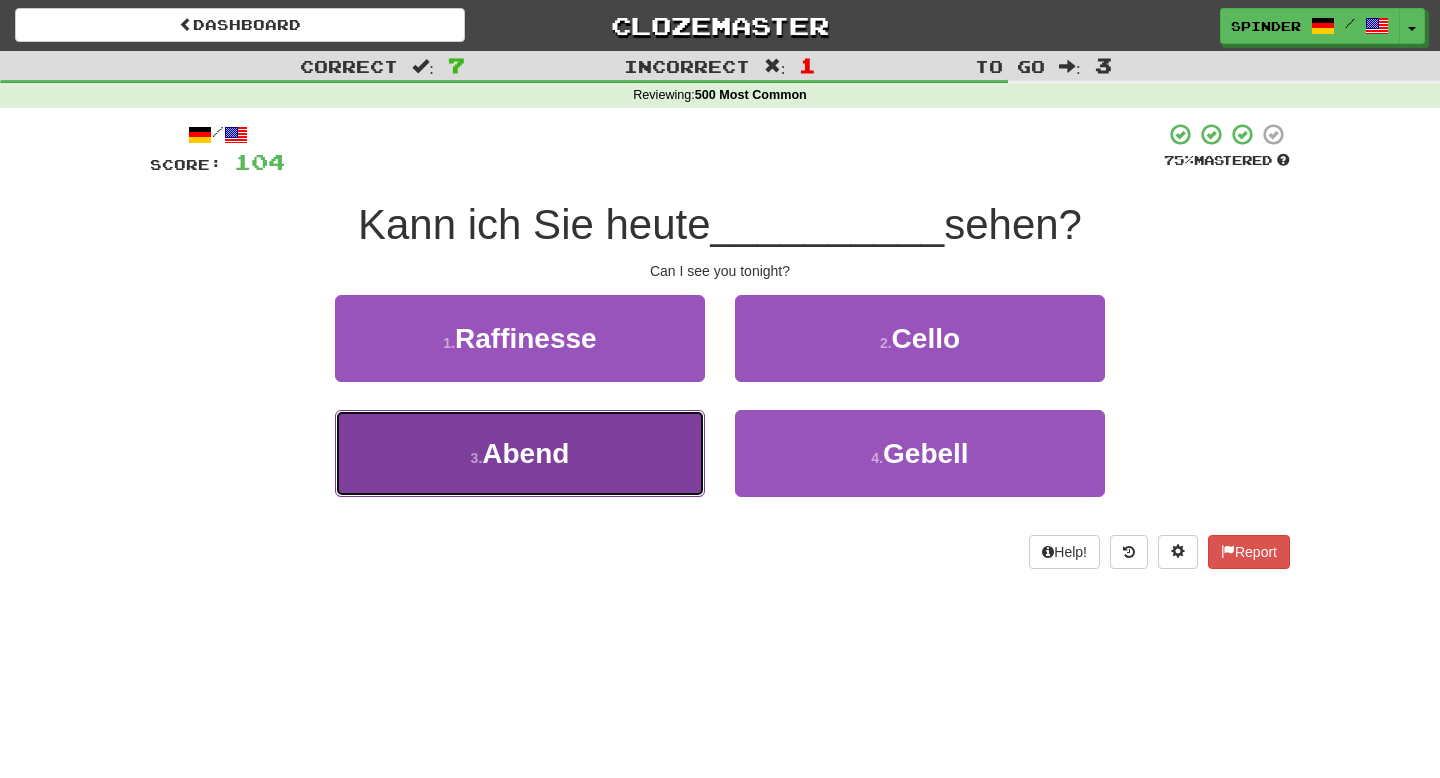 click on "3 .  Abend" at bounding box center [520, 453] 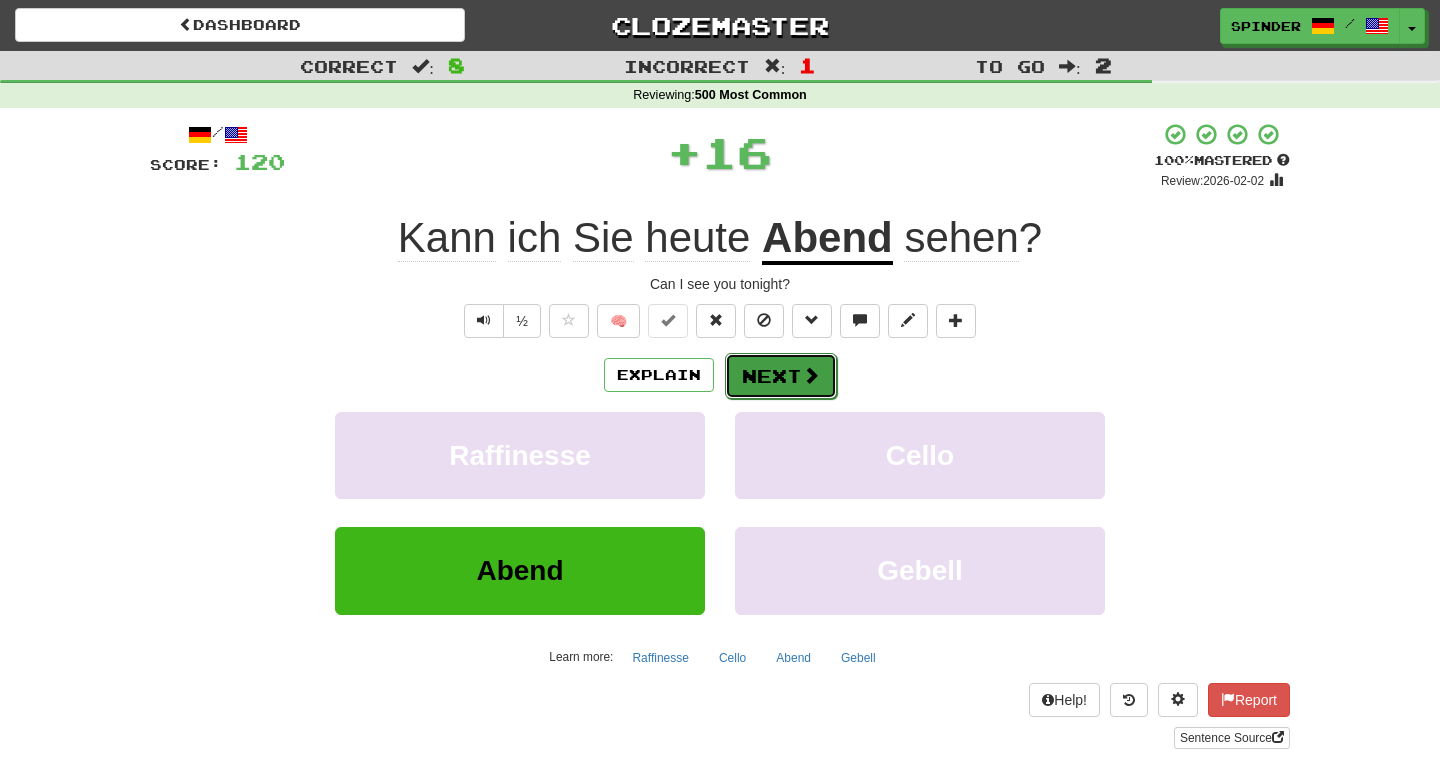 click on "Next" at bounding box center [781, 376] 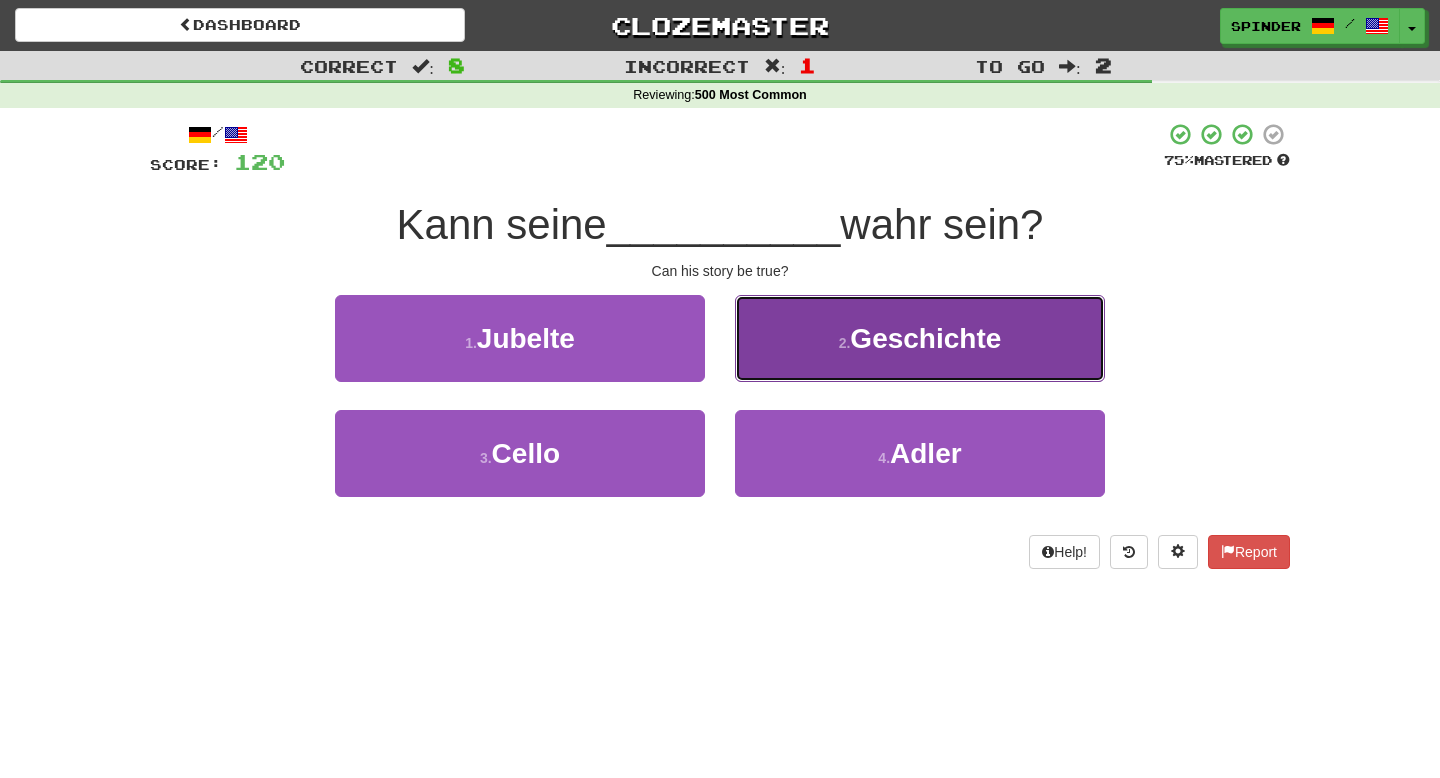 click on "2 .  Geschichte" at bounding box center (920, 338) 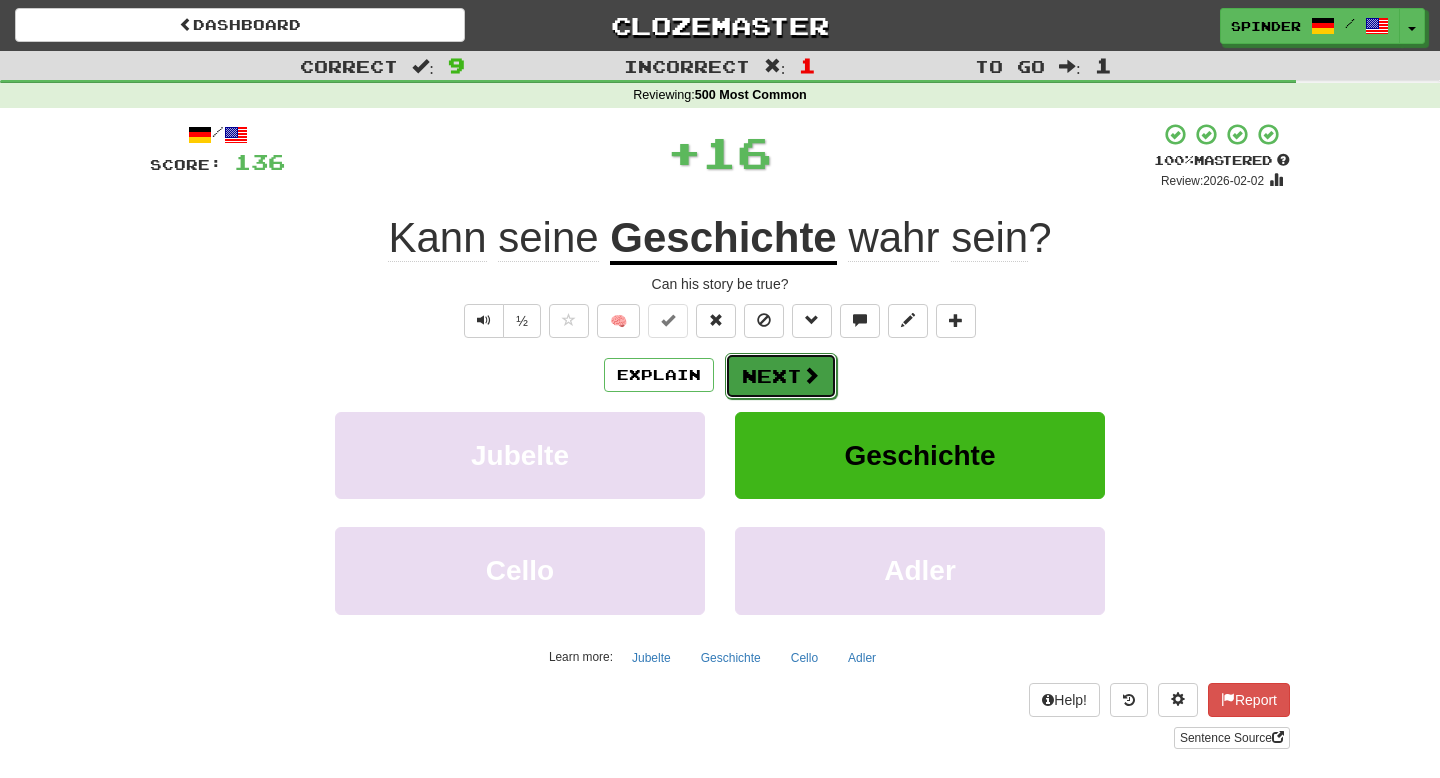 click on "Next" at bounding box center [781, 376] 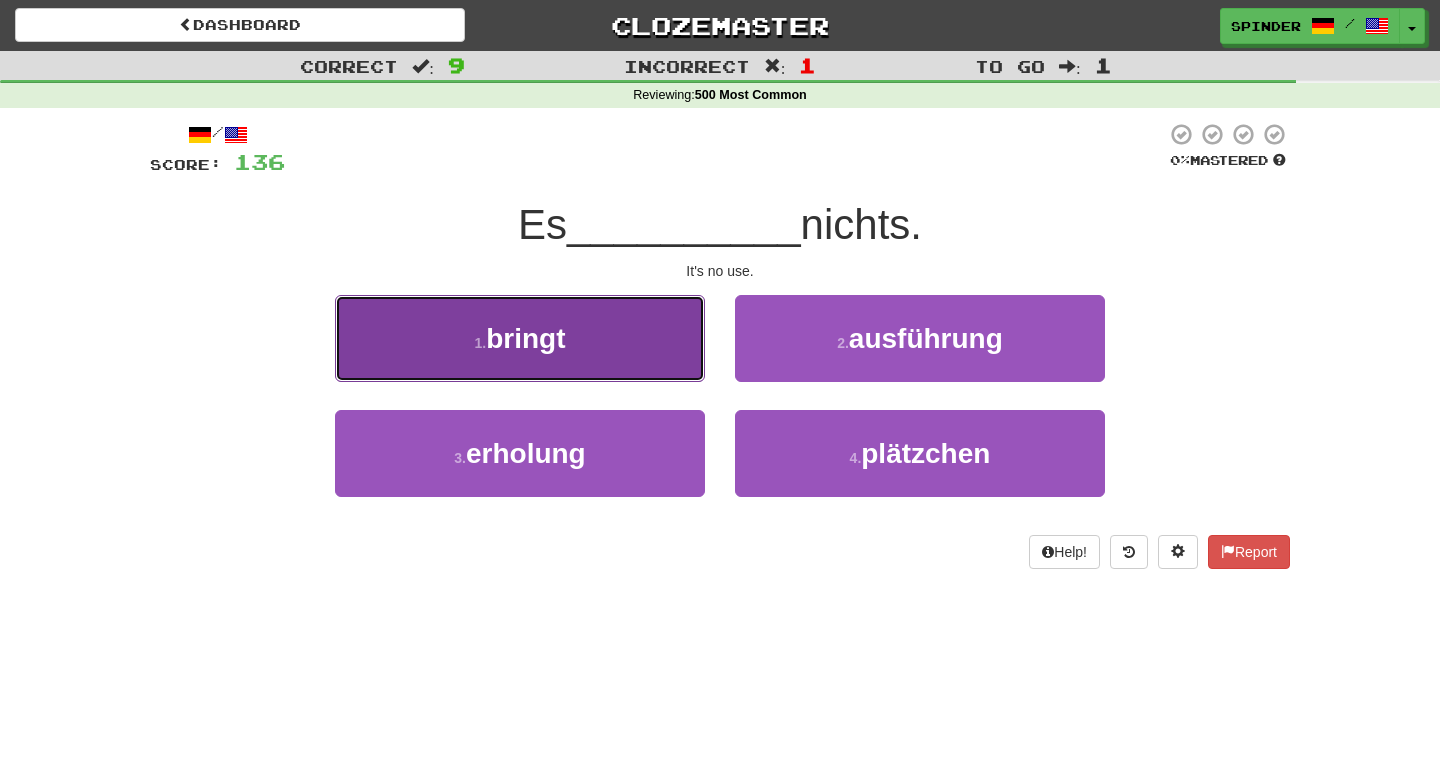 click on "1 .  bringt" at bounding box center (520, 338) 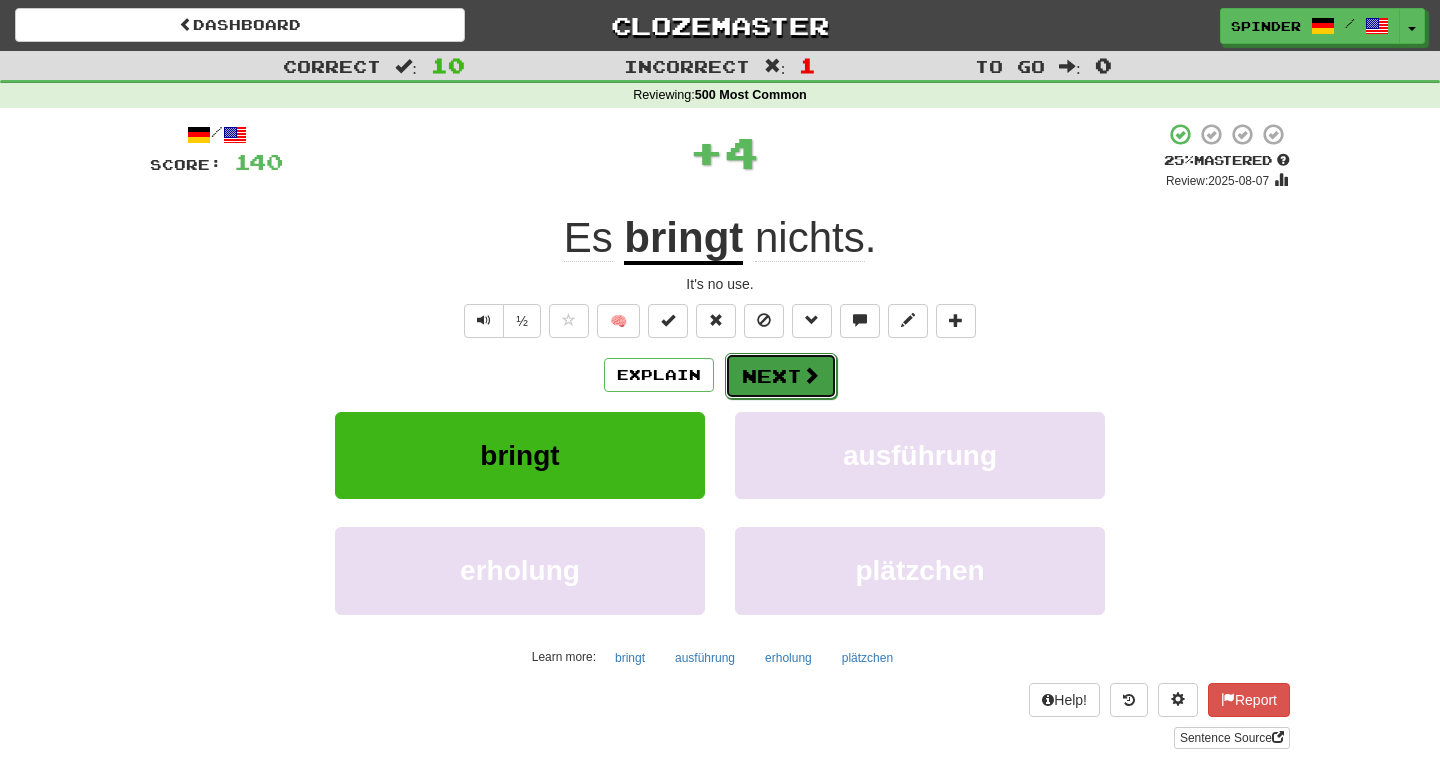 click at bounding box center [811, 375] 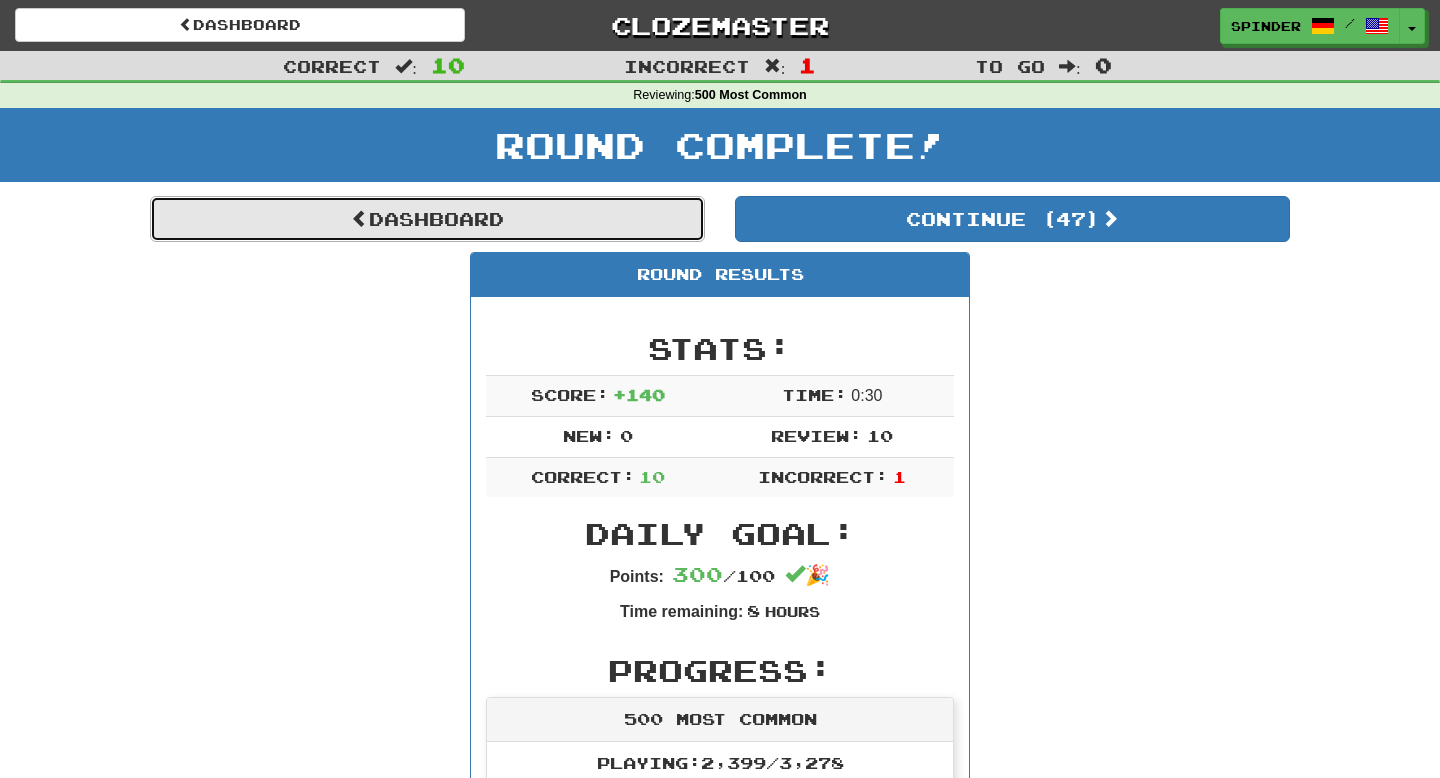 click on "Dashboard" at bounding box center (427, 219) 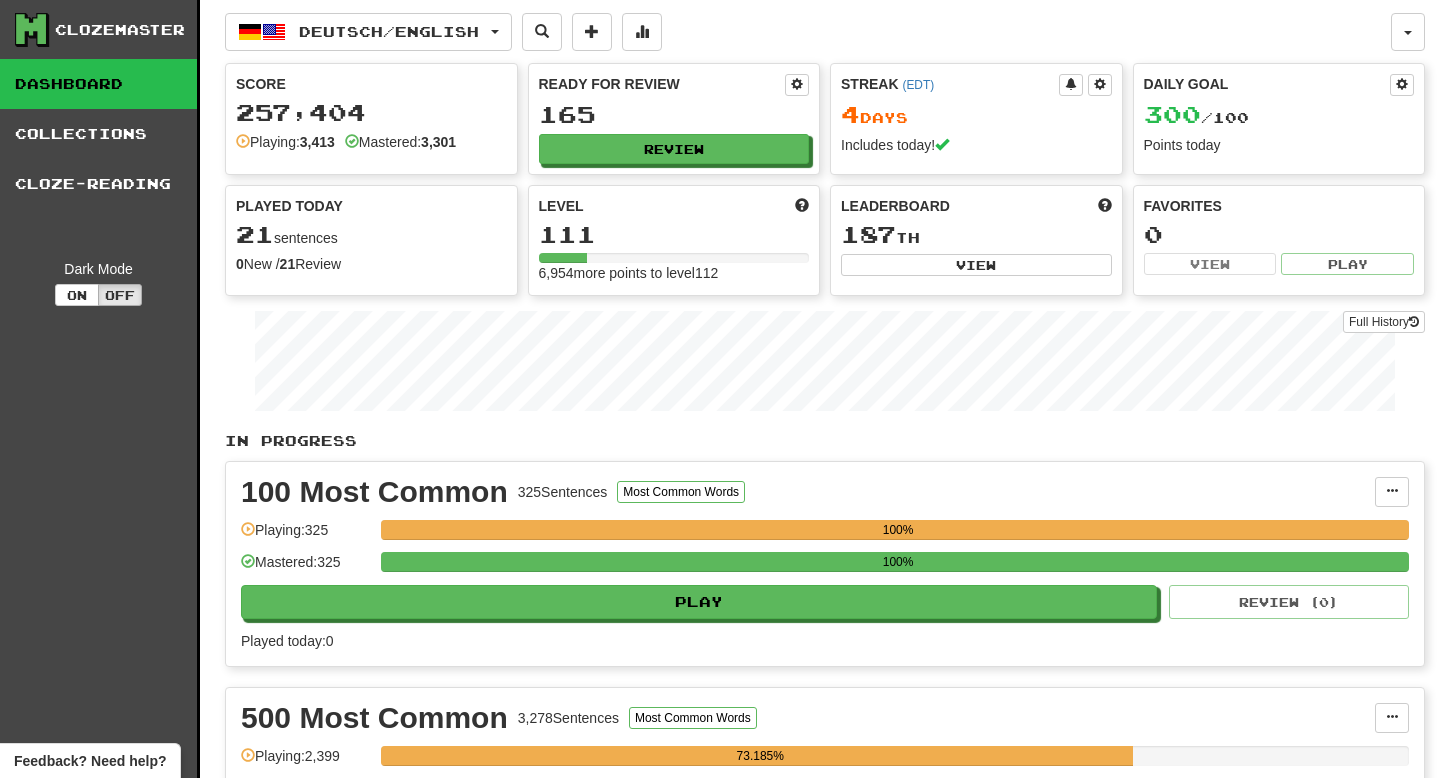 scroll, scrollTop: 0, scrollLeft: 0, axis: both 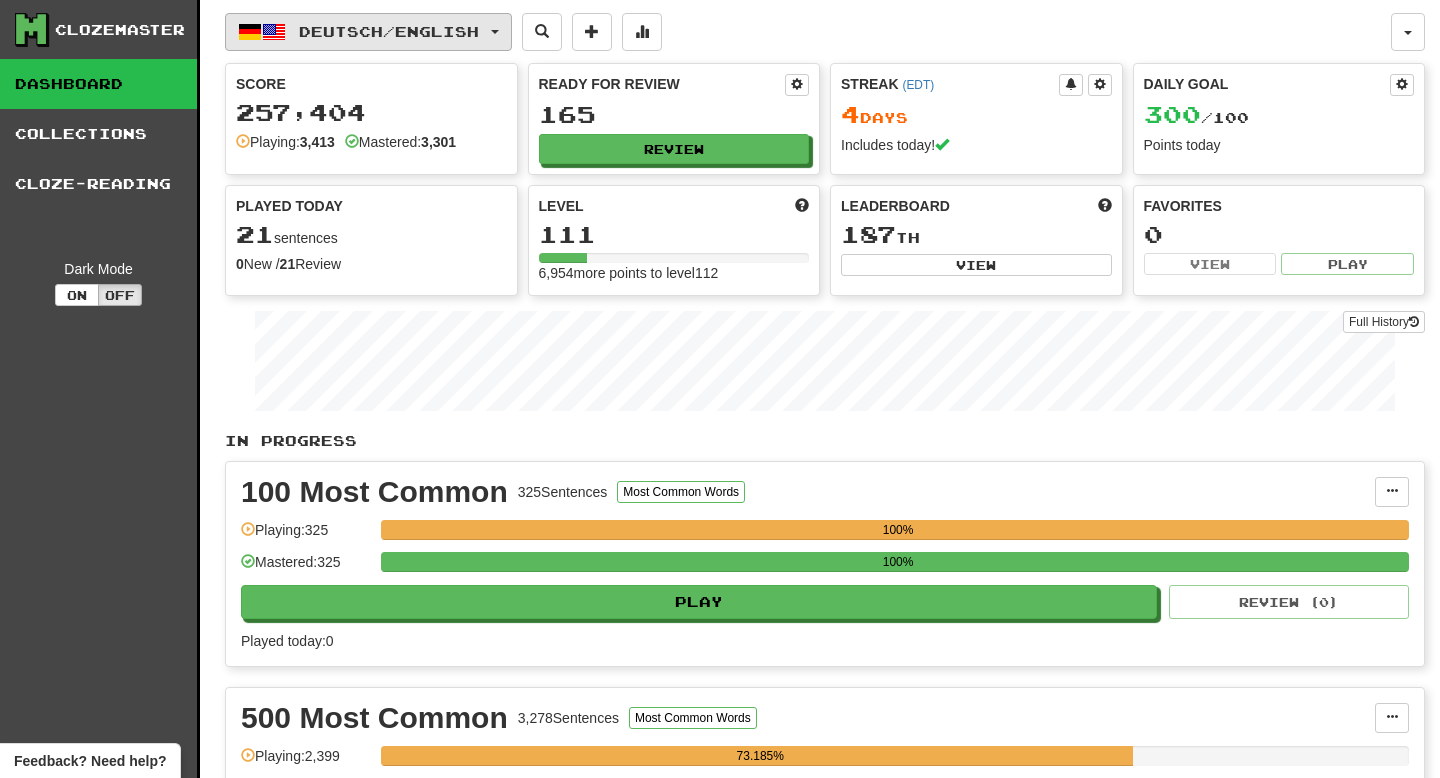 click on "Deutsch  /  English" at bounding box center [389, 31] 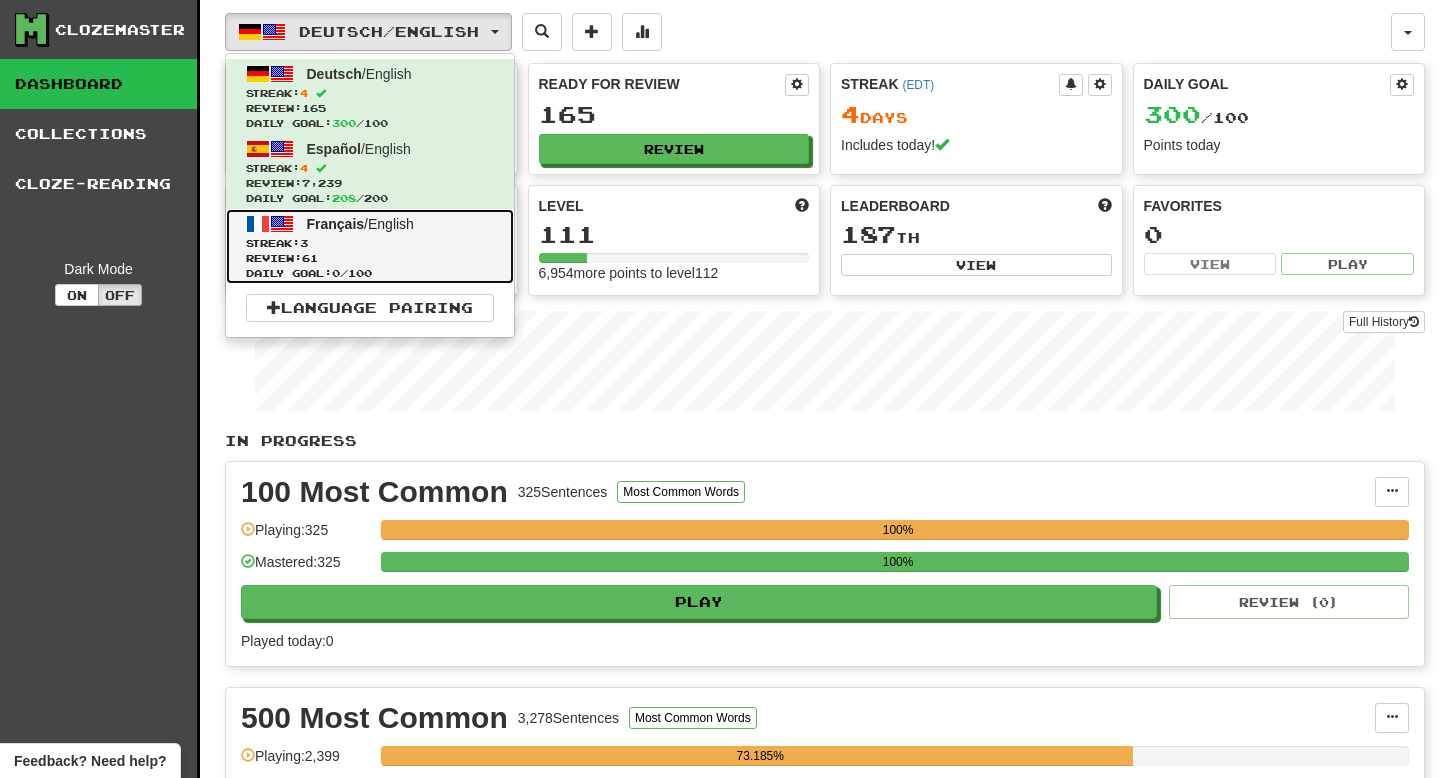 click on "Streak:  3" at bounding box center [370, 243] 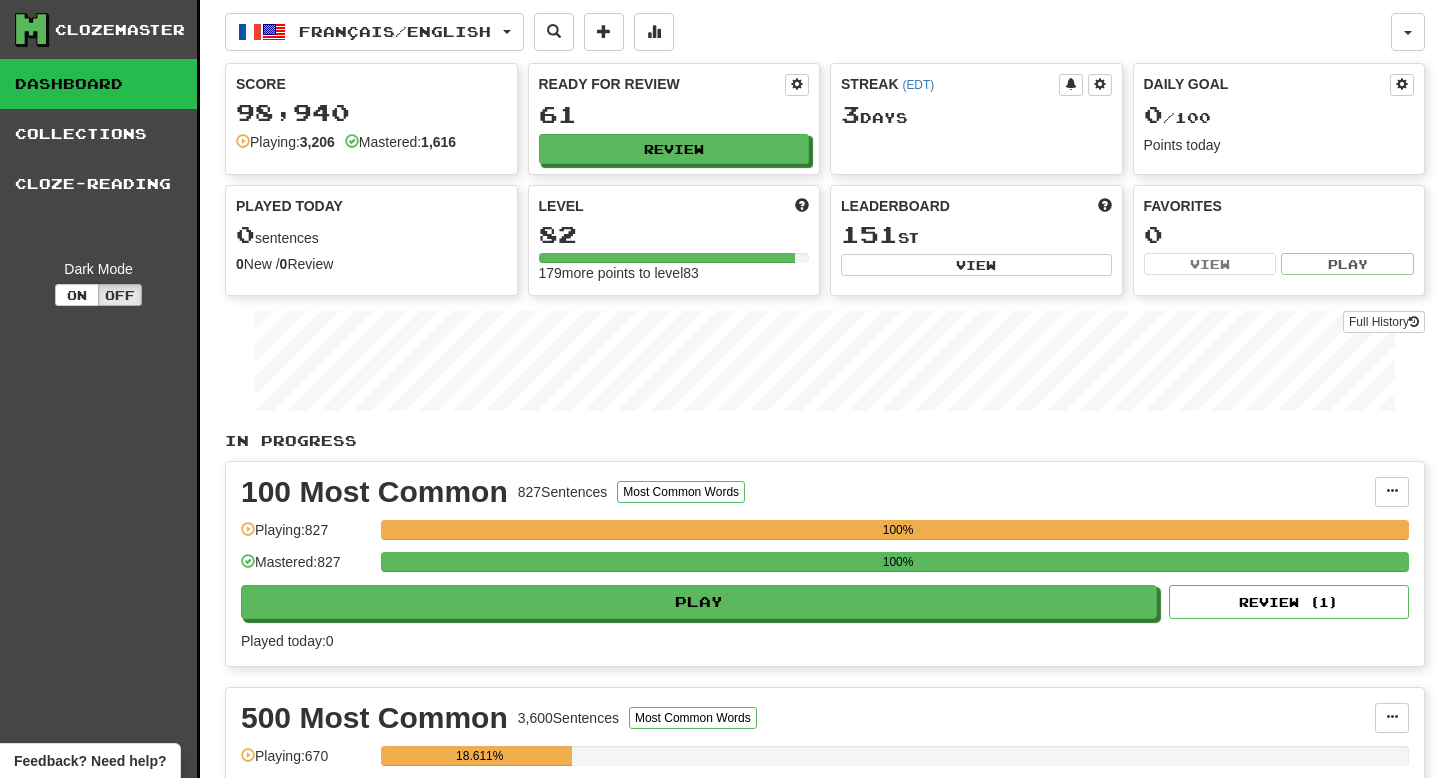 scroll, scrollTop: 0, scrollLeft: 0, axis: both 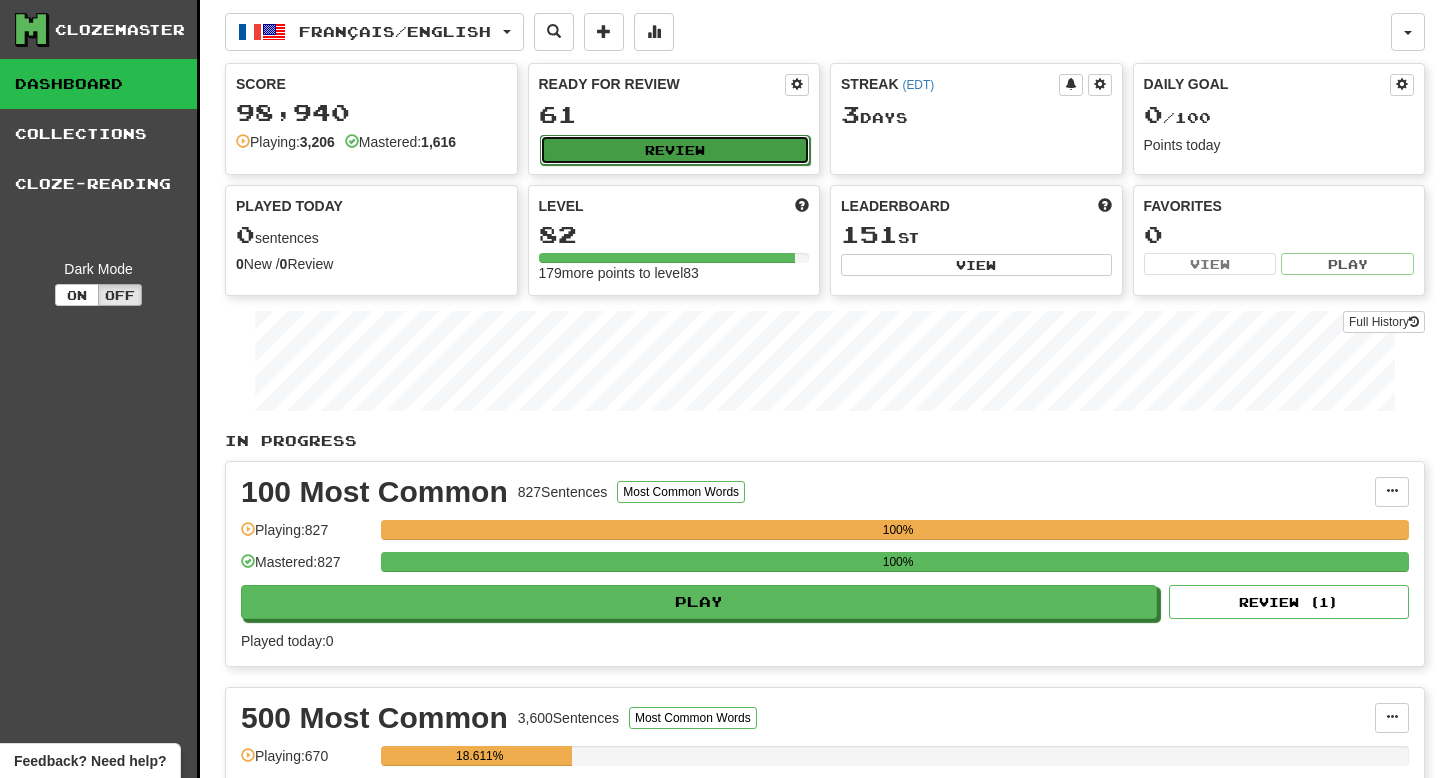 click on "Review" at bounding box center [675, 150] 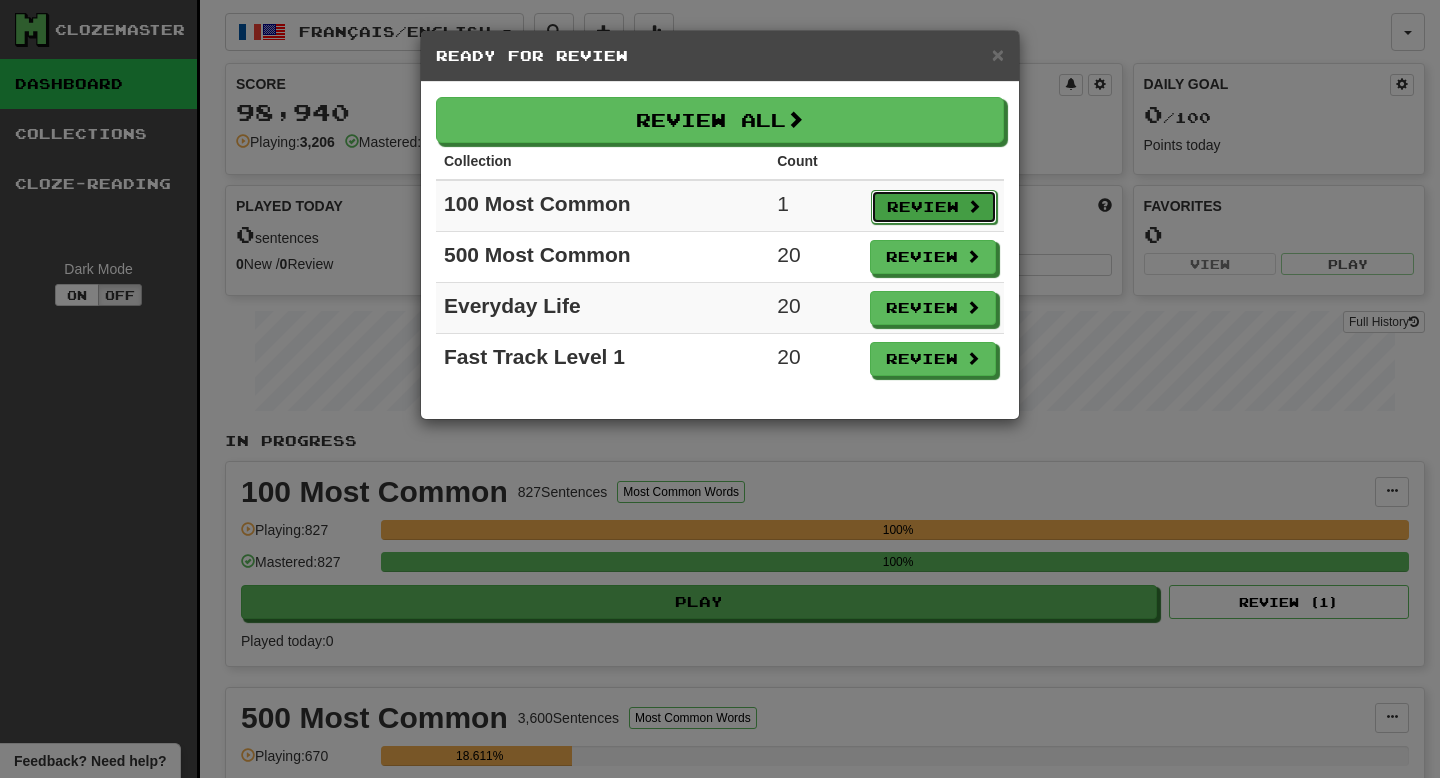 click on "Review" at bounding box center (934, 207) 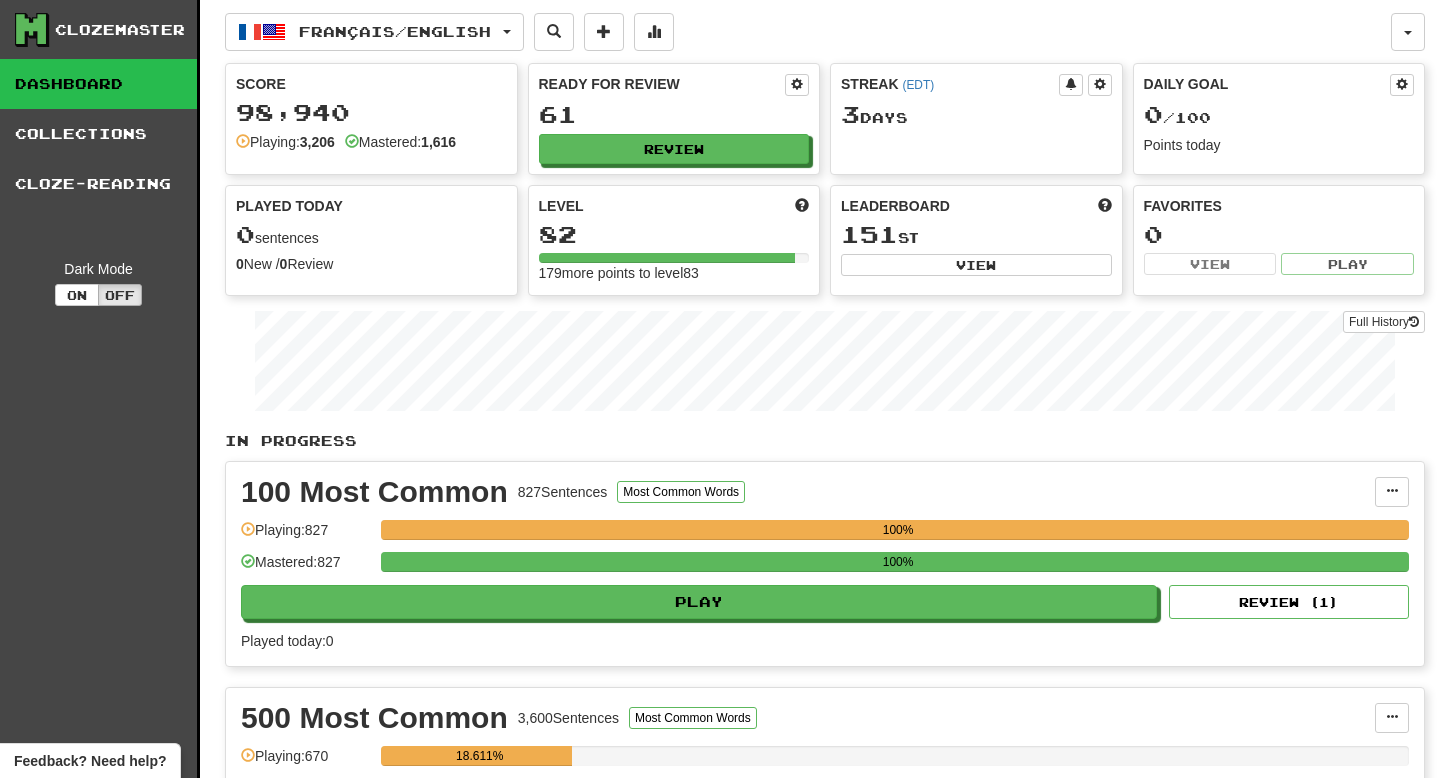 select on "**" 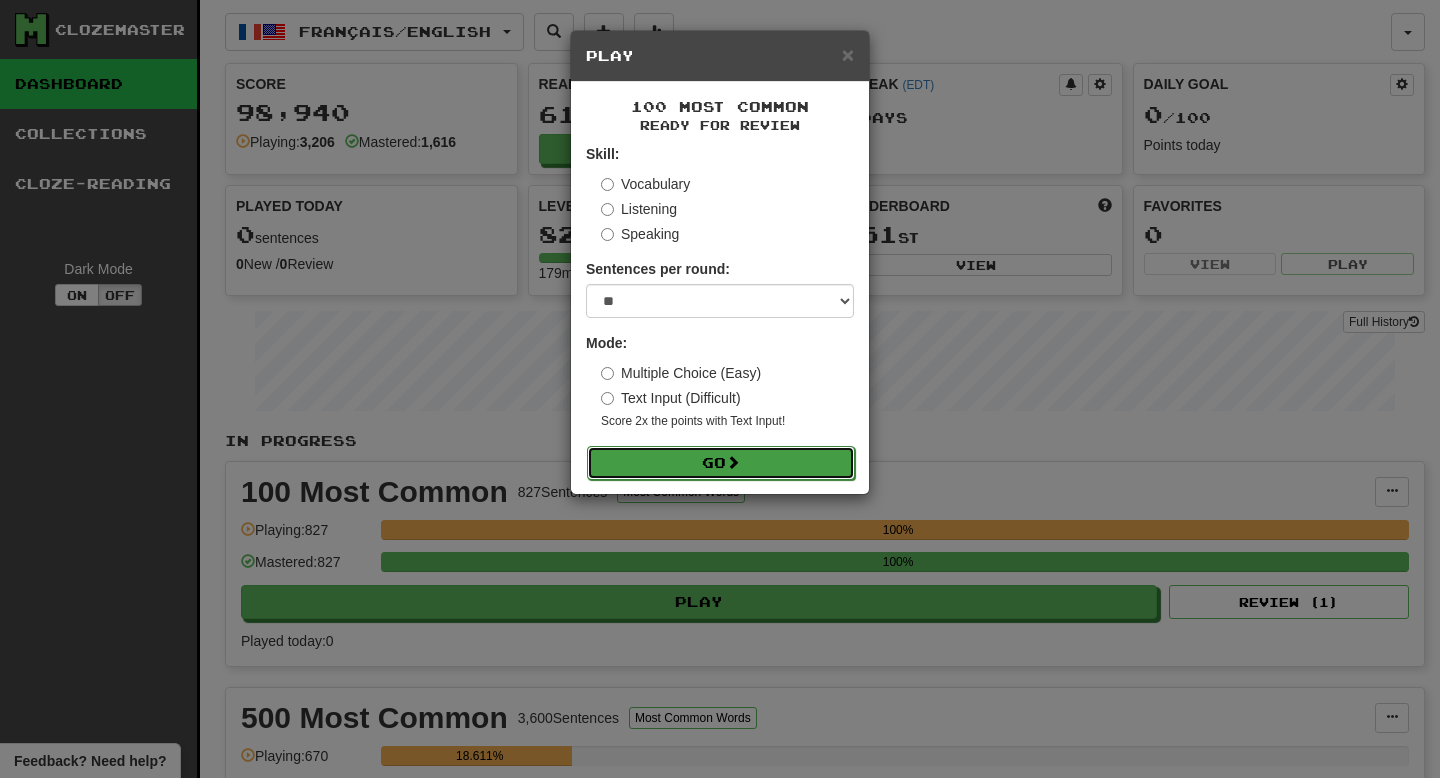 click on "Go" at bounding box center (721, 463) 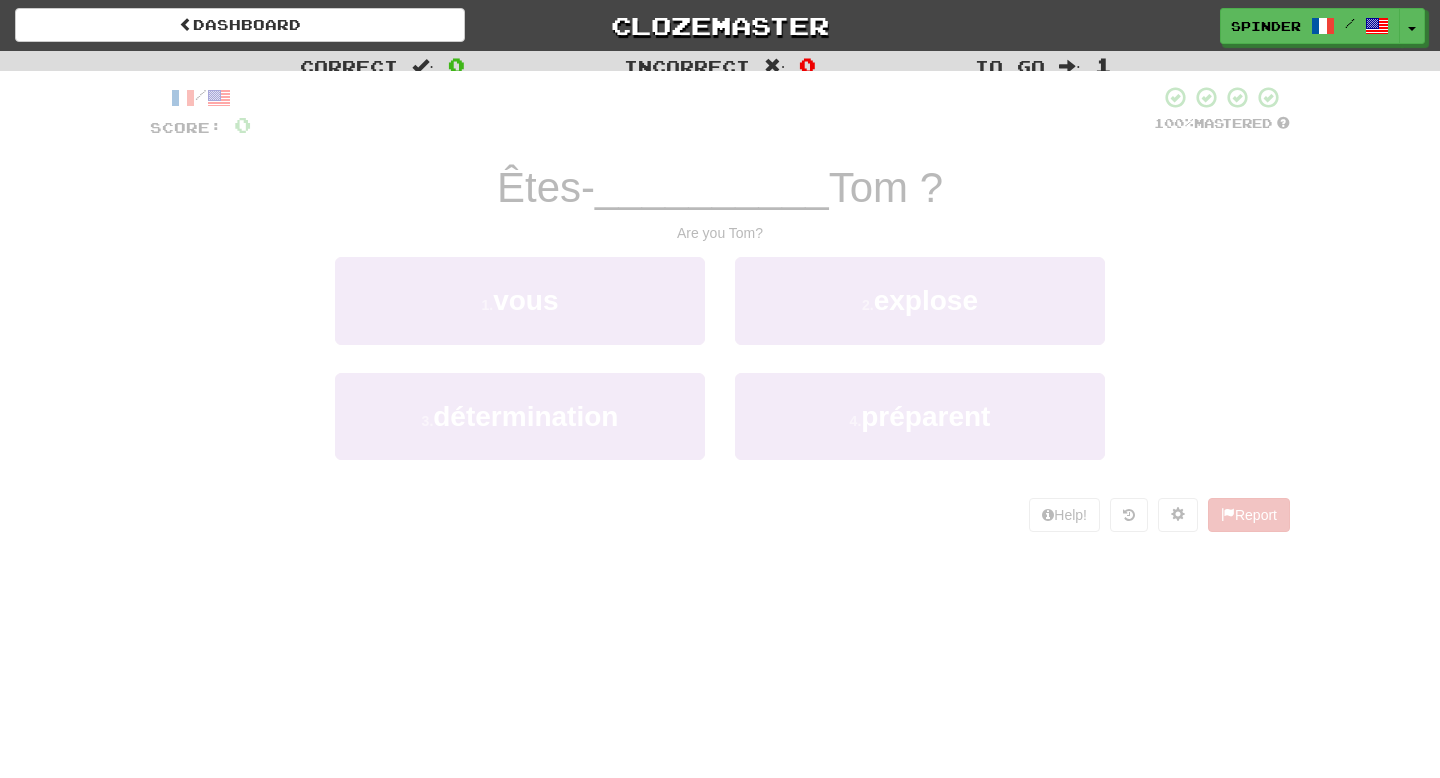 scroll, scrollTop: 0, scrollLeft: 0, axis: both 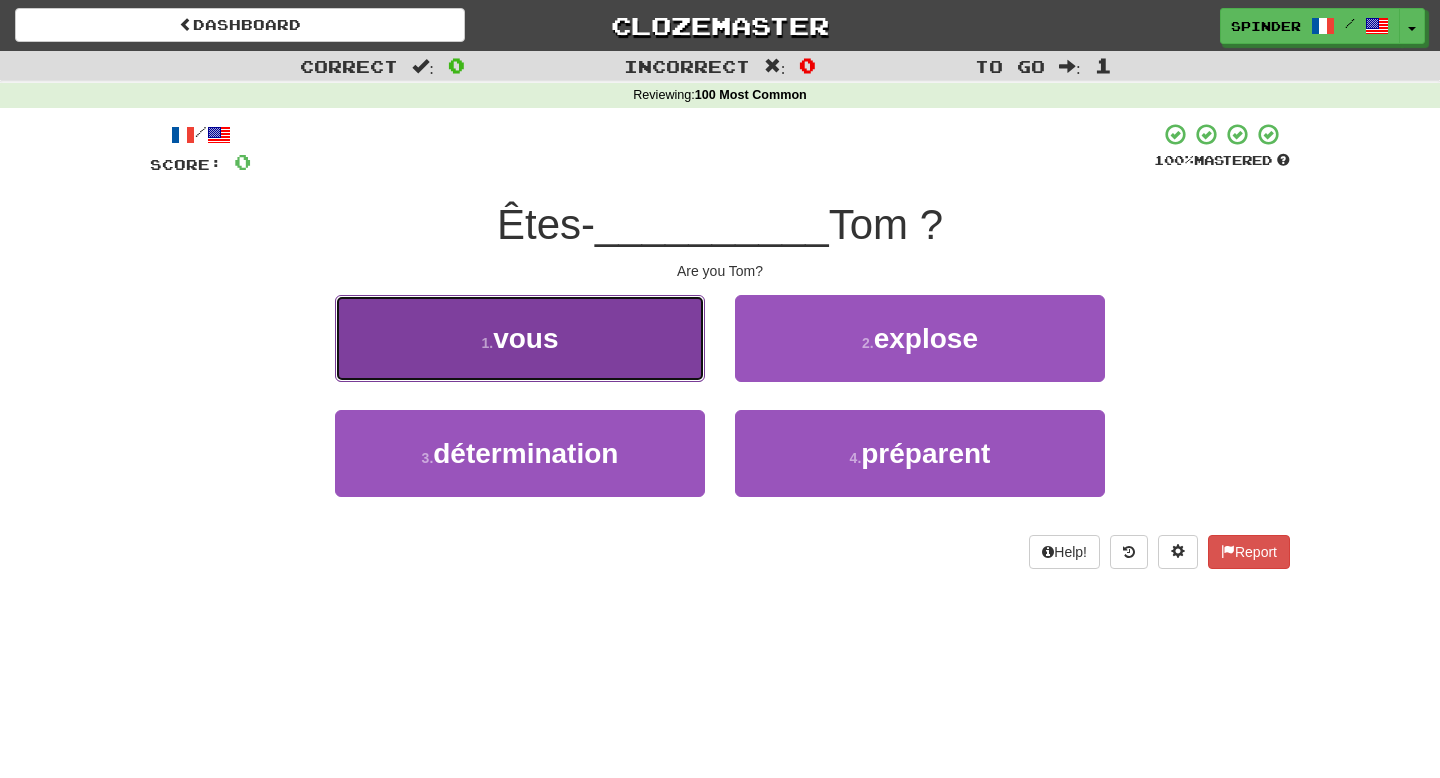 click on "1 .  vous" at bounding box center [520, 338] 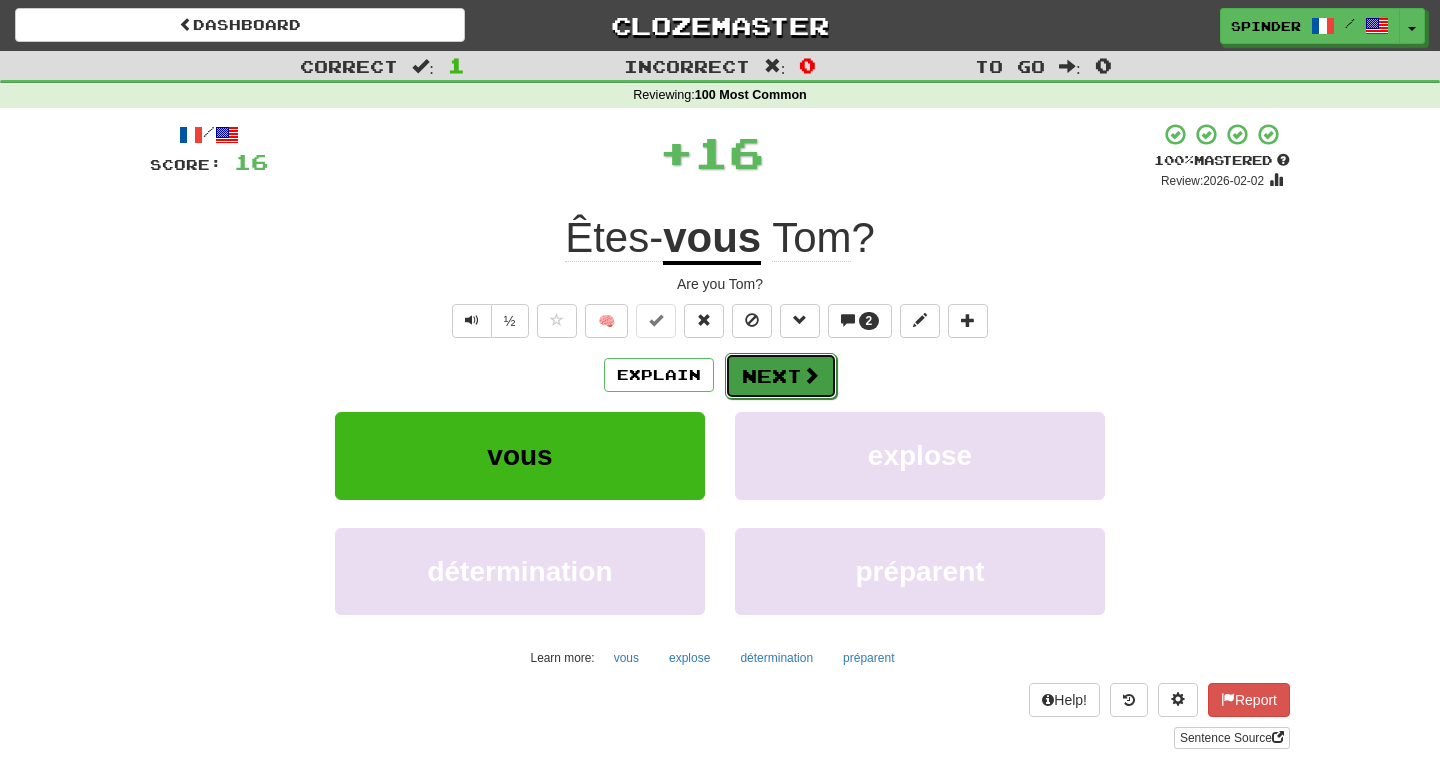 click on "Next" at bounding box center [781, 376] 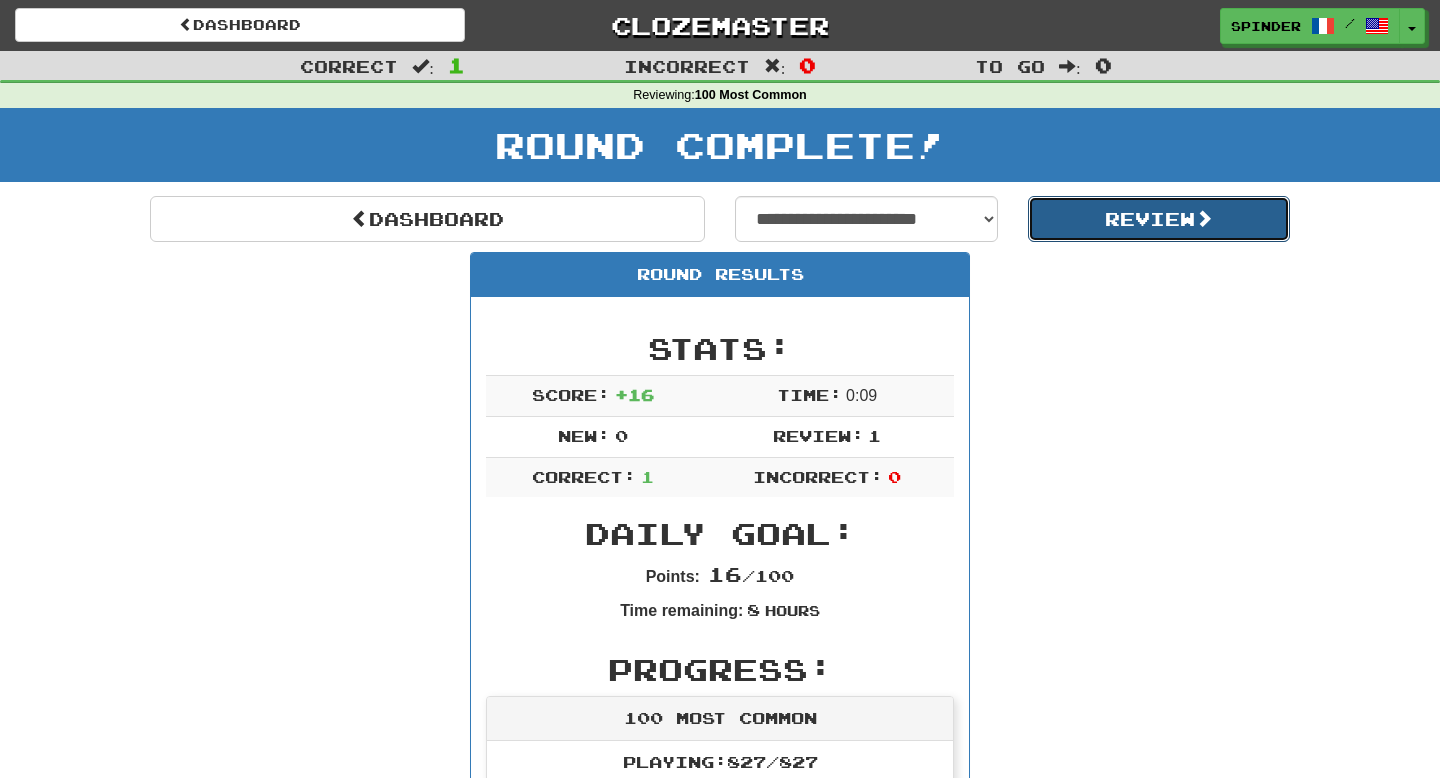 click on "Review" at bounding box center (1159, 219) 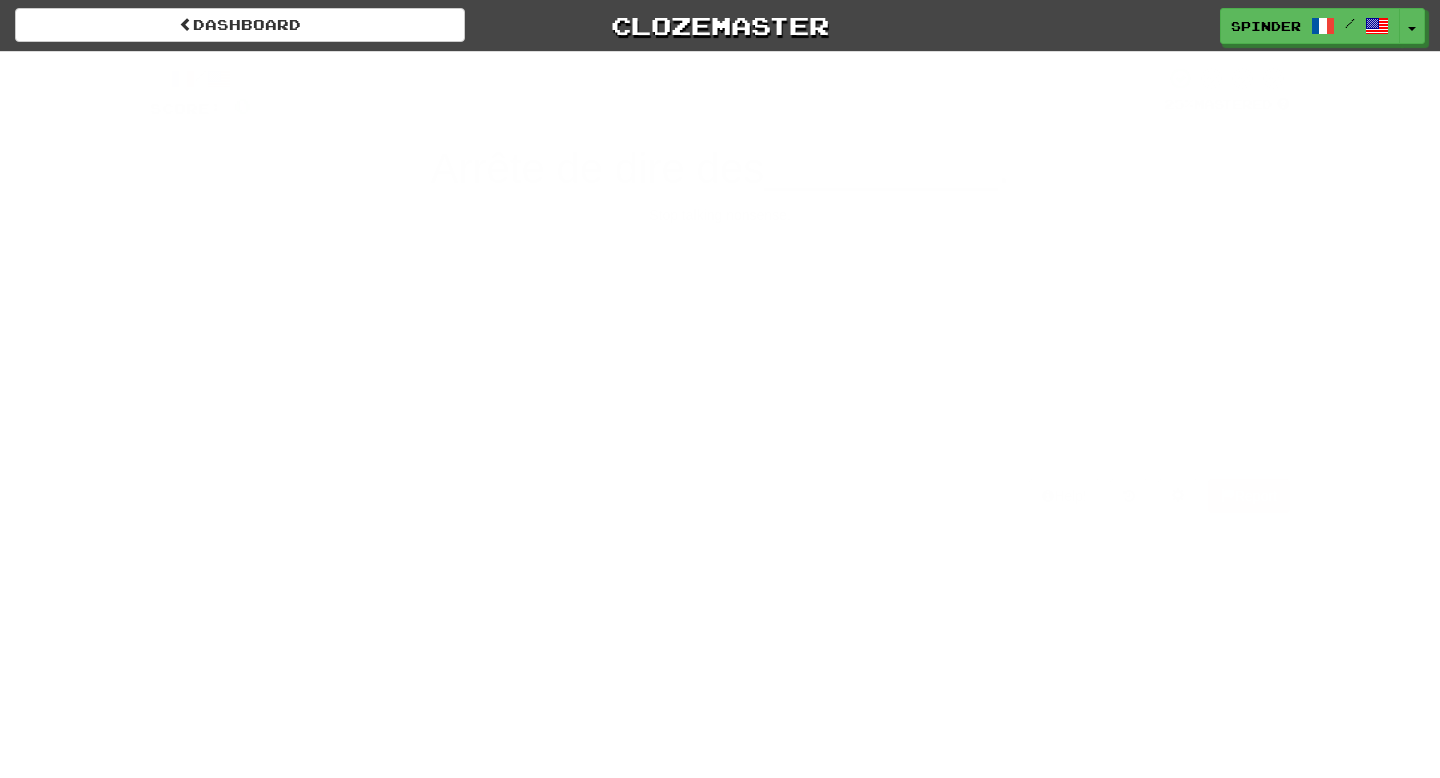 scroll, scrollTop: 0, scrollLeft: 0, axis: both 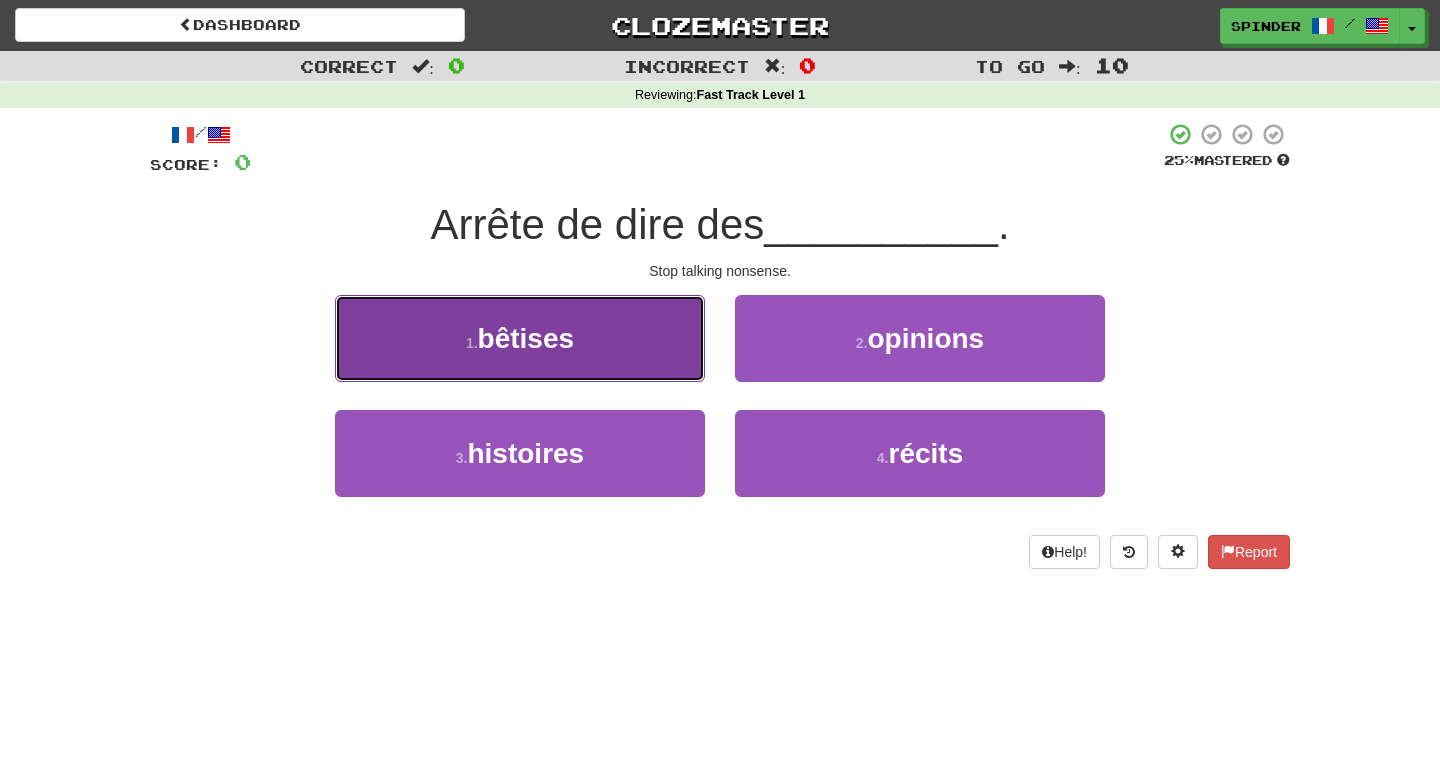 click on "1 .  bêtises" at bounding box center (520, 338) 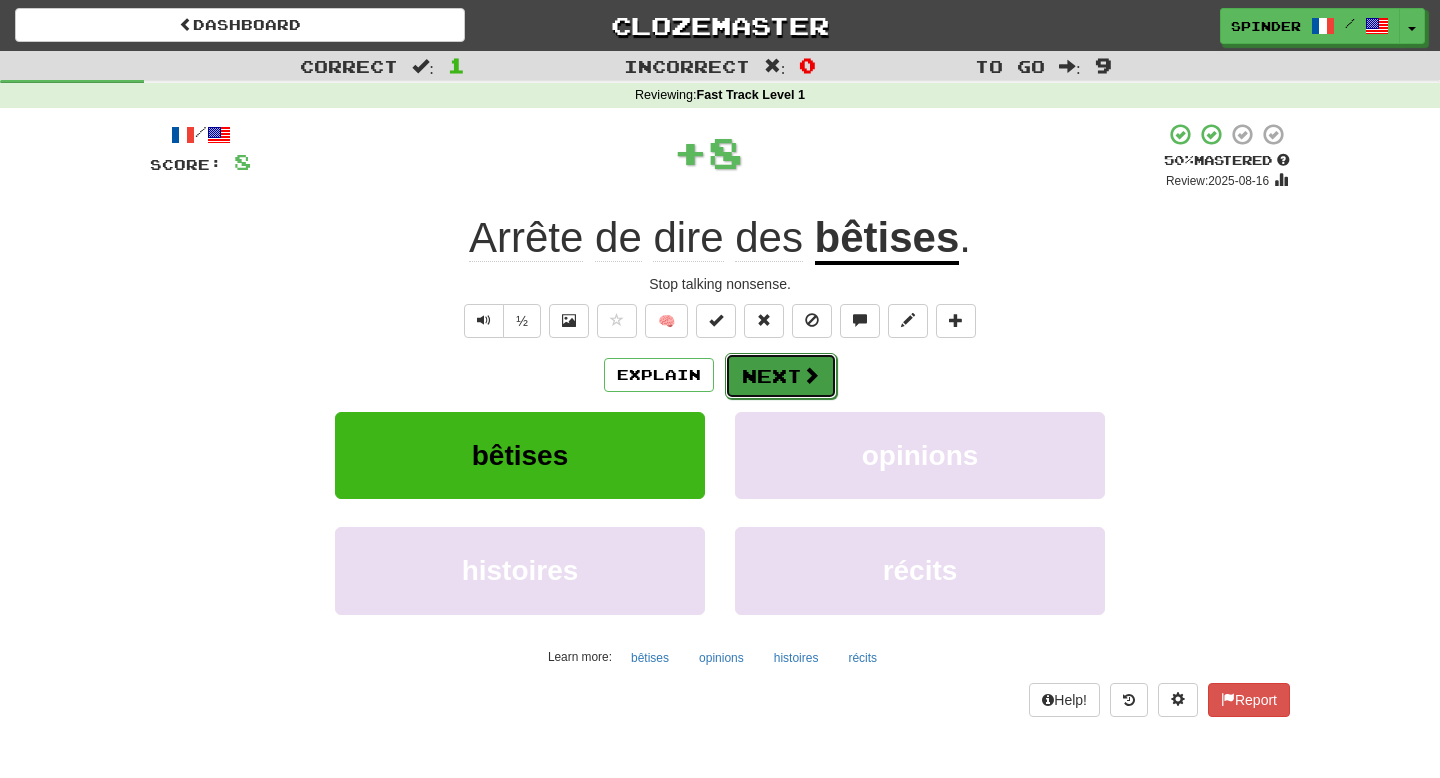 click on "Next" at bounding box center (781, 376) 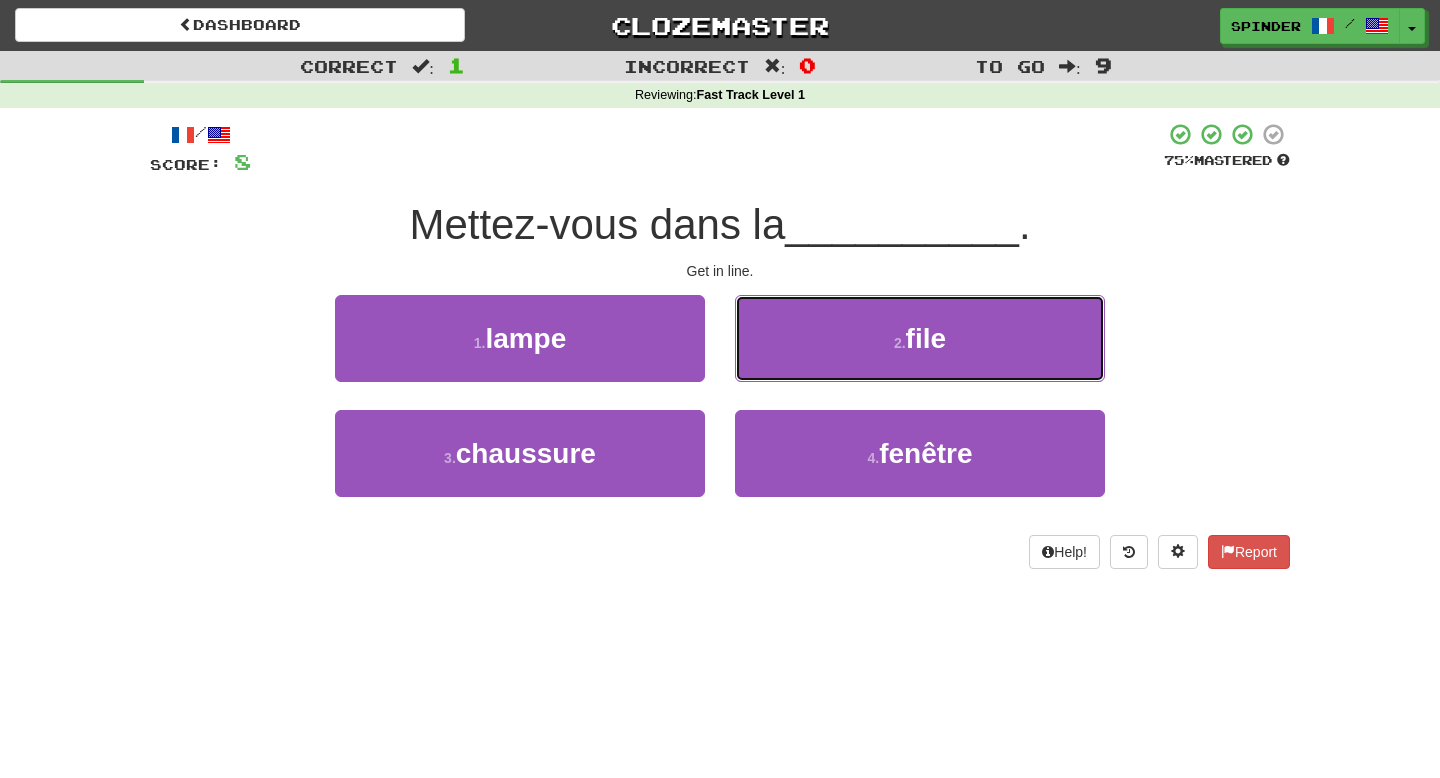 click on "2 .  file" at bounding box center [920, 338] 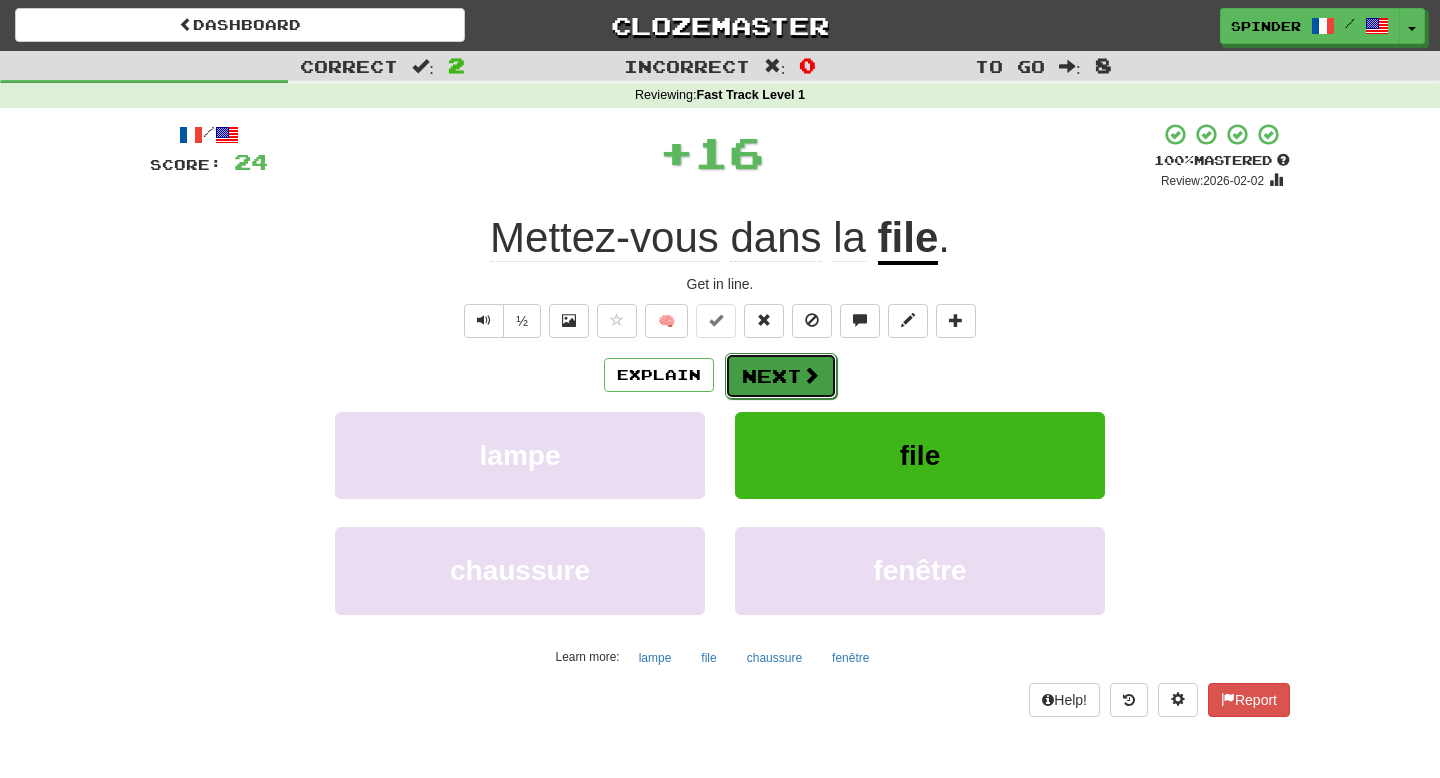 click on "Next" at bounding box center (781, 376) 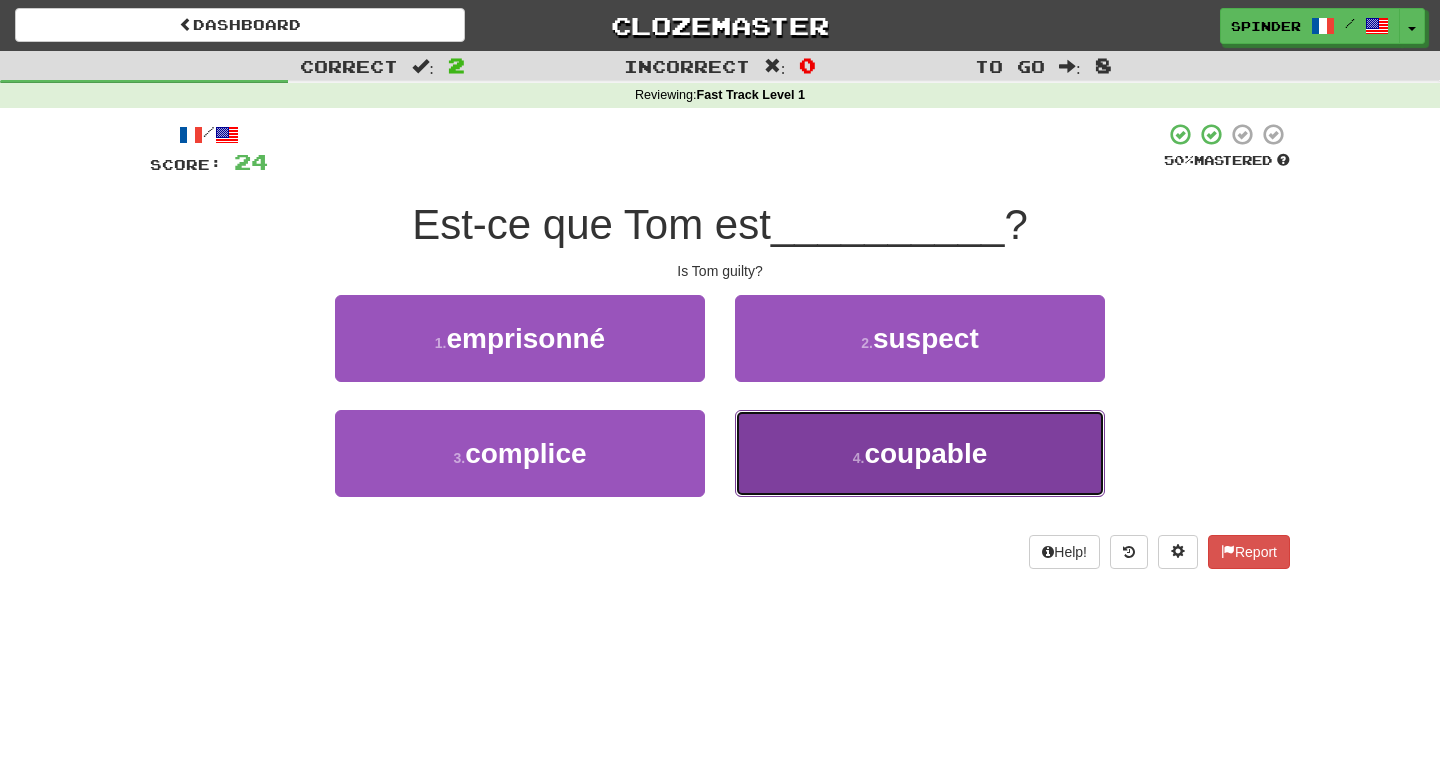 click on "4 .  coupable" at bounding box center [920, 453] 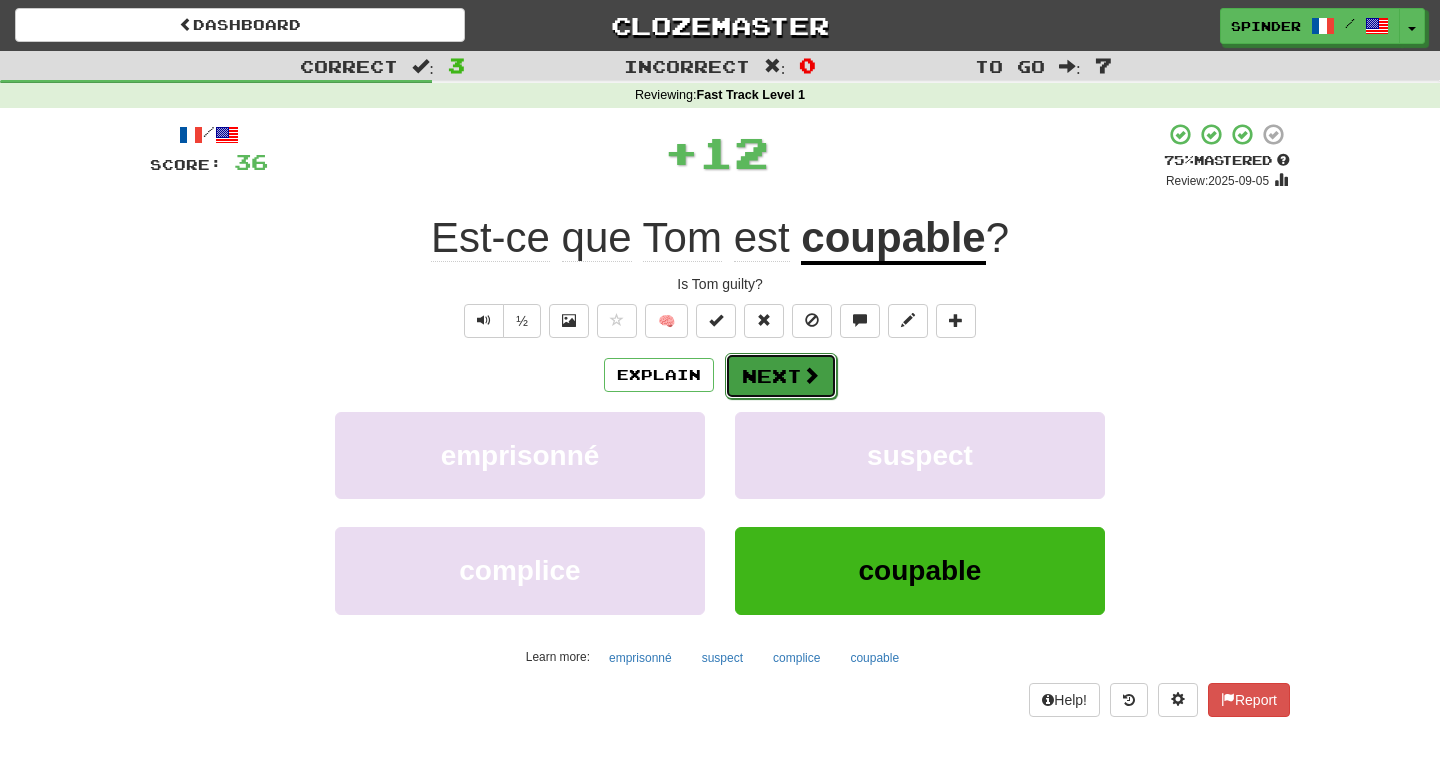 click on "Next" at bounding box center [781, 376] 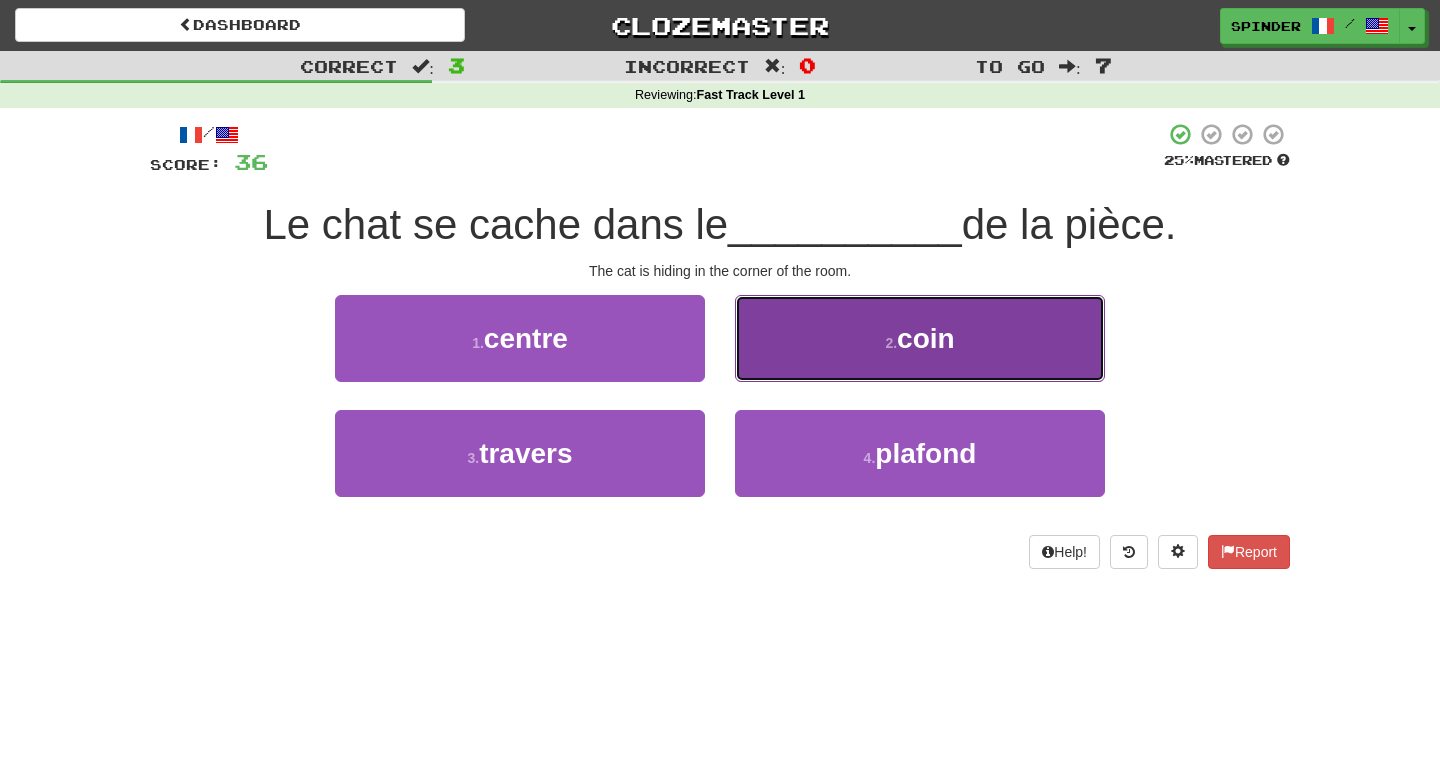 click on "2 .  coin" at bounding box center [920, 338] 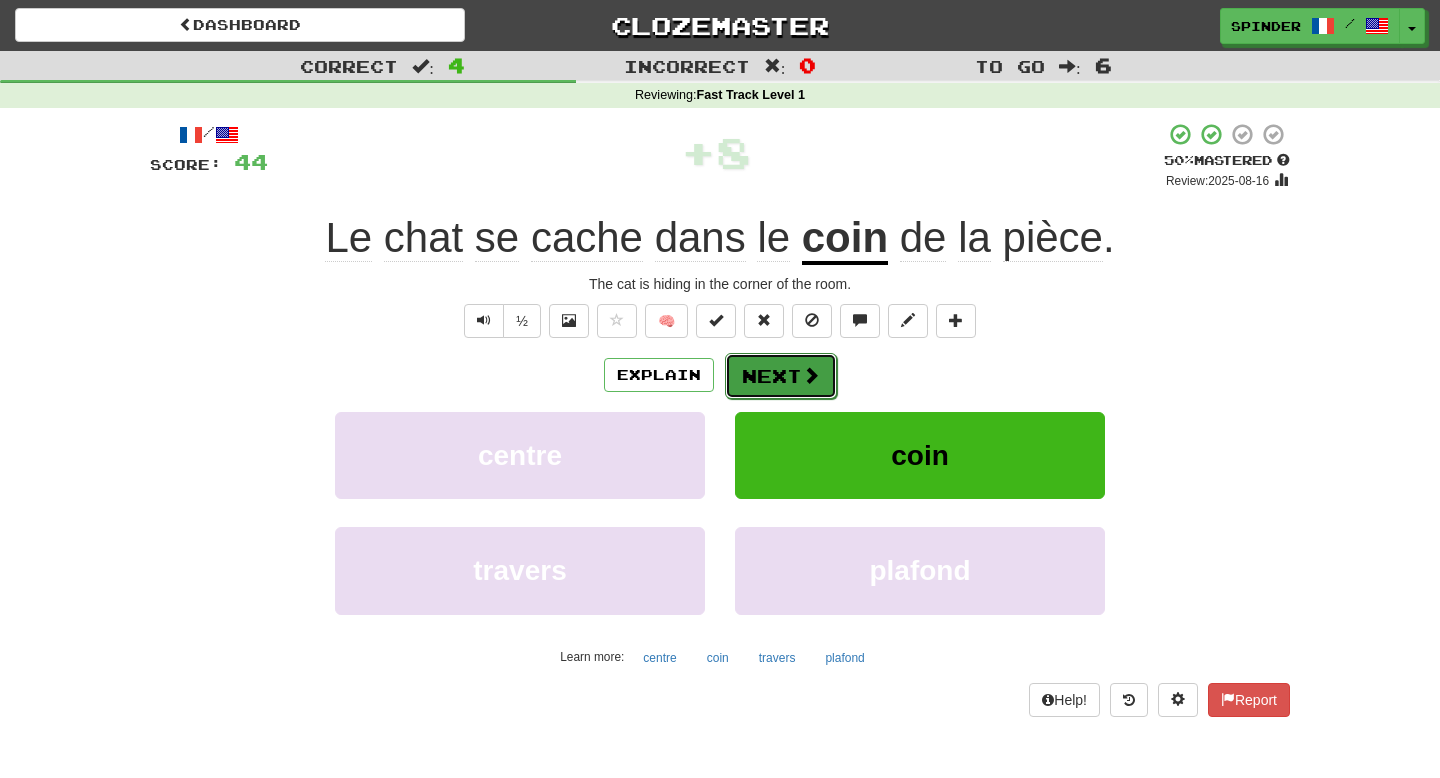 click on "Next" at bounding box center [781, 376] 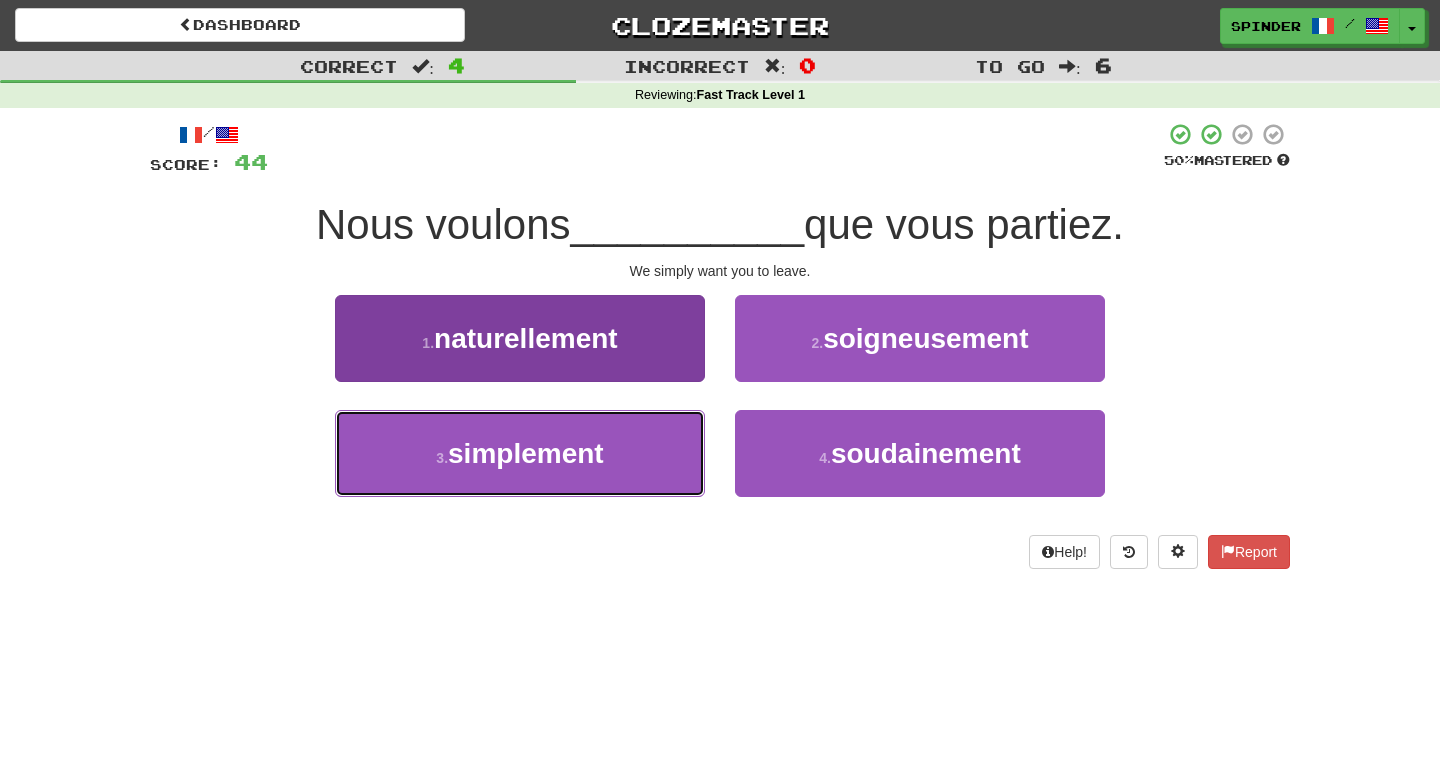 click on "3 .  simplement" at bounding box center (520, 453) 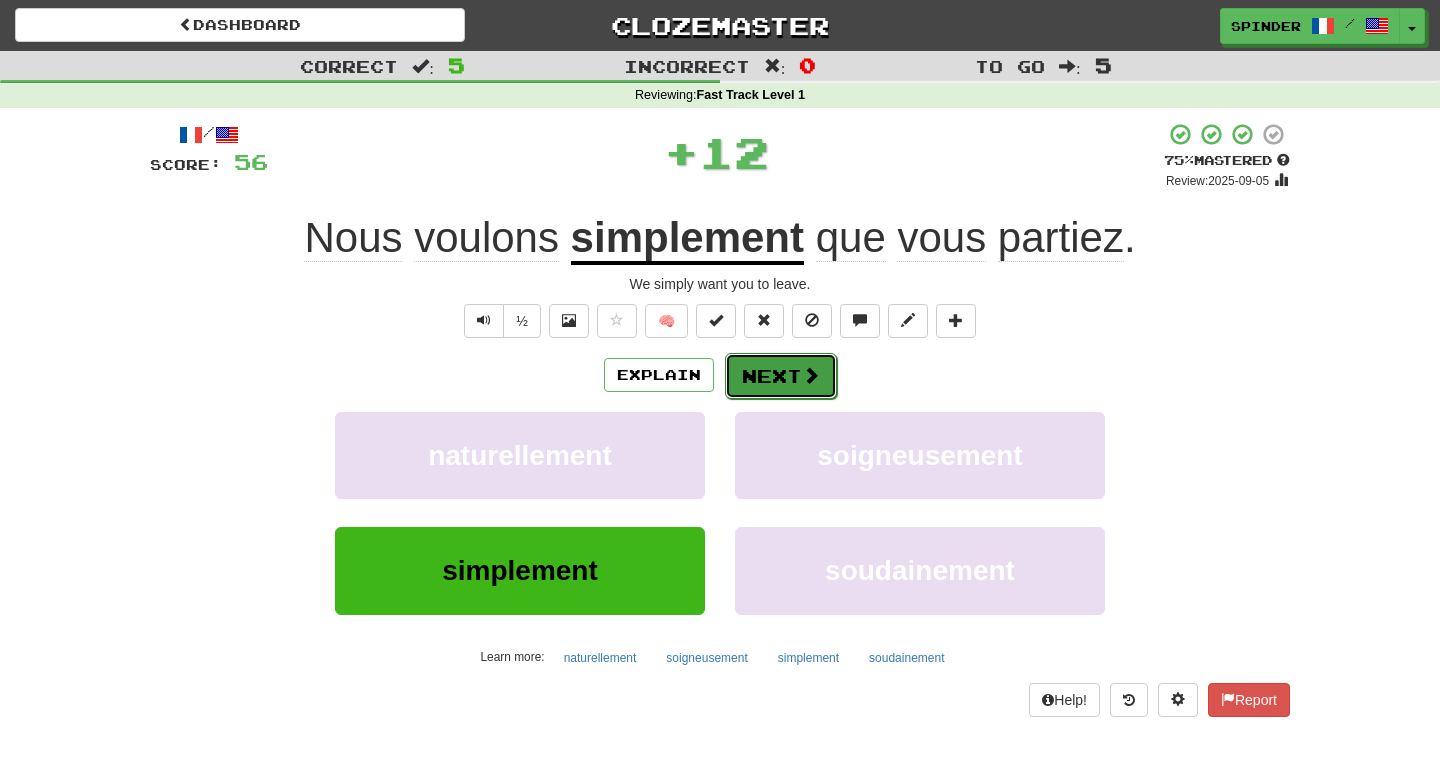 click on "Next" at bounding box center (781, 376) 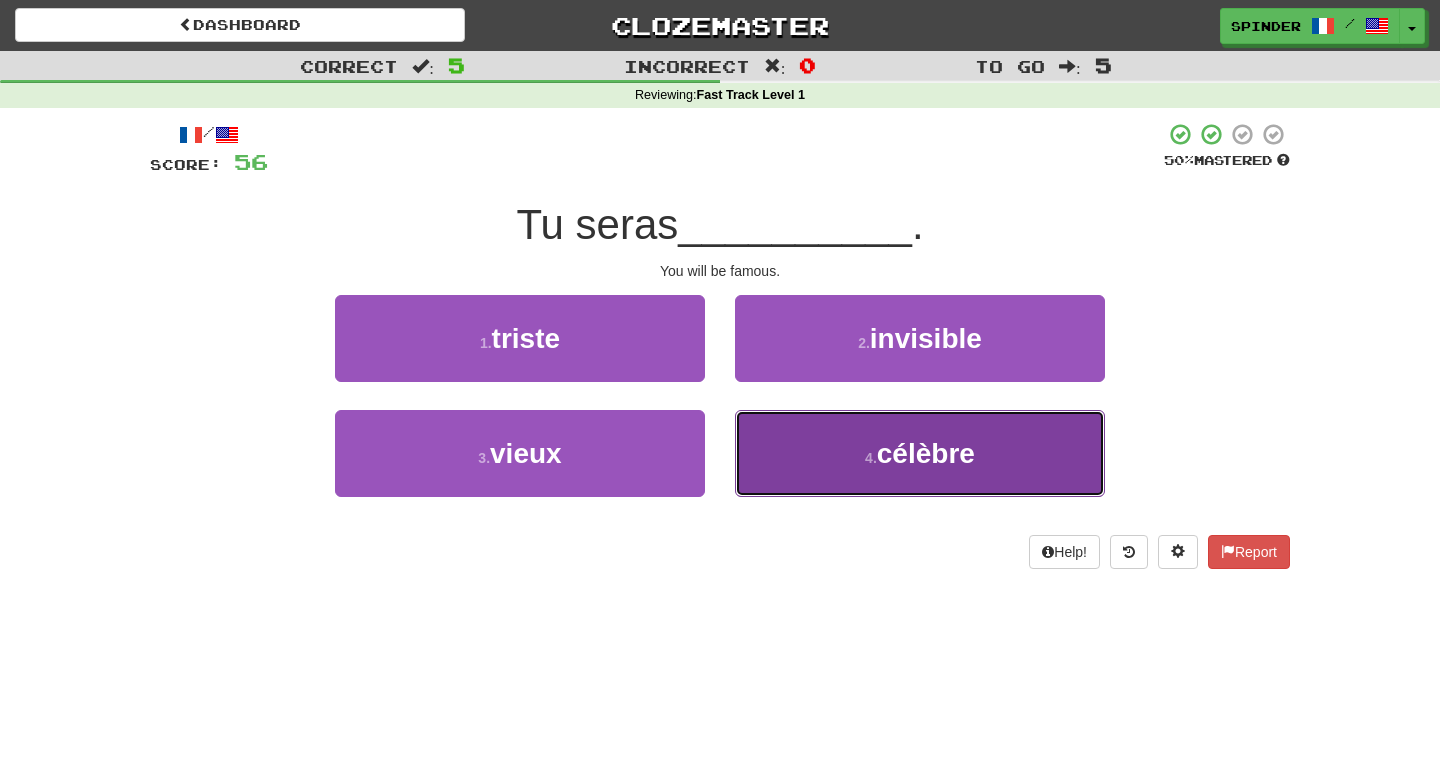 click on "4 .  célèbre" at bounding box center [920, 453] 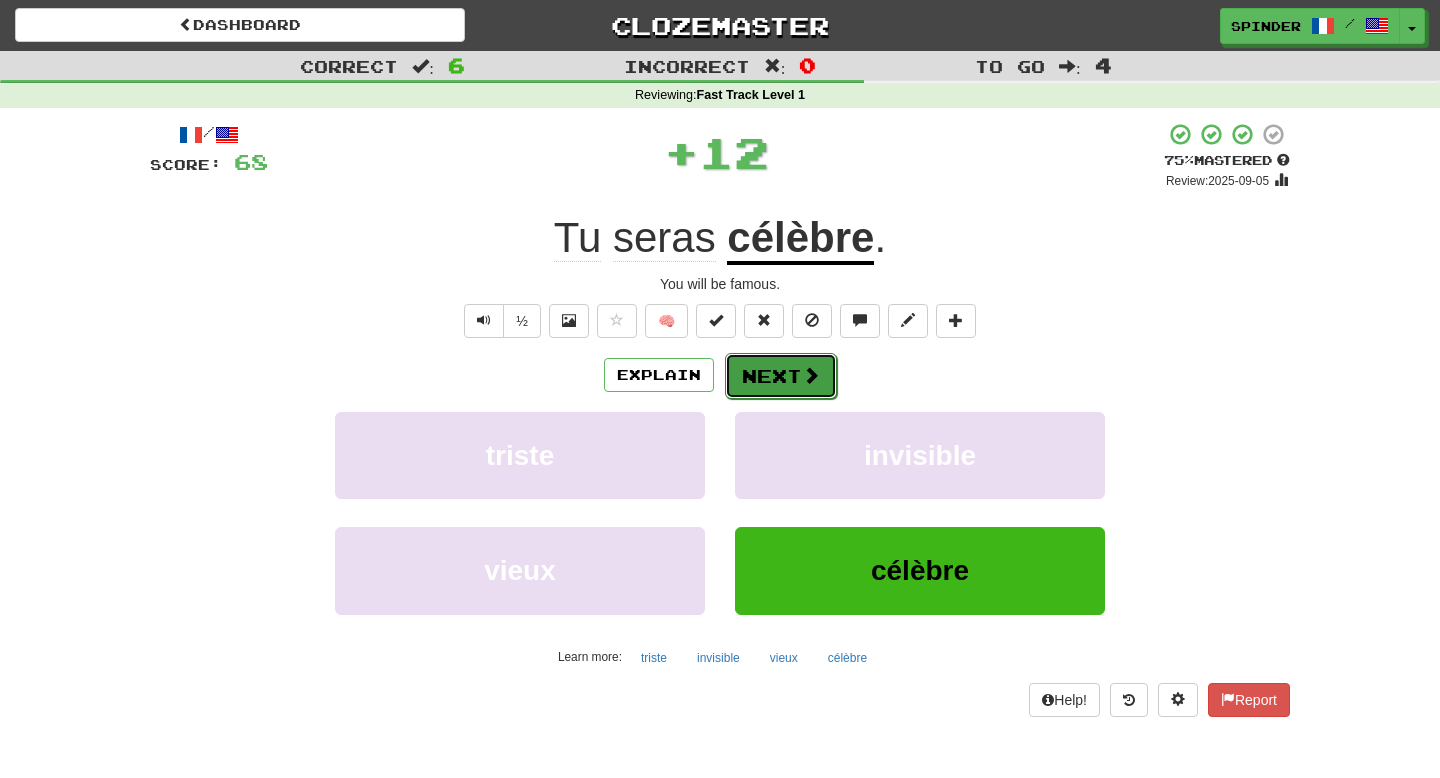 click on "Next" at bounding box center (781, 376) 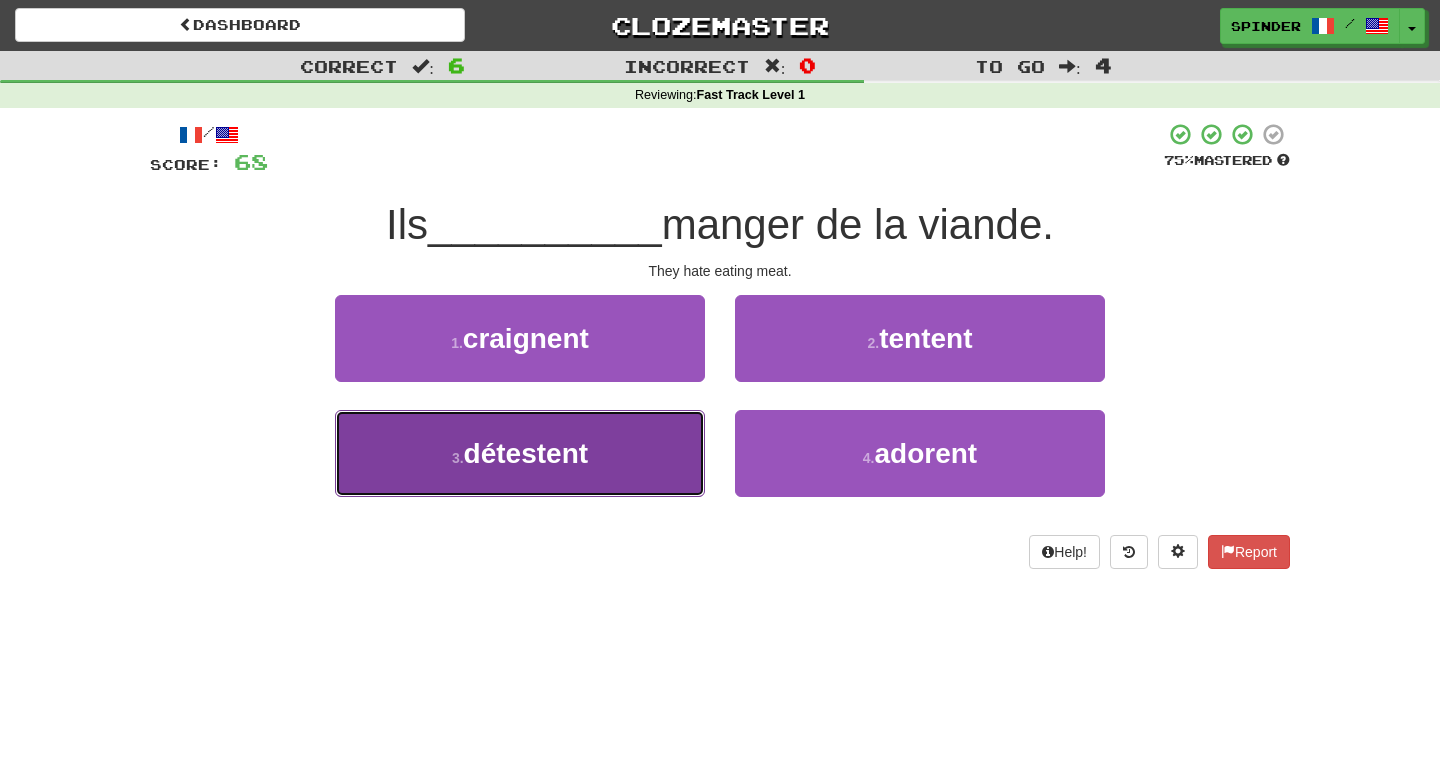 click on "3 .  détestent" at bounding box center (520, 453) 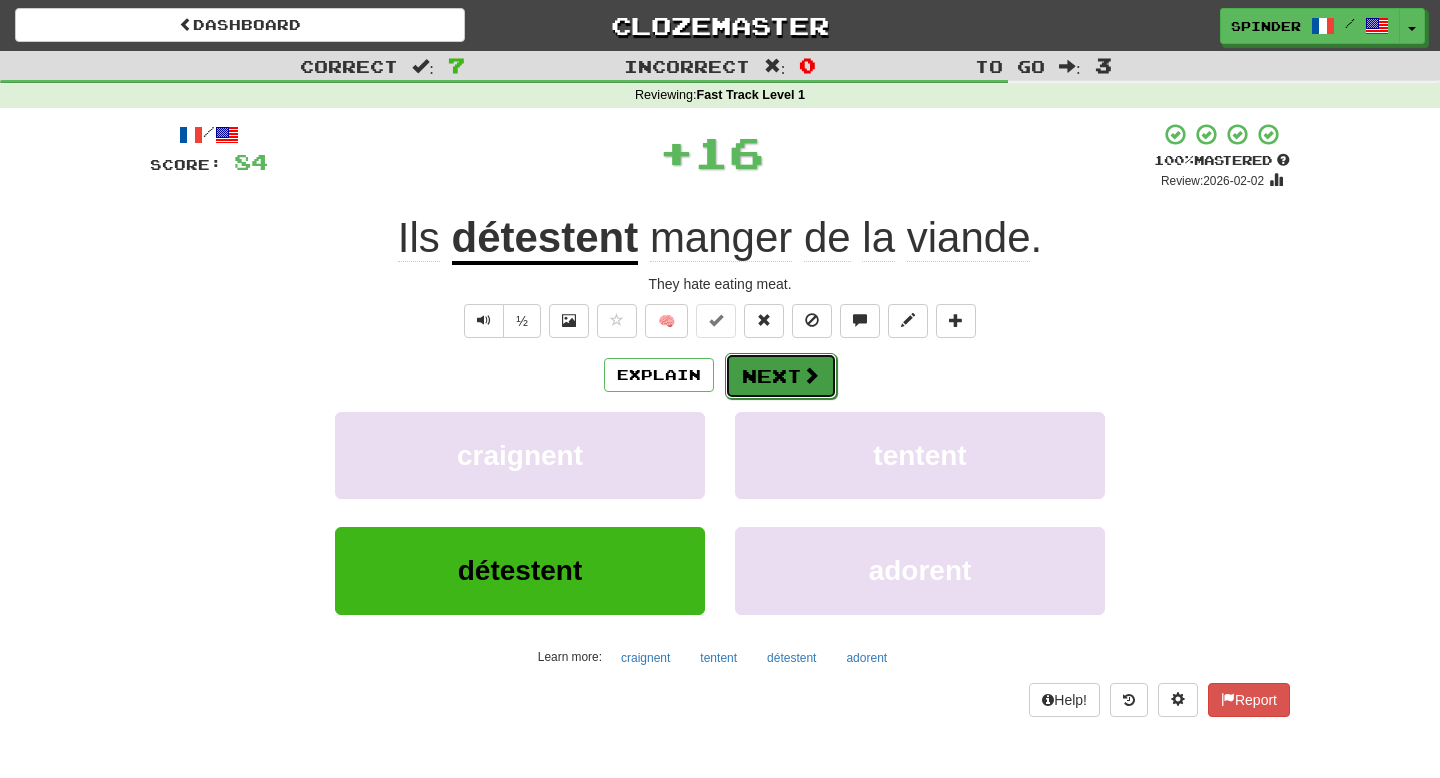 click on "Next" at bounding box center (781, 376) 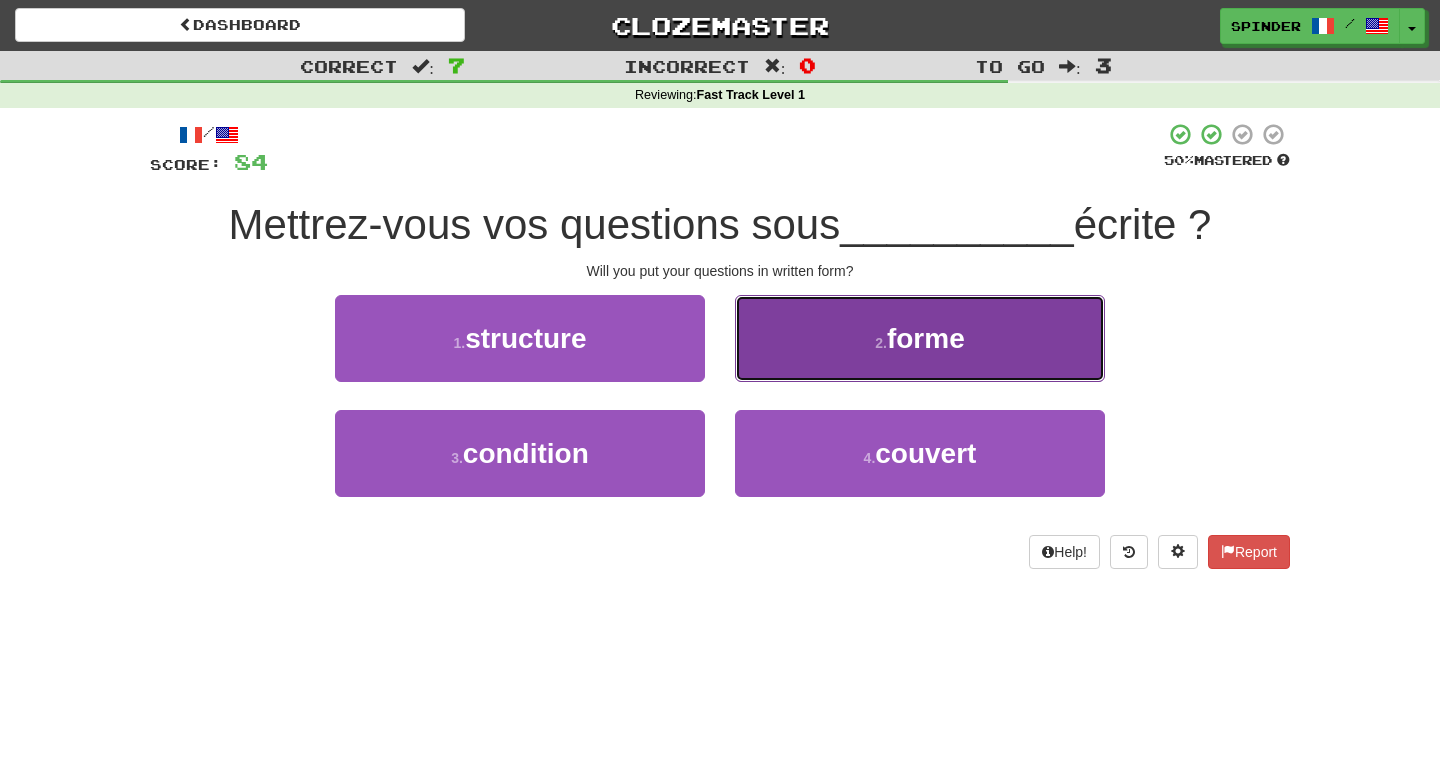 click on "2 .  forme" at bounding box center [920, 338] 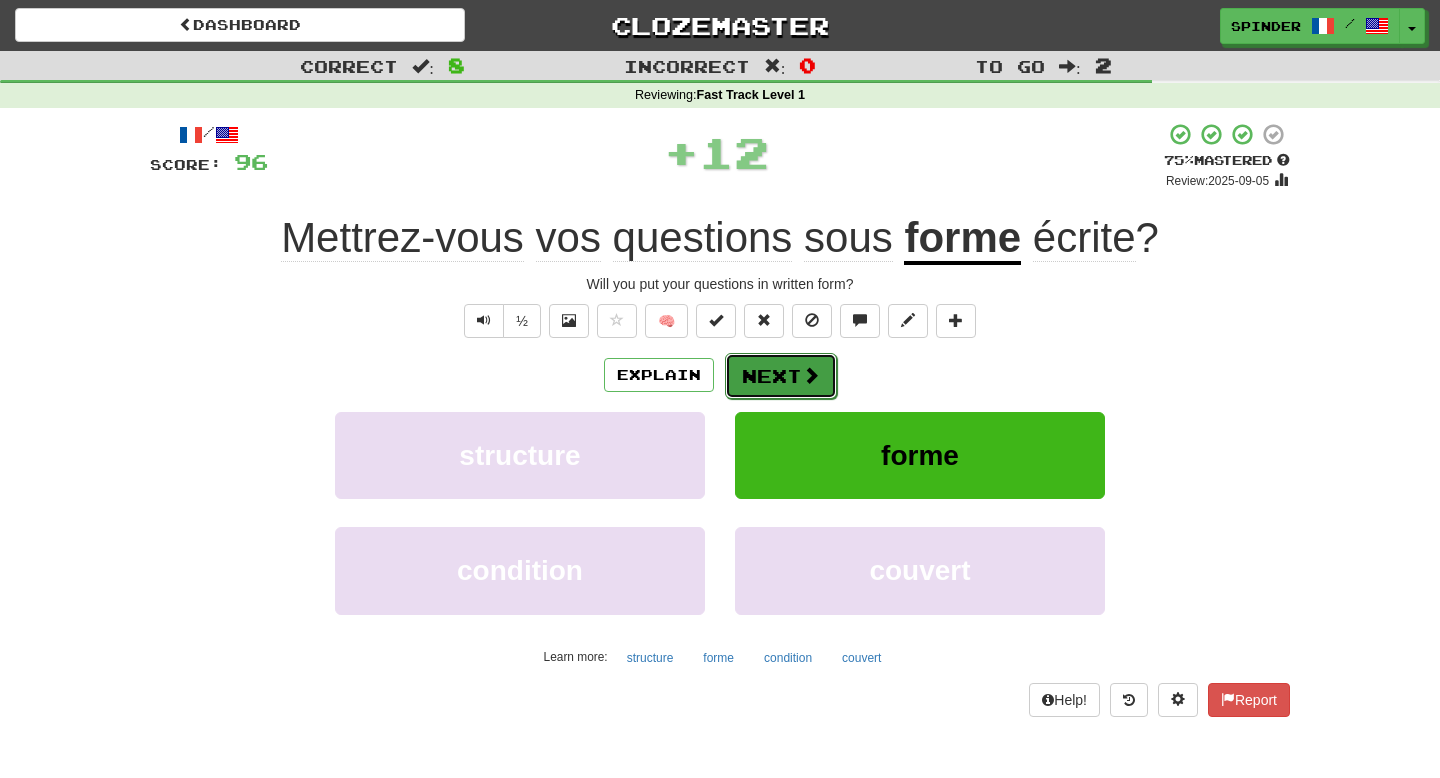 click on "Next" at bounding box center [781, 376] 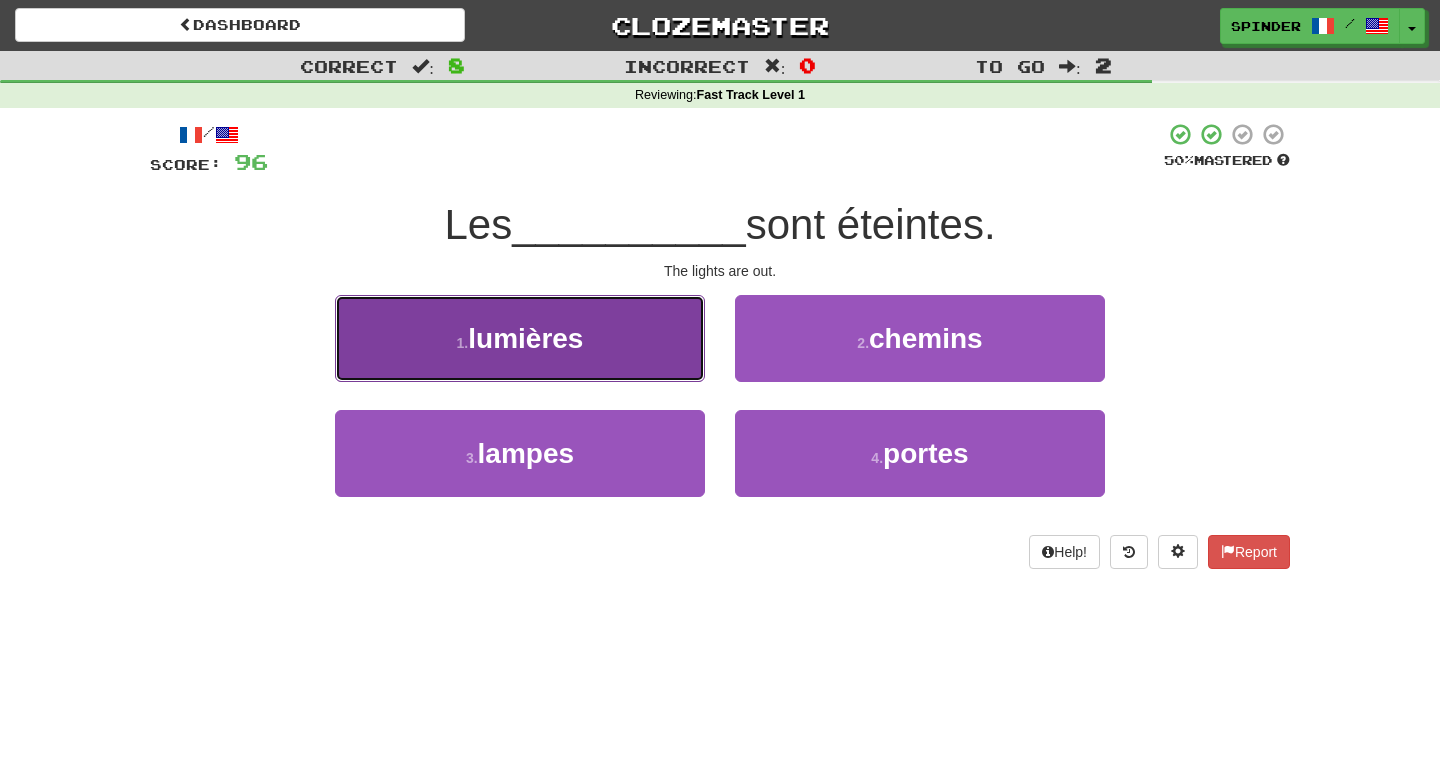 click on "1 .  lumières" at bounding box center [520, 338] 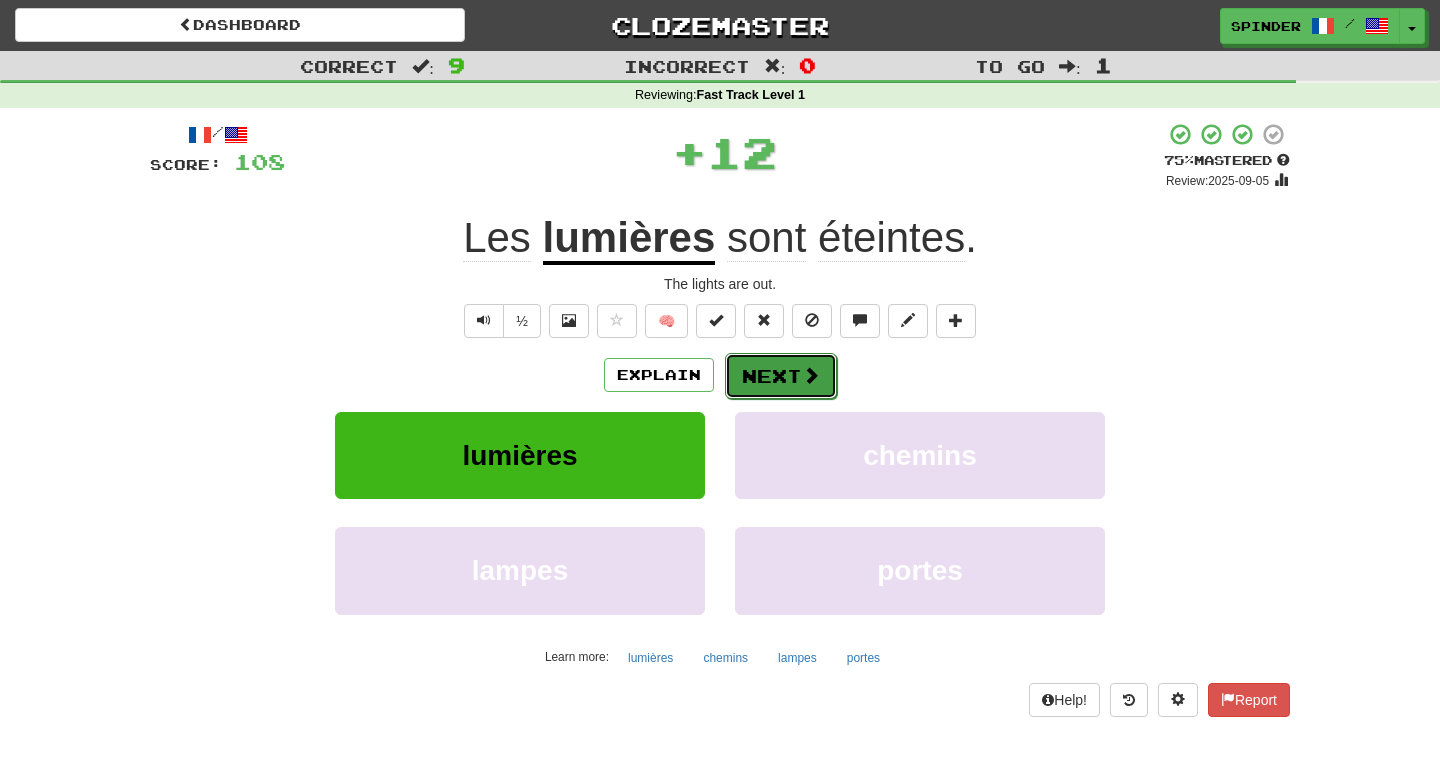 click on "Next" at bounding box center [781, 376] 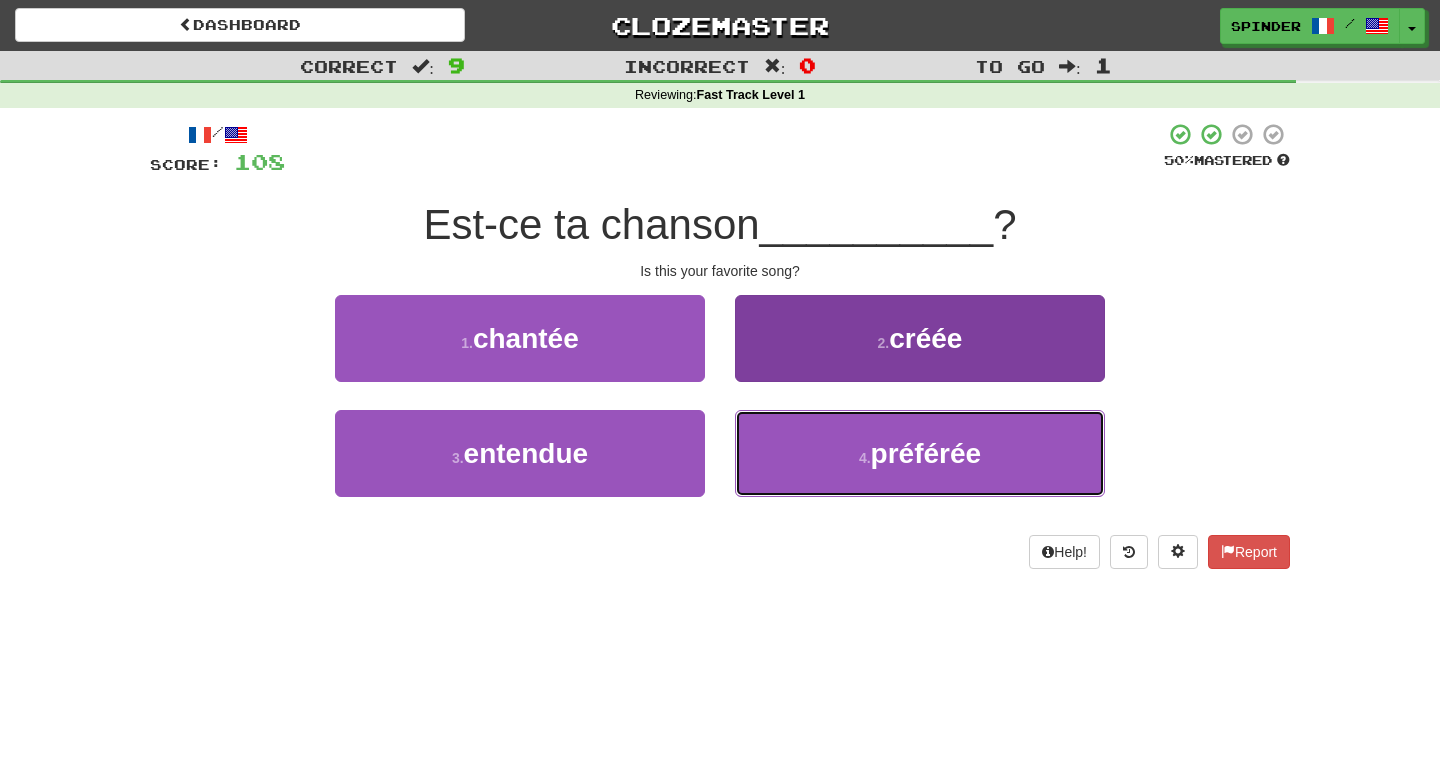click on "4 .  préférée" at bounding box center [920, 453] 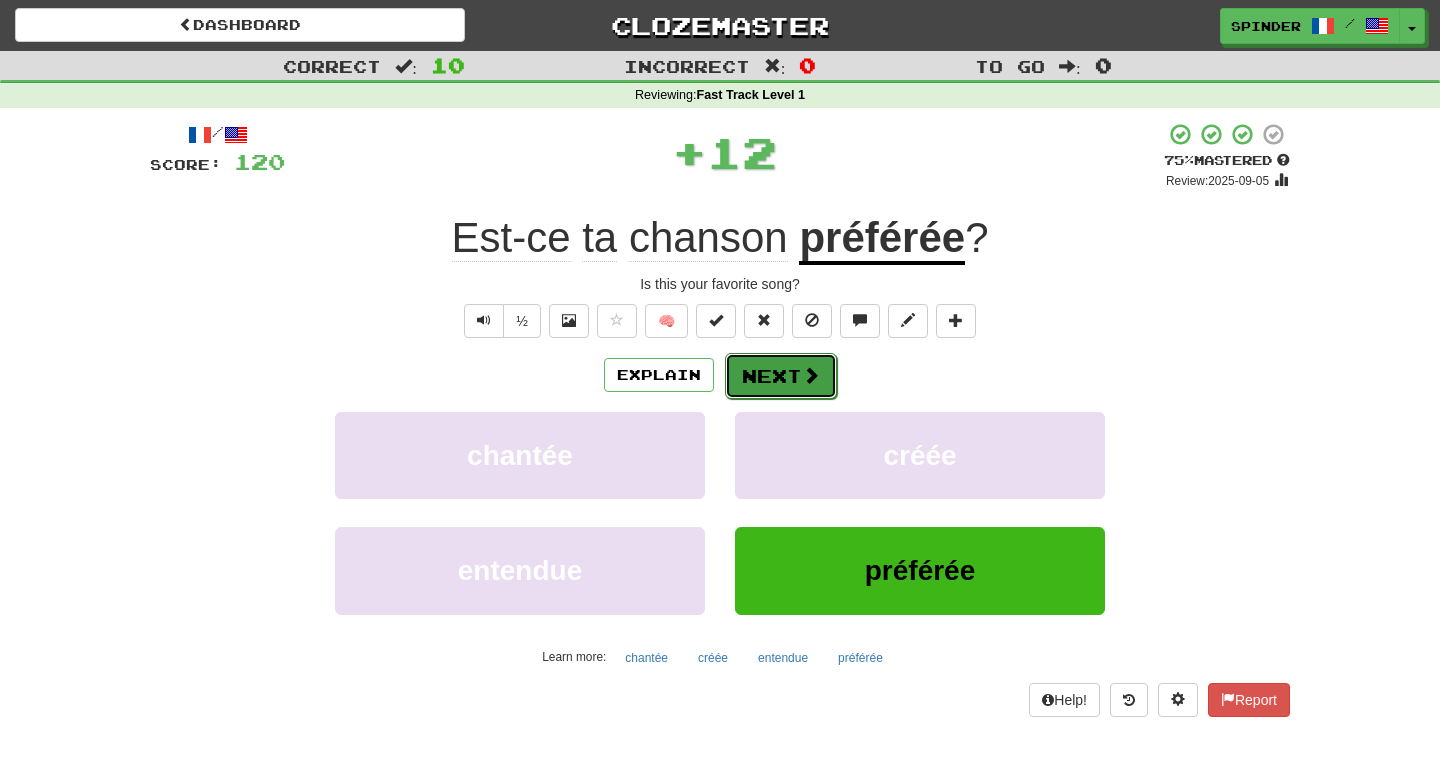 click on "Next" at bounding box center [781, 376] 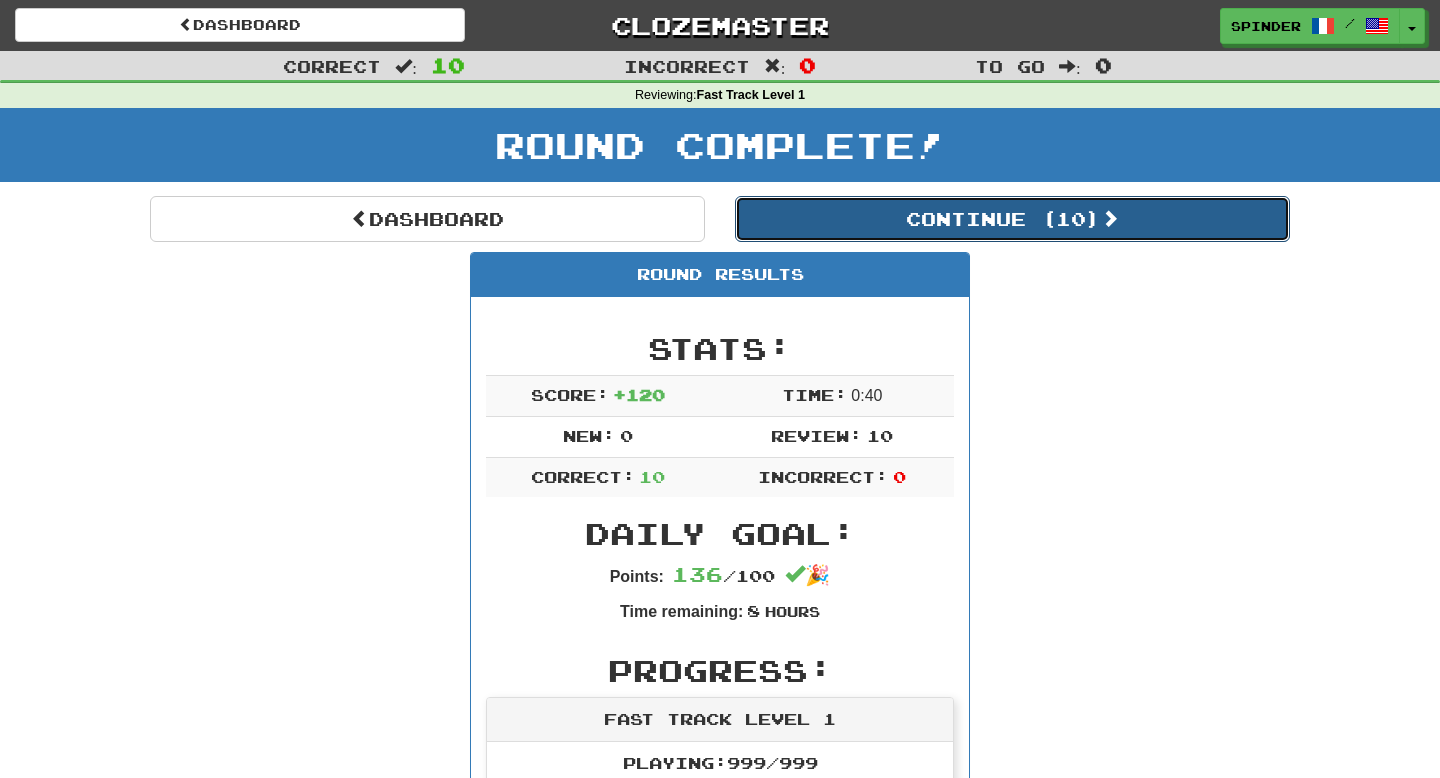 click on "Continue ( 10 )" at bounding box center (1012, 219) 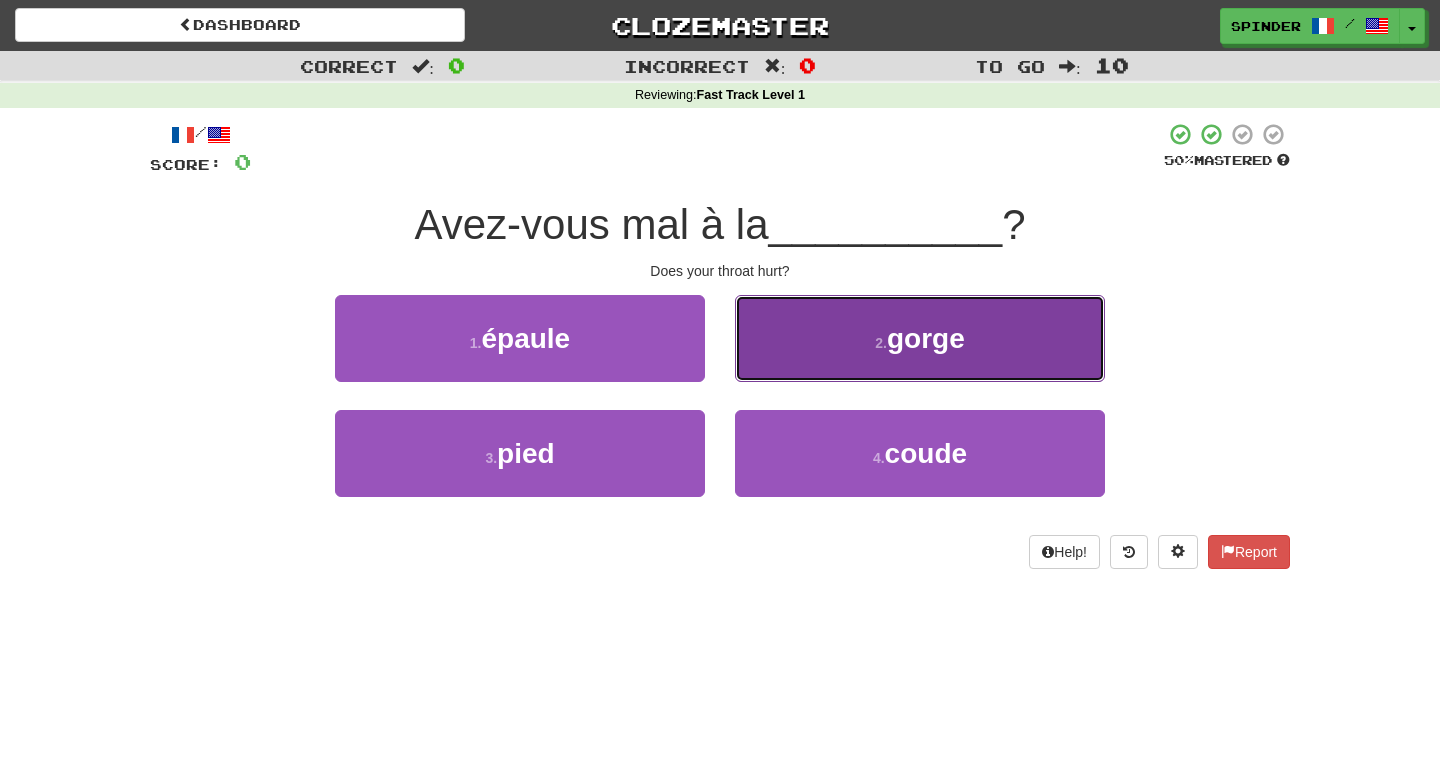 click on "2 .  gorge" at bounding box center (920, 338) 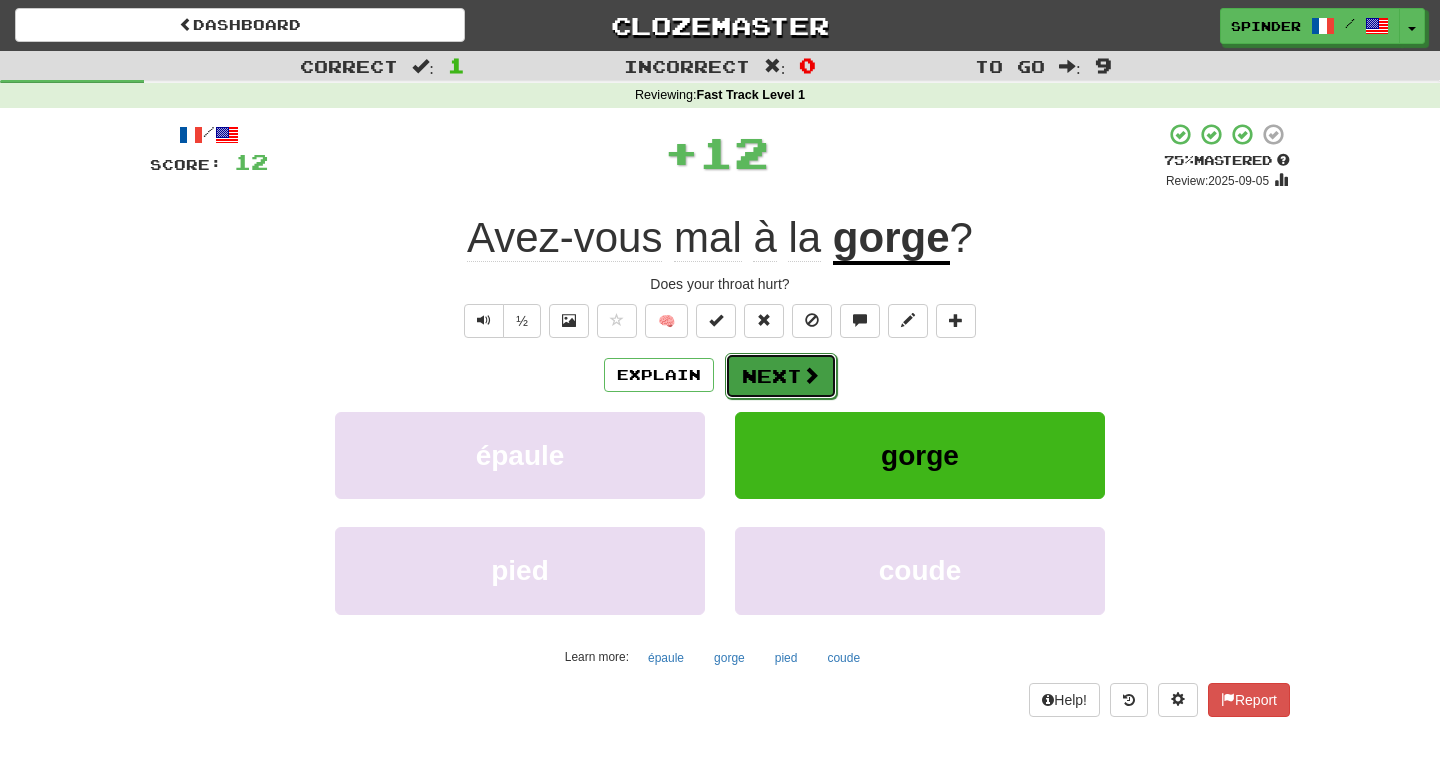 click on "Next" at bounding box center (781, 376) 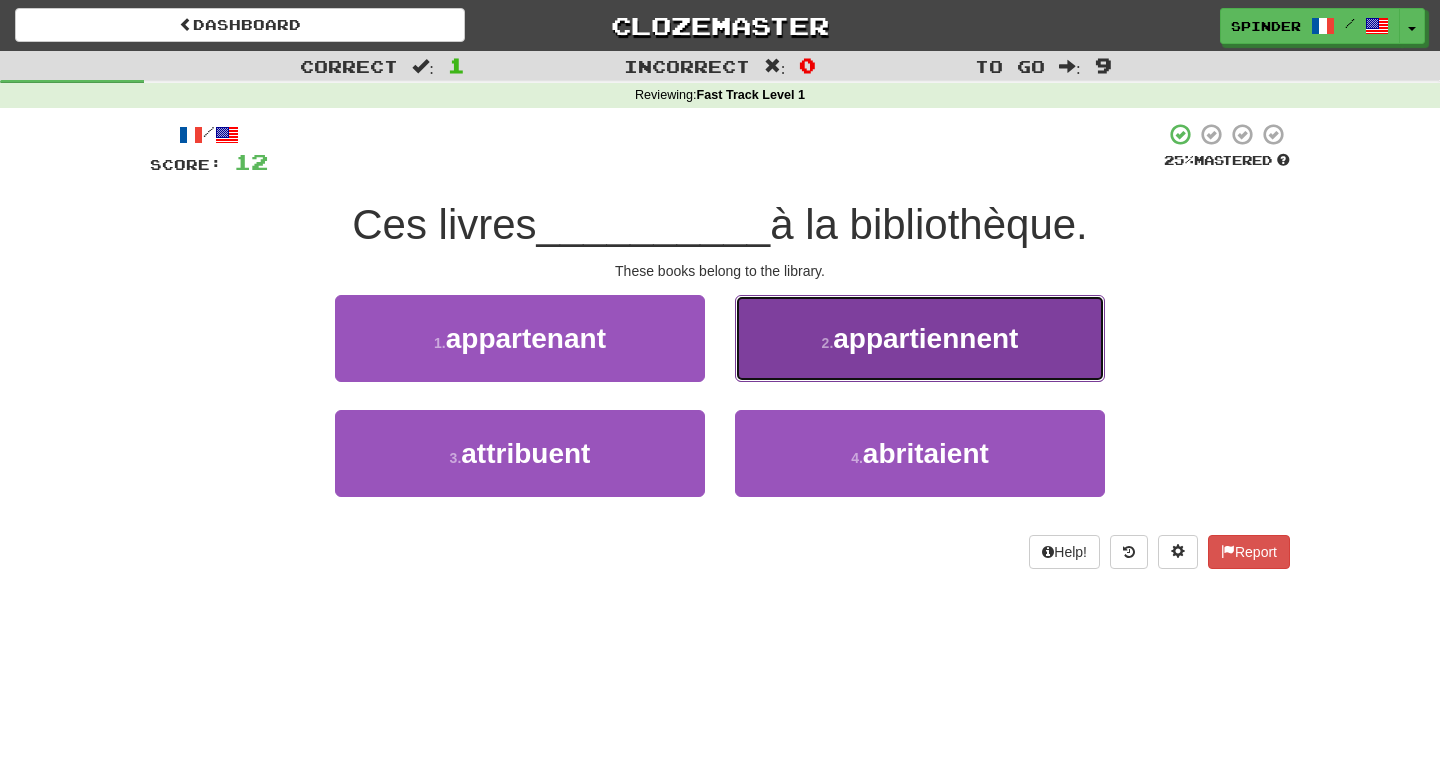 click on "2 .  appartiennent" at bounding box center (920, 338) 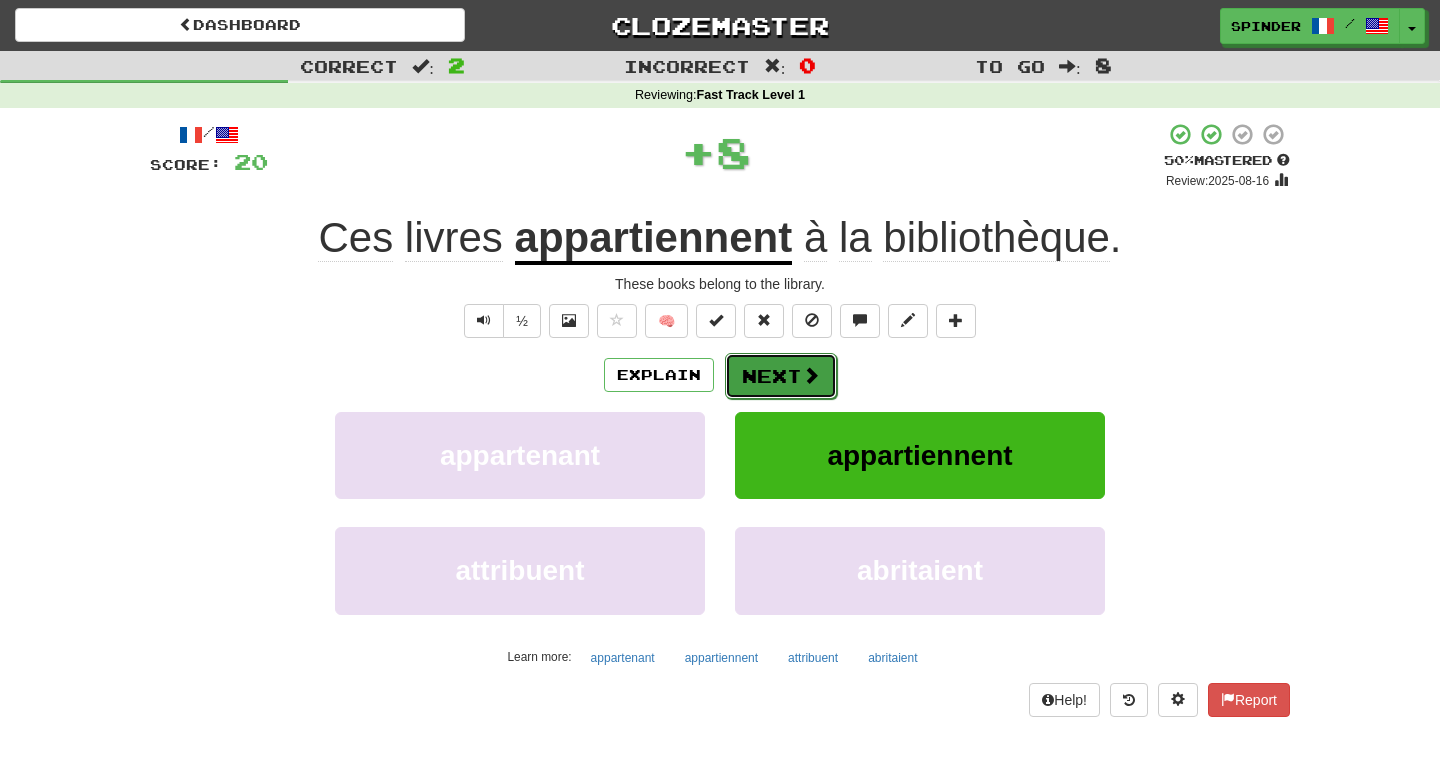 click on "Next" at bounding box center [781, 376] 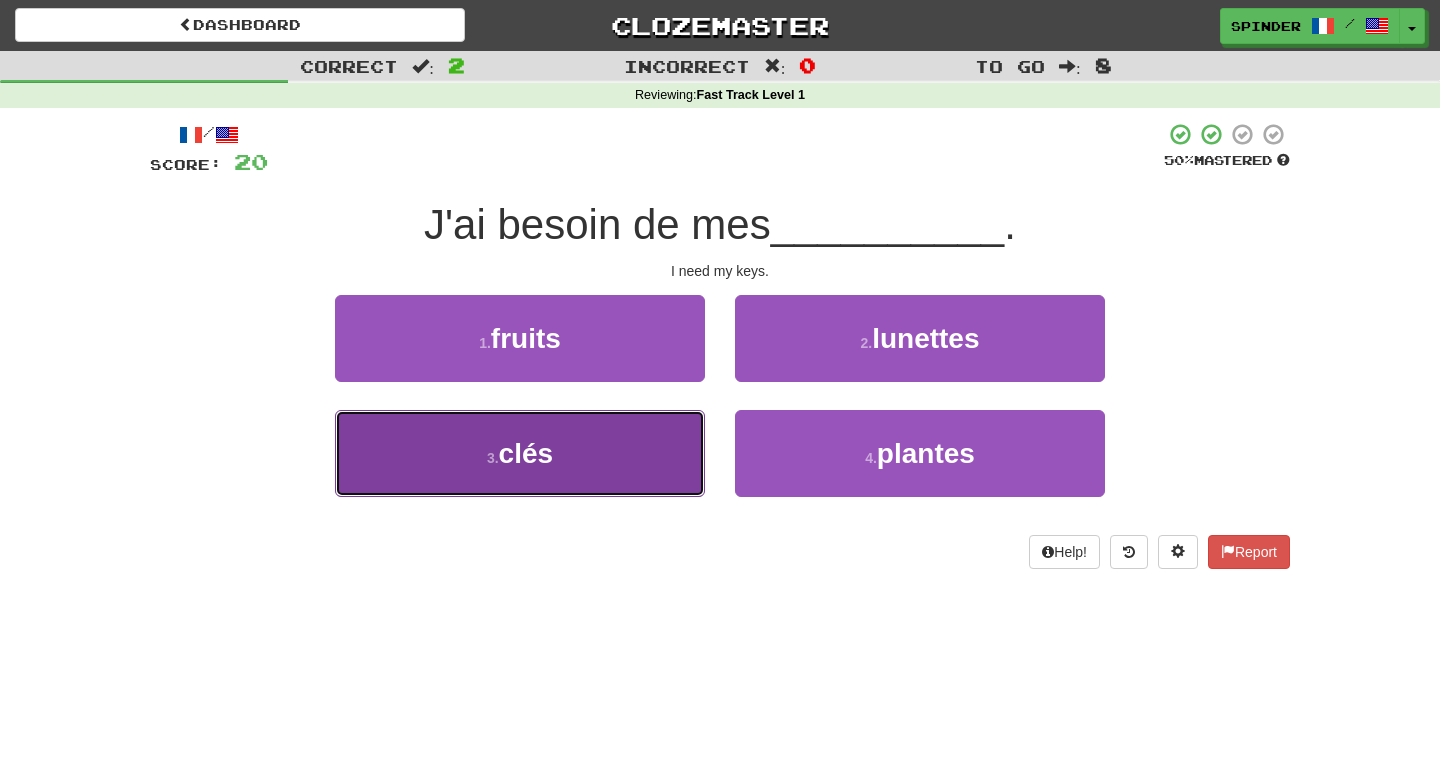 click on "3 .  clés" at bounding box center (520, 453) 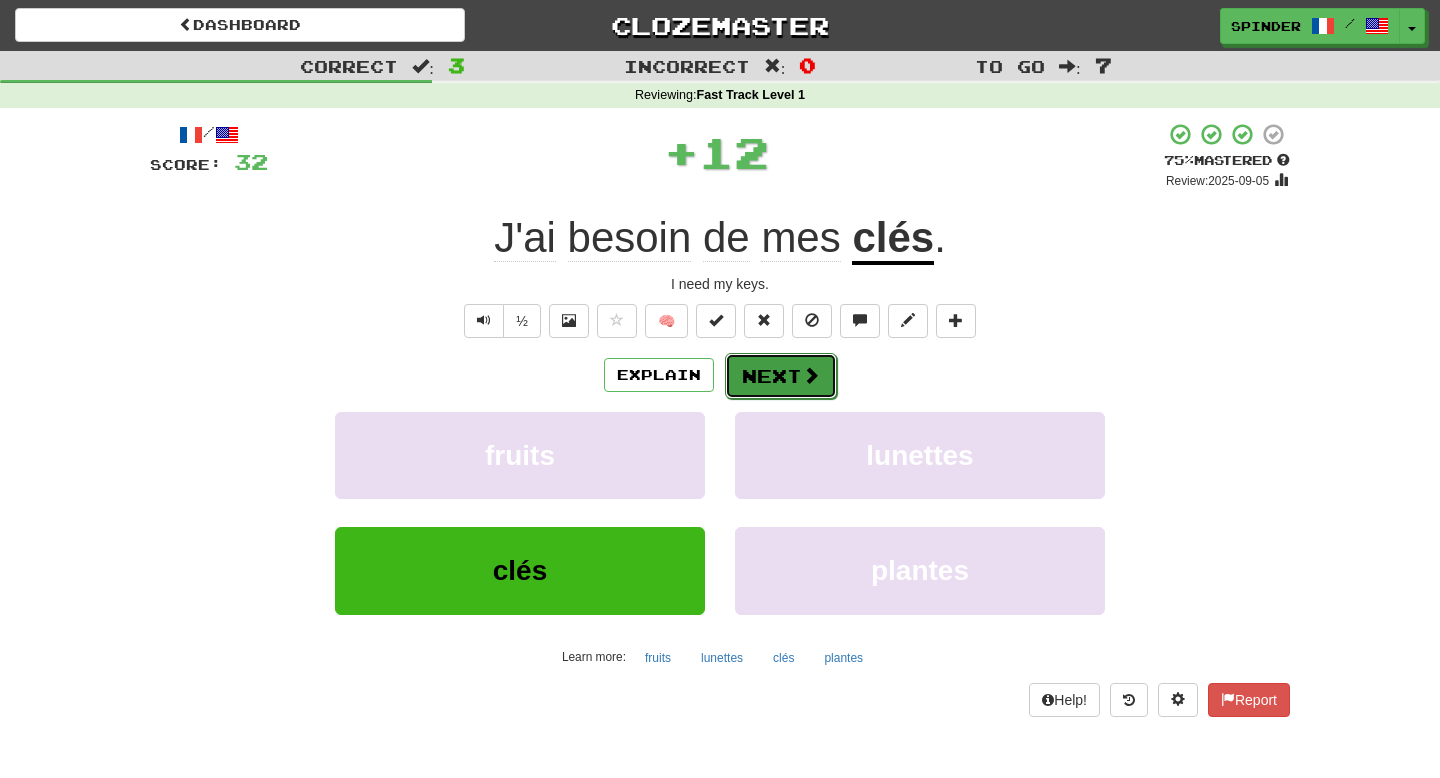 click at bounding box center [811, 375] 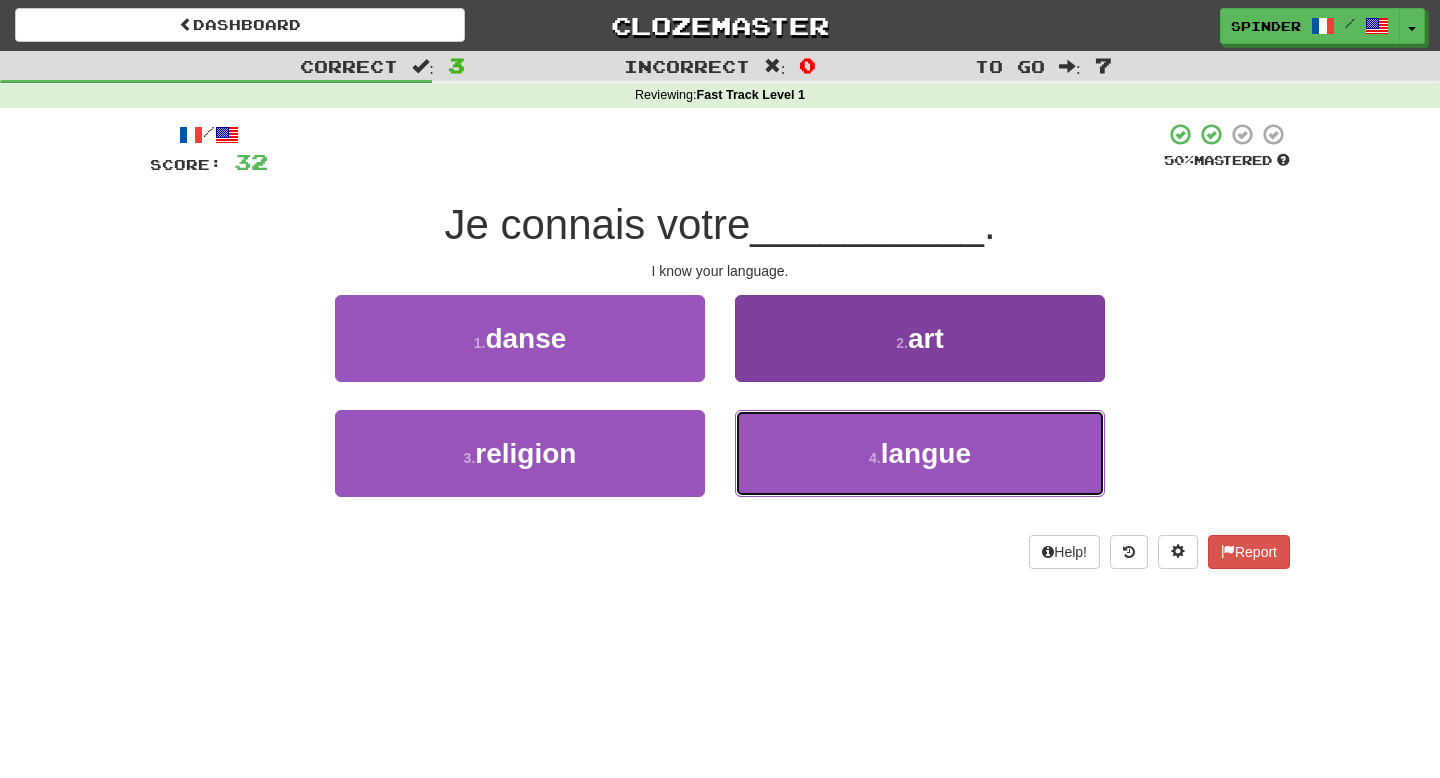 click on "4 .  langue" at bounding box center (920, 453) 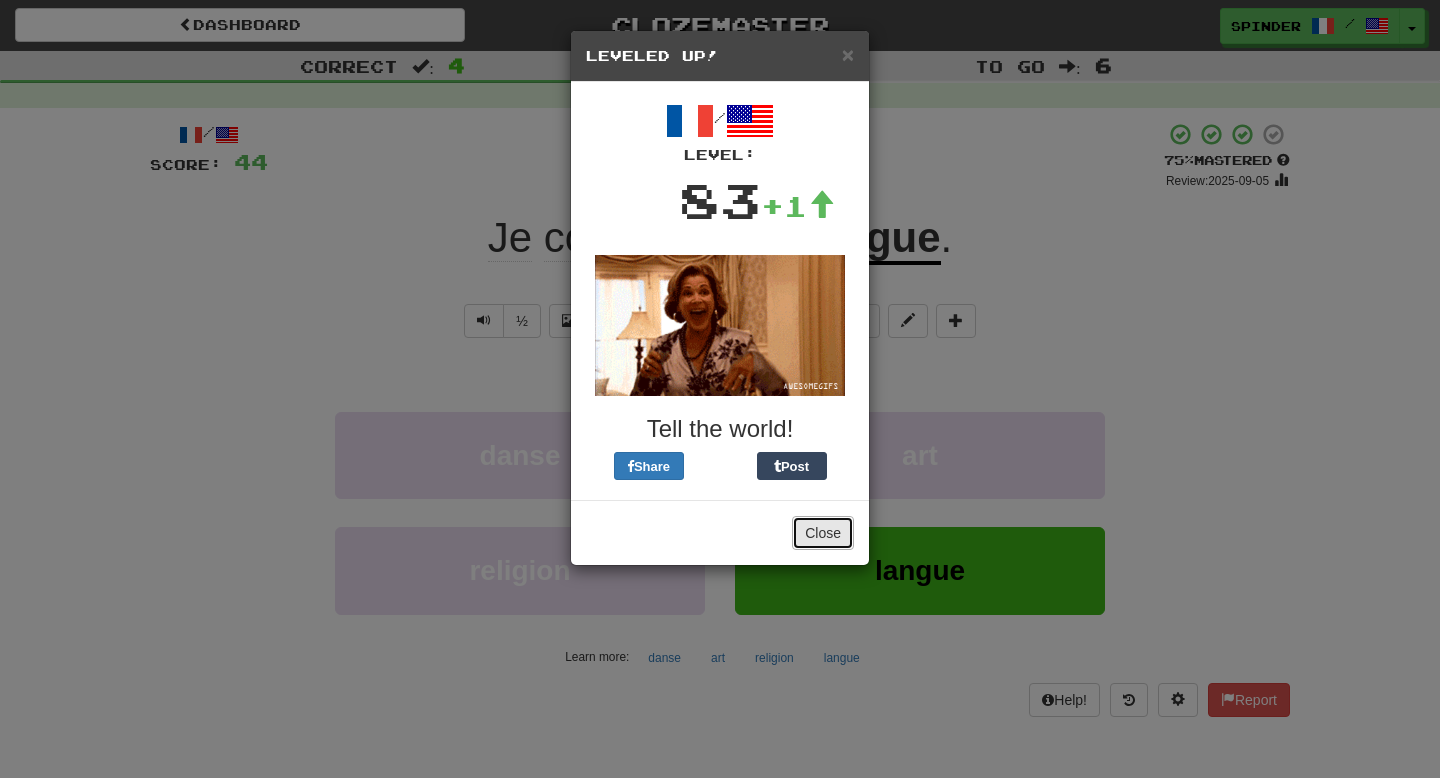click on "Close" at bounding box center (823, 533) 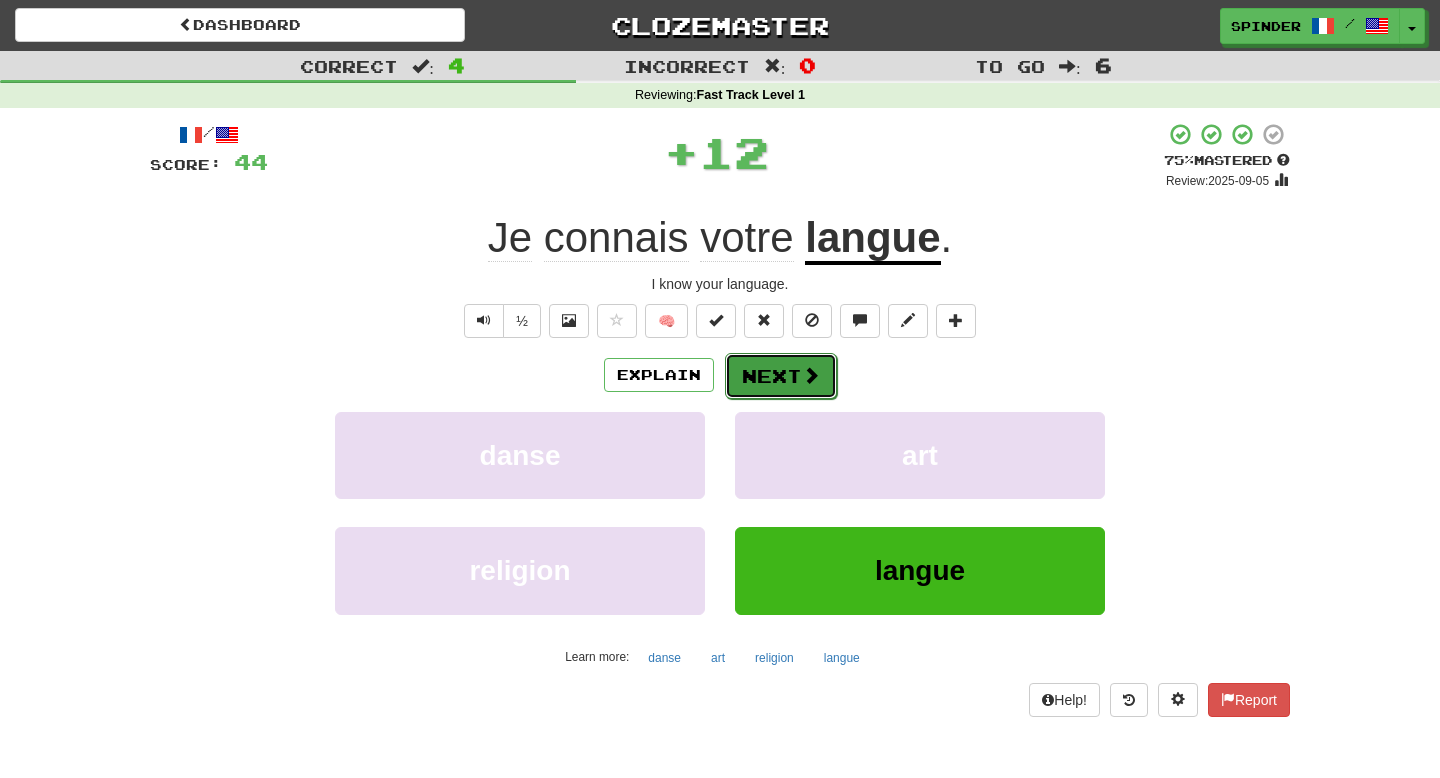 click at bounding box center (811, 375) 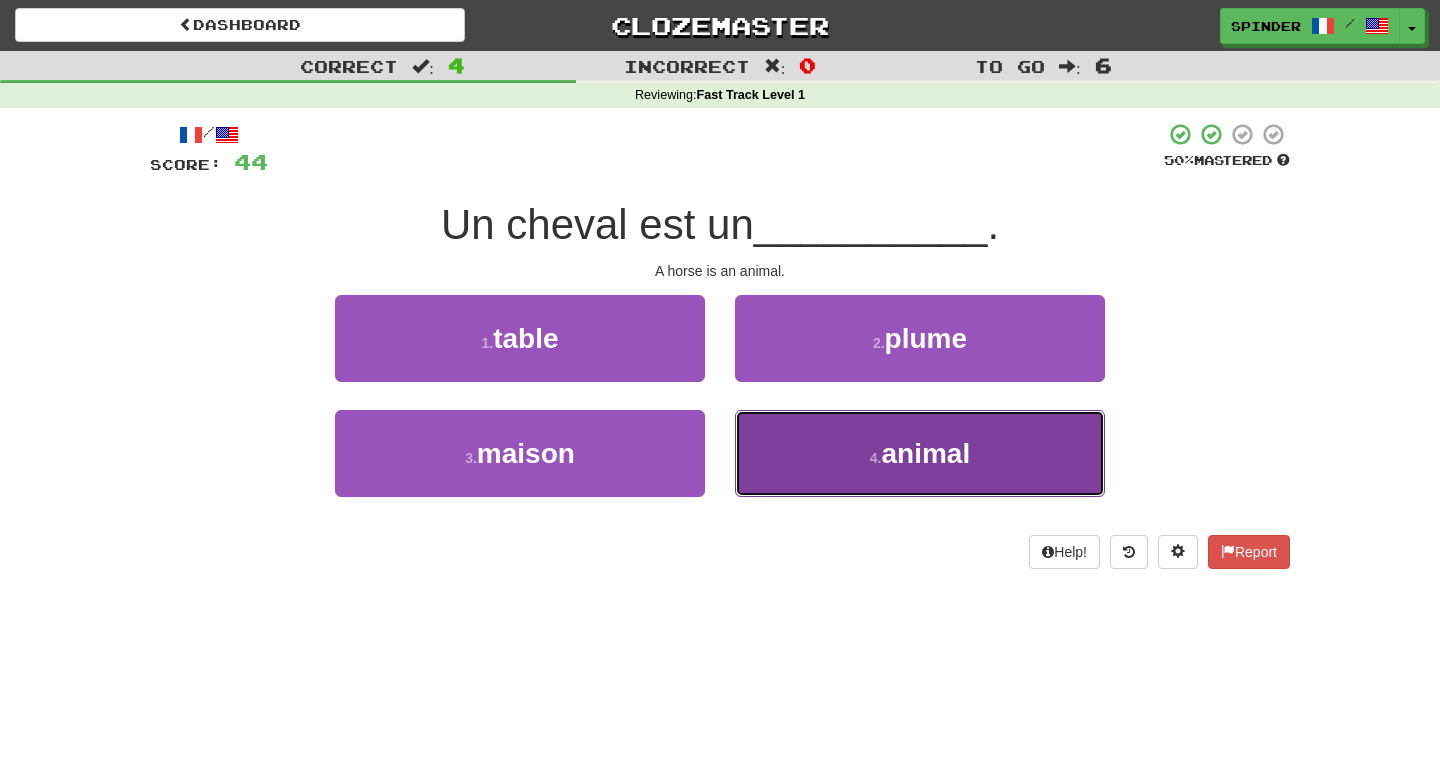 click on "4 .  animal" at bounding box center [920, 453] 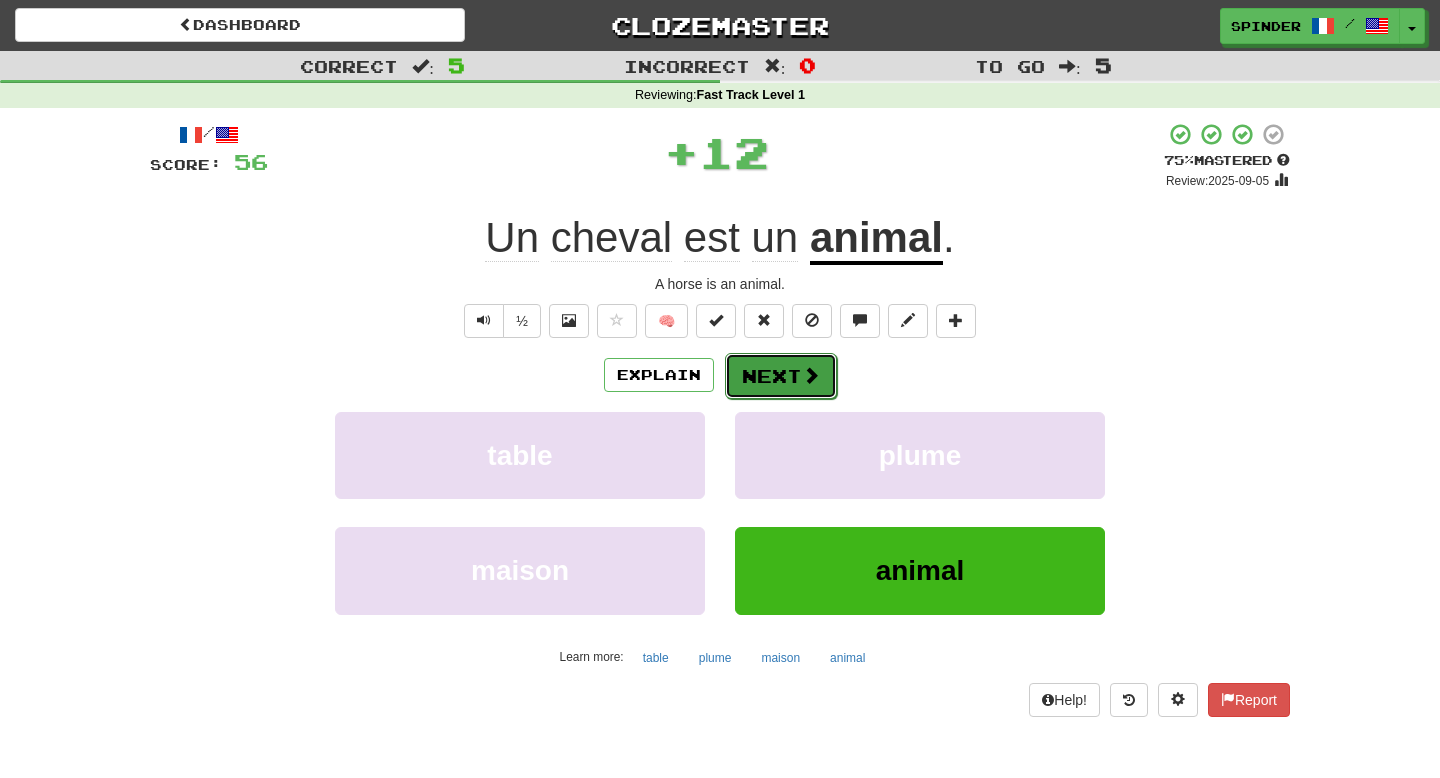 click at bounding box center (811, 375) 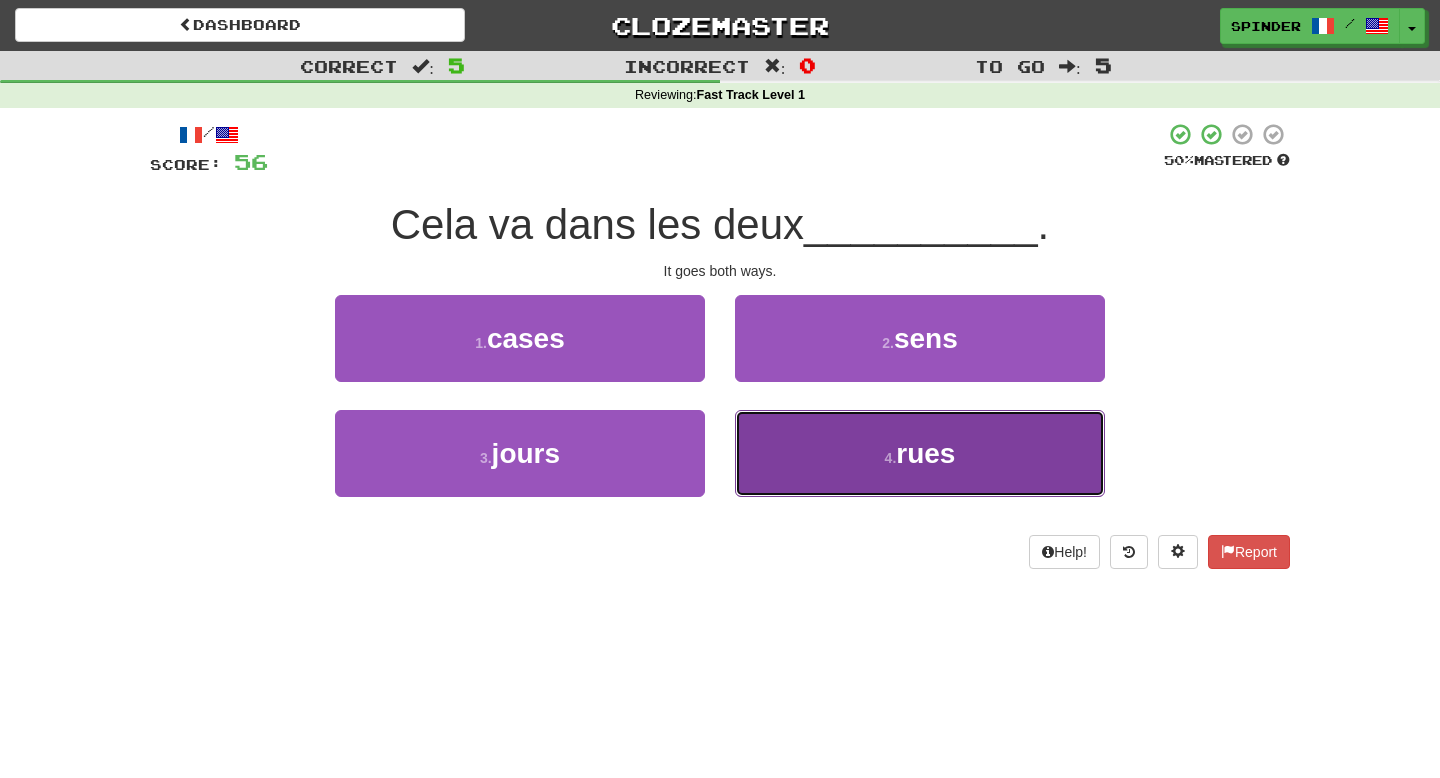 click on "4 .  rues" at bounding box center [920, 453] 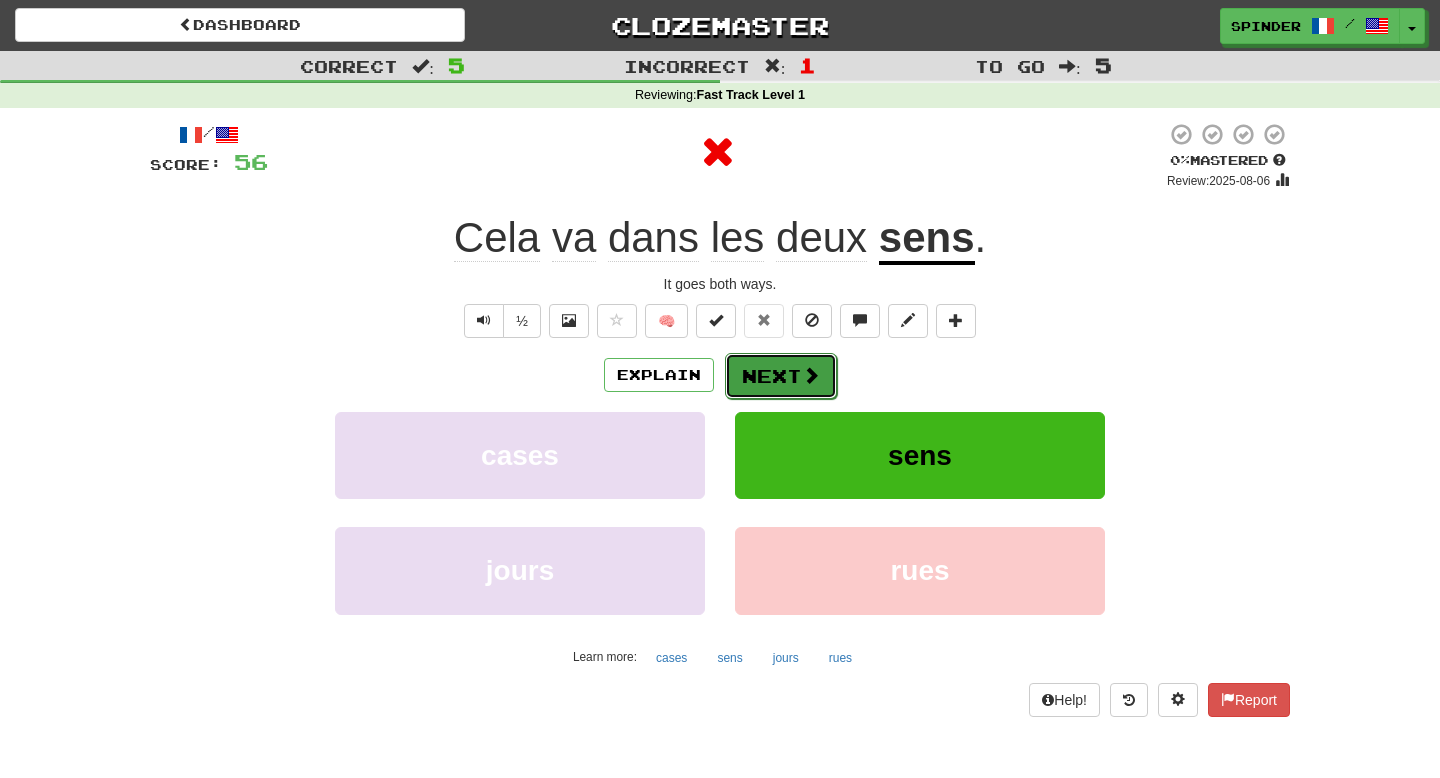 click at bounding box center (811, 375) 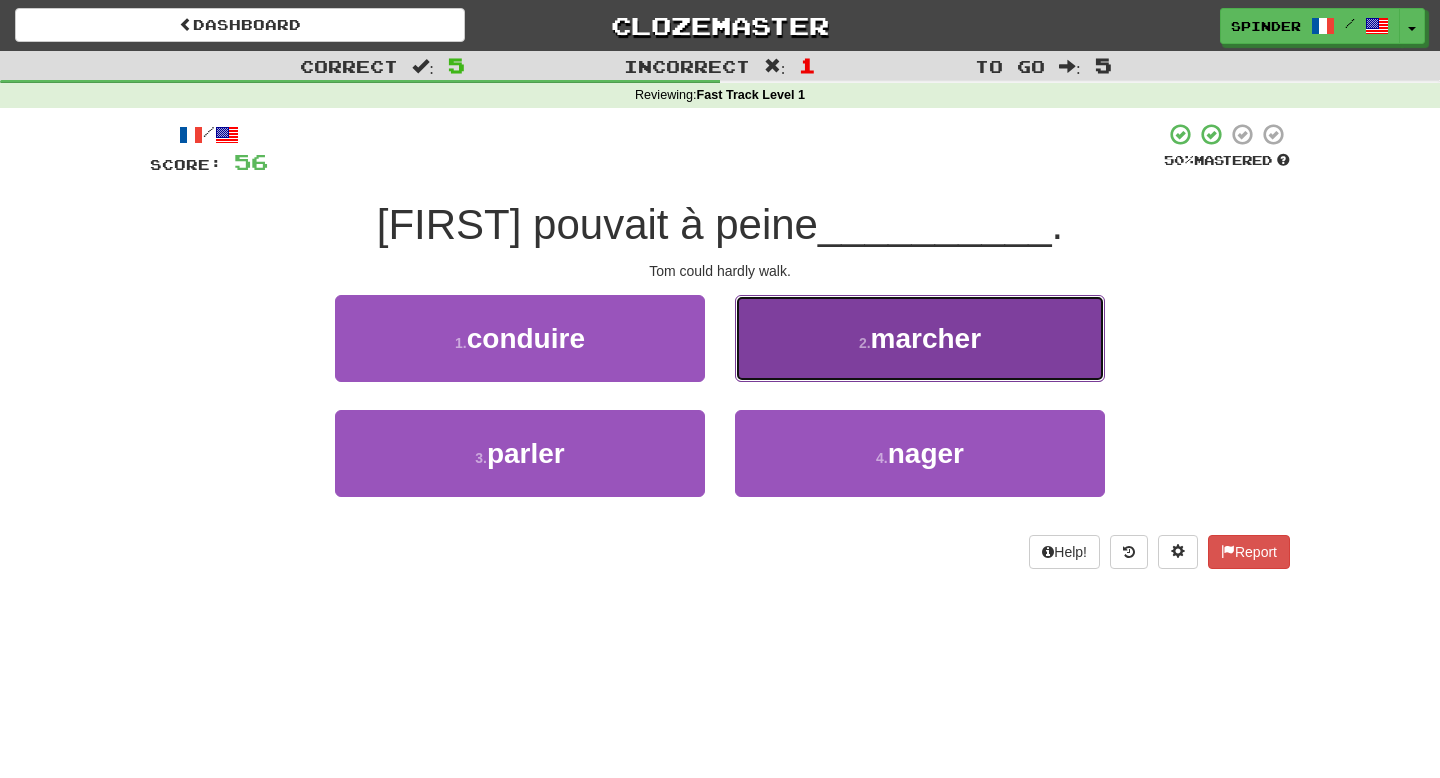 click on "2 .  marcher" at bounding box center (920, 338) 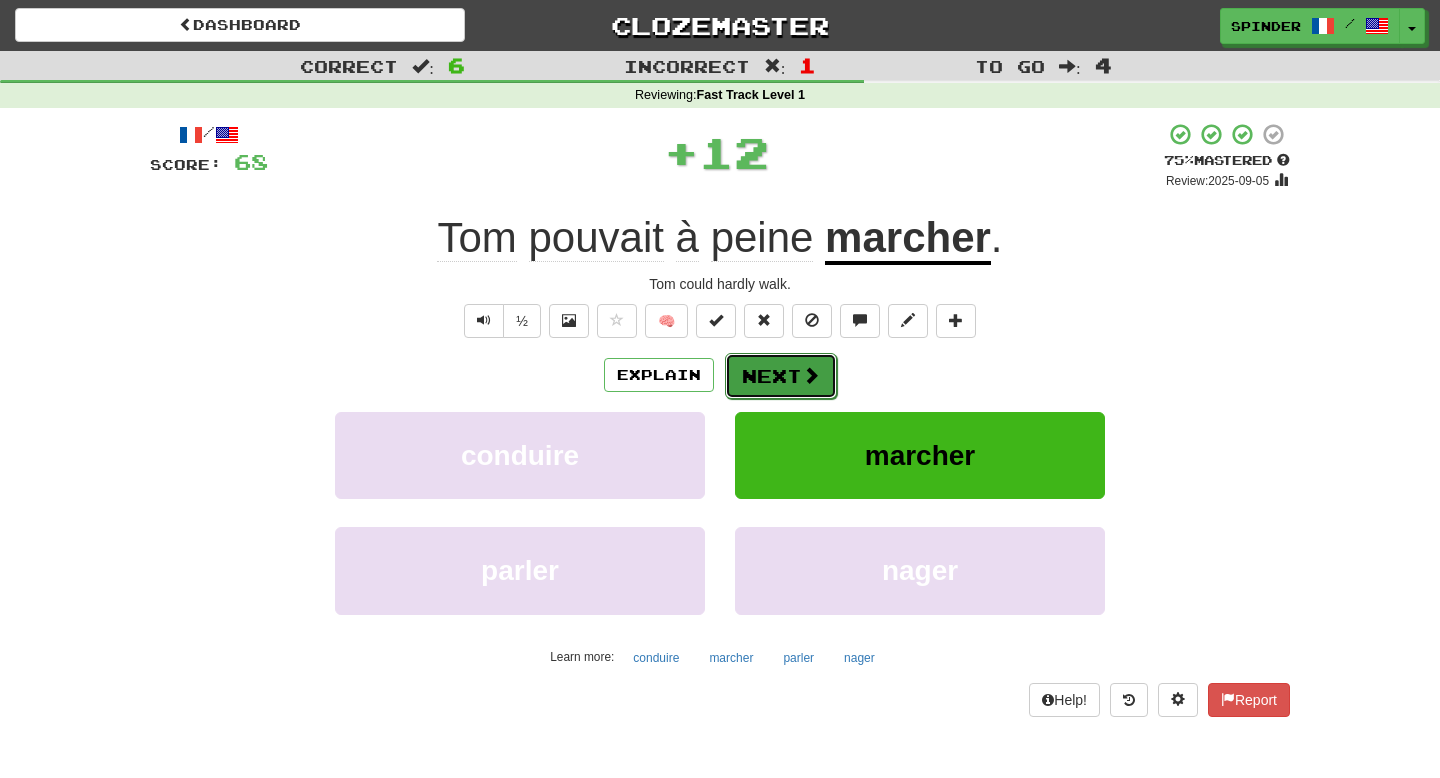 click on "Next" at bounding box center (781, 376) 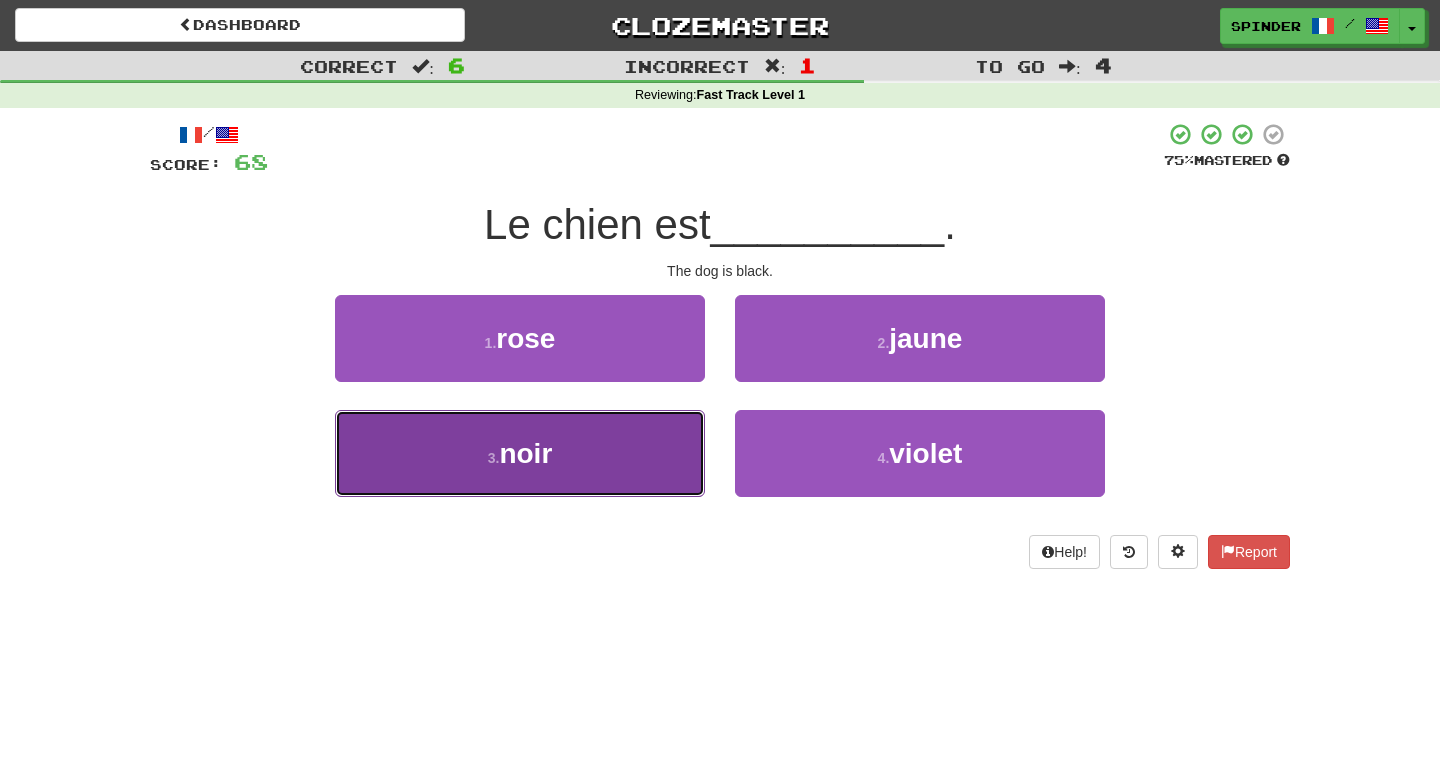 click on "3 .  noir" at bounding box center (520, 453) 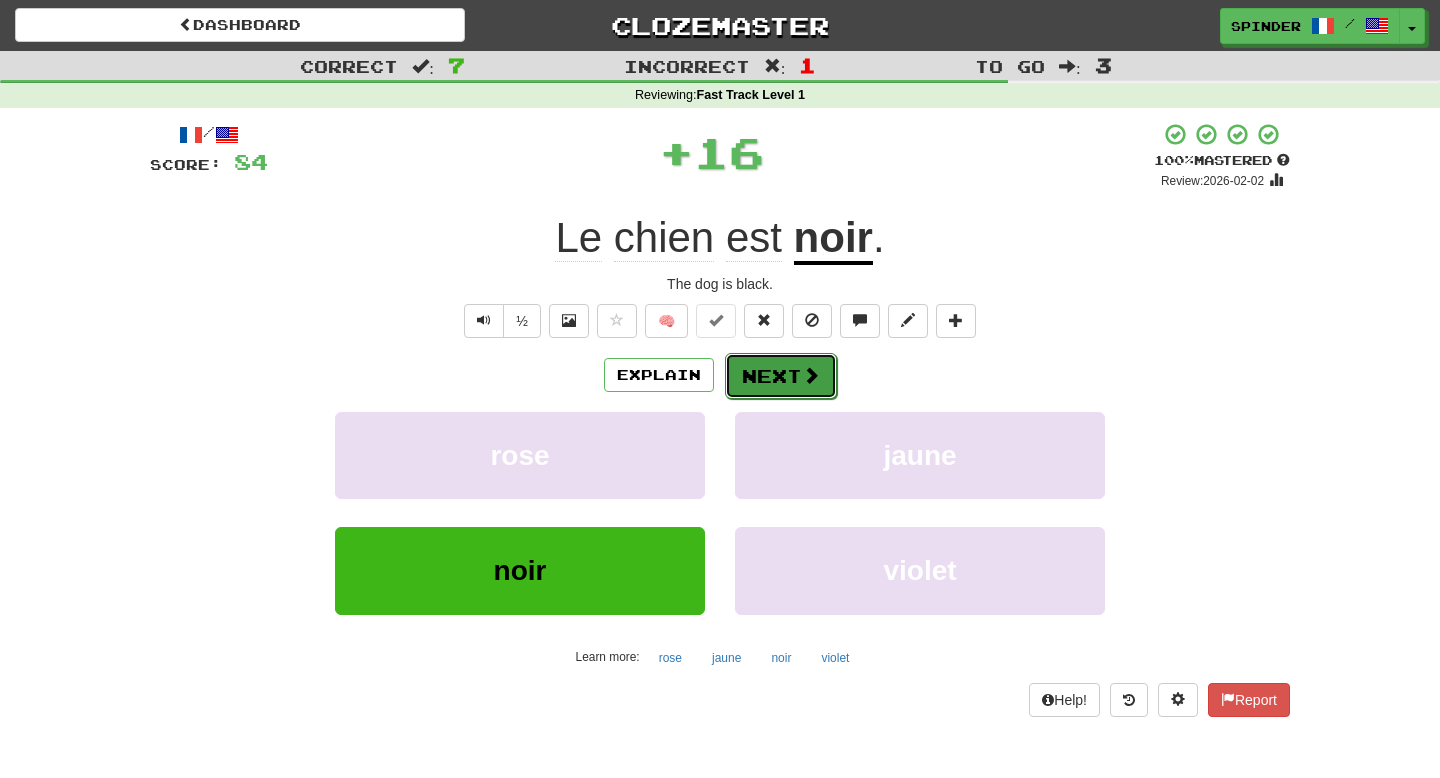 click on "Next" at bounding box center (781, 376) 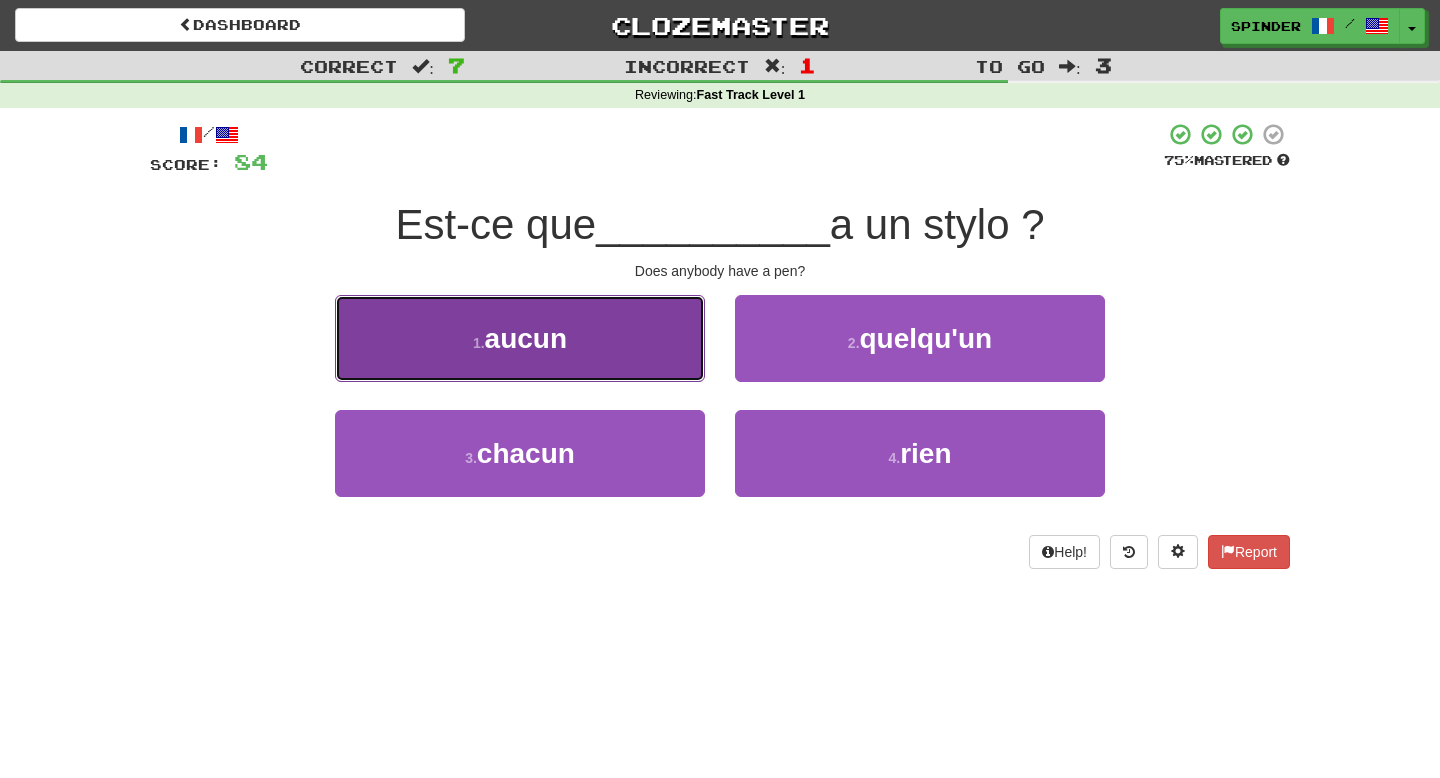 click on "1 .  aucun" at bounding box center [520, 338] 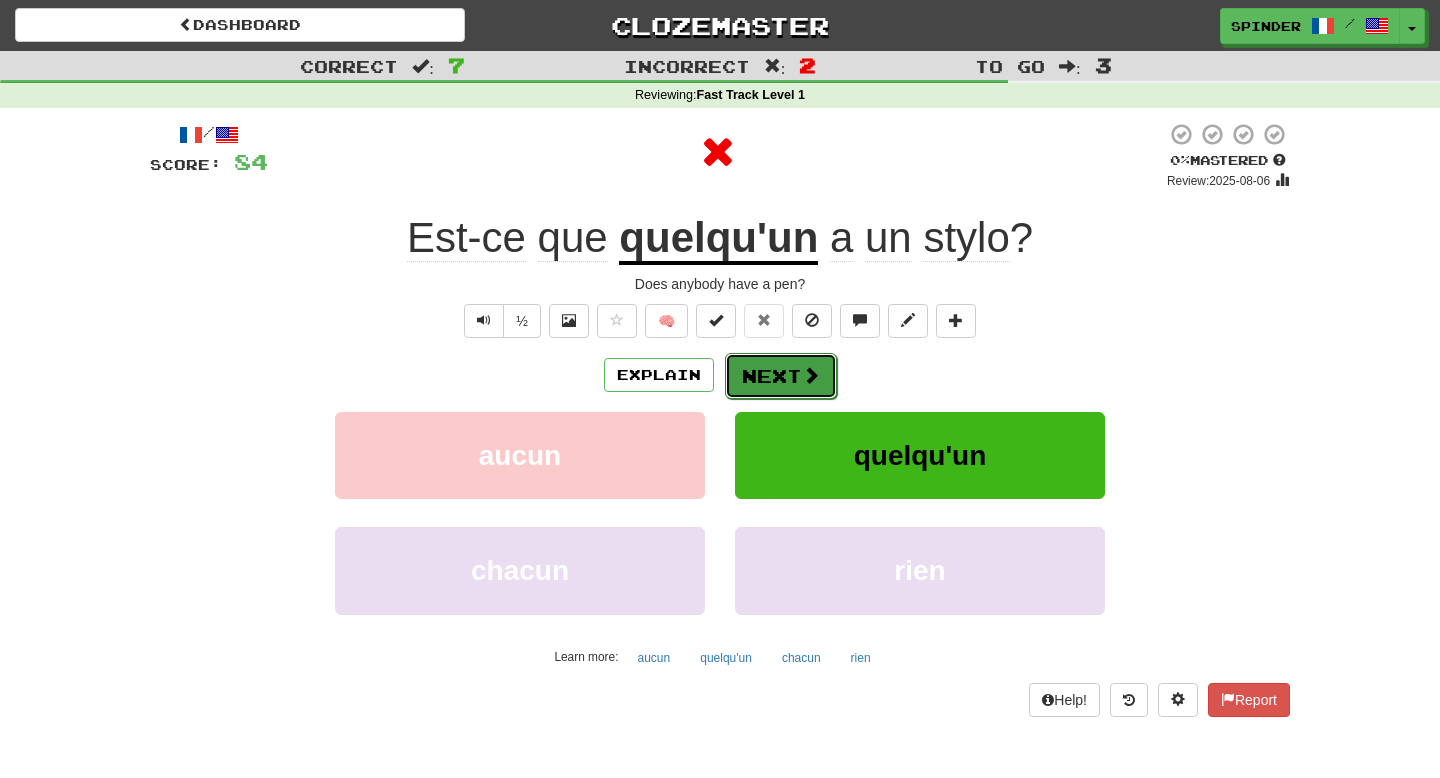 click on "Next" at bounding box center [781, 376] 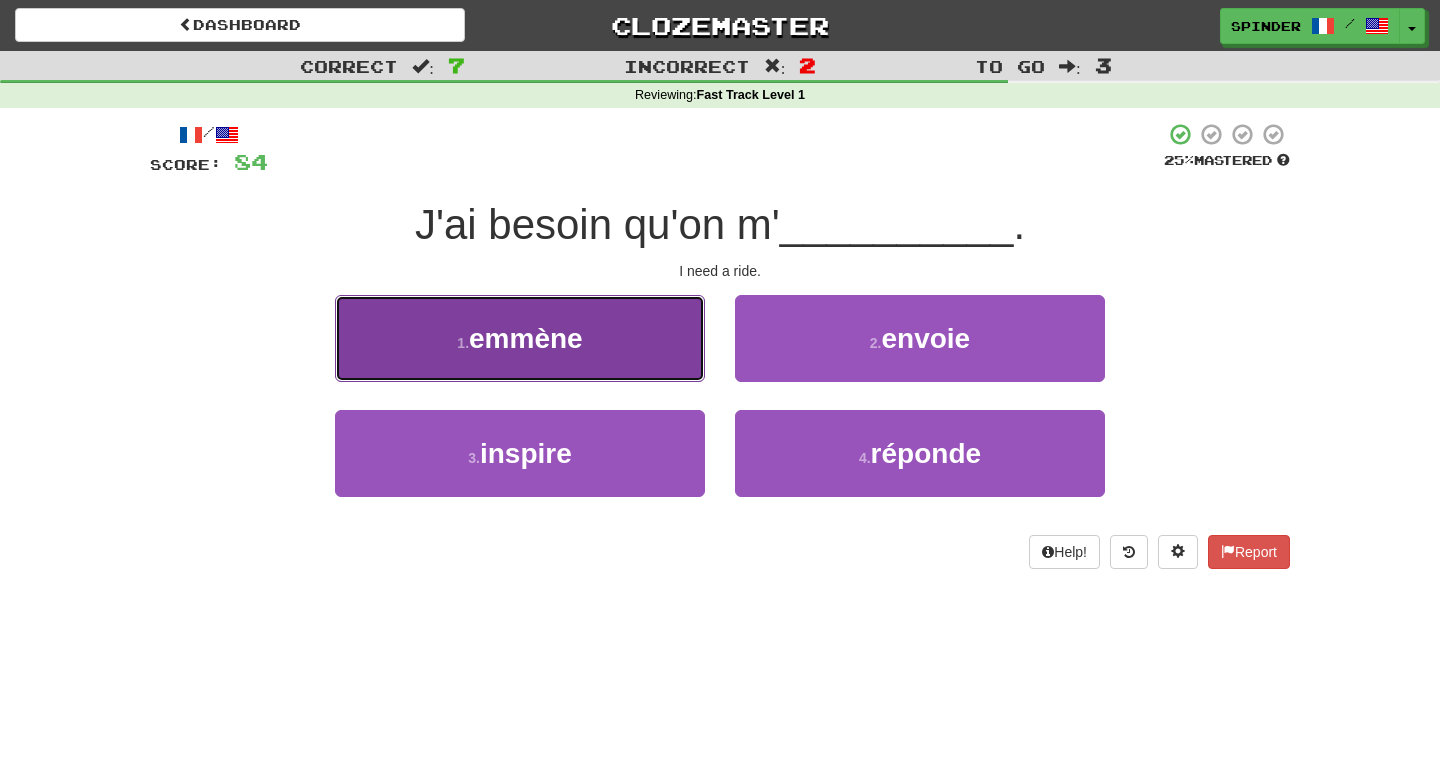 click on "1 .  emmène" at bounding box center (520, 338) 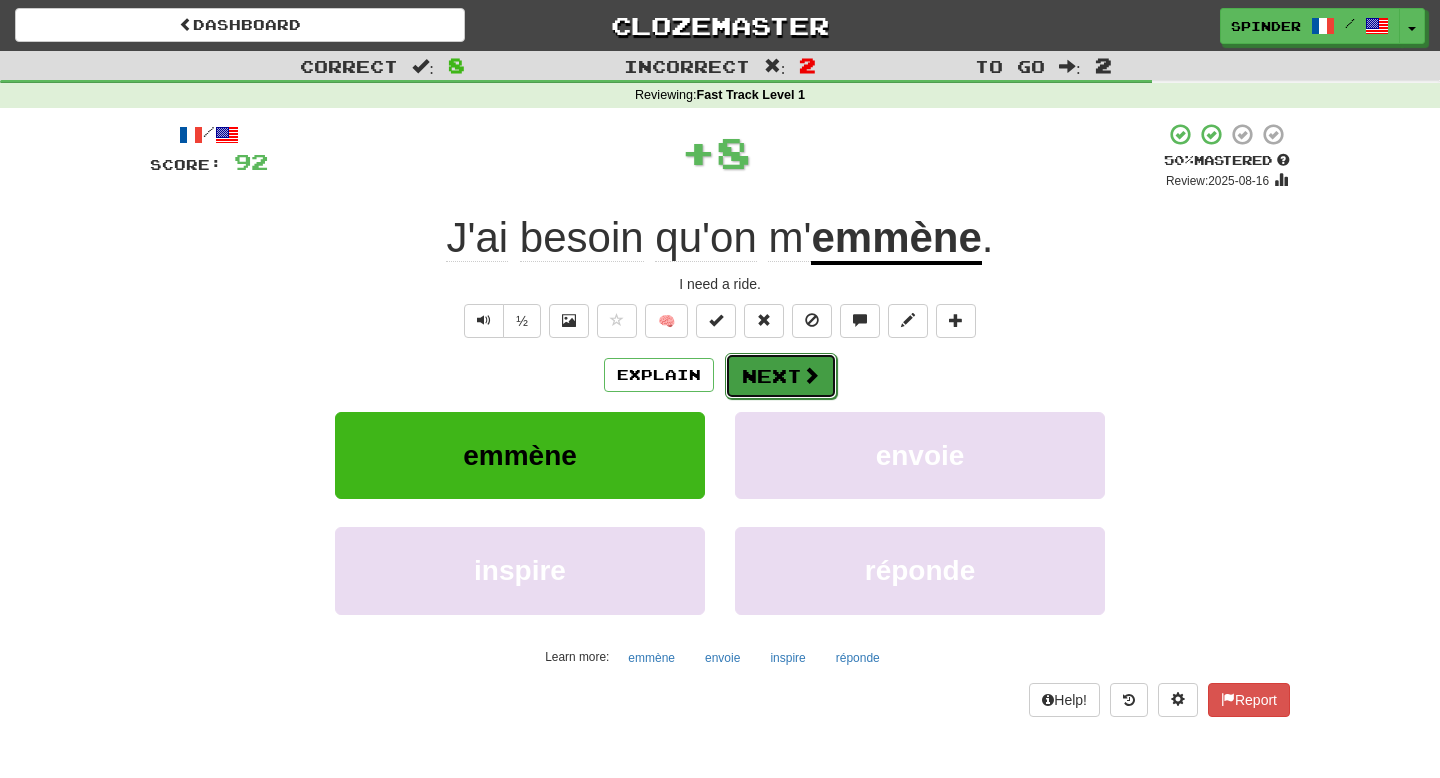 click on "Next" at bounding box center [781, 376] 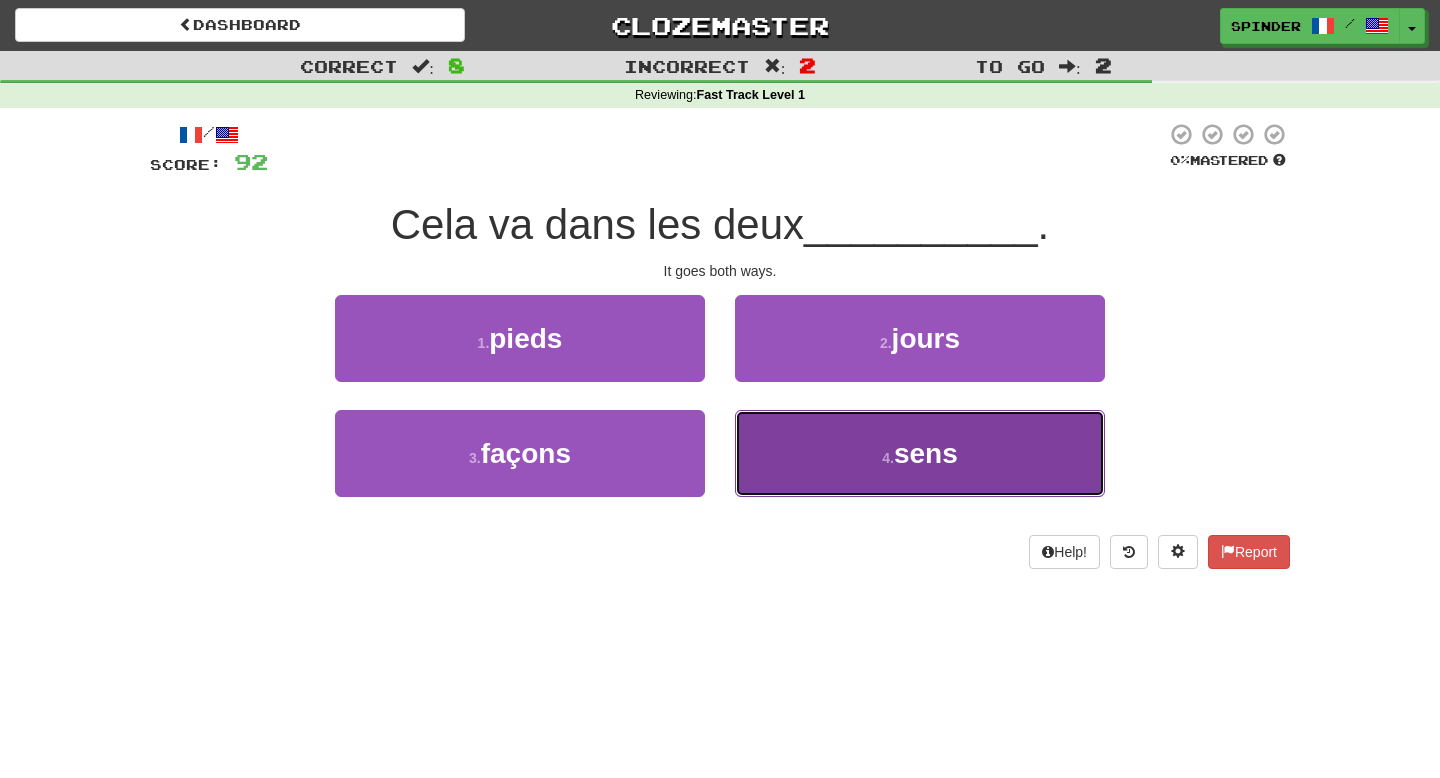 click on "4 .  sens" at bounding box center (920, 453) 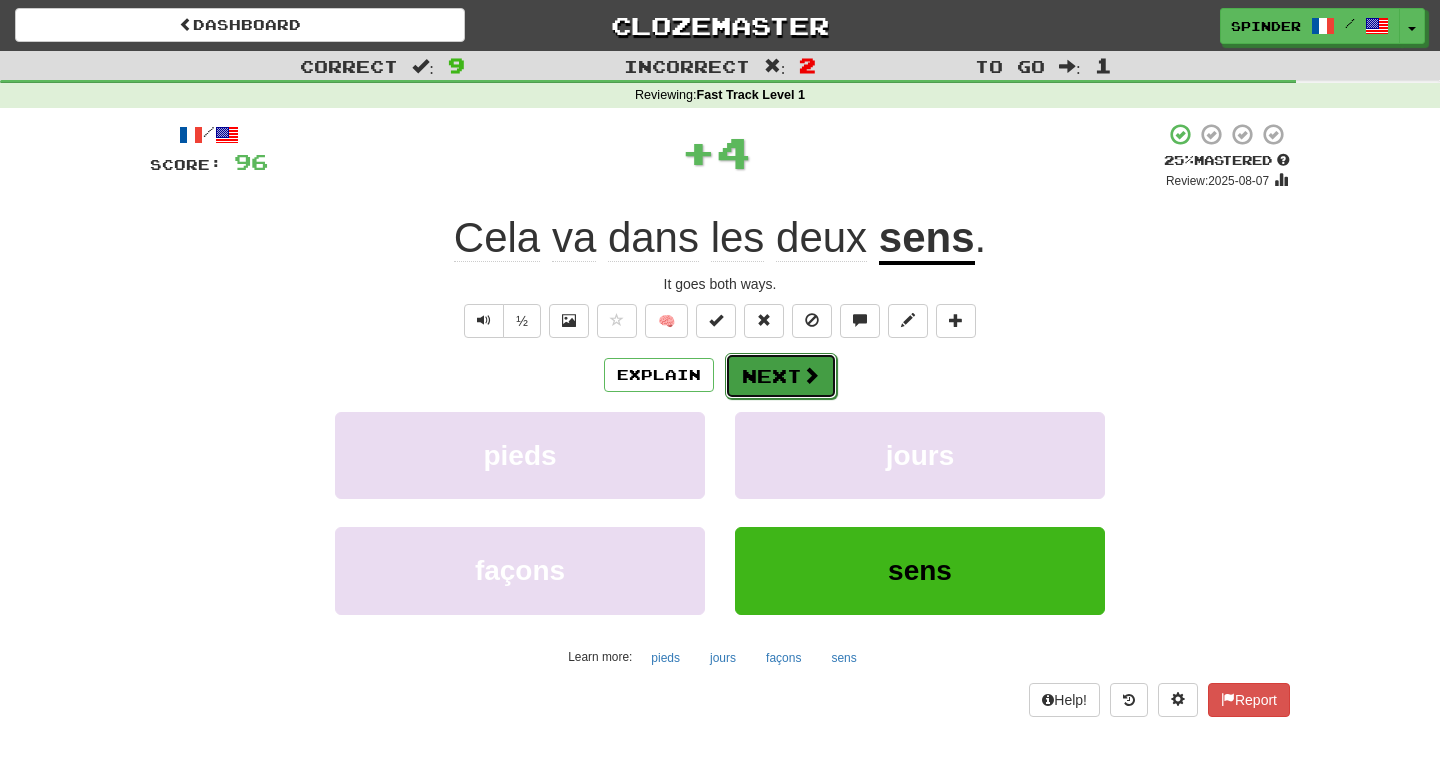 click on "Next" at bounding box center (781, 376) 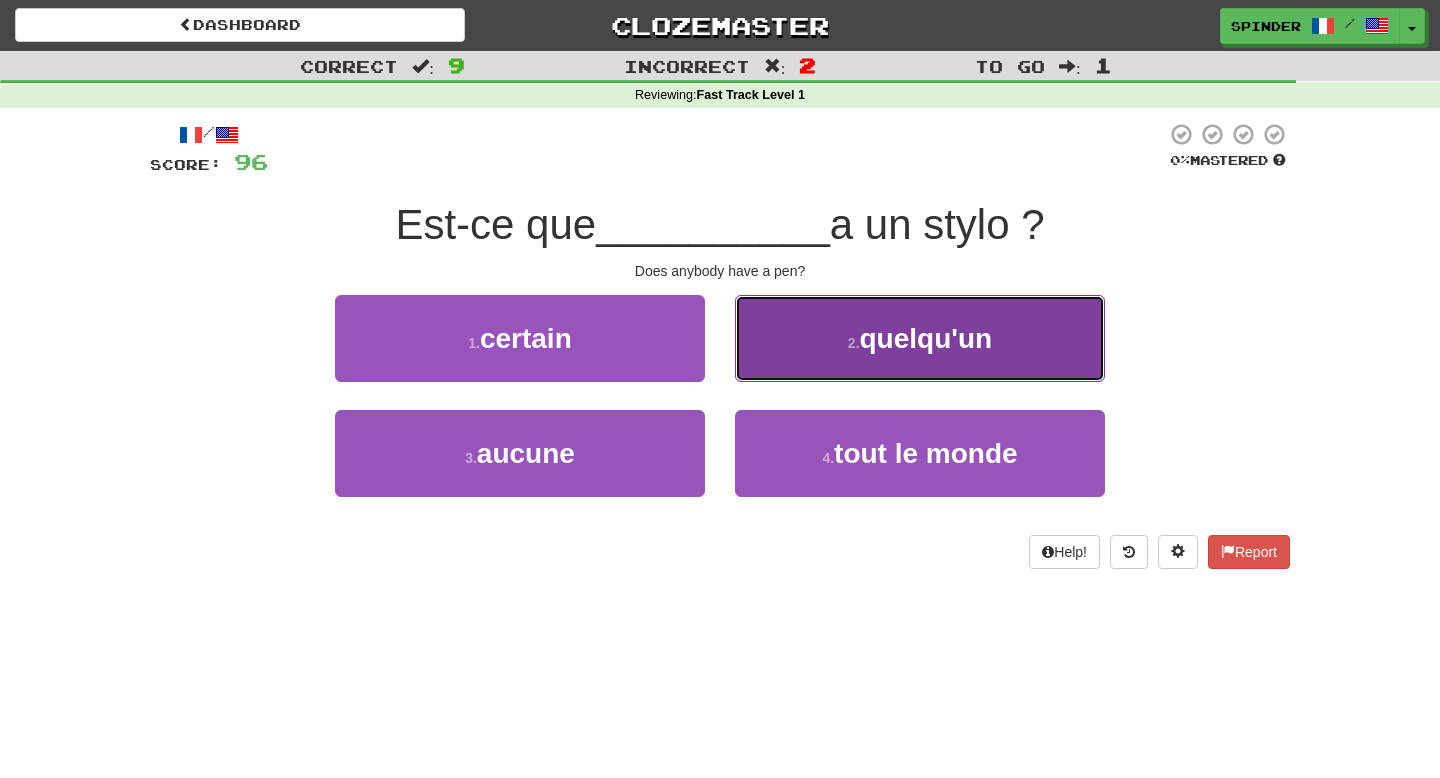 click on "2 .  quelqu'un" at bounding box center [920, 338] 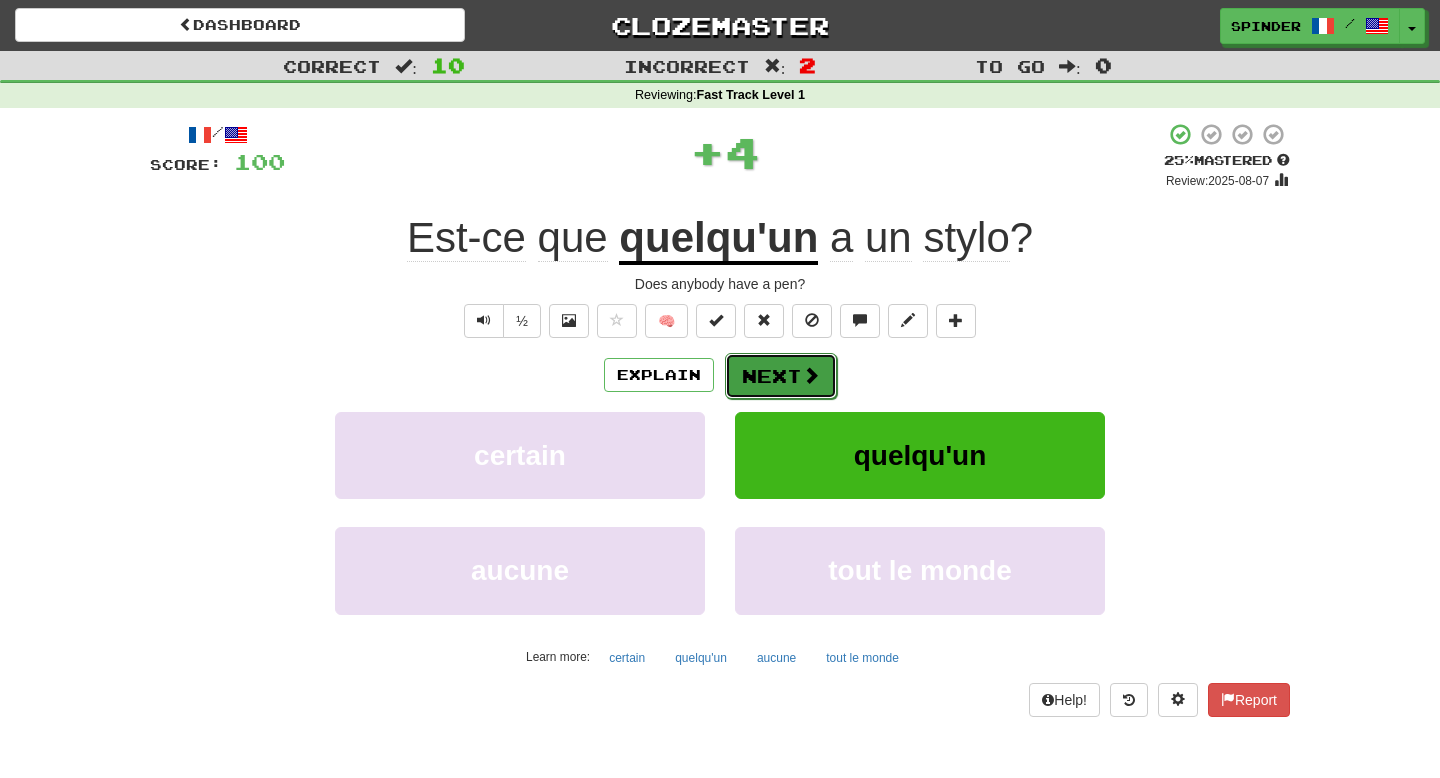 click on "Next" at bounding box center [781, 376] 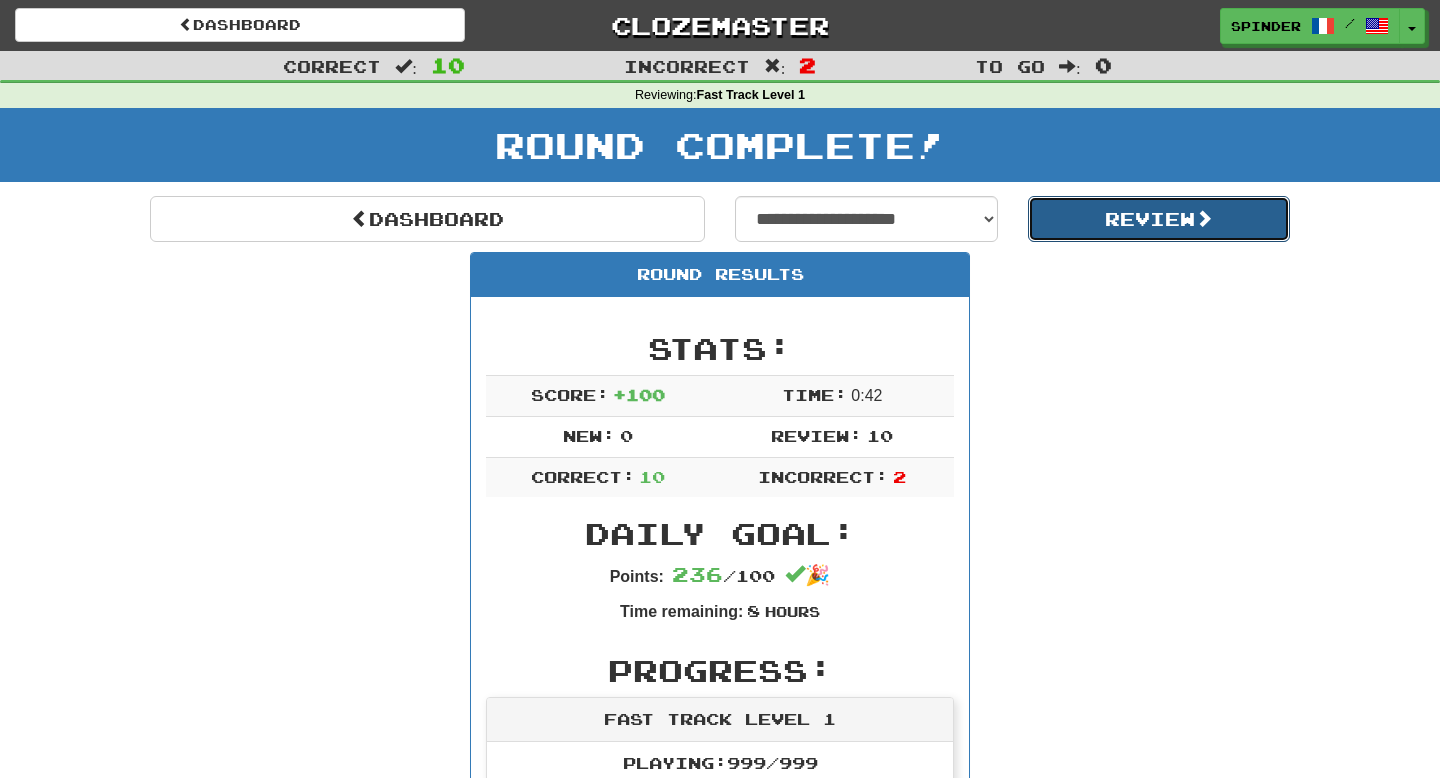 click on "Review" at bounding box center (1159, 219) 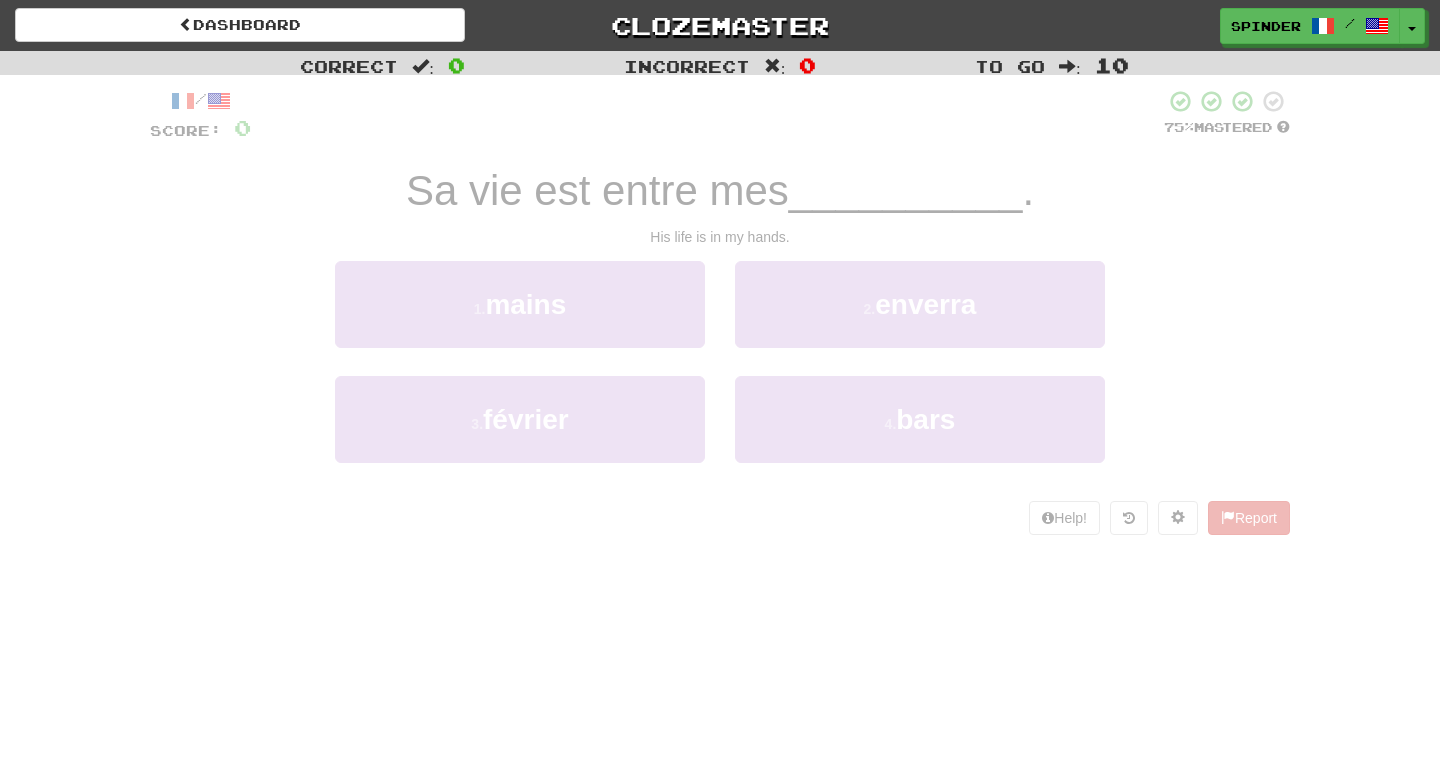scroll, scrollTop: 0, scrollLeft: 0, axis: both 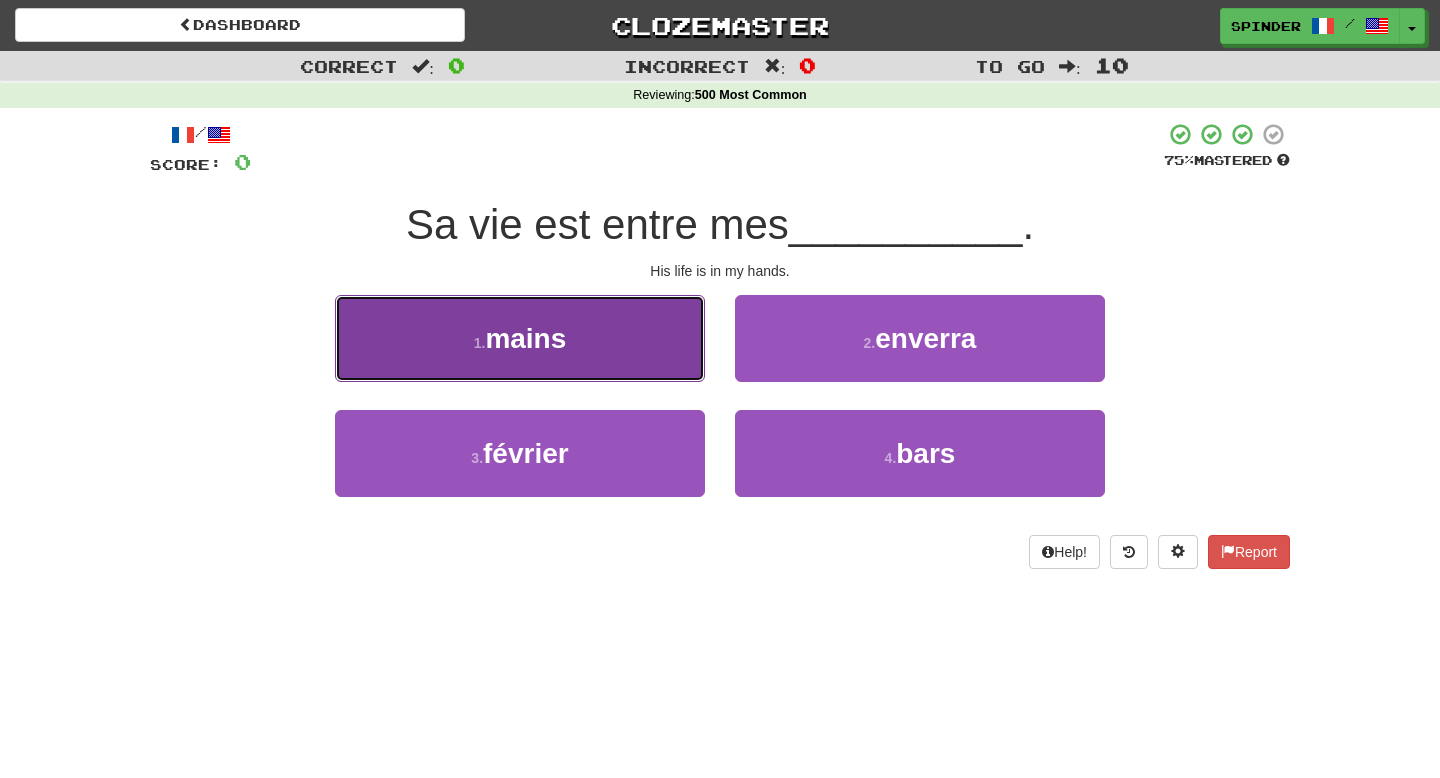 click on "1 .  mains" at bounding box center (520, 338) 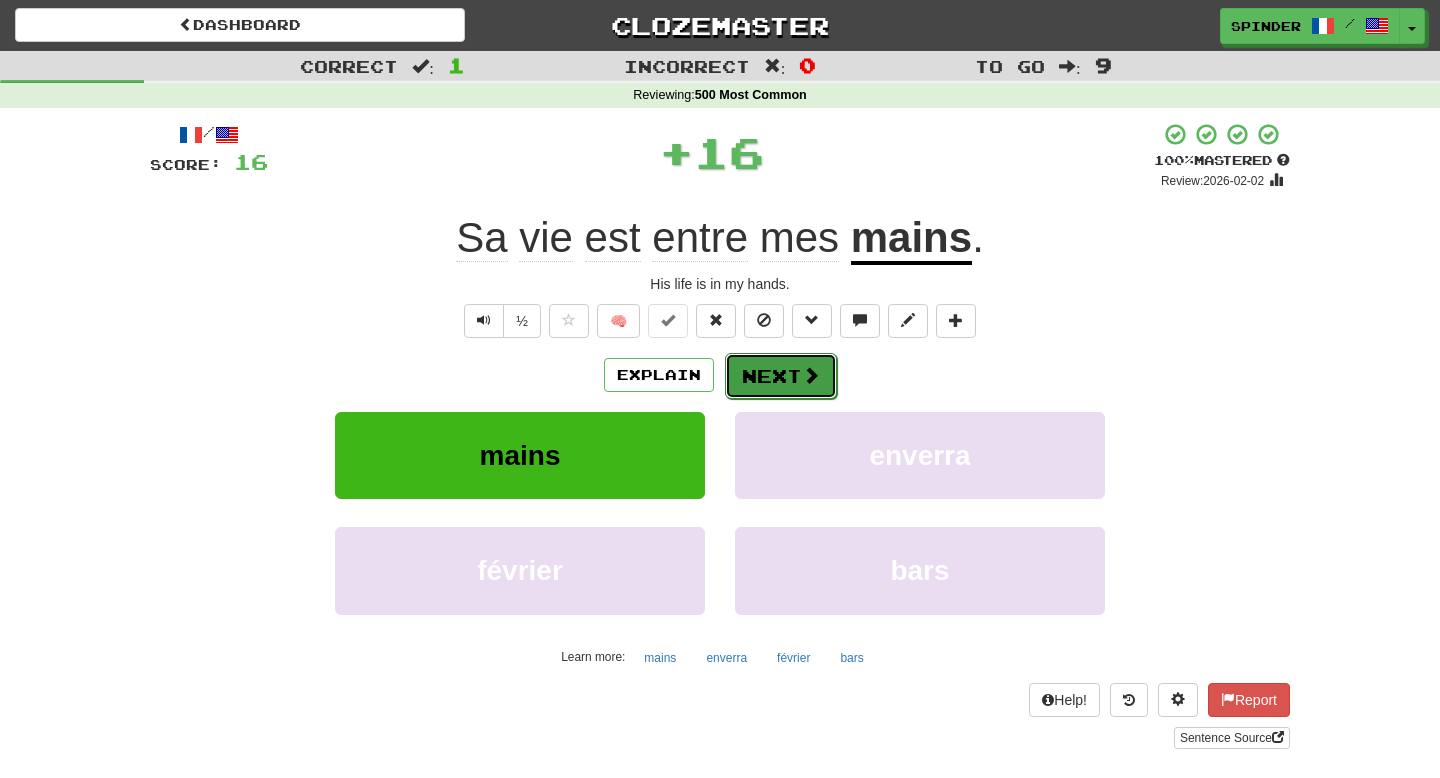 click on "Next" at bounding box center [781, 376] 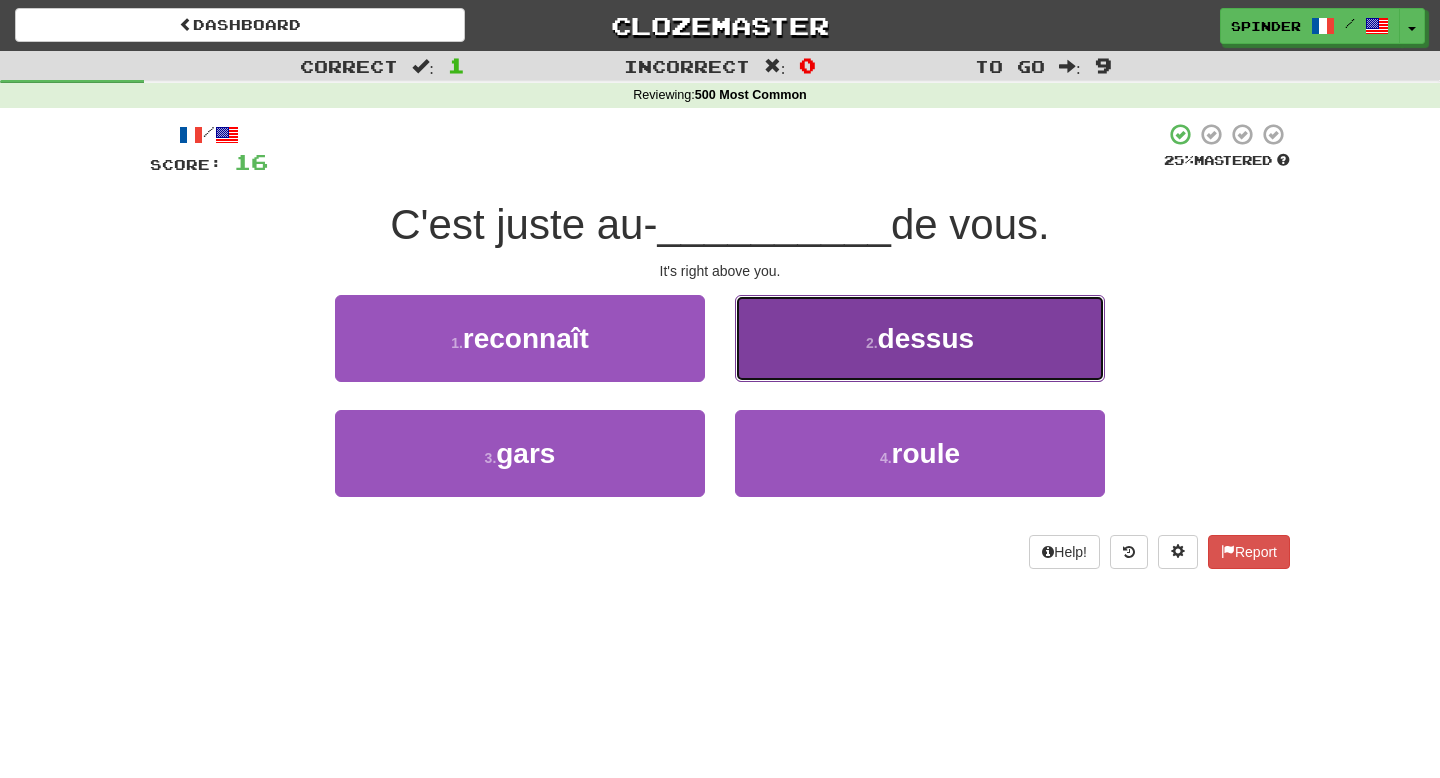 click on "2 .  dessus" at bounding box center (920, 338) 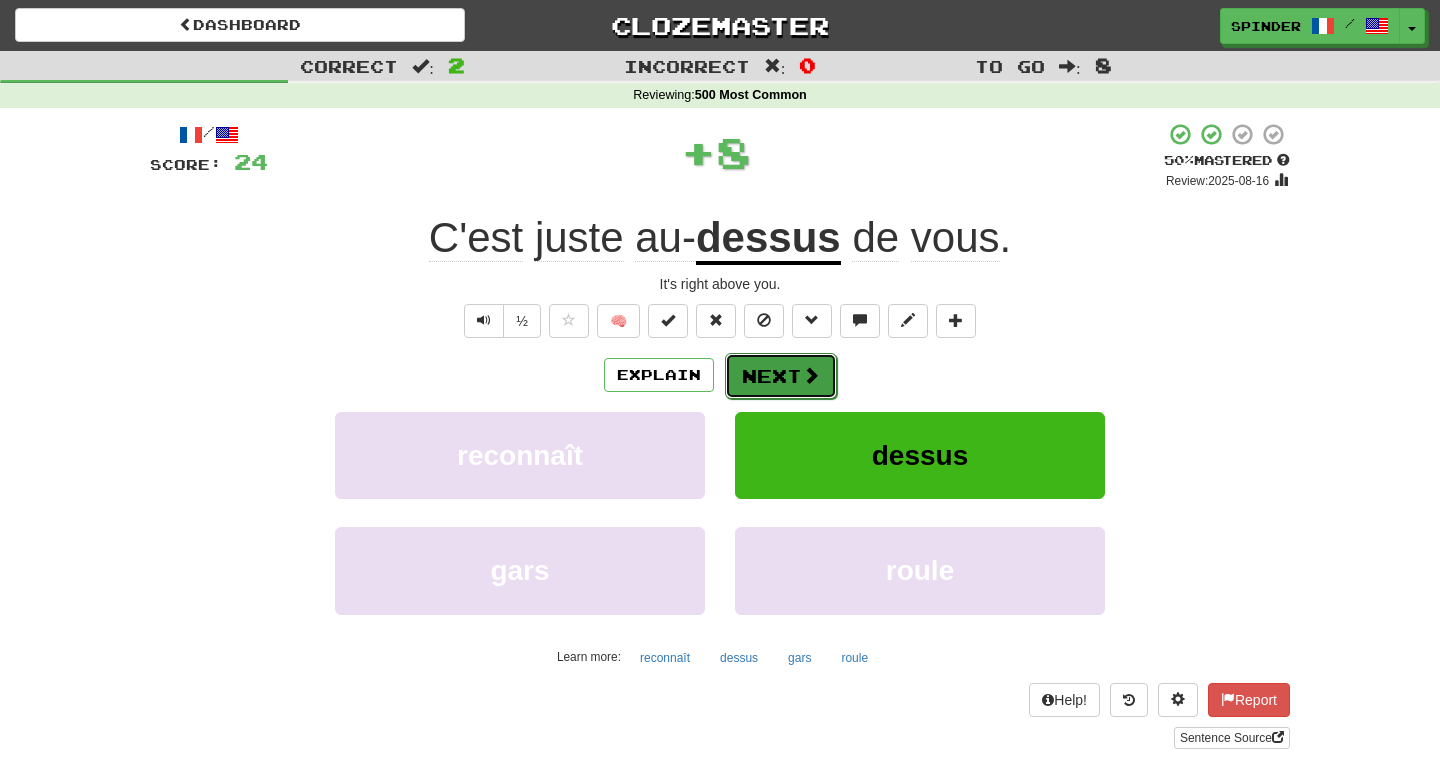 click on "Next" at bounding box center [781, 376] 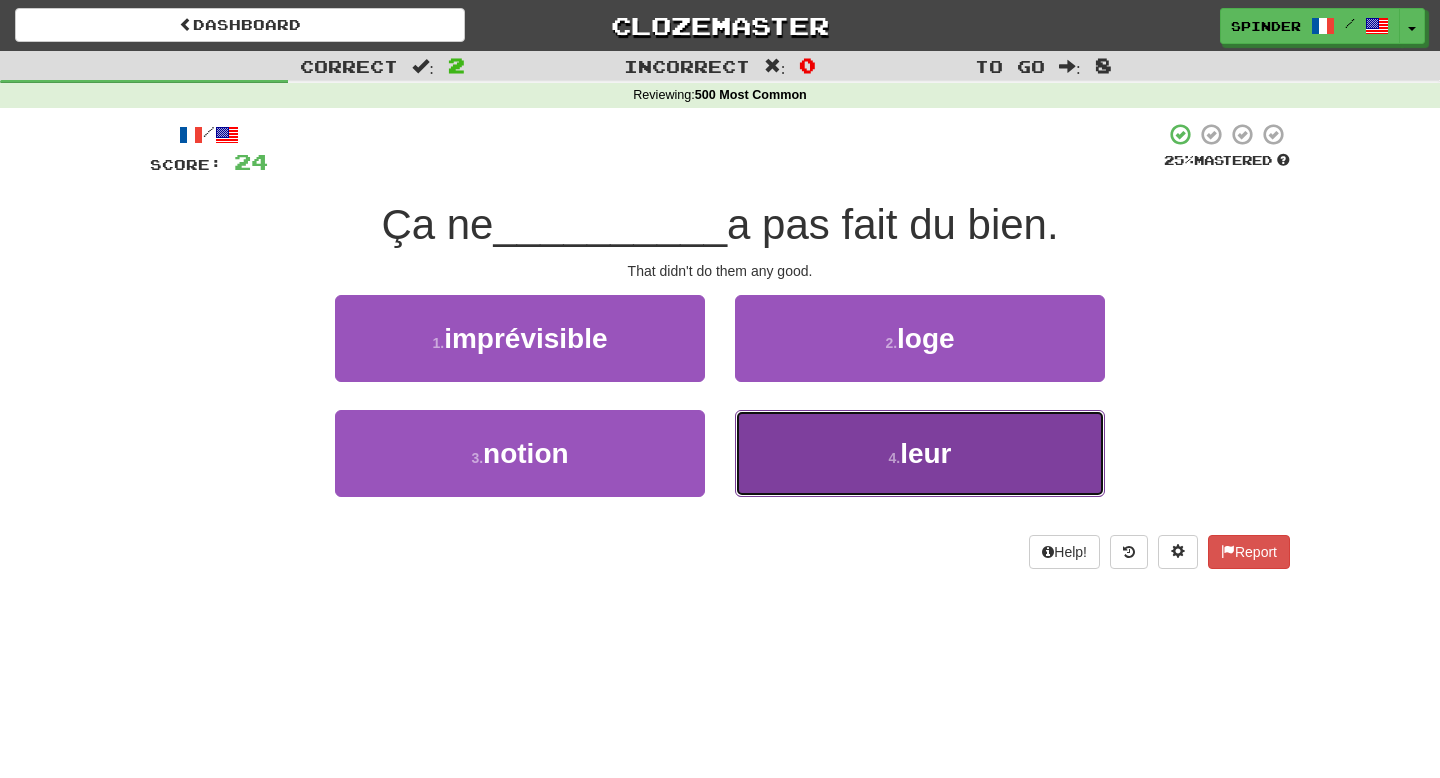 click on "4 .  leur" at bounding box center [920, 453] 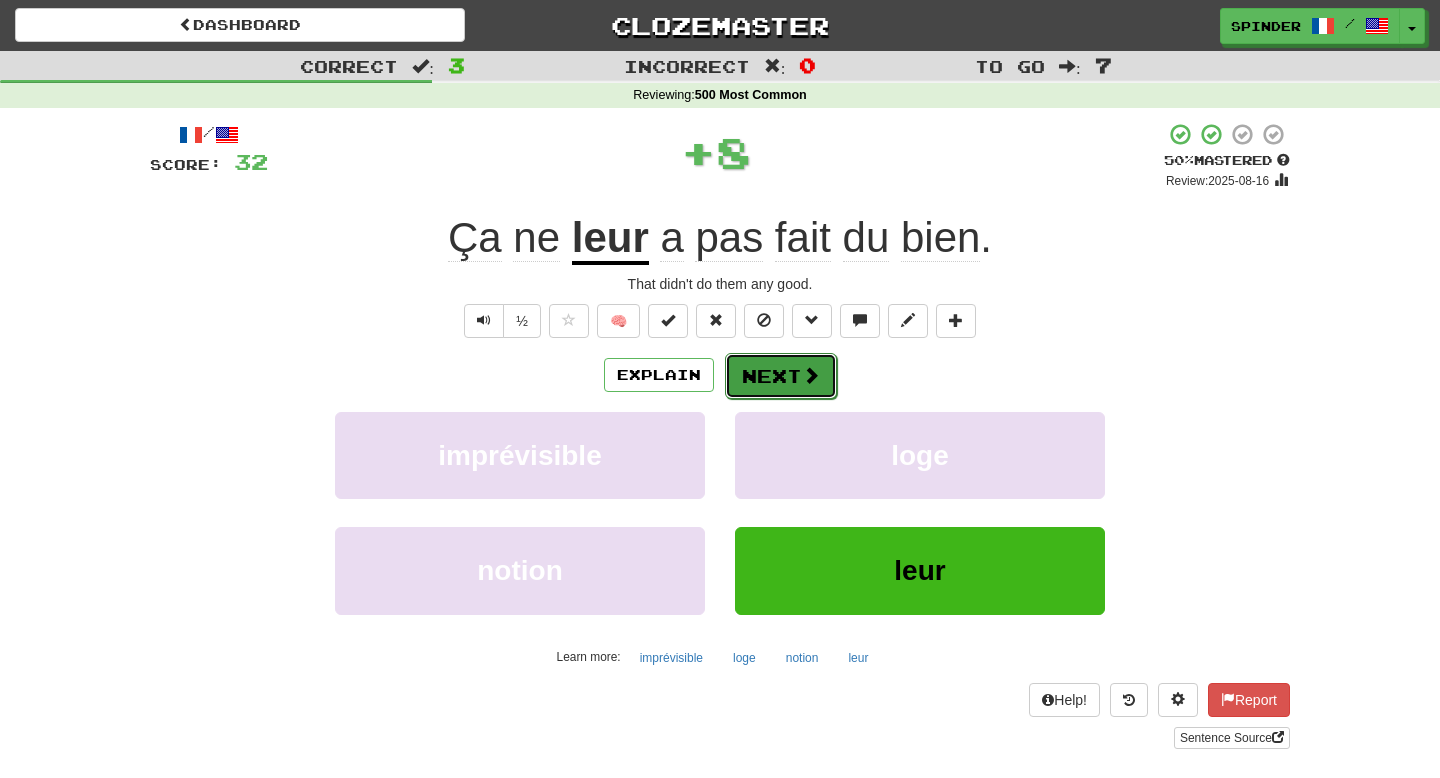 click at bounding box center (811, 375) 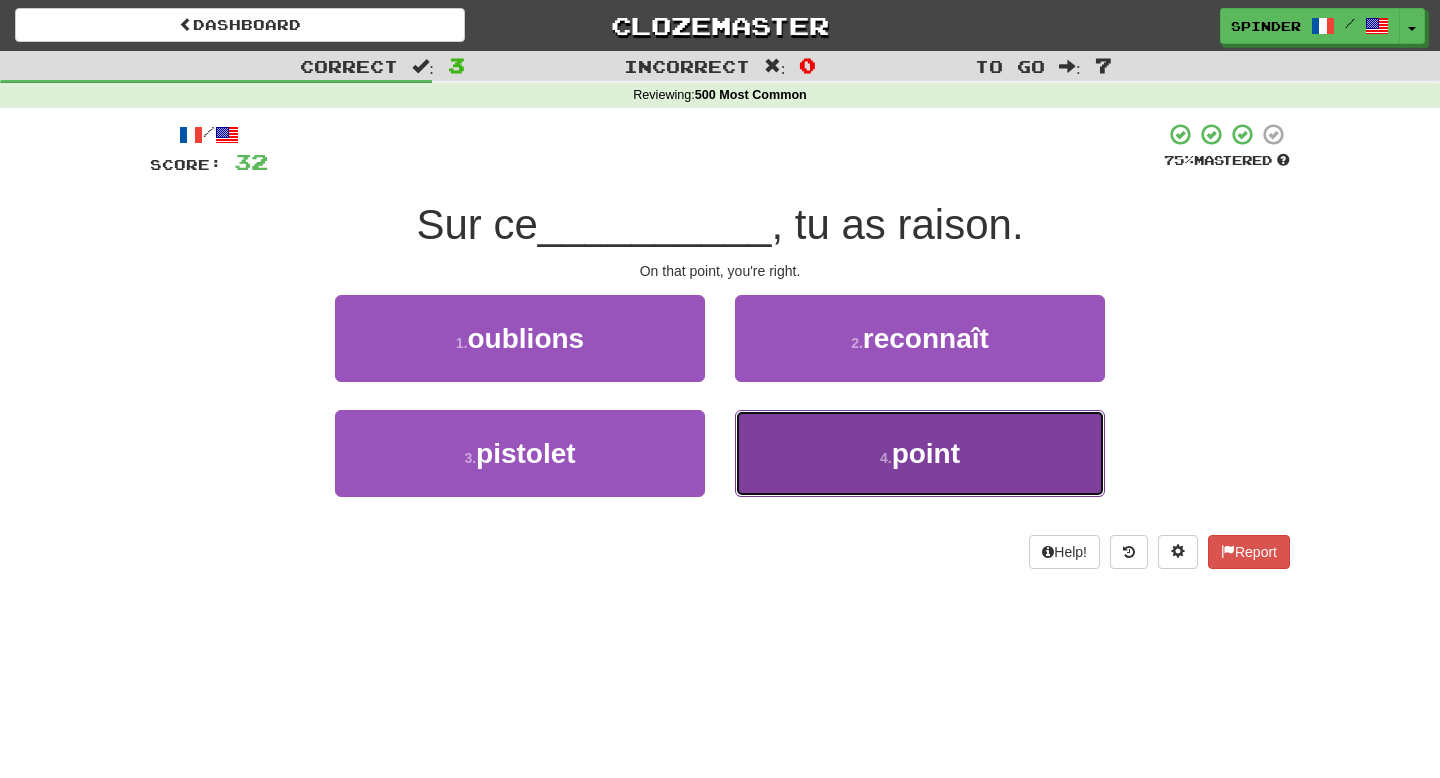 click on "4 .  point" at bounding box center [920, 453] 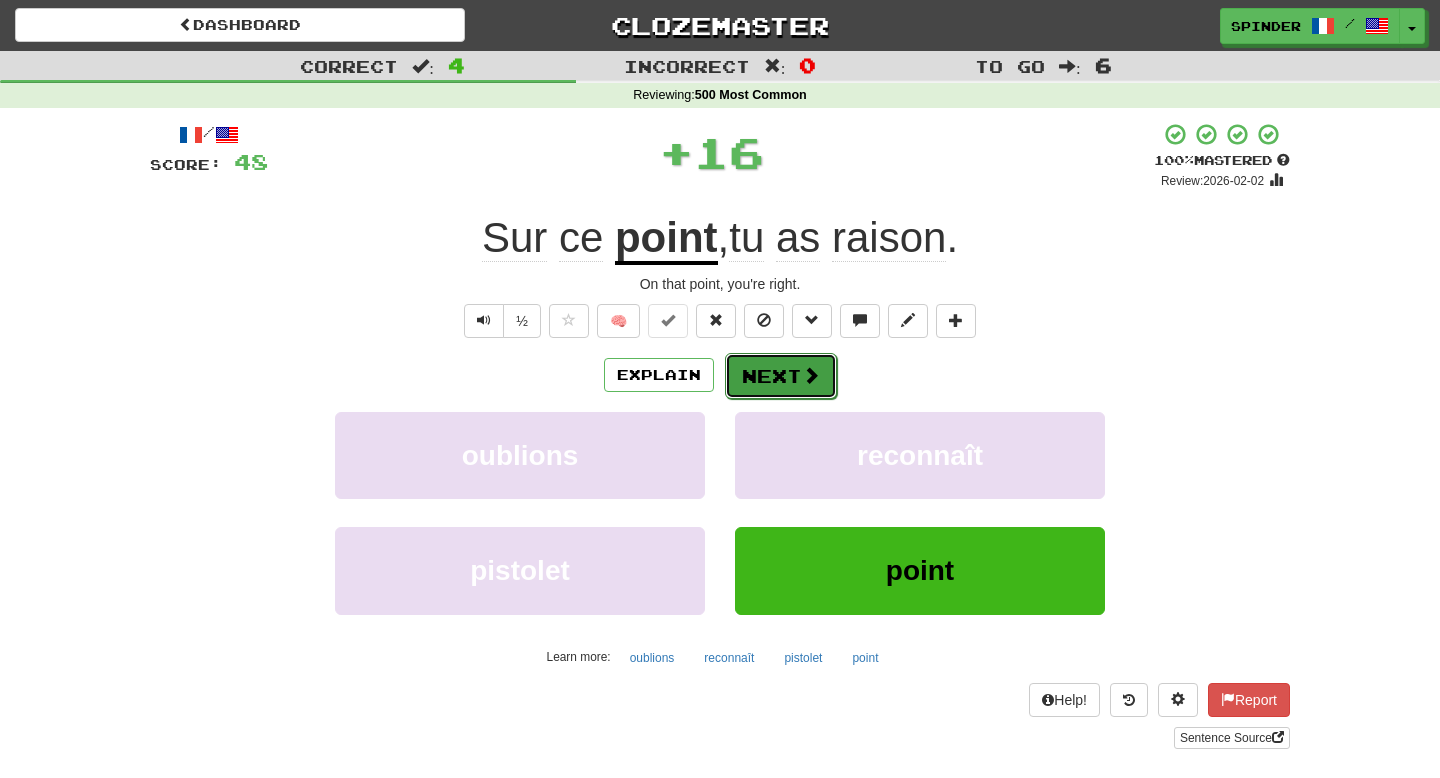 click on "Next" at bounding box center (781, 376) 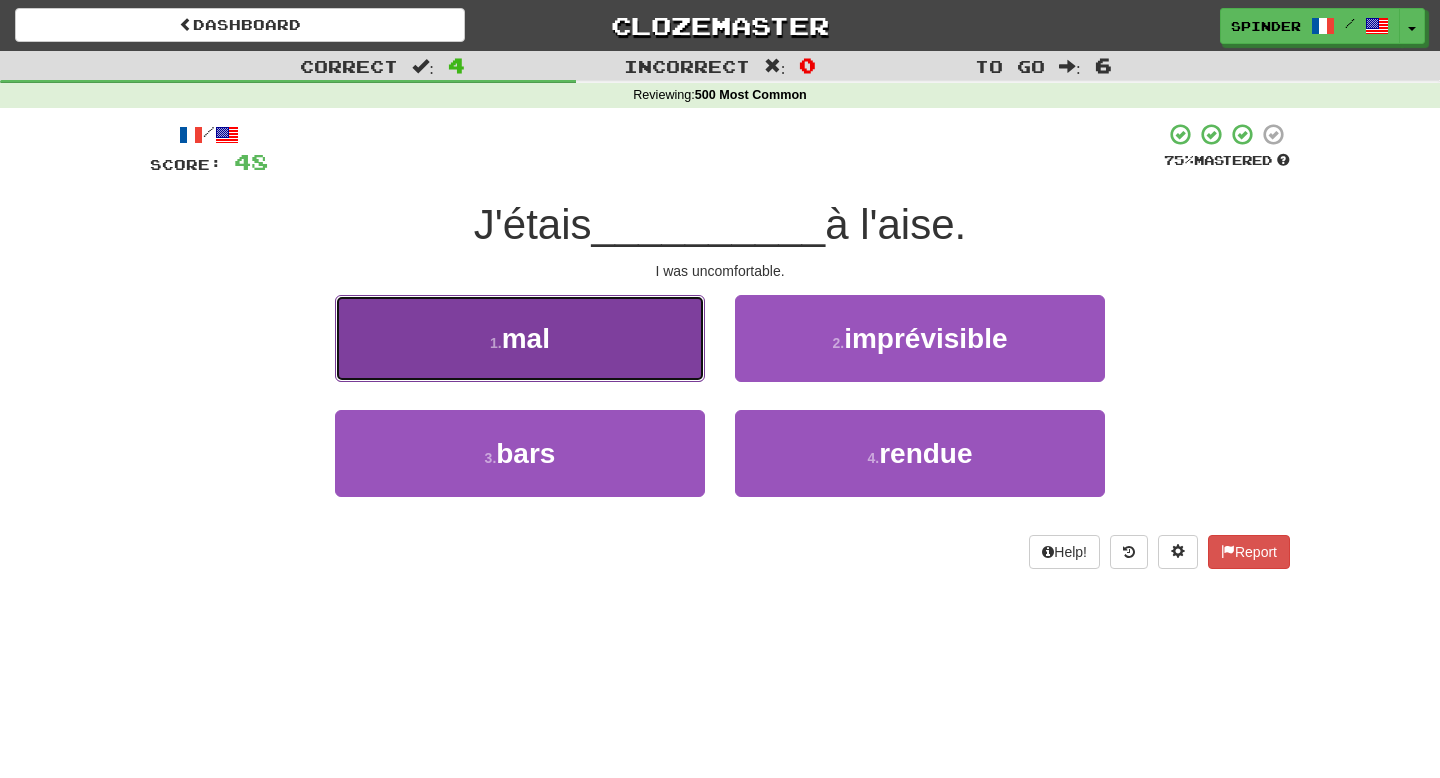 click on "1 .  mal" at bounding box center (520, 338) 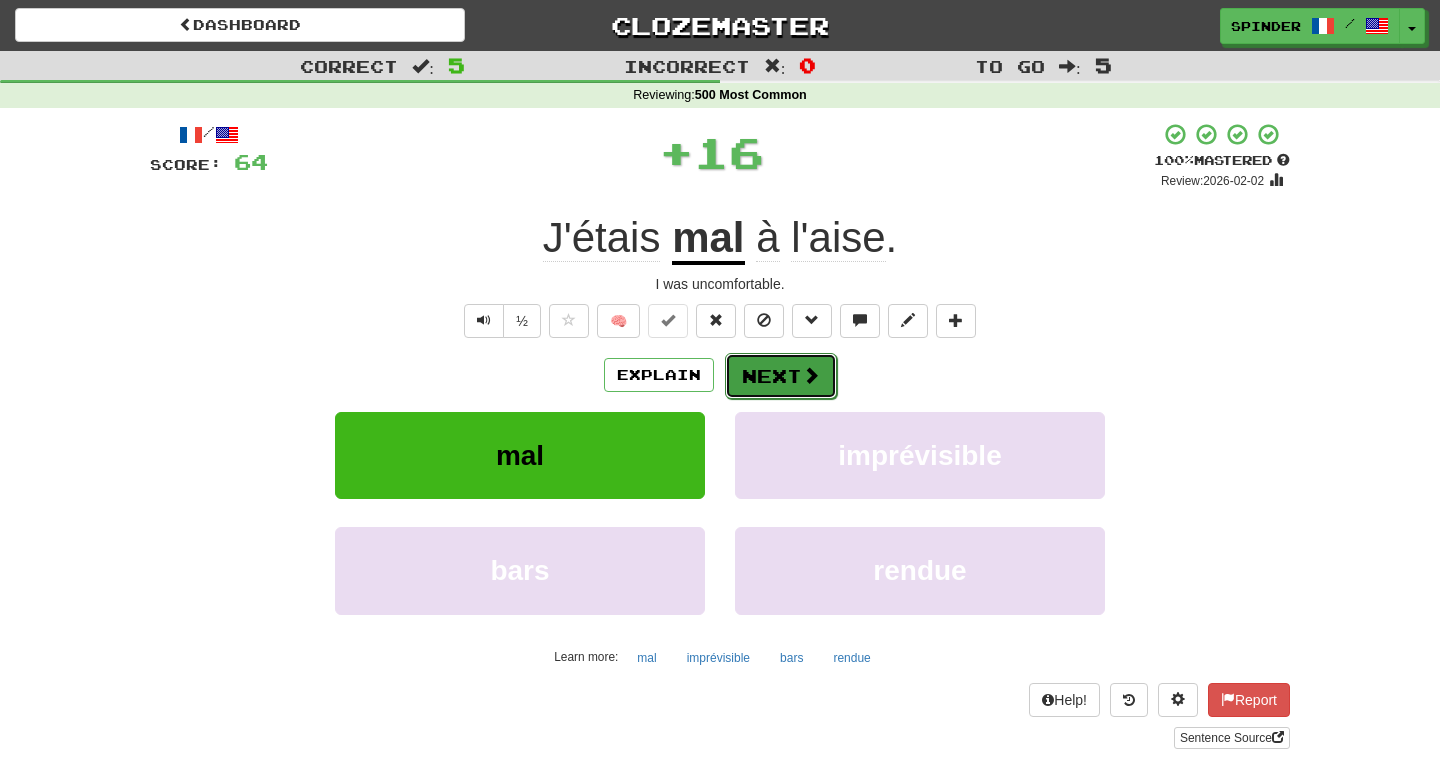 click at bounding box center [811, 375] 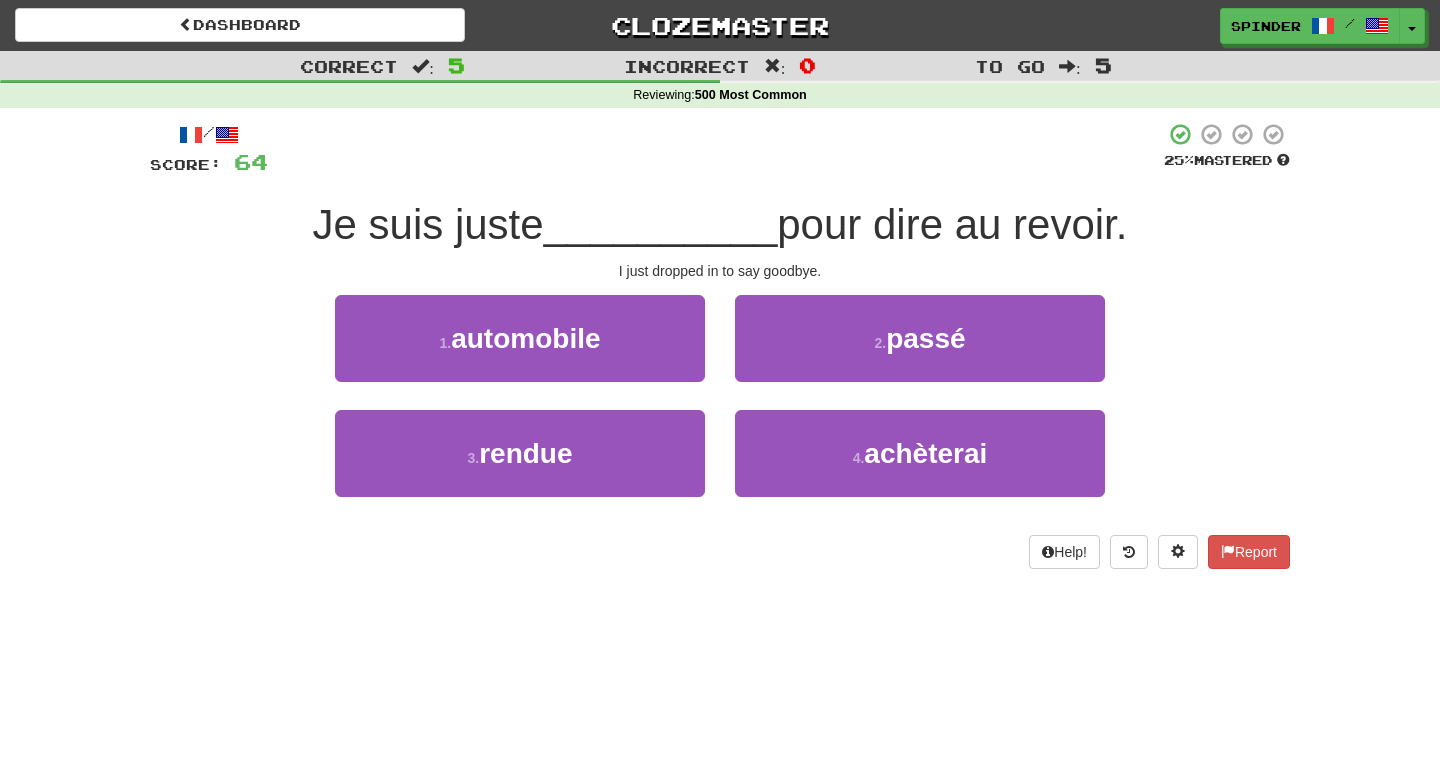 click on "2 .  passé" at bounding box center (920, 352) 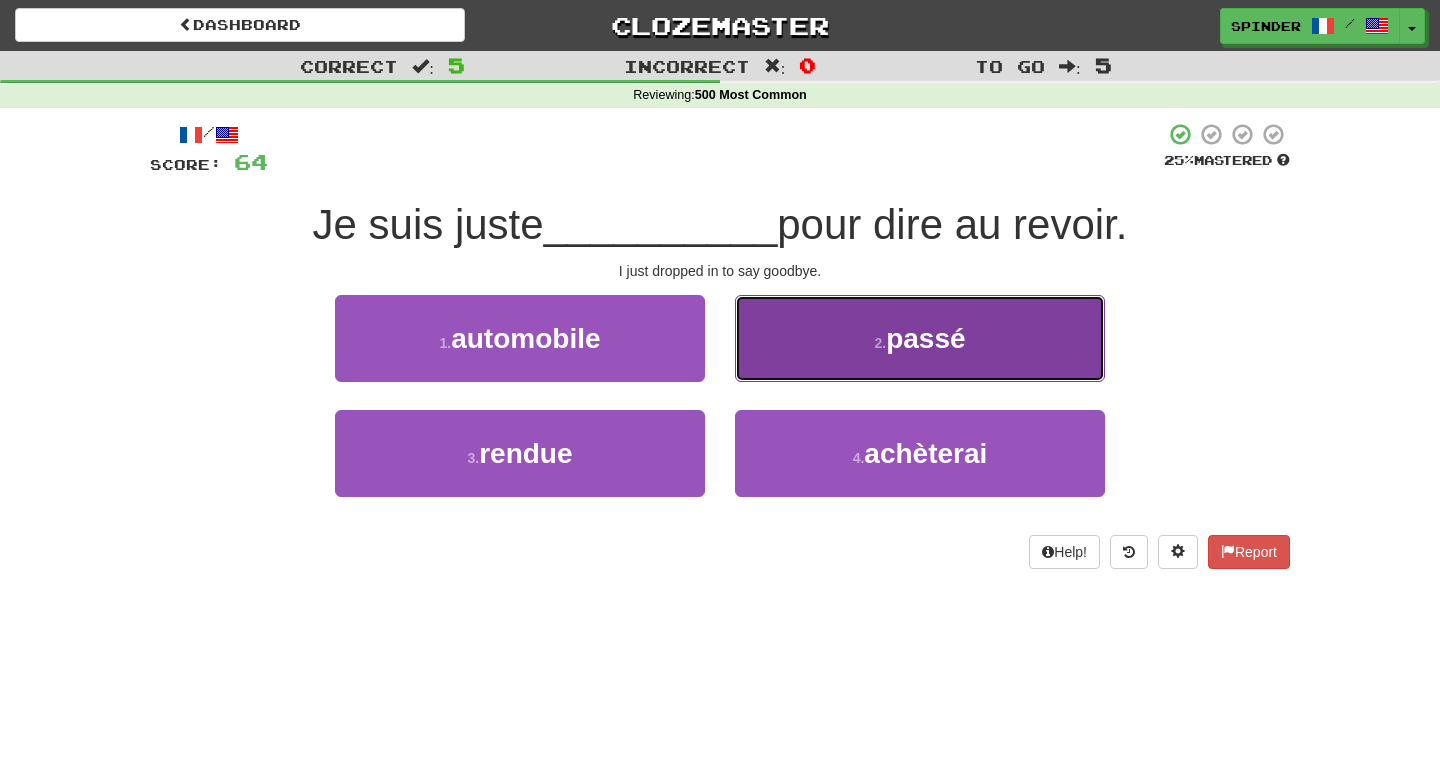 click on "2 .  passé" at bounding box center [920, 338] 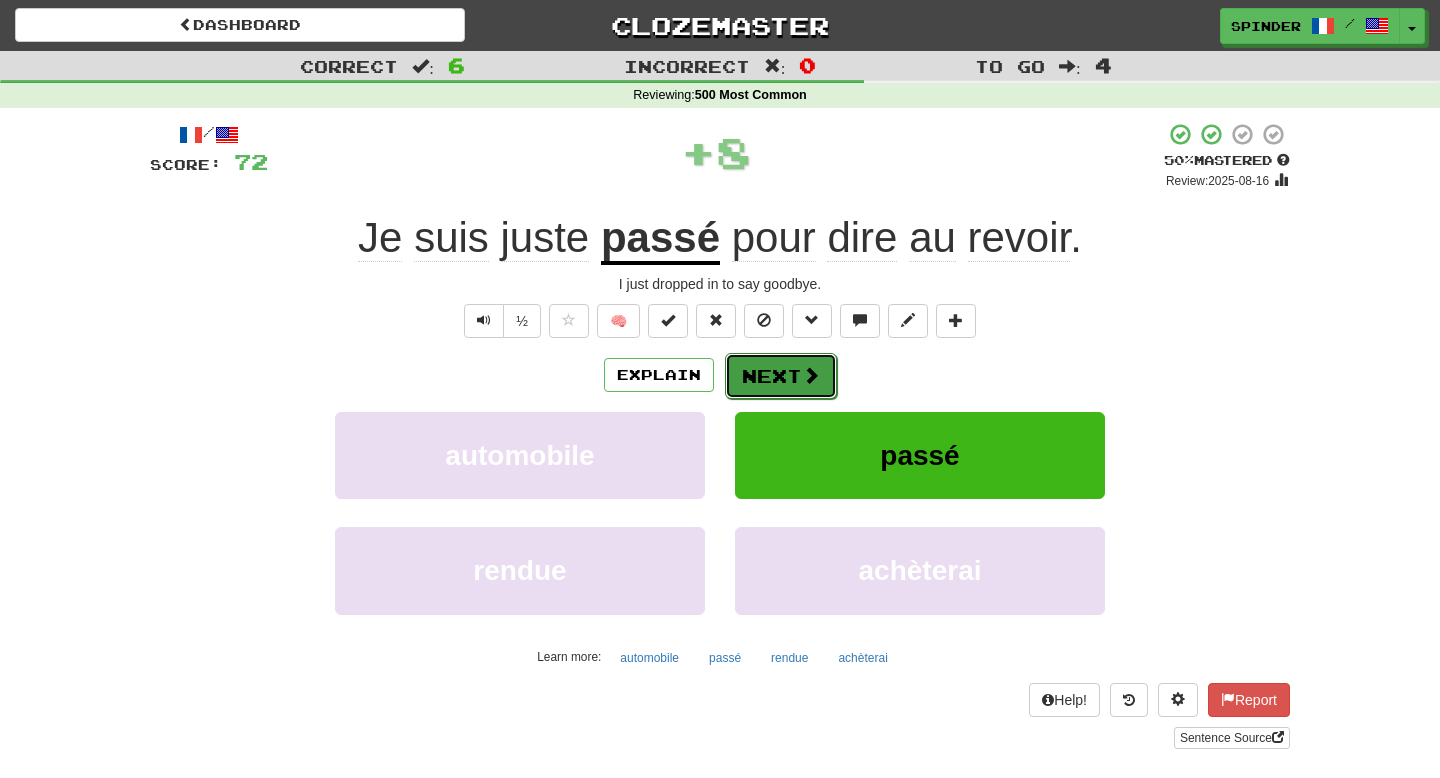 click at bounding box center [811, 375] 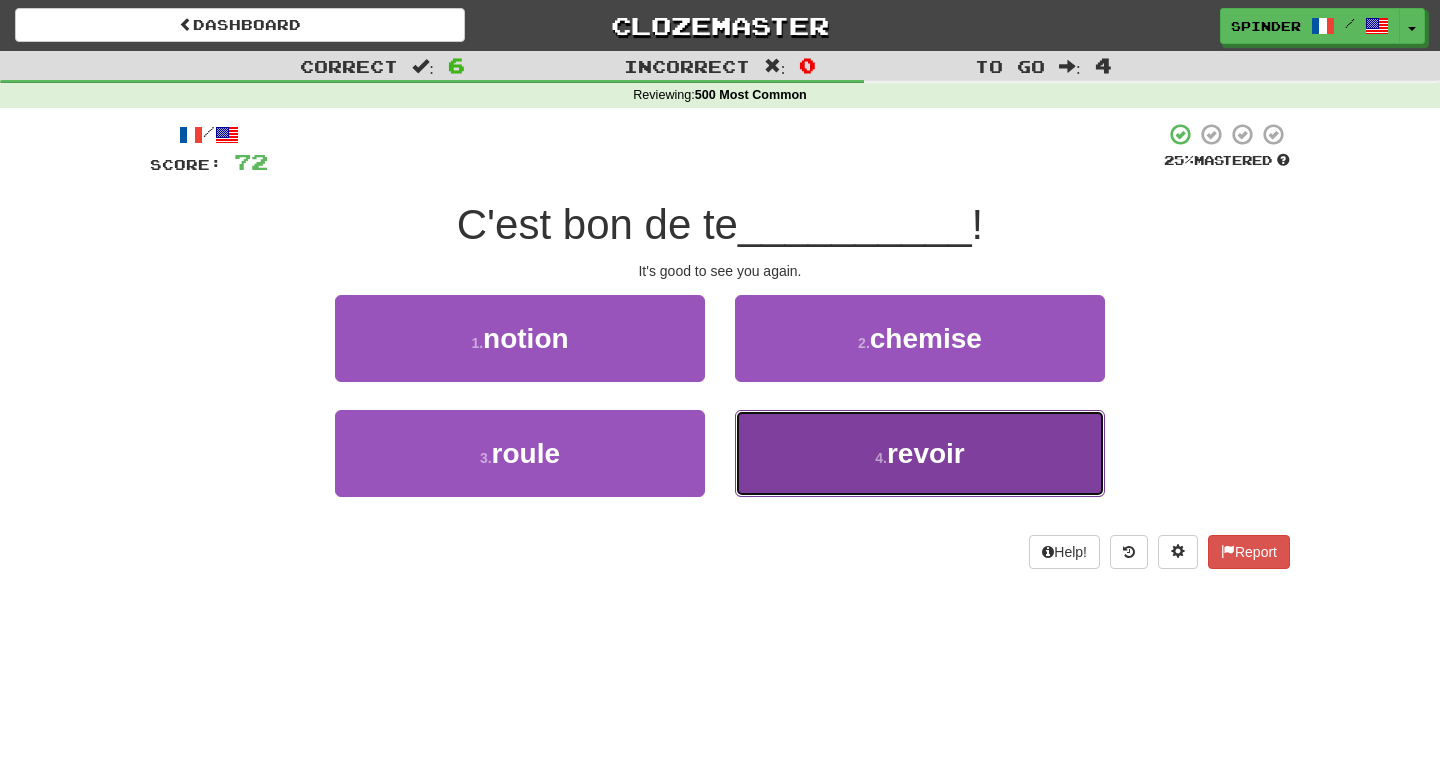 click on "4 .  revoir" at bounding box center (920, 453) 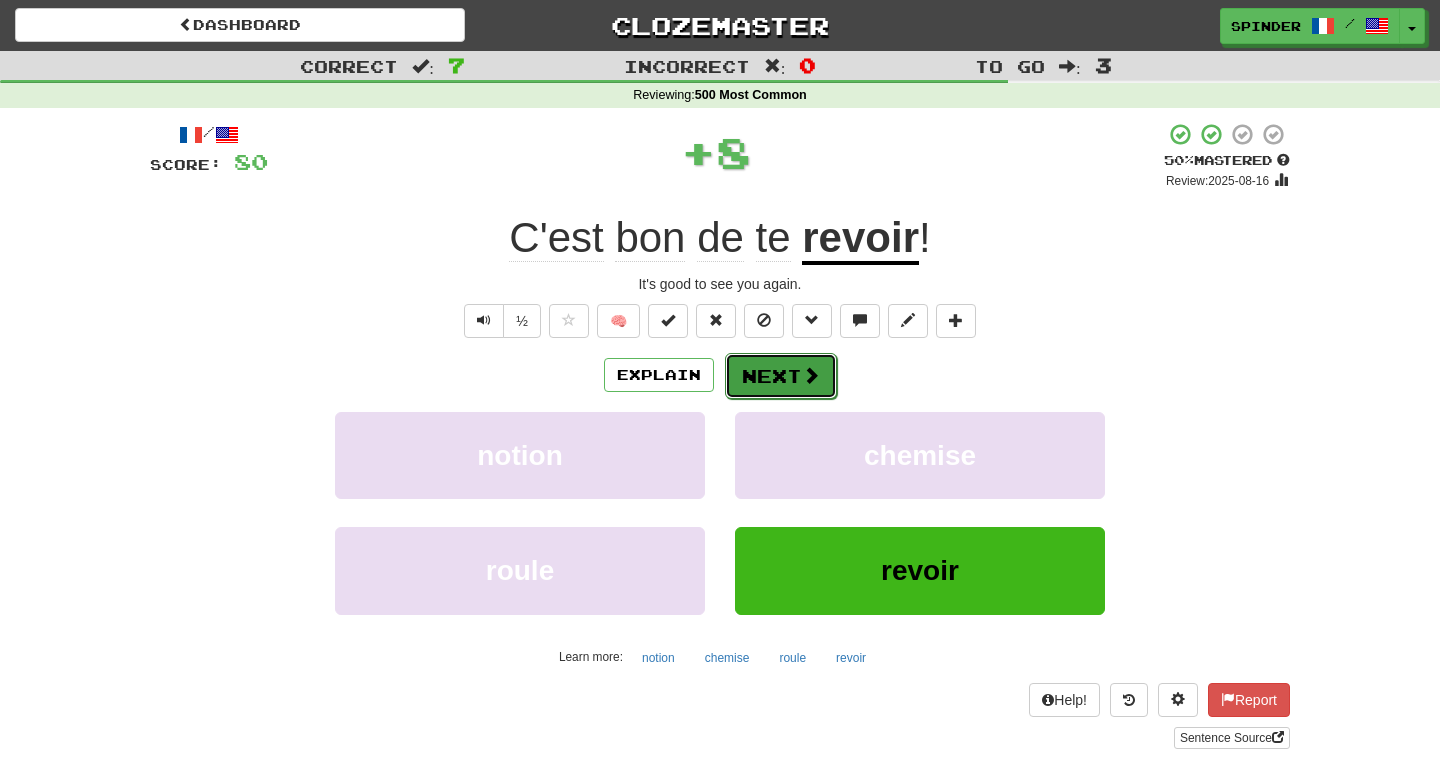 click on "Next" at bounding box center [781, 376] 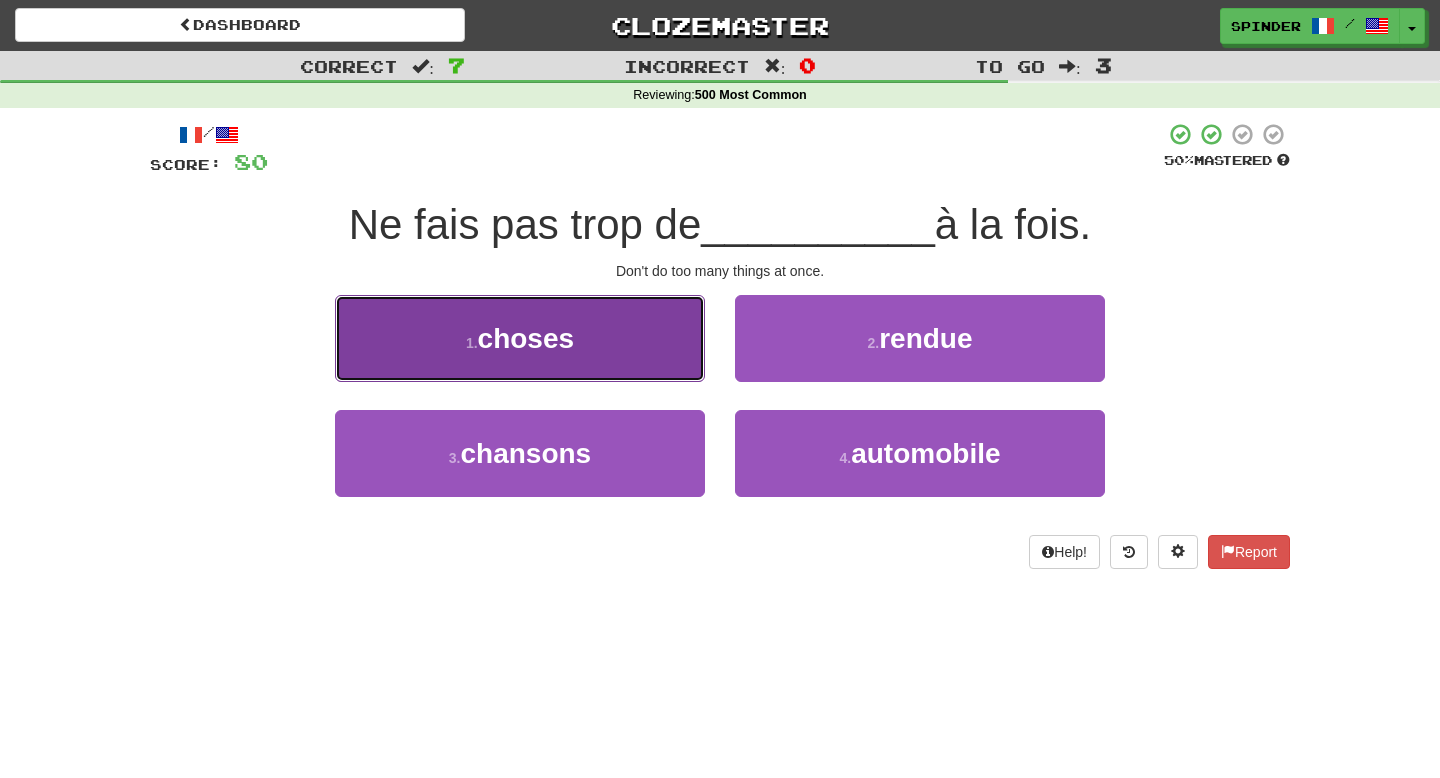 click on "1 .  choses" at bounding box center [520, 338] 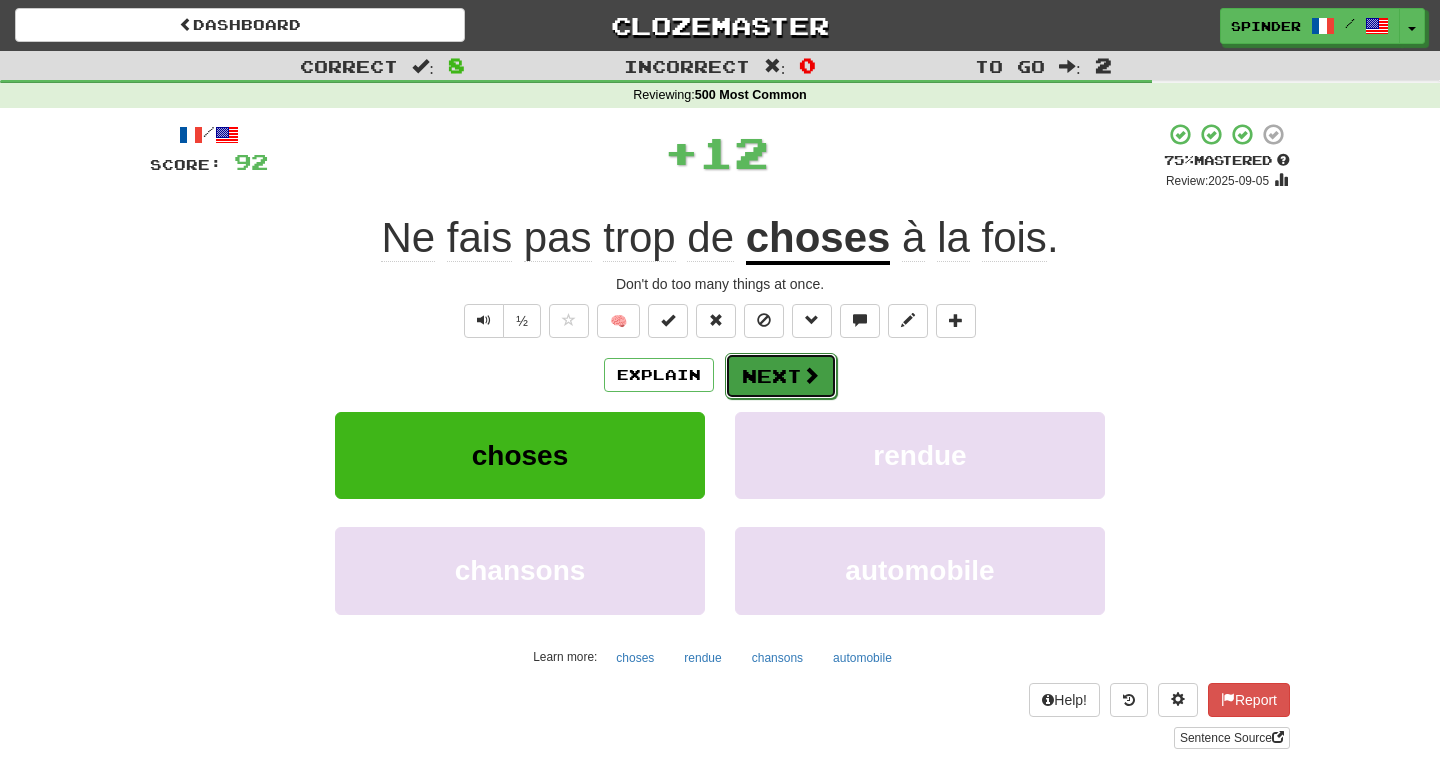 click on "Next" at bounding box center [781, 376] 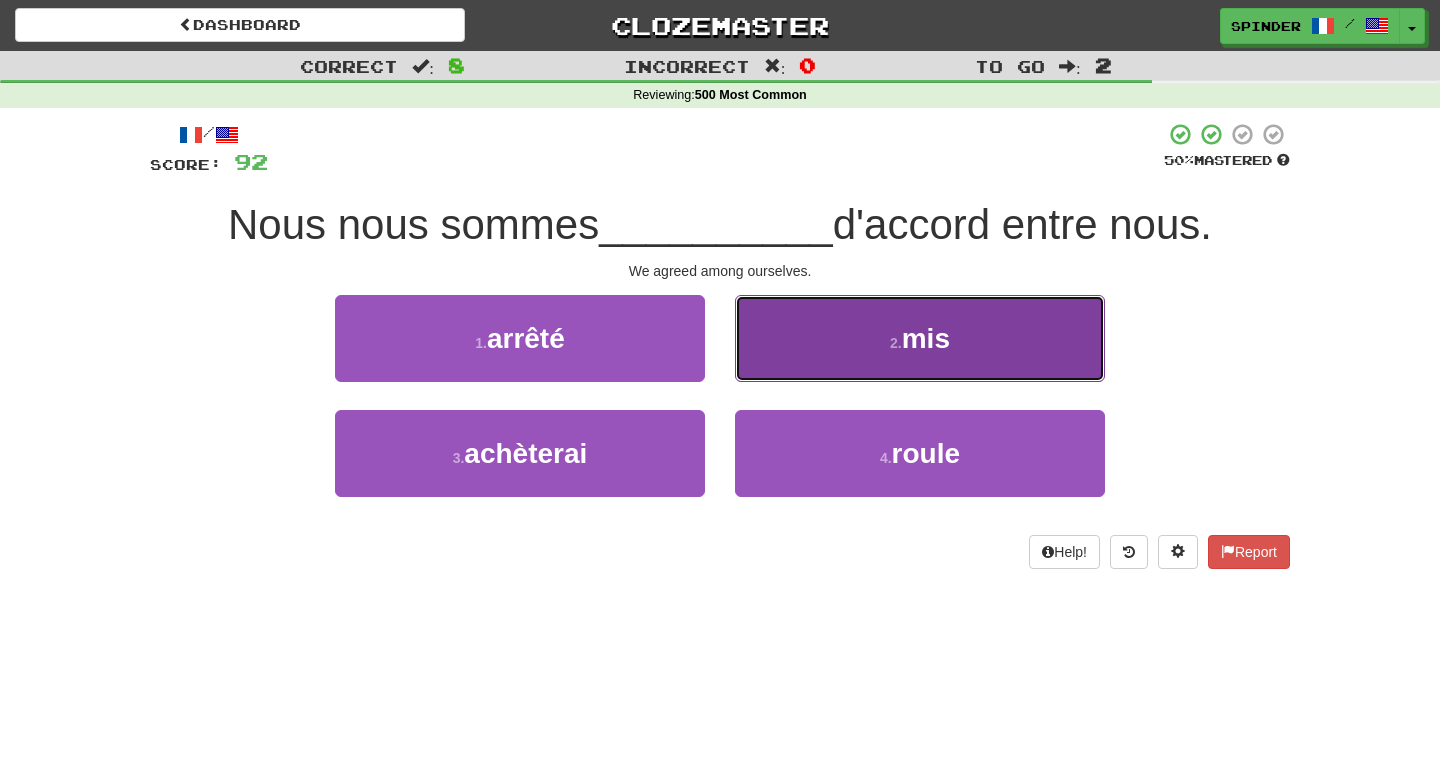 click on "2 .  mis" at bounding box center (920, 338) 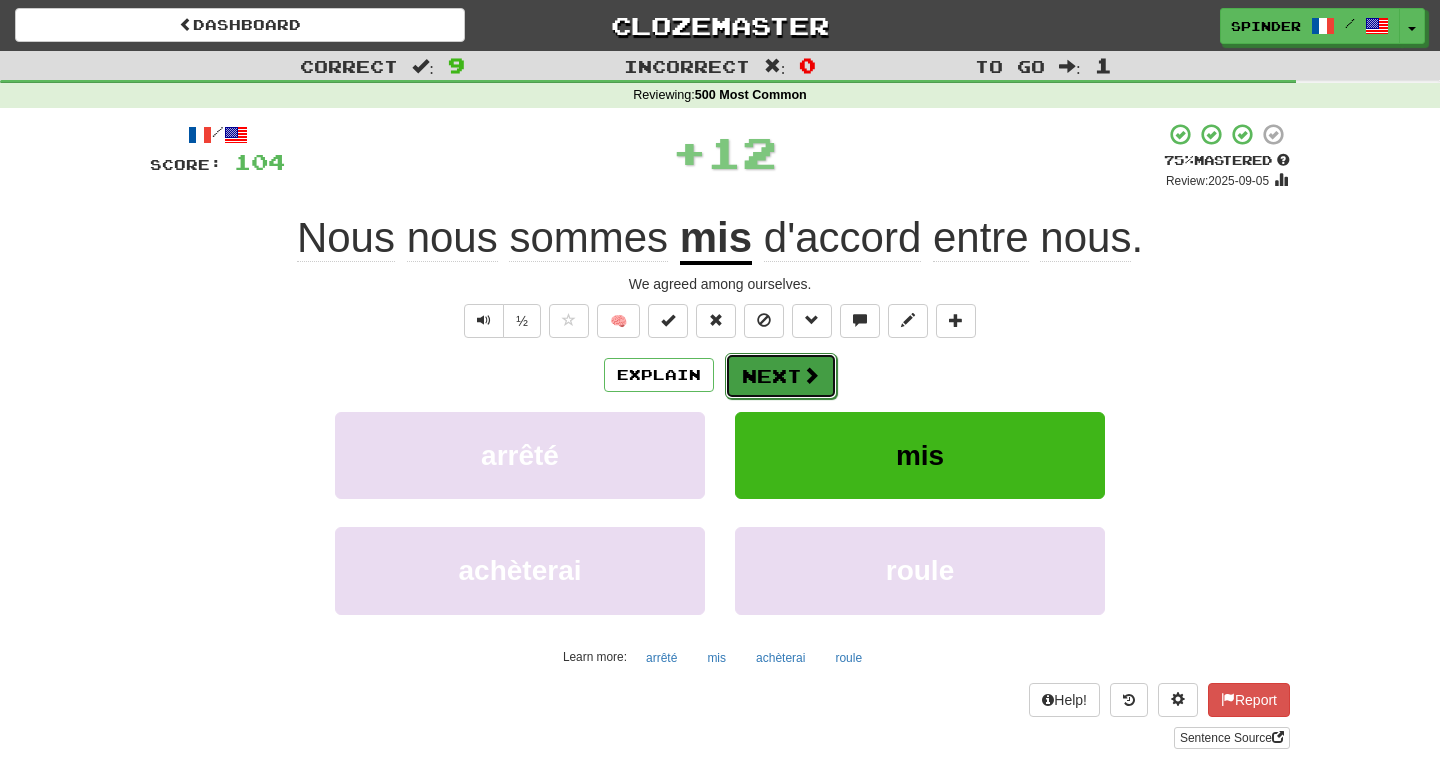 click on "Next" at bounding box center (781, 376) 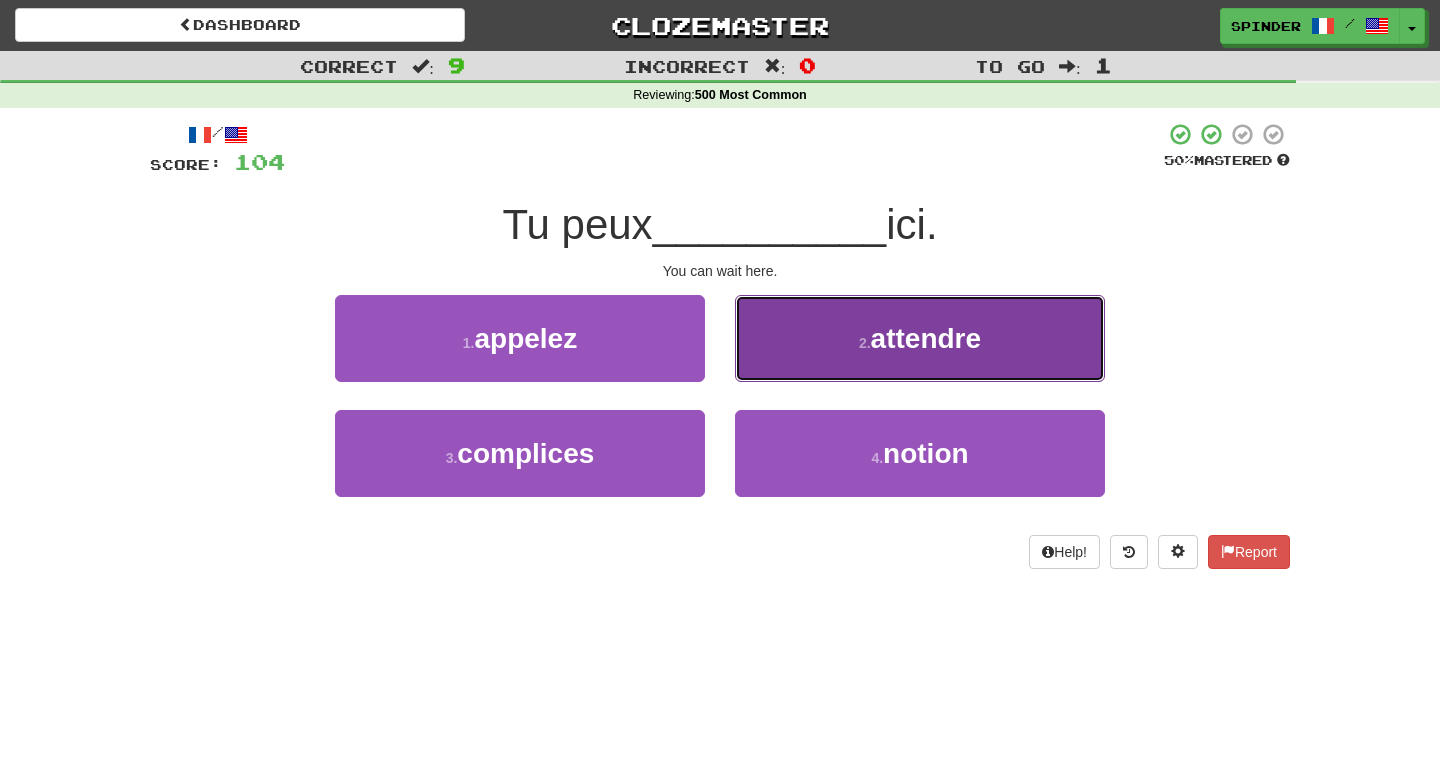 click on "2 .  attendre" at bounding box center (920, 338) 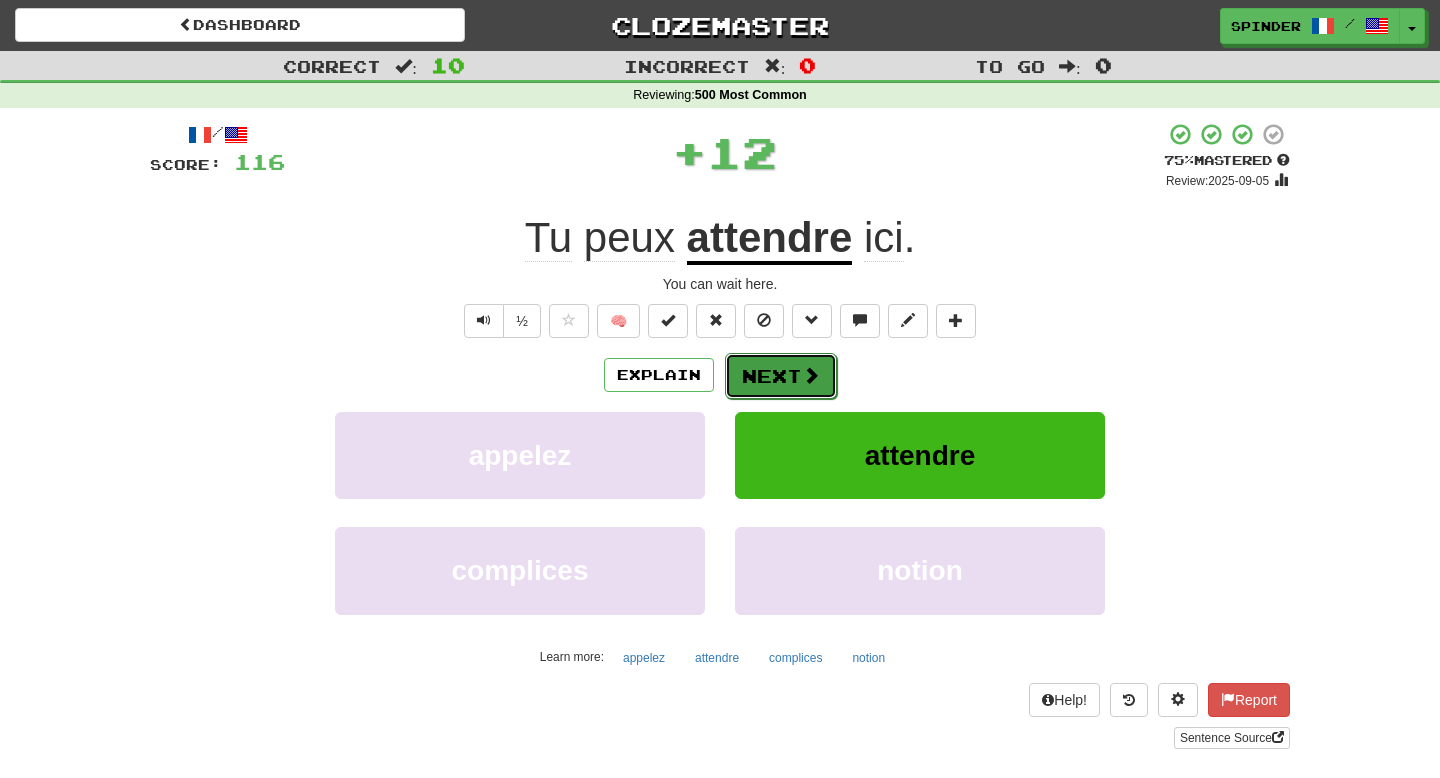 click on "Next" at bounding box center (781, 376) 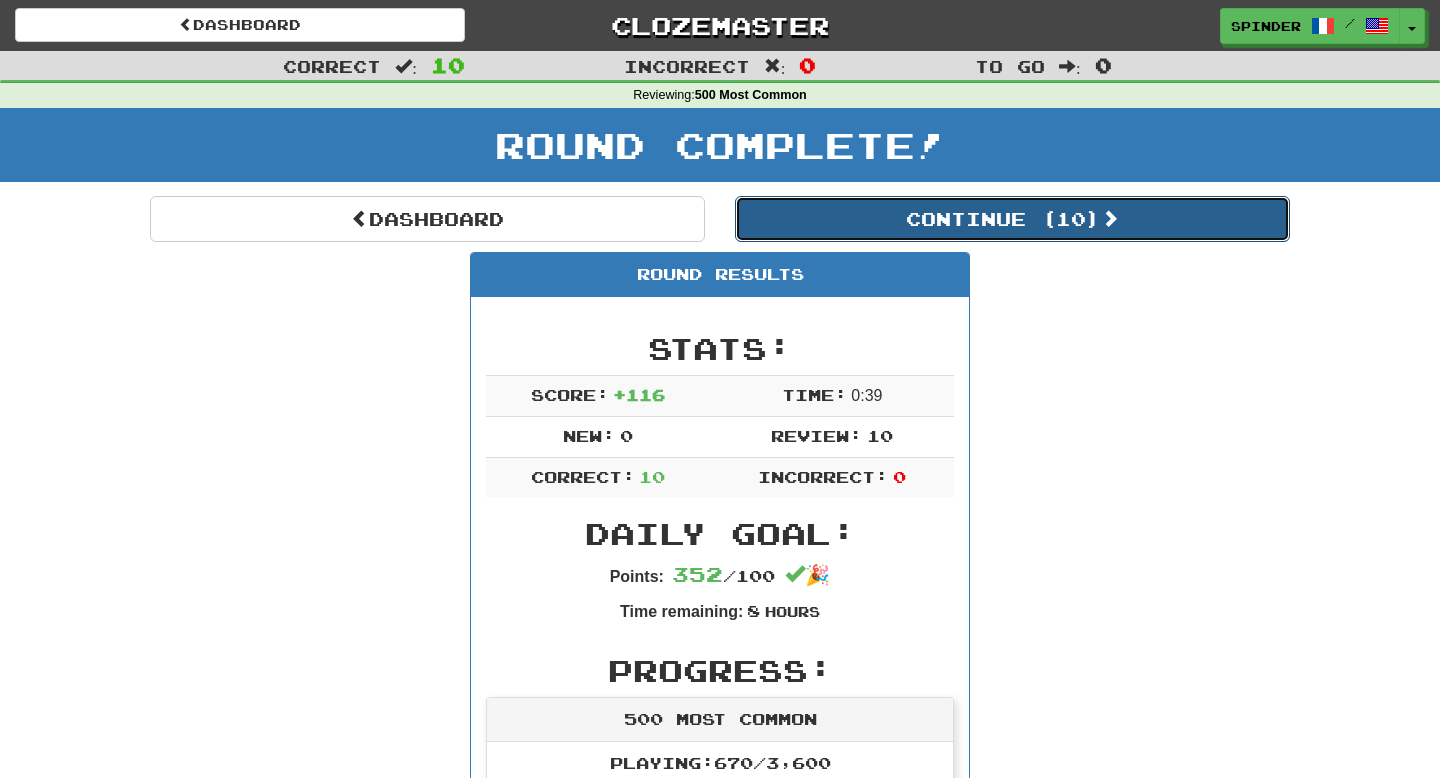 click on "Continue ( 10 )" at bounding box center [1012, 219] 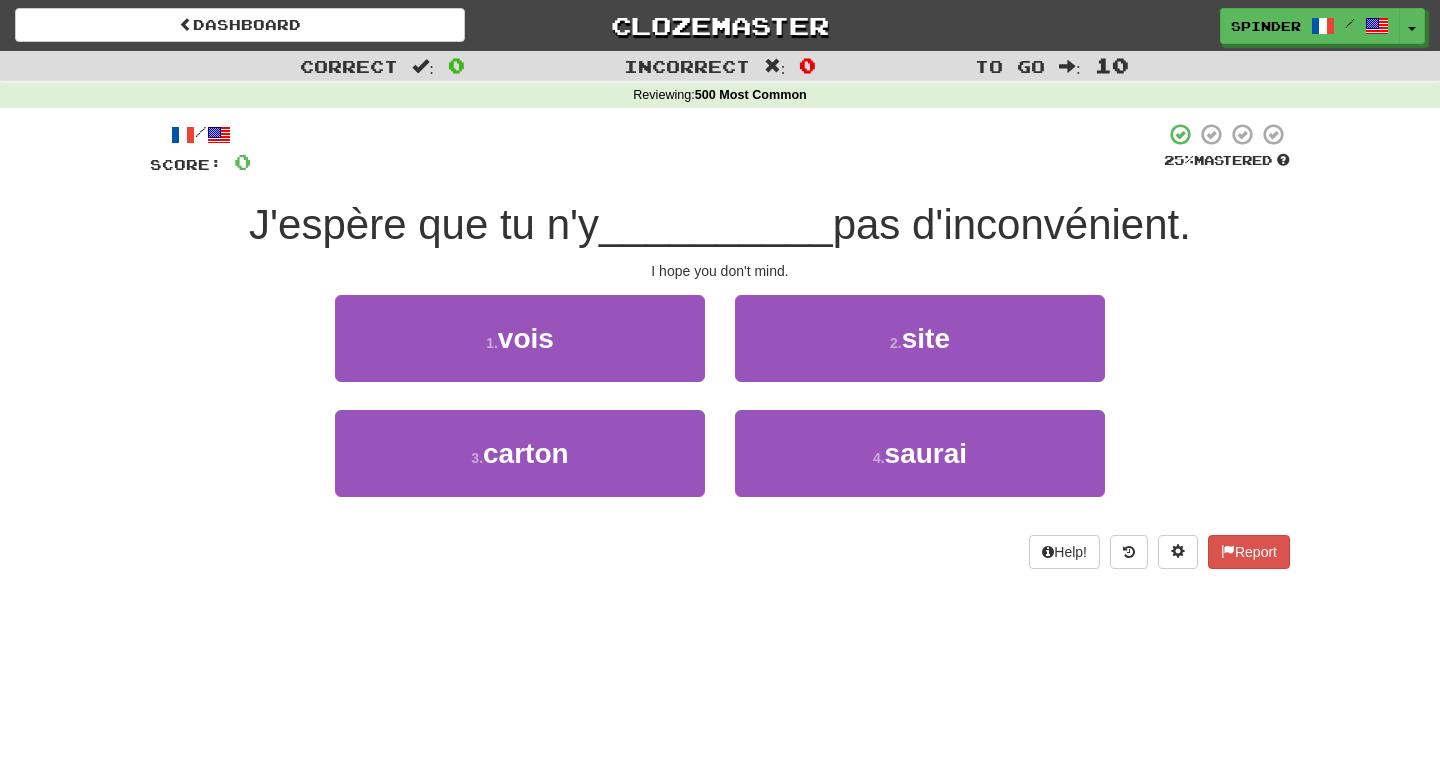 click on "4 .  saurai" at bounding box center (920, 467) 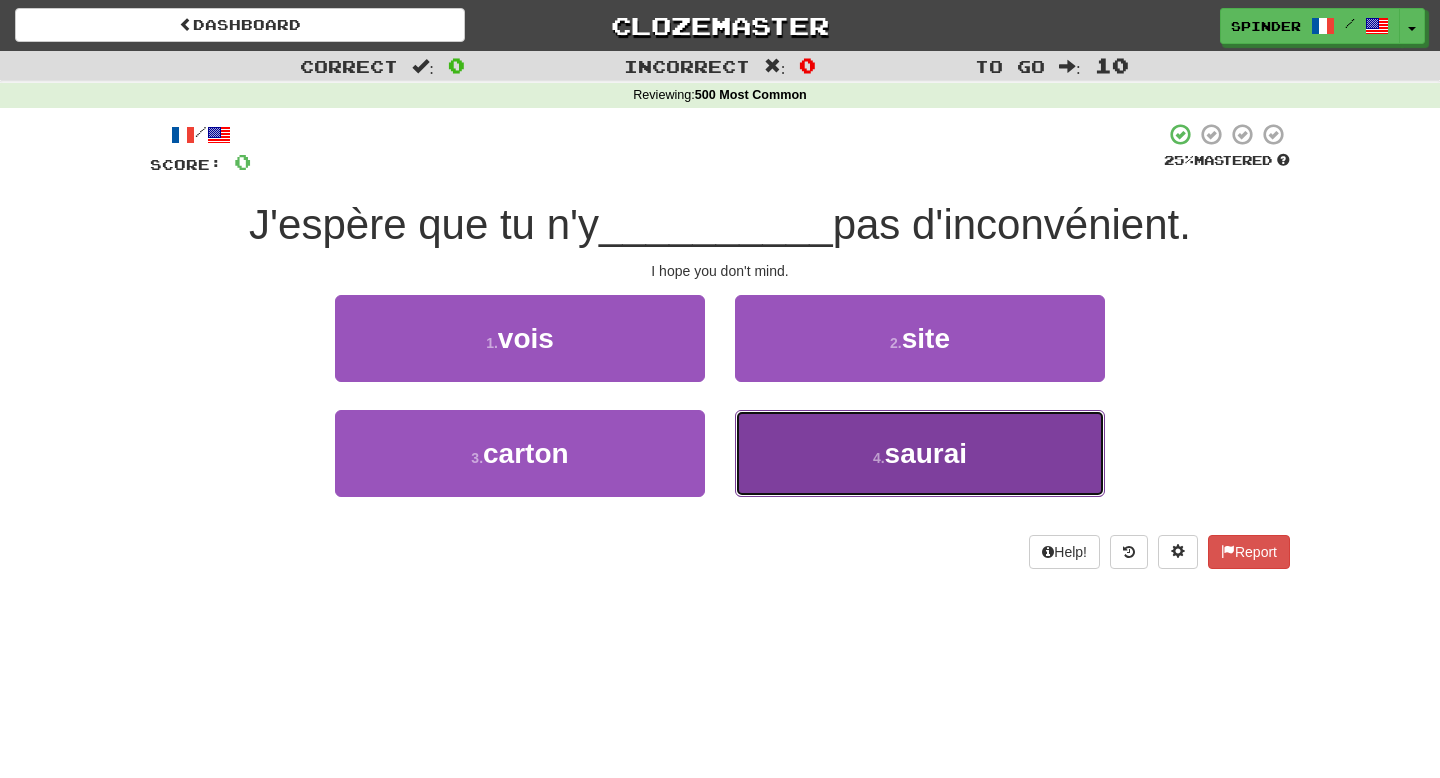 click on "4 .  saurai" at bounding box center (920, 453) 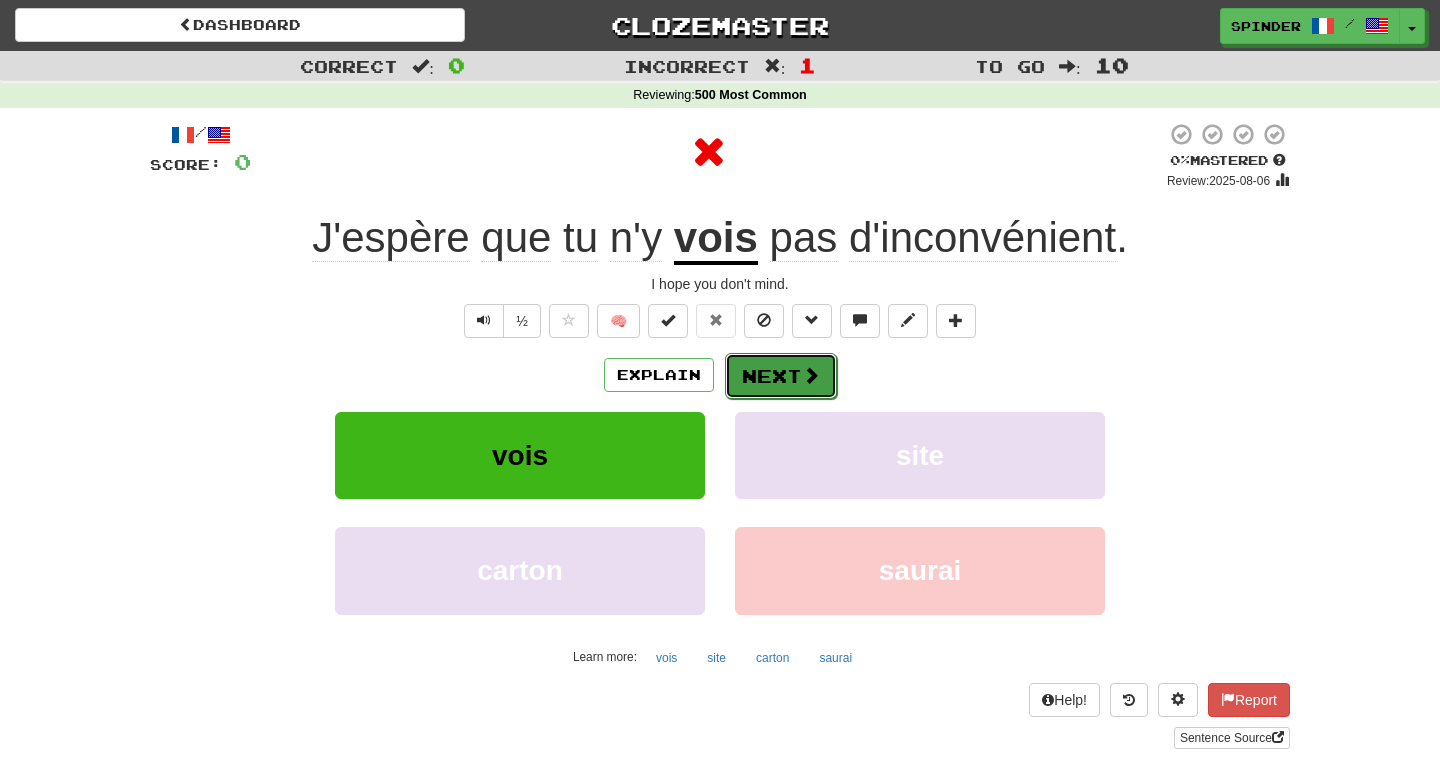 click on "Next" at bounding box center [781, 376] 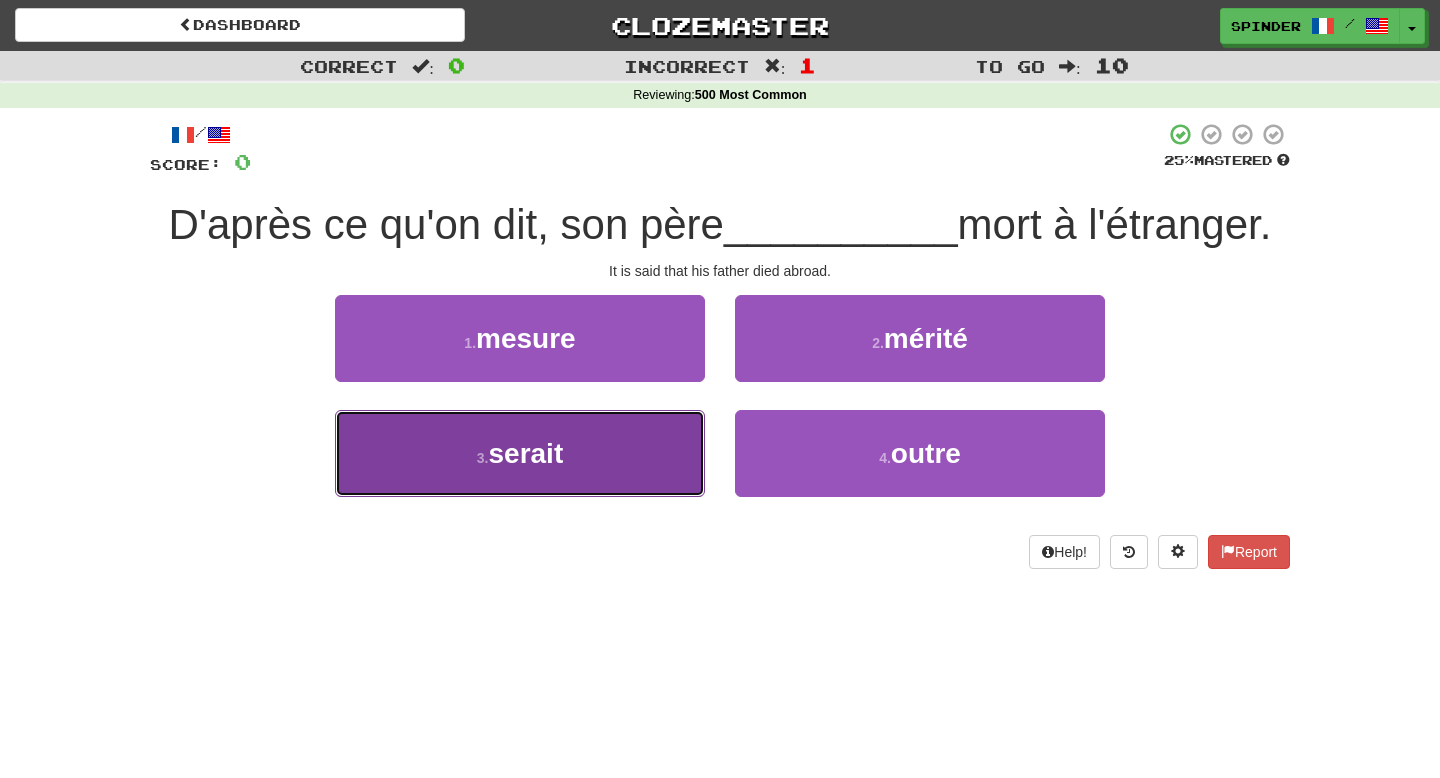 click on "3 .  serait" at bounding box center [520, 453] 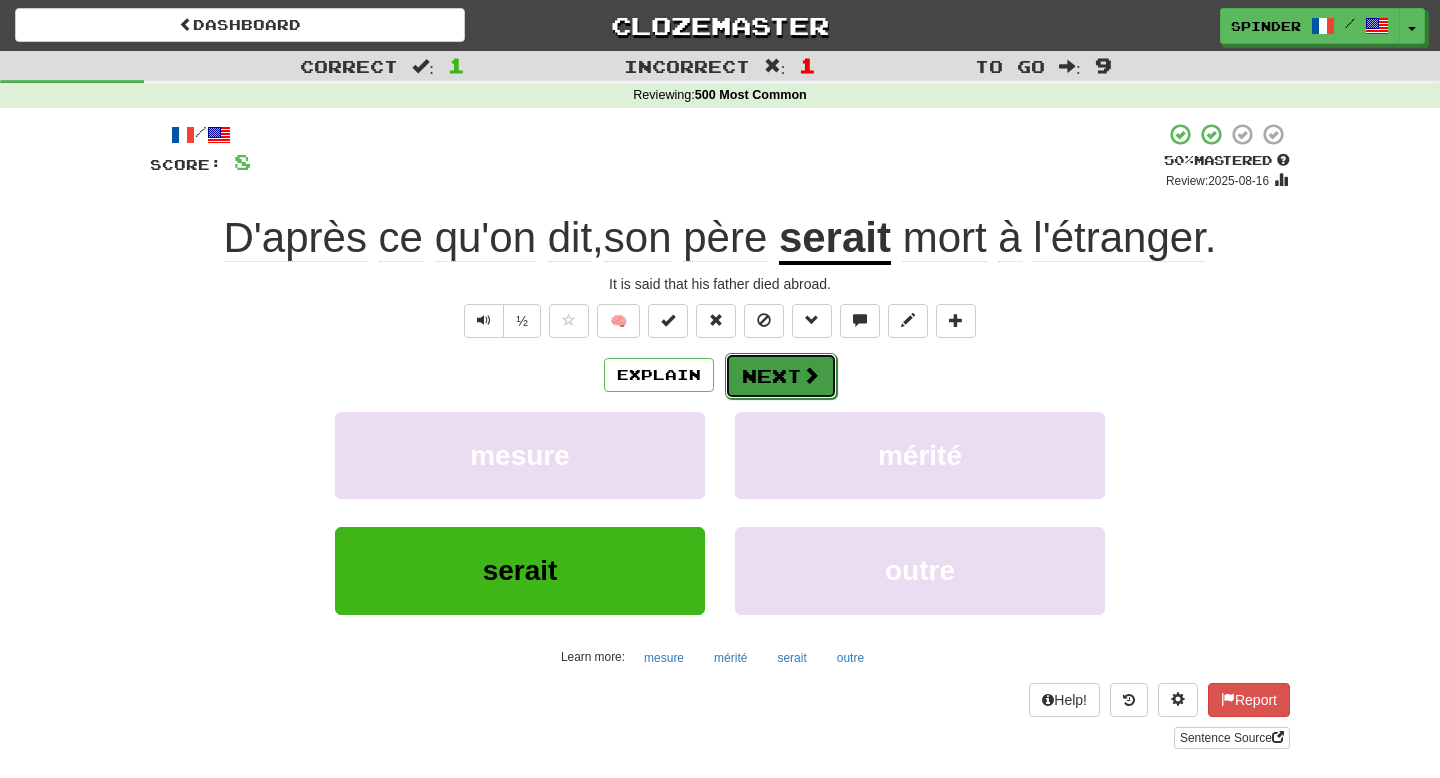 click at bounding box center (811, 375) 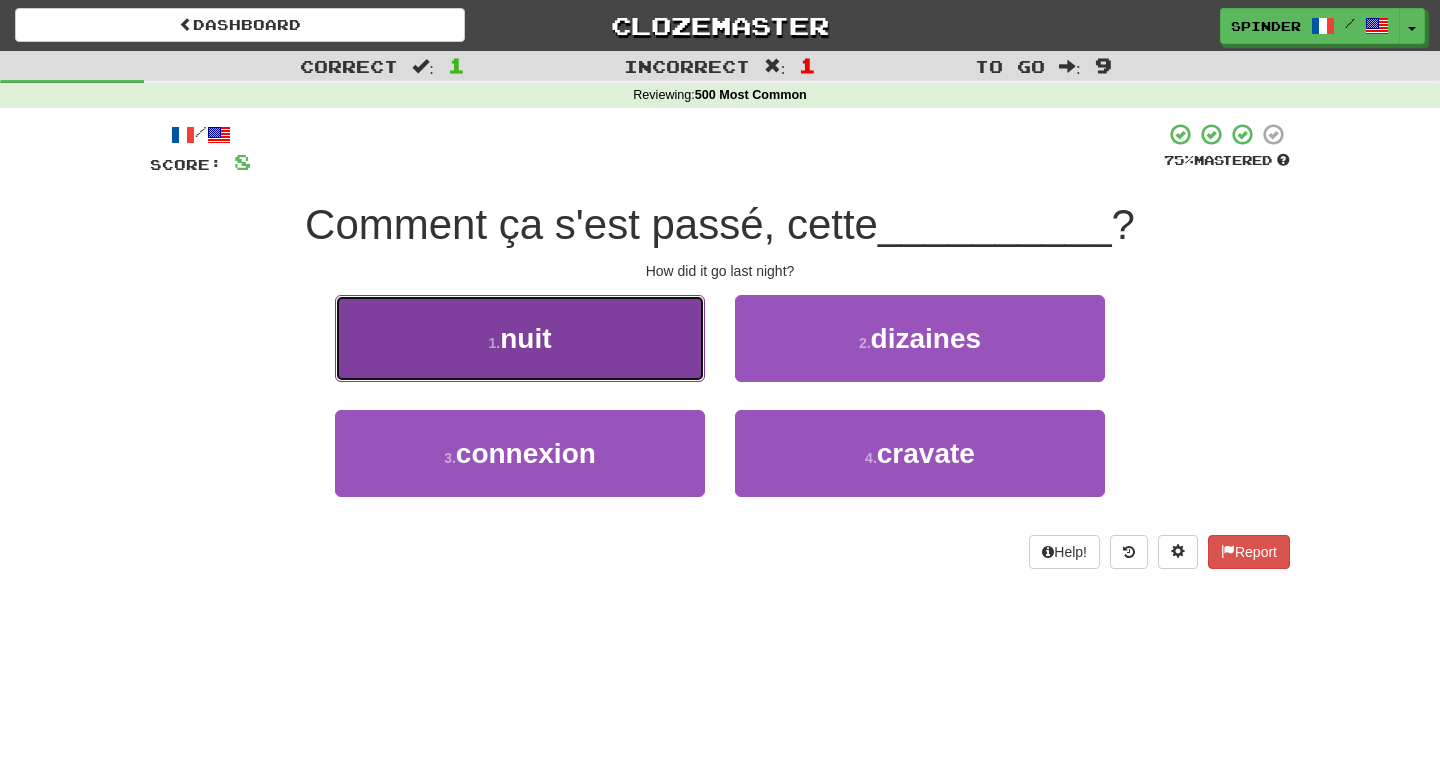 click on "1 .  nuit" at bounding box center (520, 338) 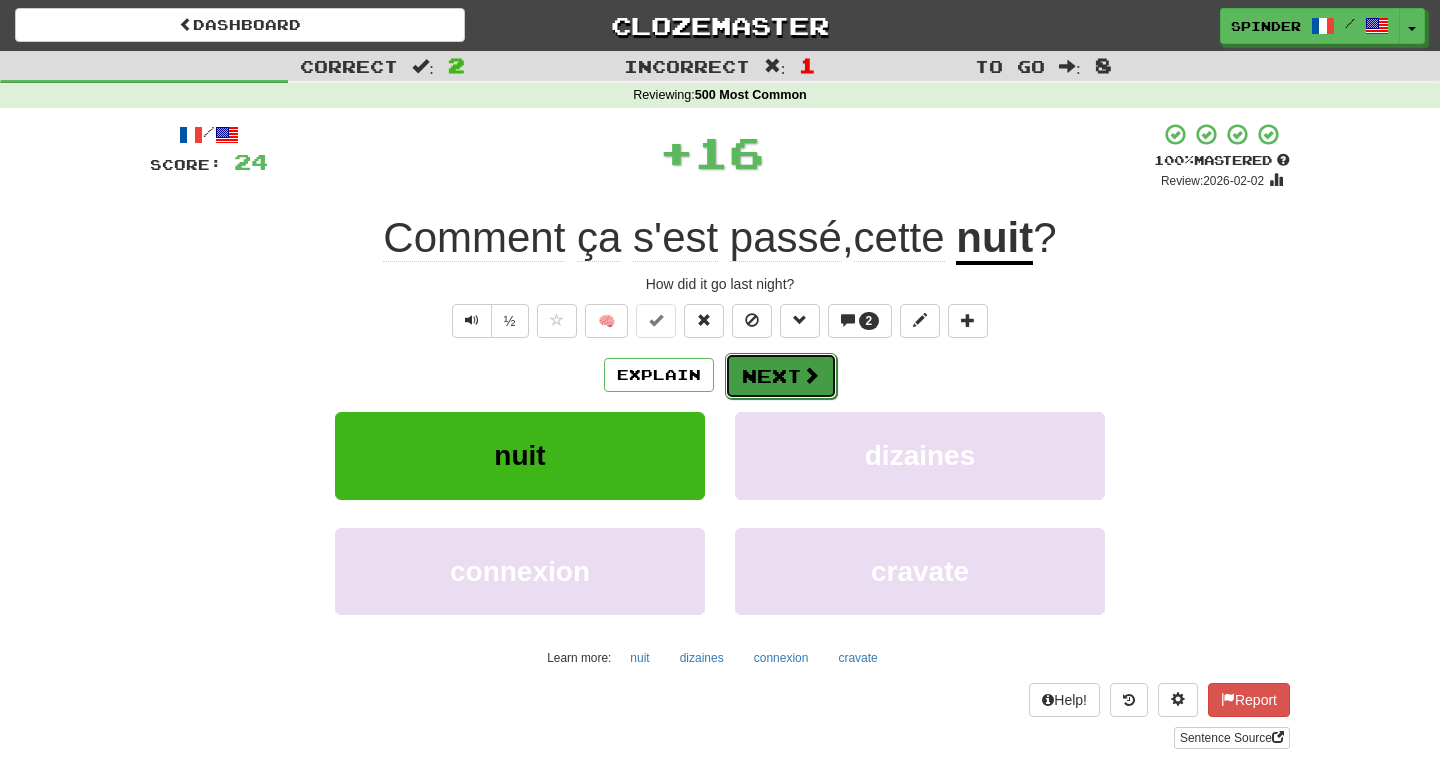 click at bounding box center (811, 375) 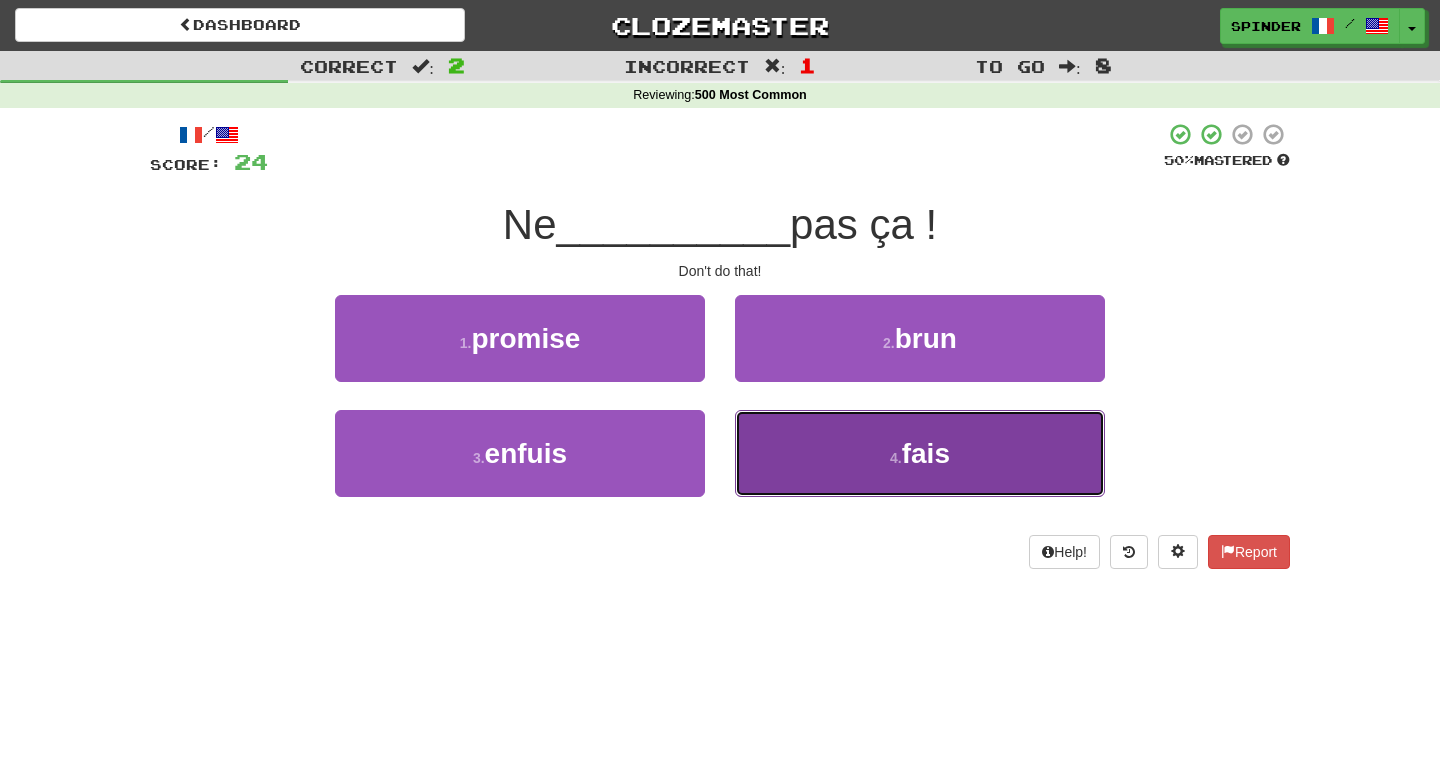 click on "4 .  fais" at bounding box center [920, 453] 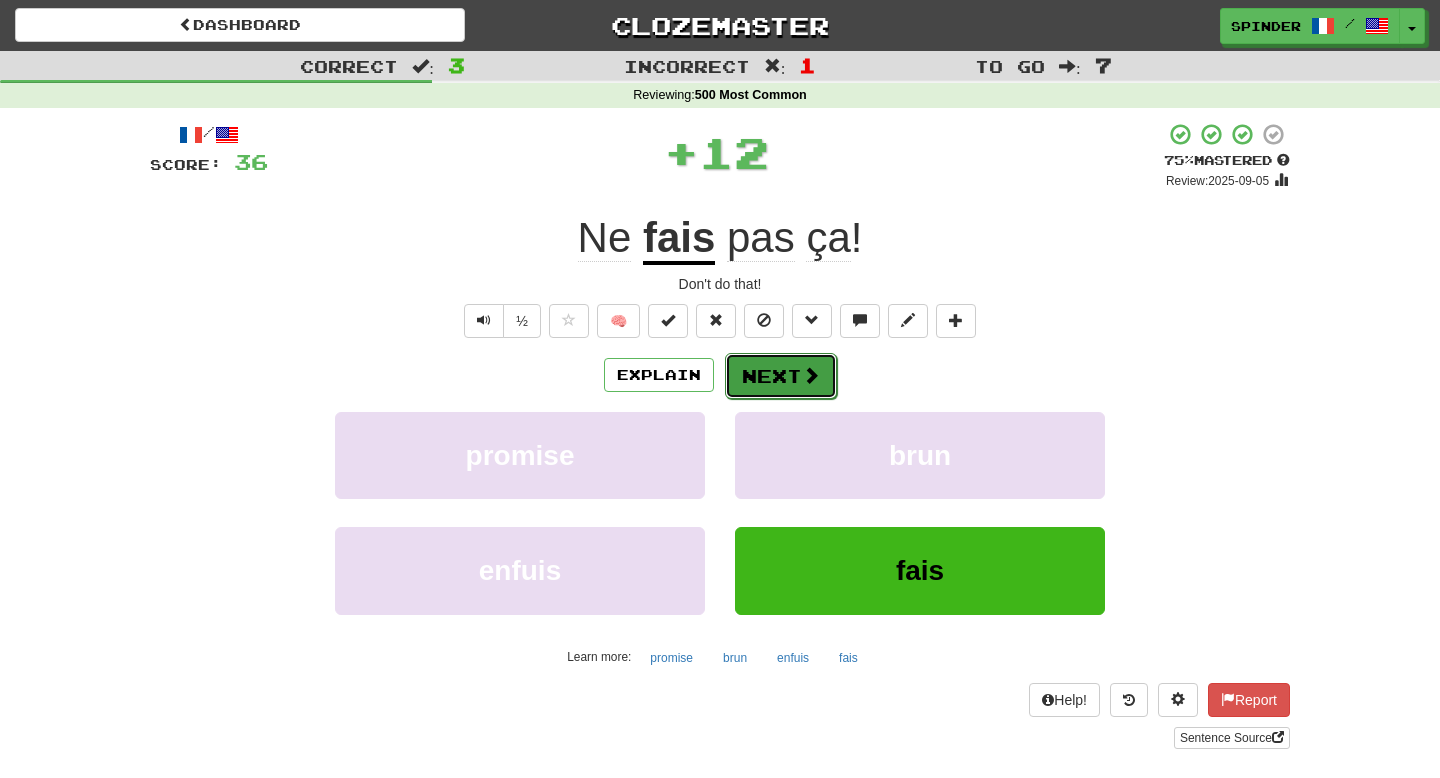 click on "Next" at bounding box center [781, 376] 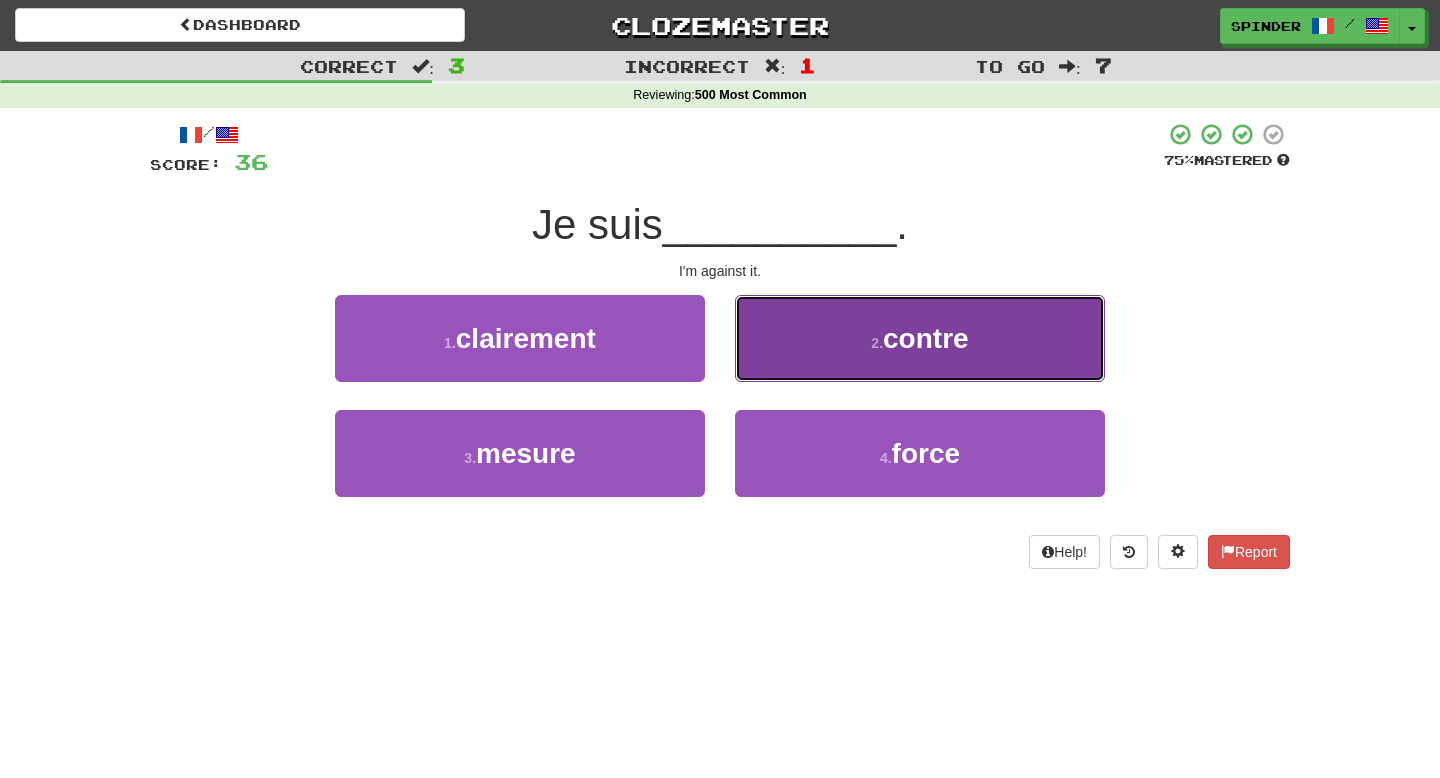 click on "2 .  contre" at bounding box center [920, 338] 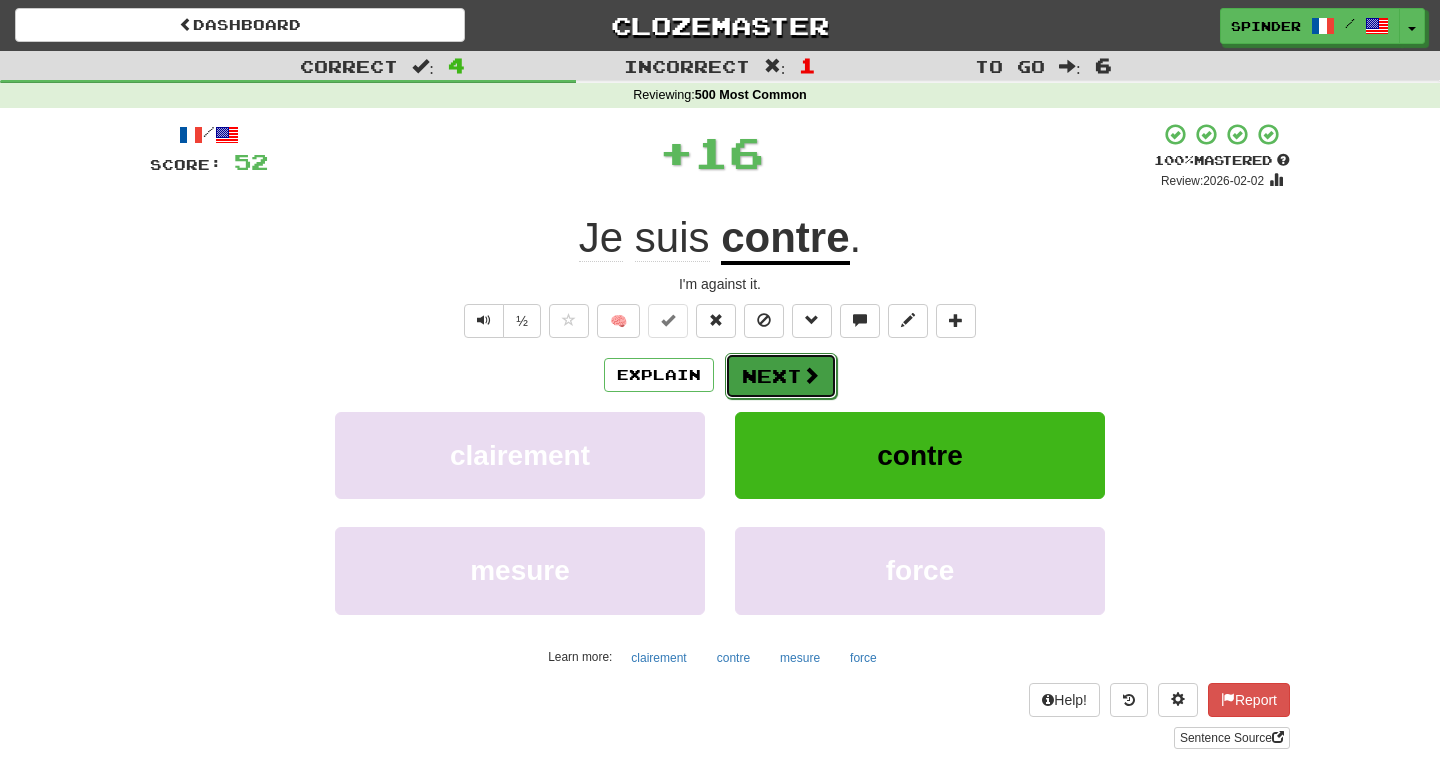 click on "Next" at bounding box center (781, 376) 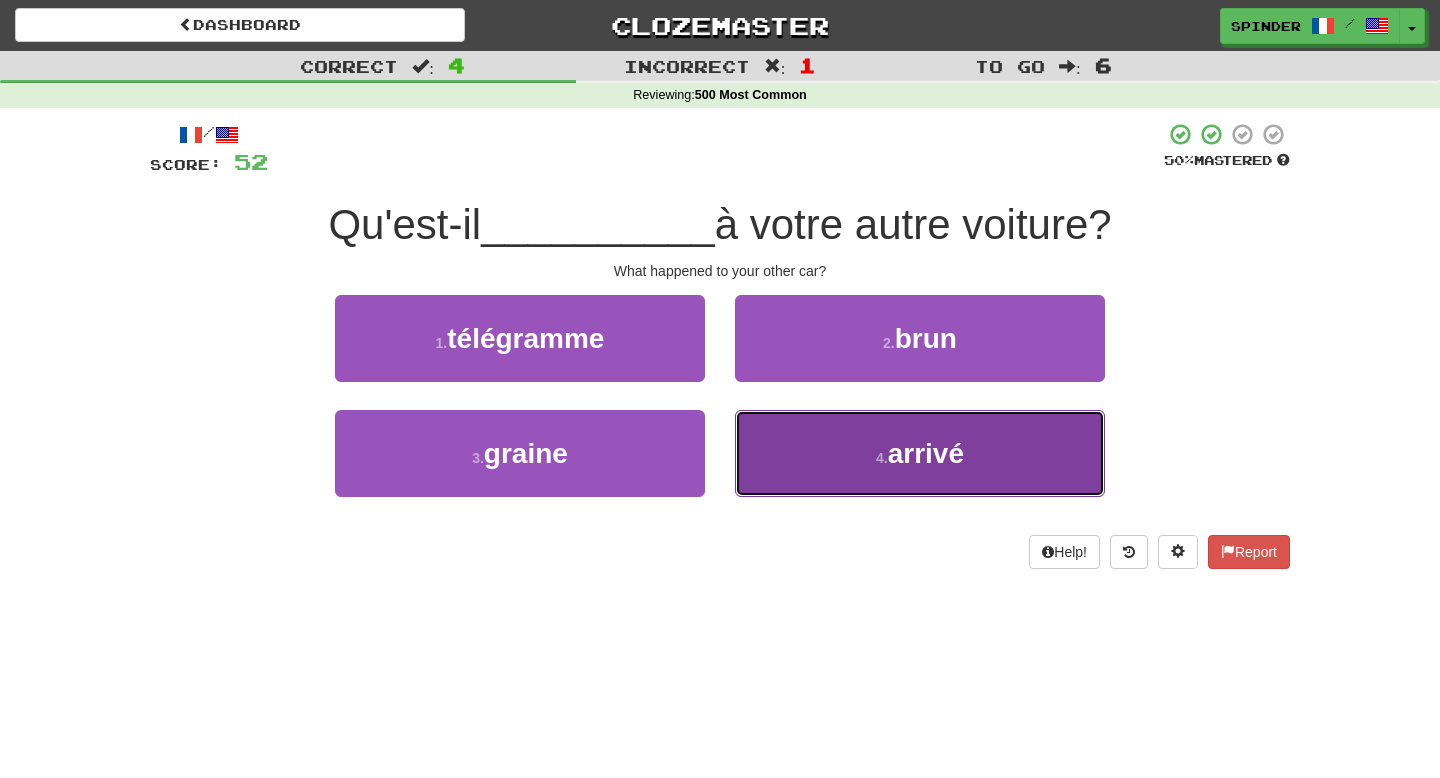 click on "4 .  arrivé" at bounding box center (920, 453) 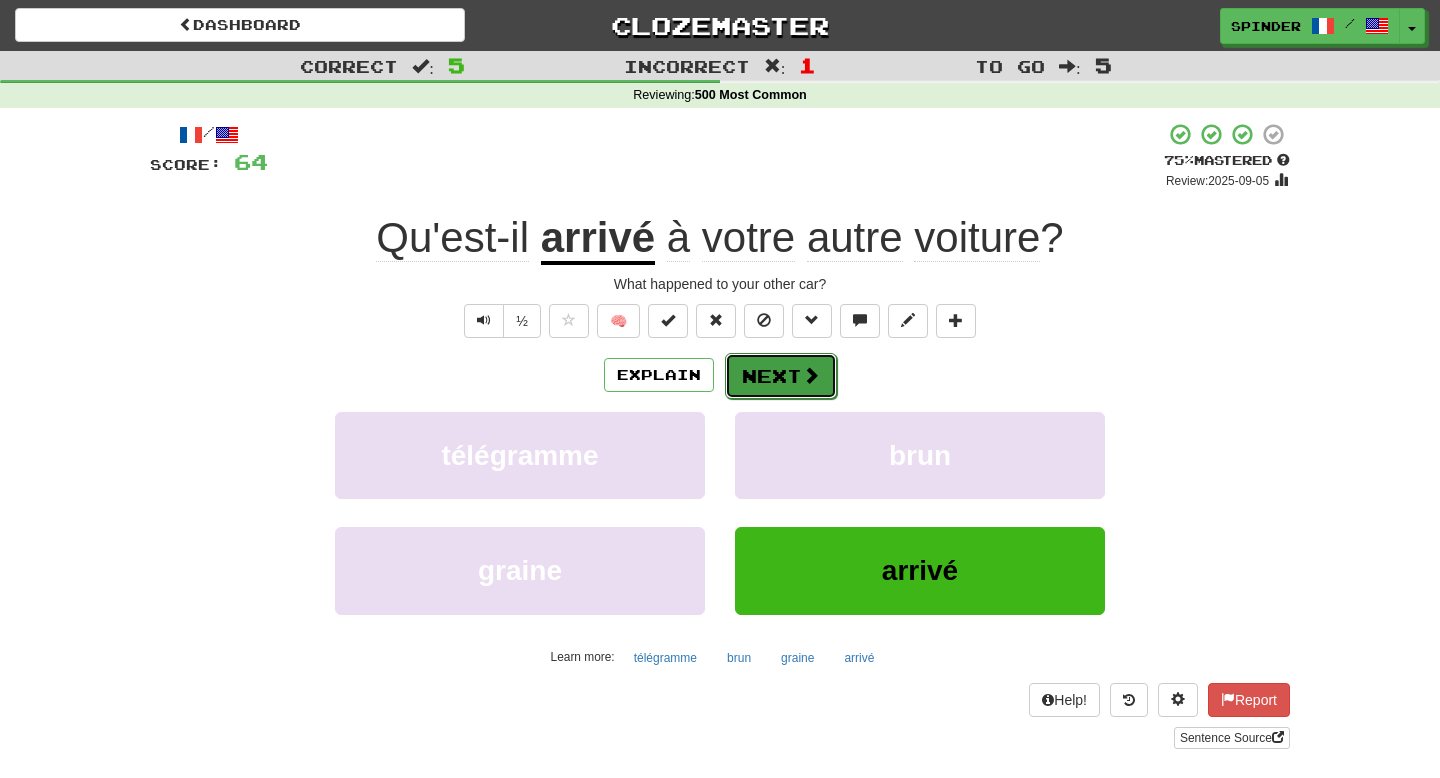 click on "Next" at bounding box center [781, 376] 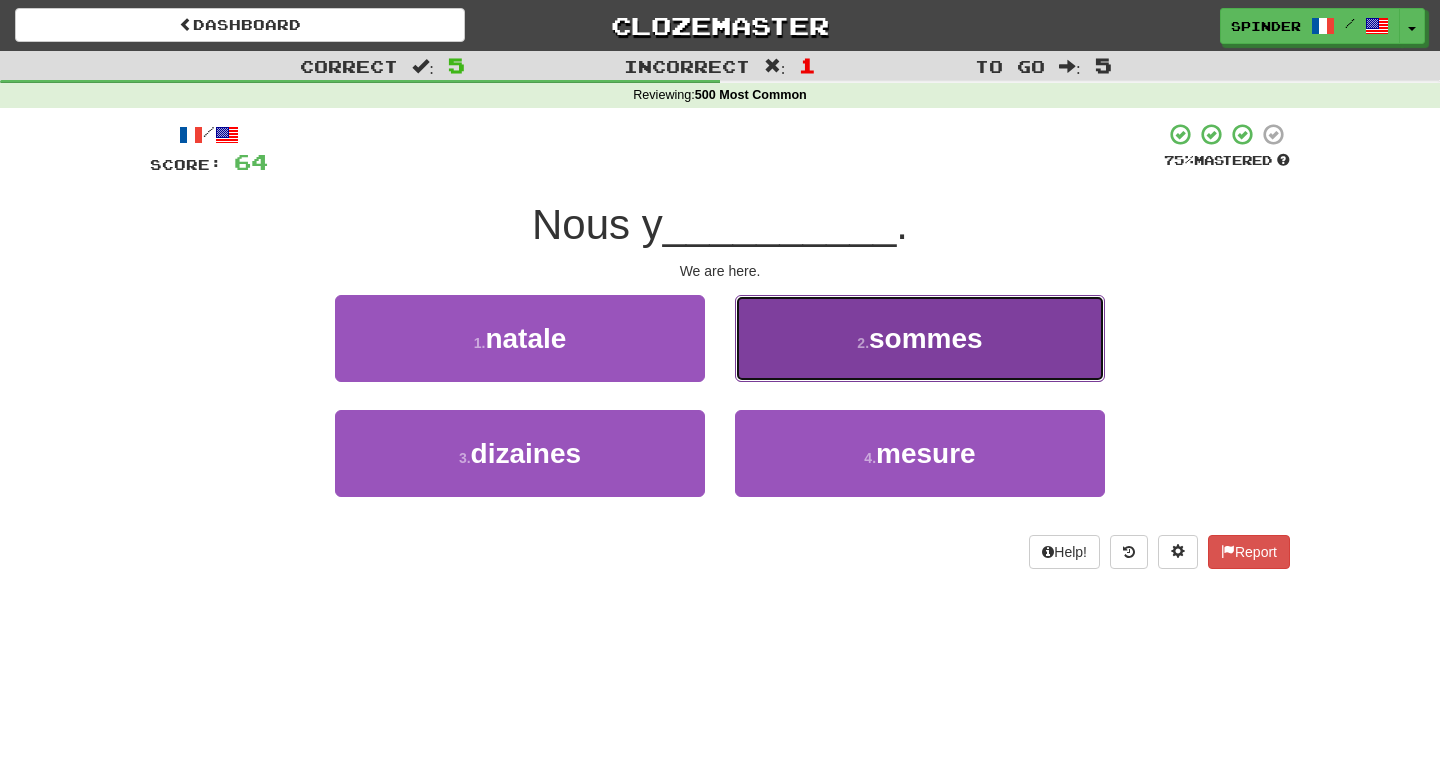 click on "2 .  sommes" at bounding box center (920, 338) 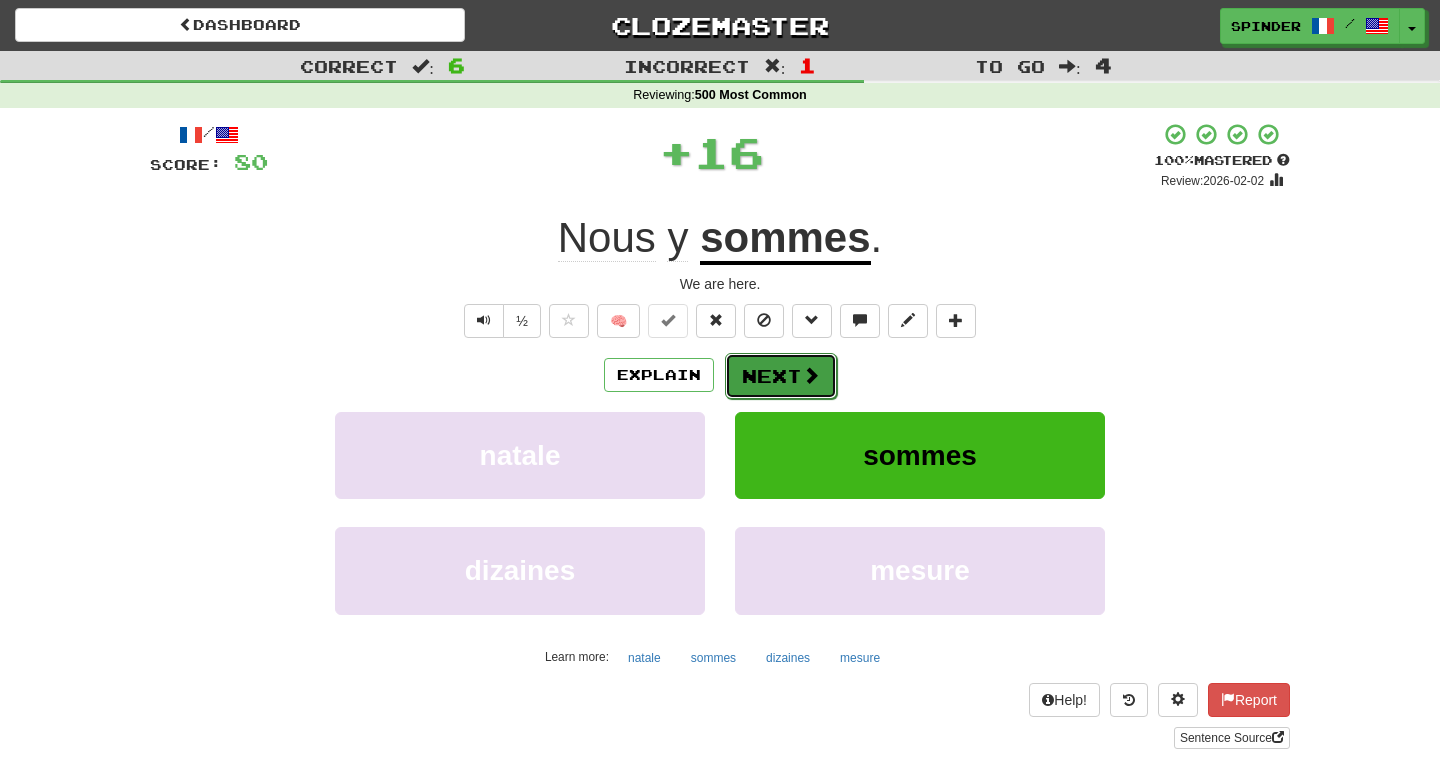 click on "Next" at bounding box center (781, 376) 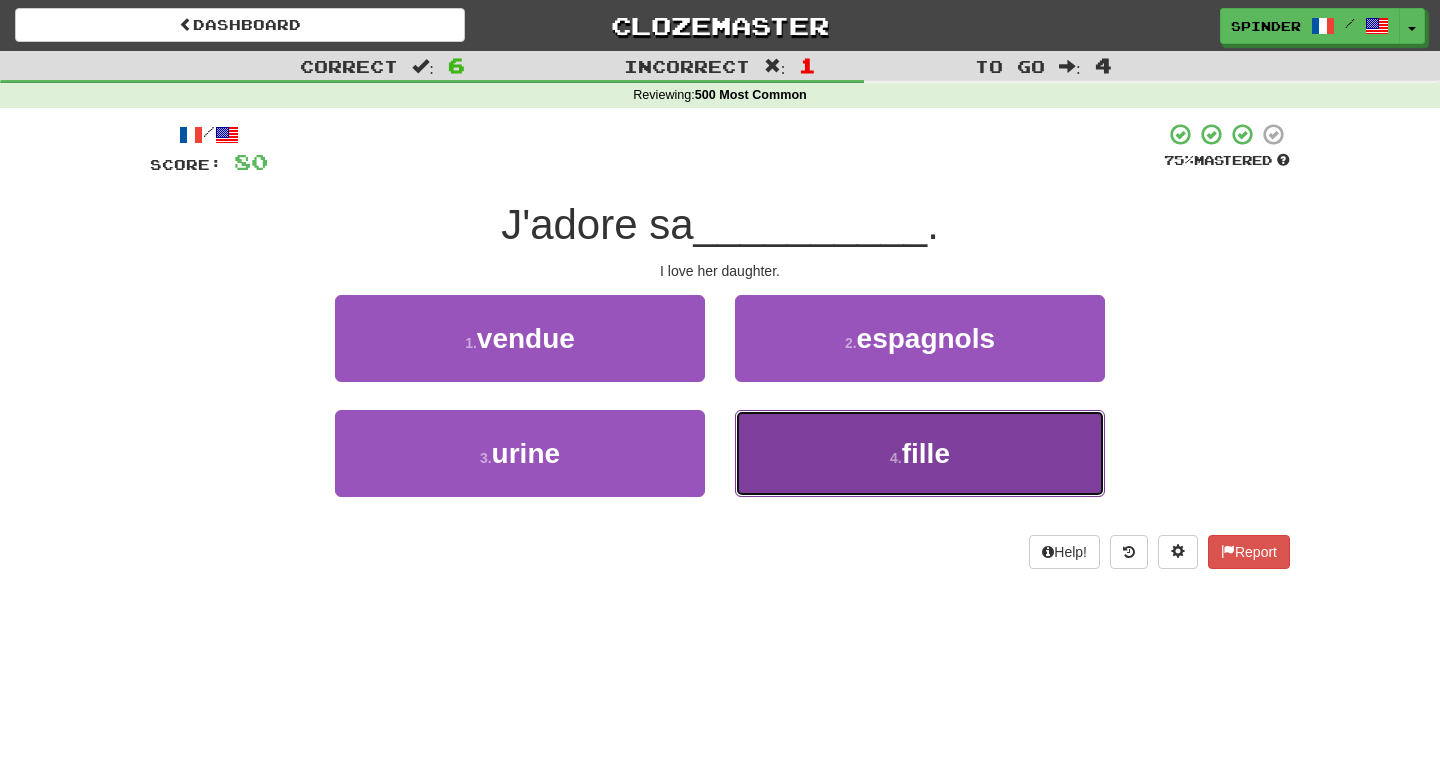 click on "4 .  fille" at bounding box center [920, 453] 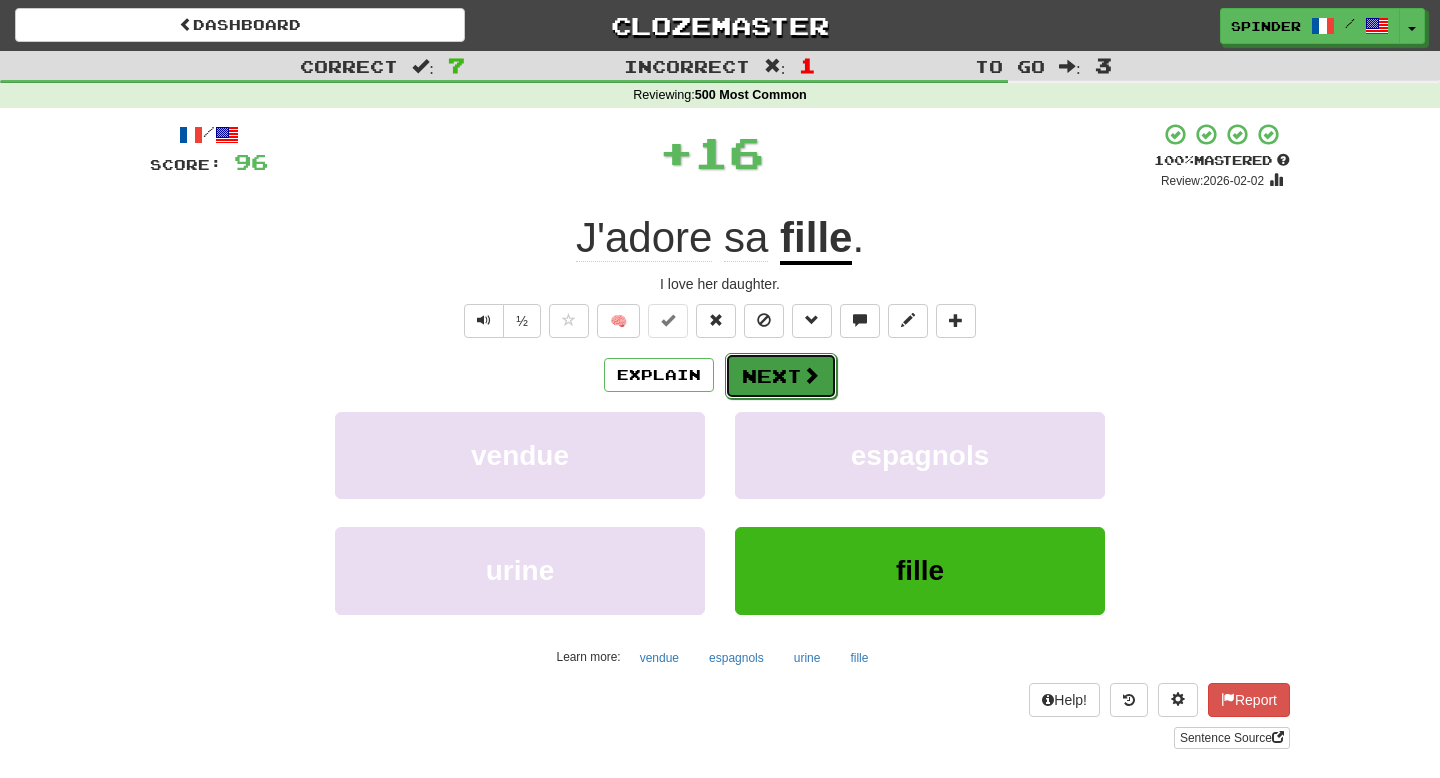click on "Next" at bounding box center (781, 376) 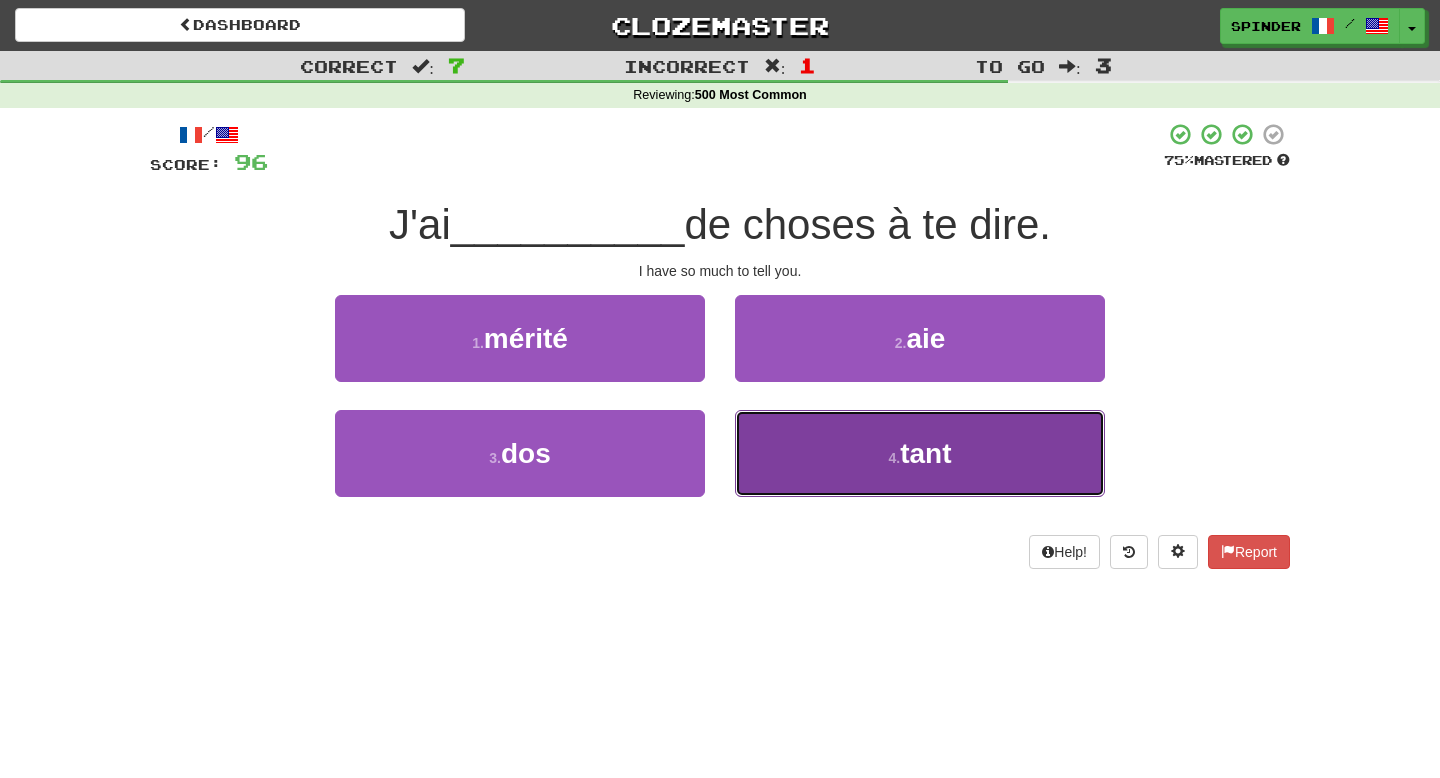 click on "4 .  tant" at bounding box center (920, 453) 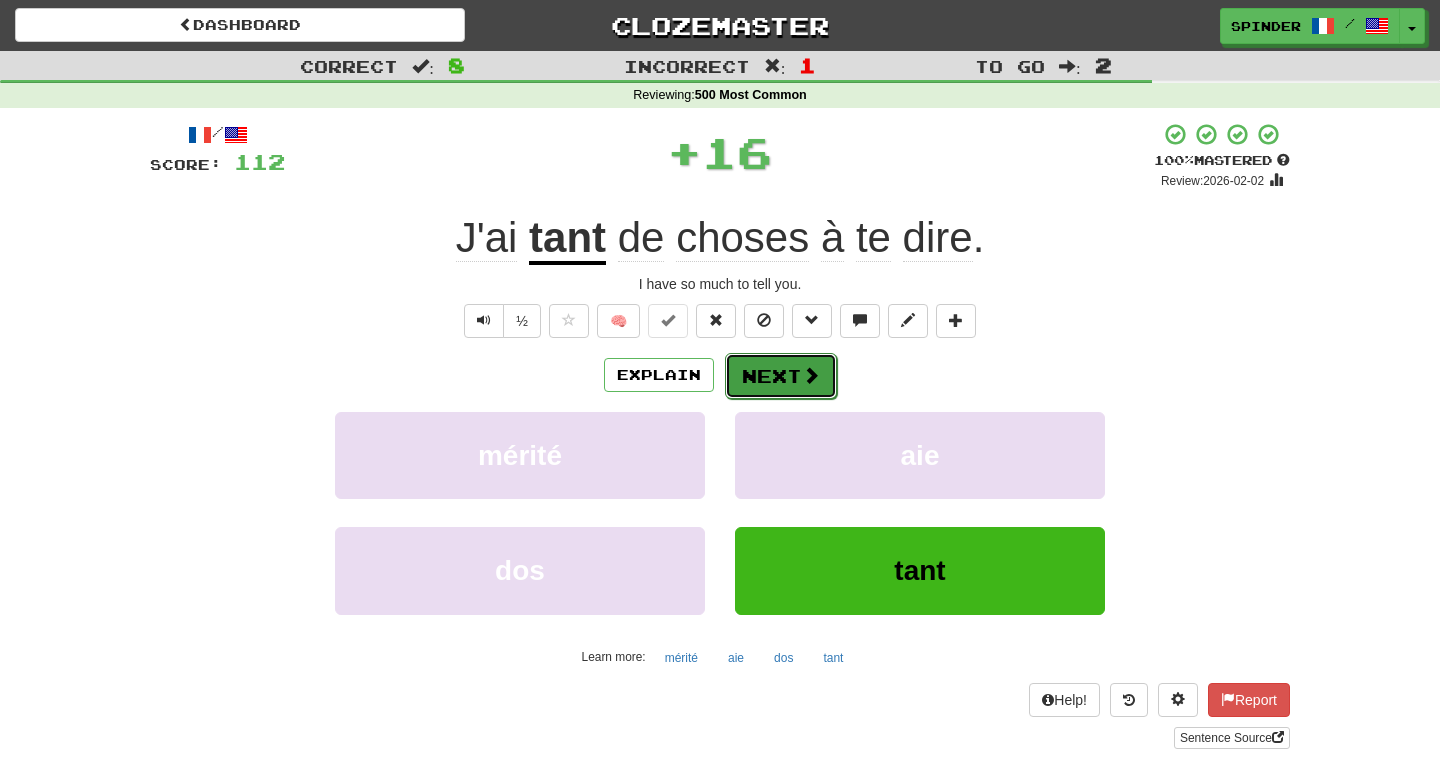 click on "Next" at bounding box center [781, 376] 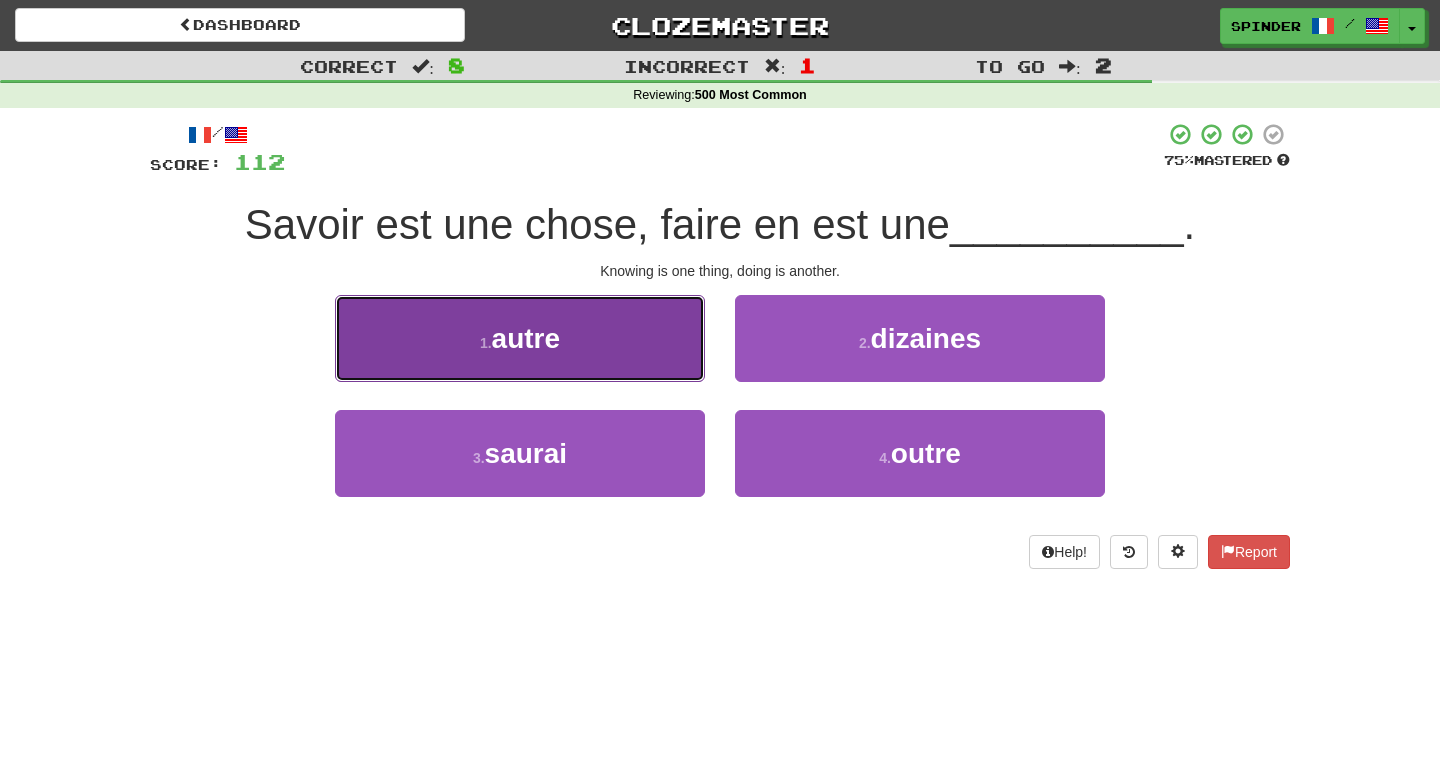 click on "1 .  autre" at bounding box center (520, 338) 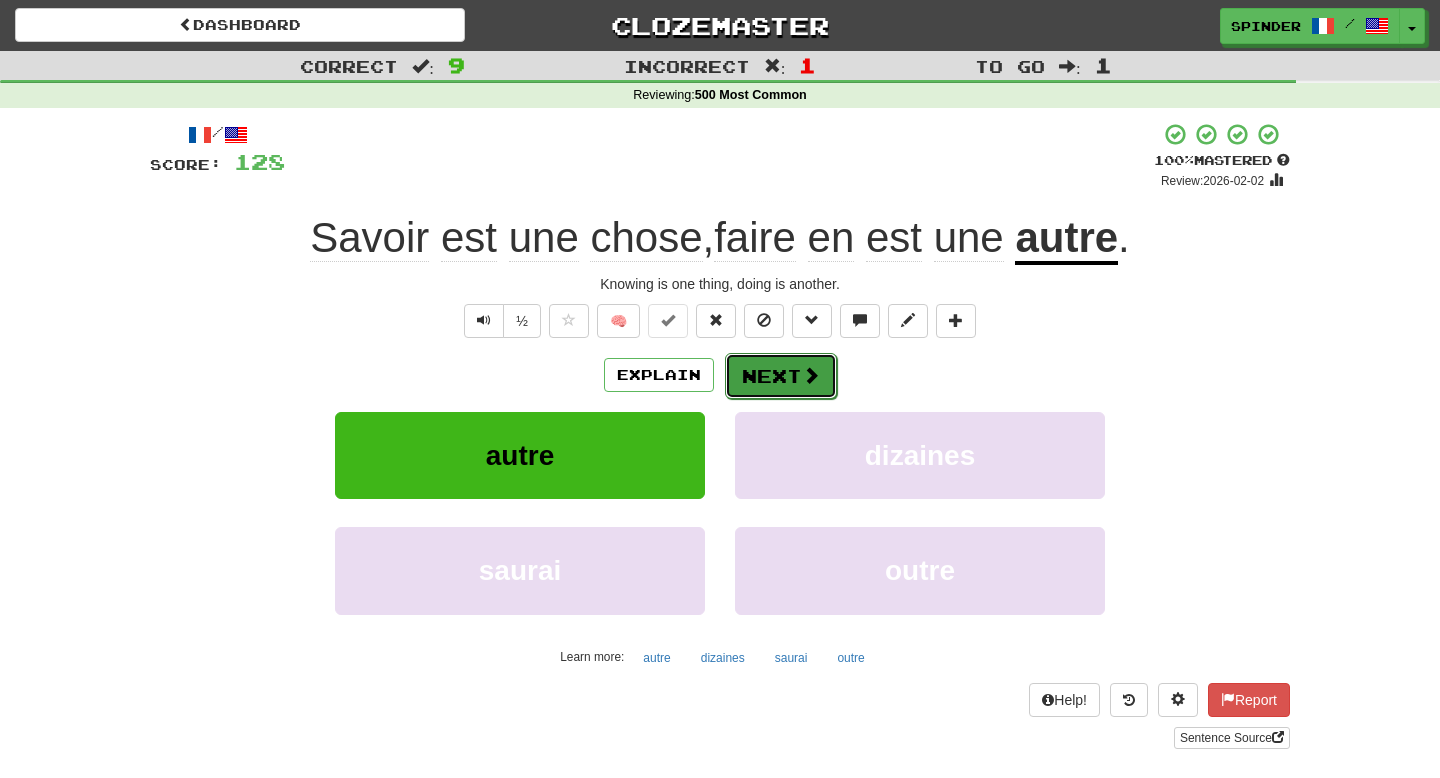 click on "Next" at bounding box center (781, 376) 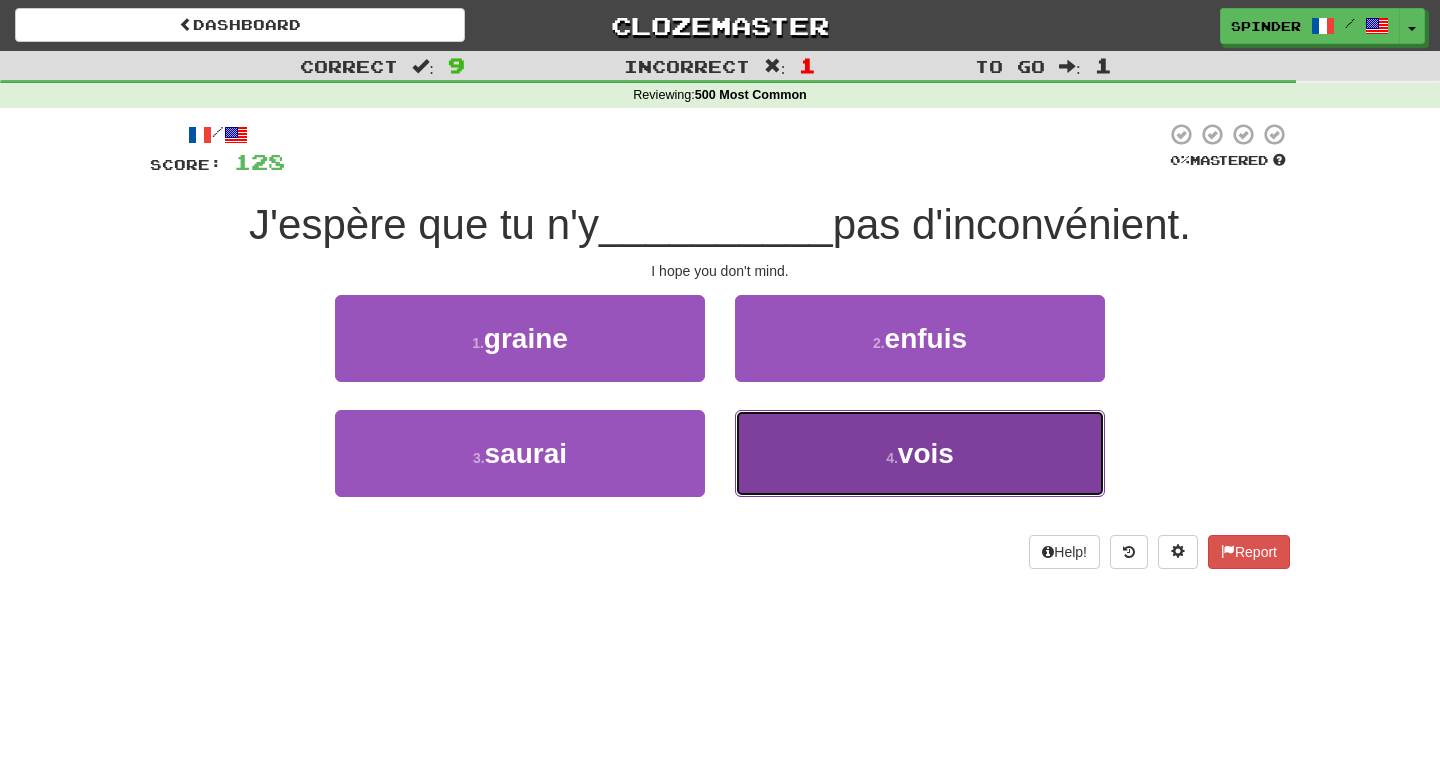 click on "4 .  vois" at bounding box center [920, 453] 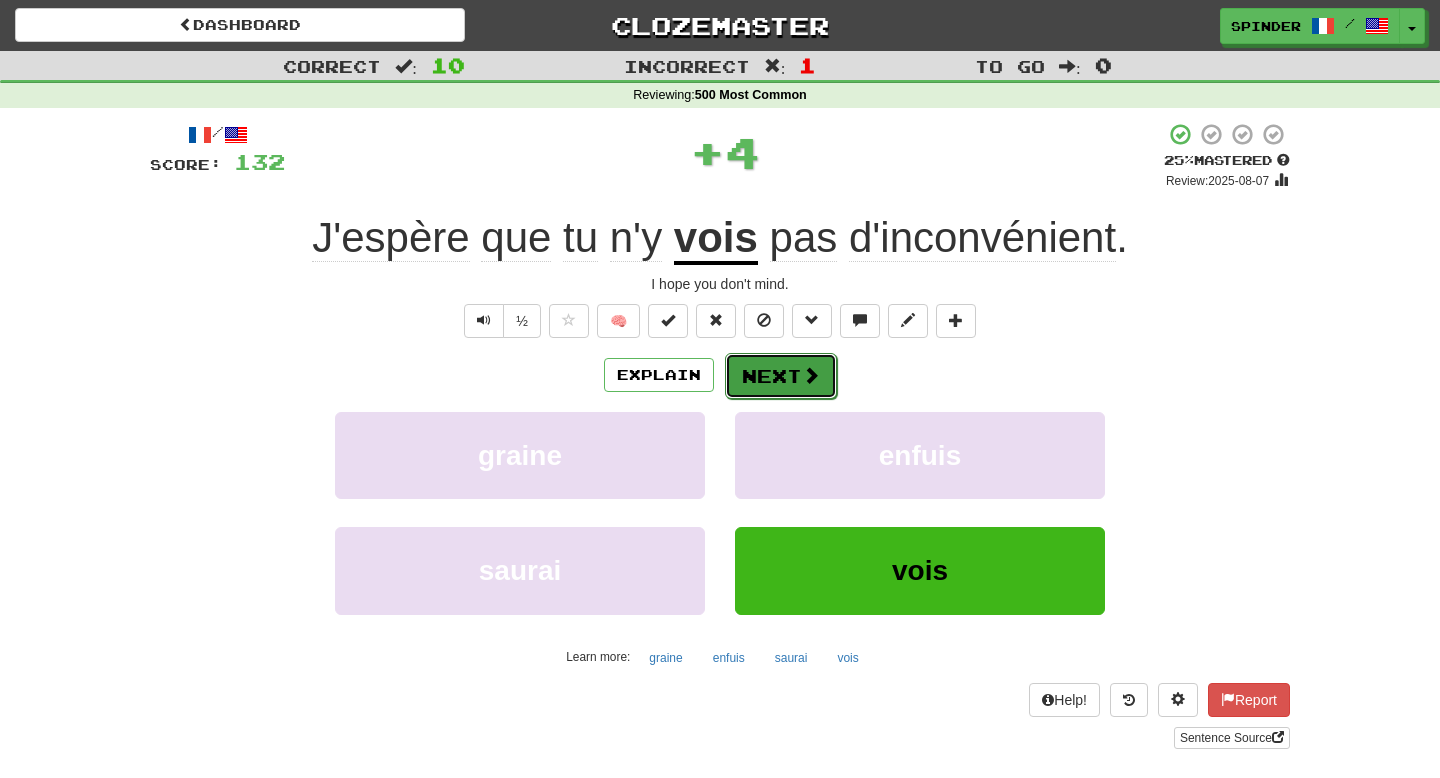click on "Next" at bounding box center [781, 376] 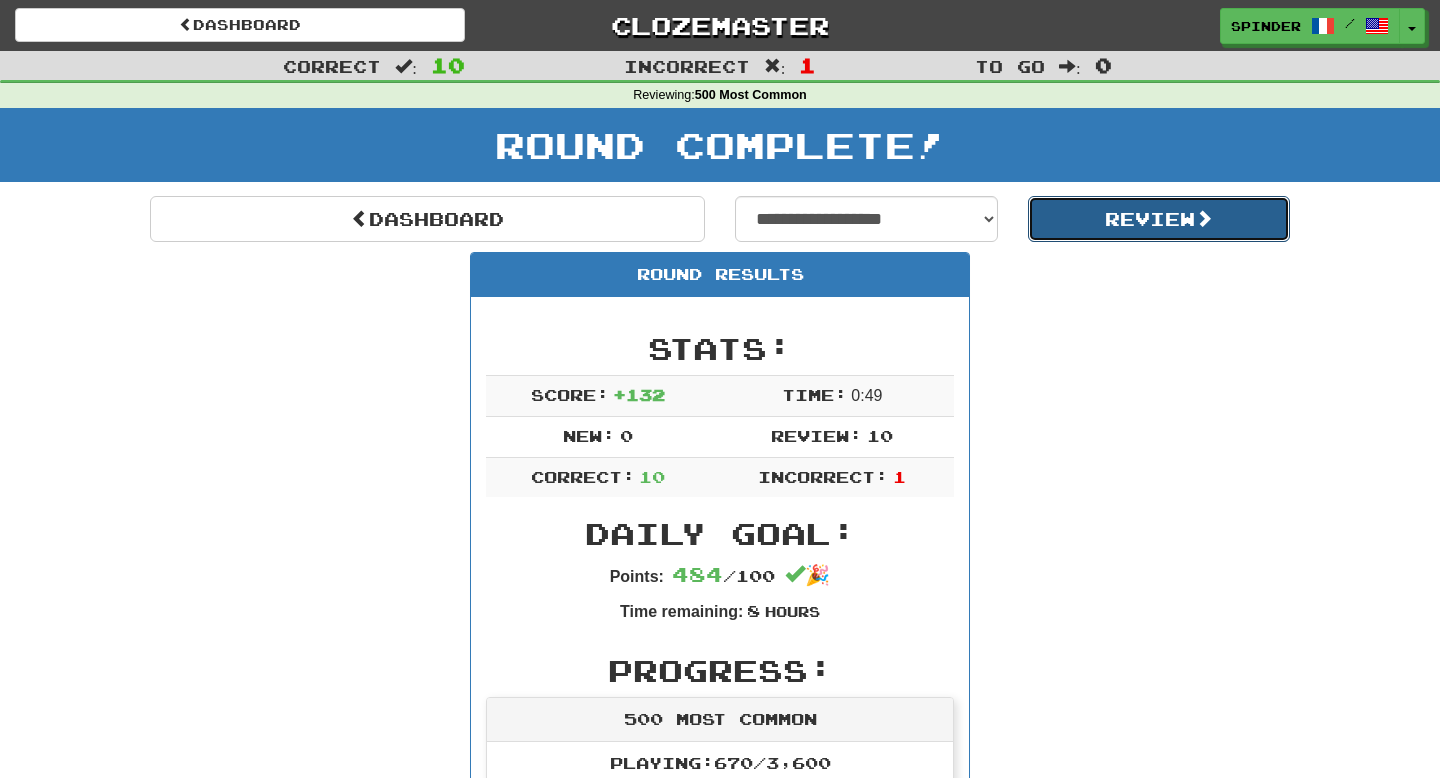 click on "Review" at bounding box center (1159, 219) 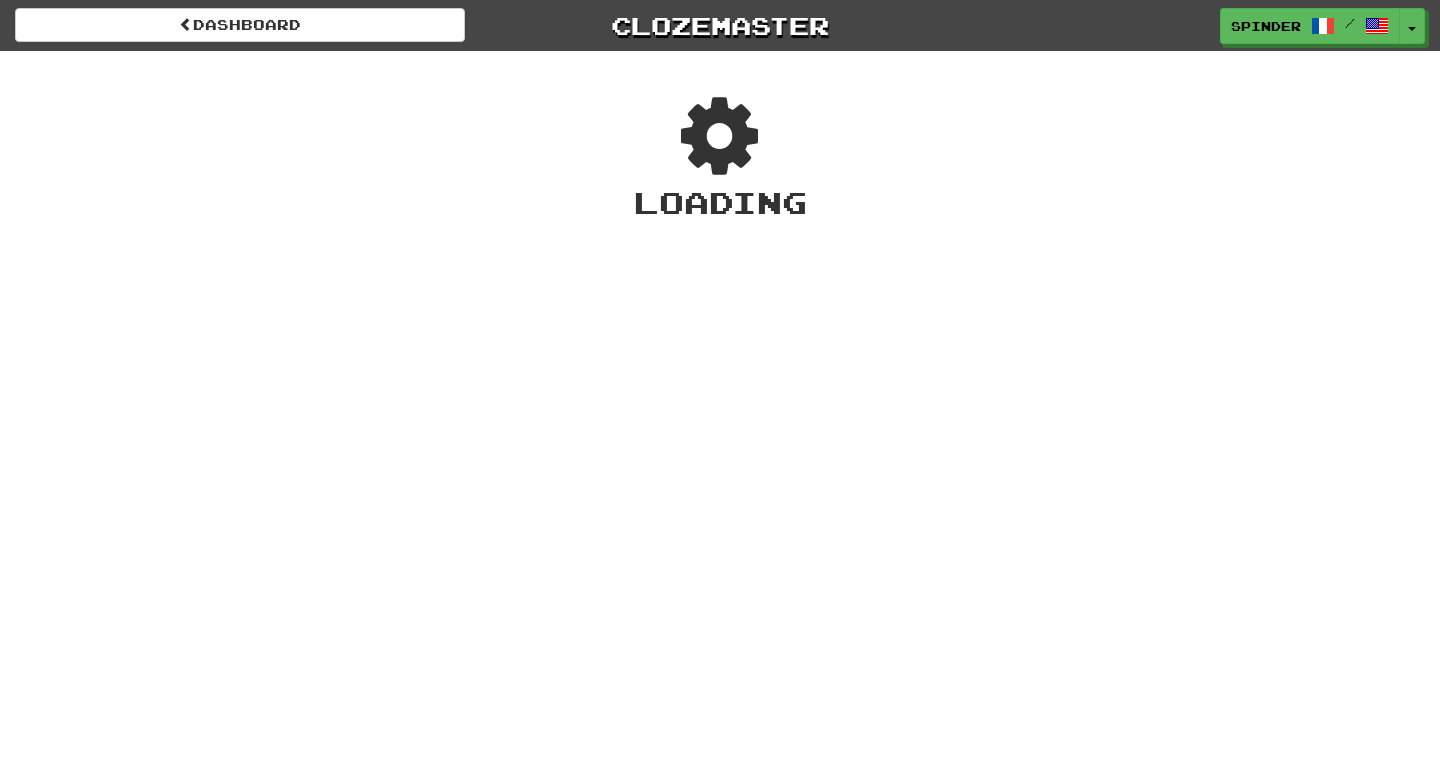 scroll, scrollTop: 0, scrollLeft: 0, axis: both 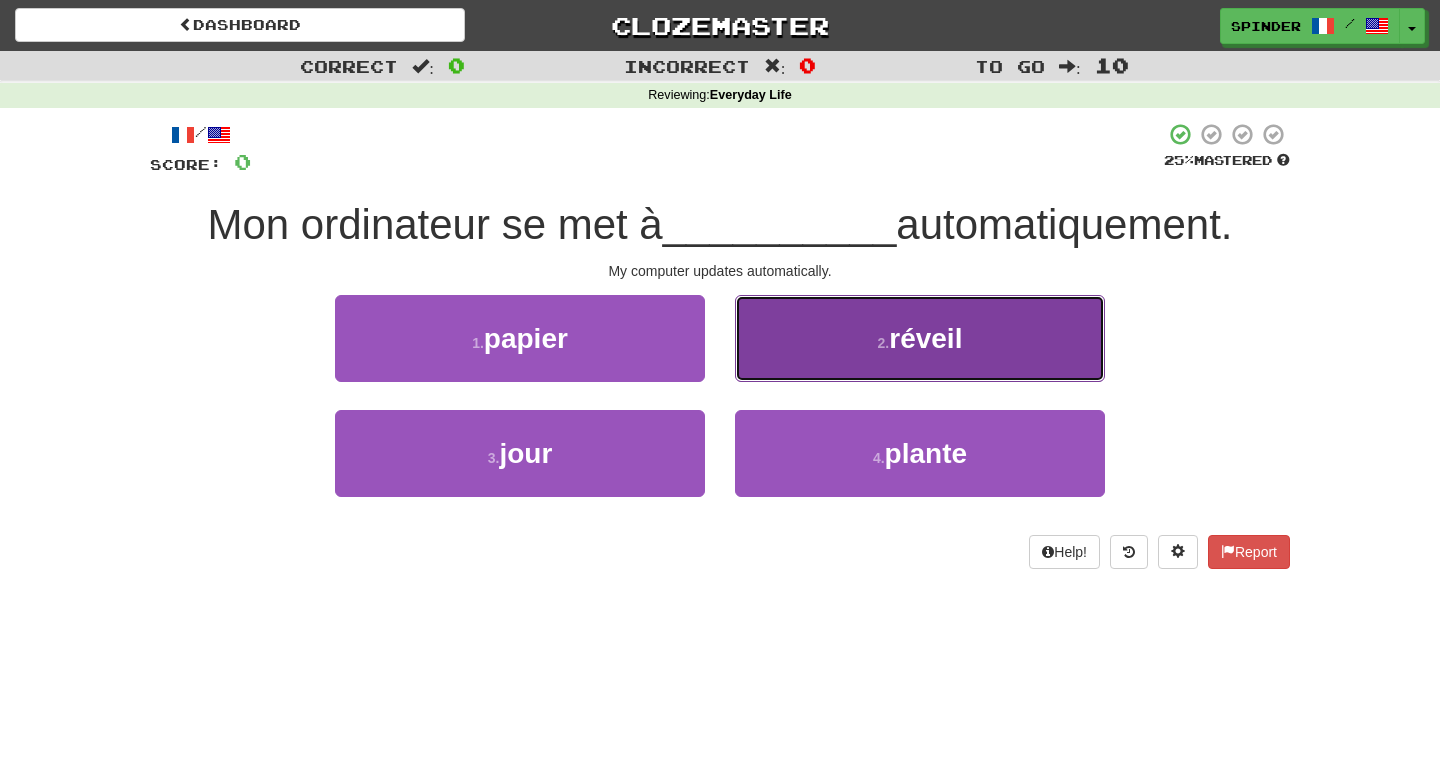 click on "2 .  réveil" at bounding box center [920, 338] 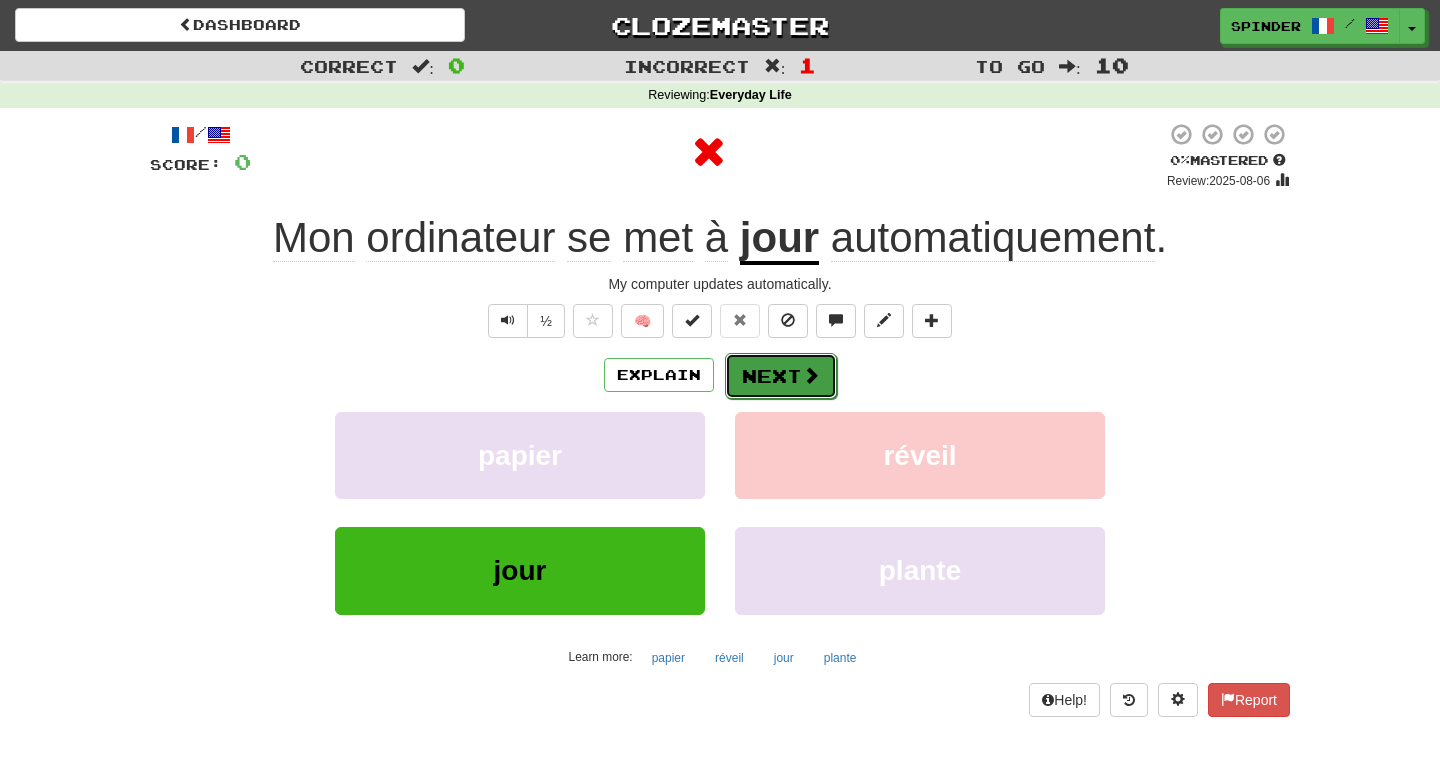 click on "Next" at bounding box center [781, 376] 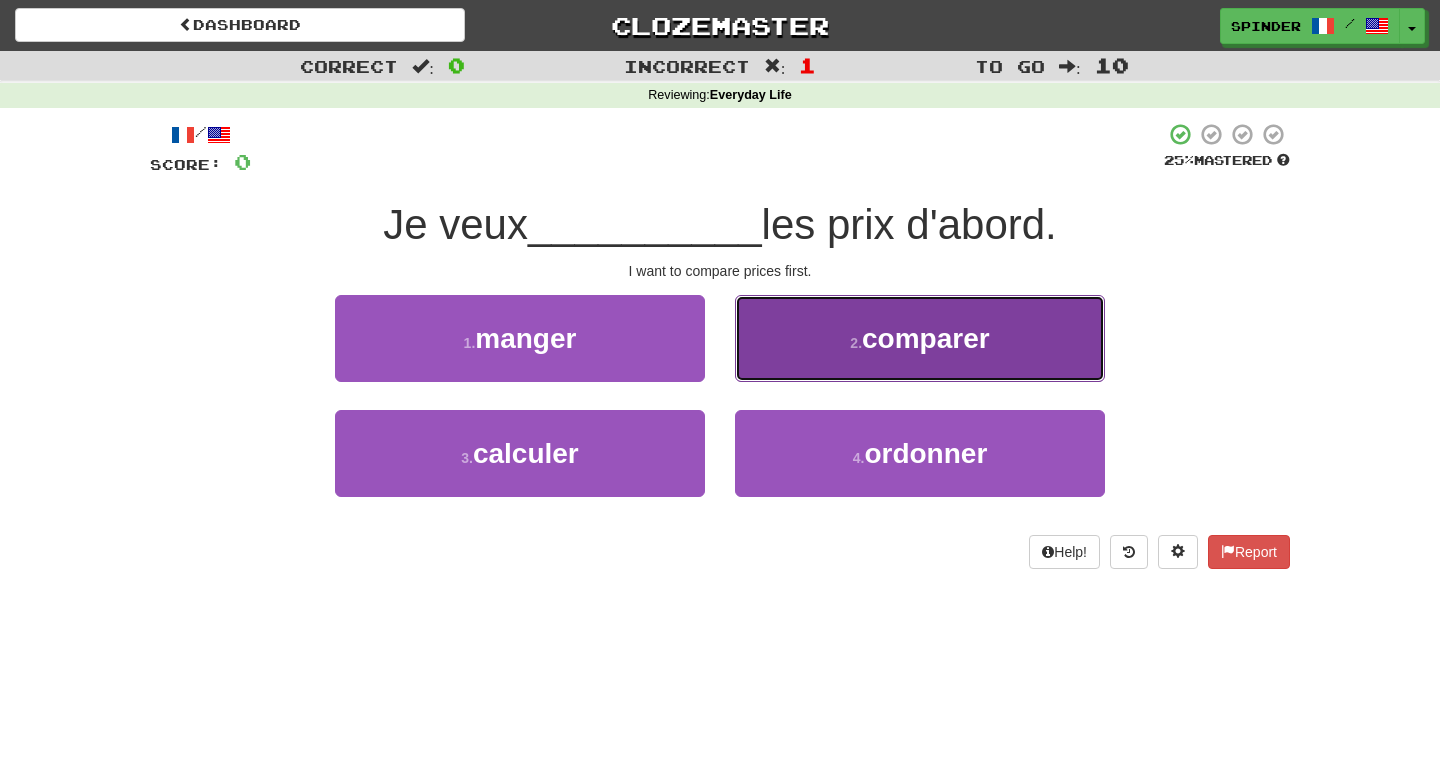 click on "2 .  comparer" at bounding box center [920, 338] 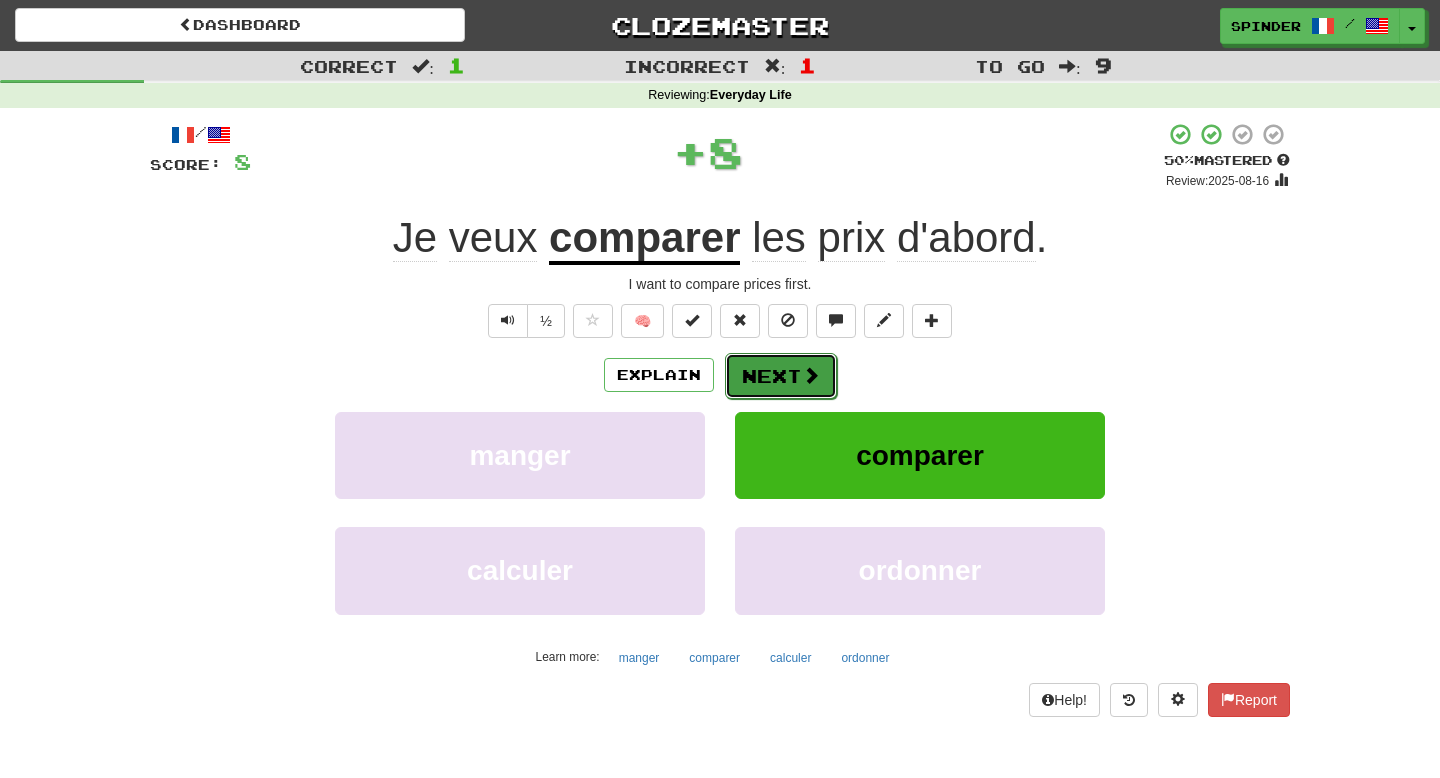 click on "Next" at bounding box center (781, 376) 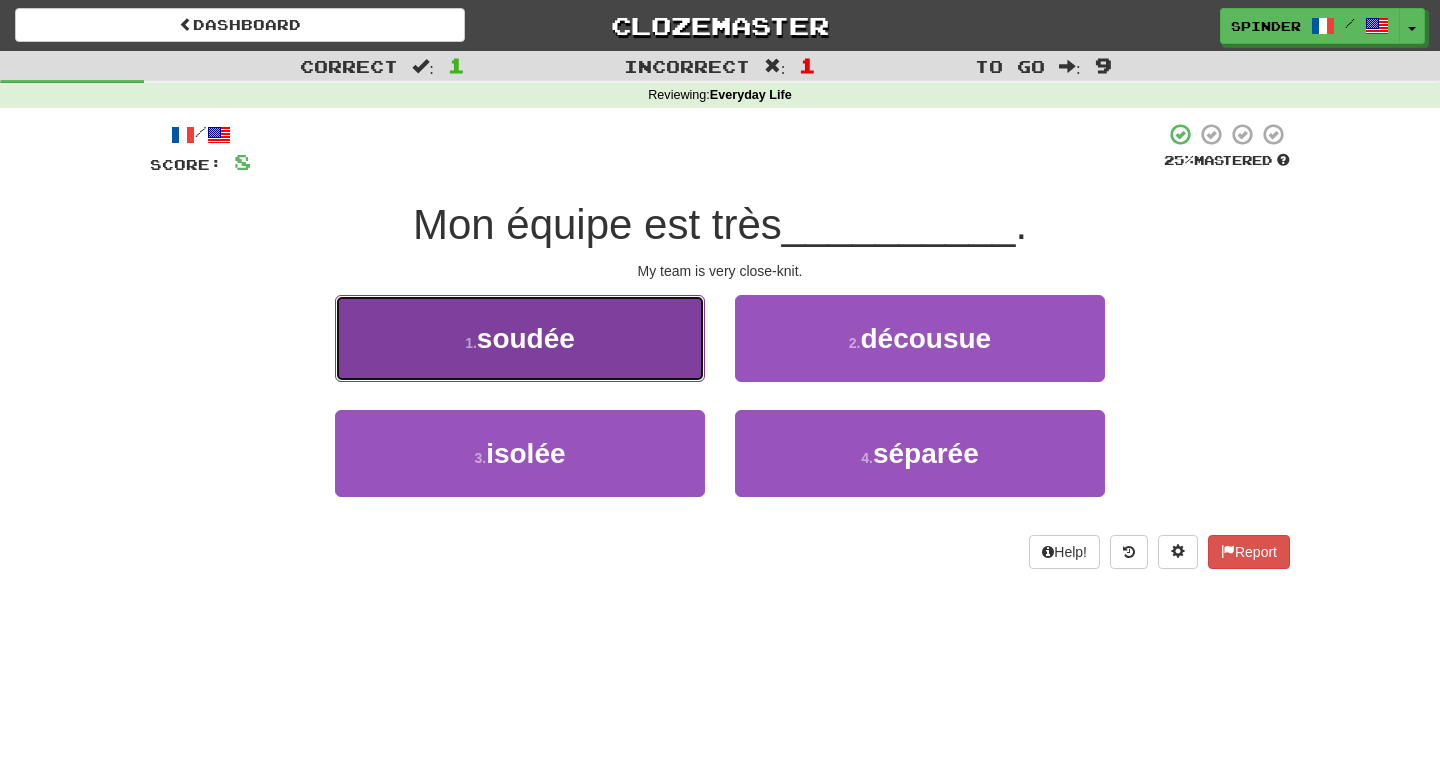 click on "1 .  soudée" at bounding box center (520, 338) 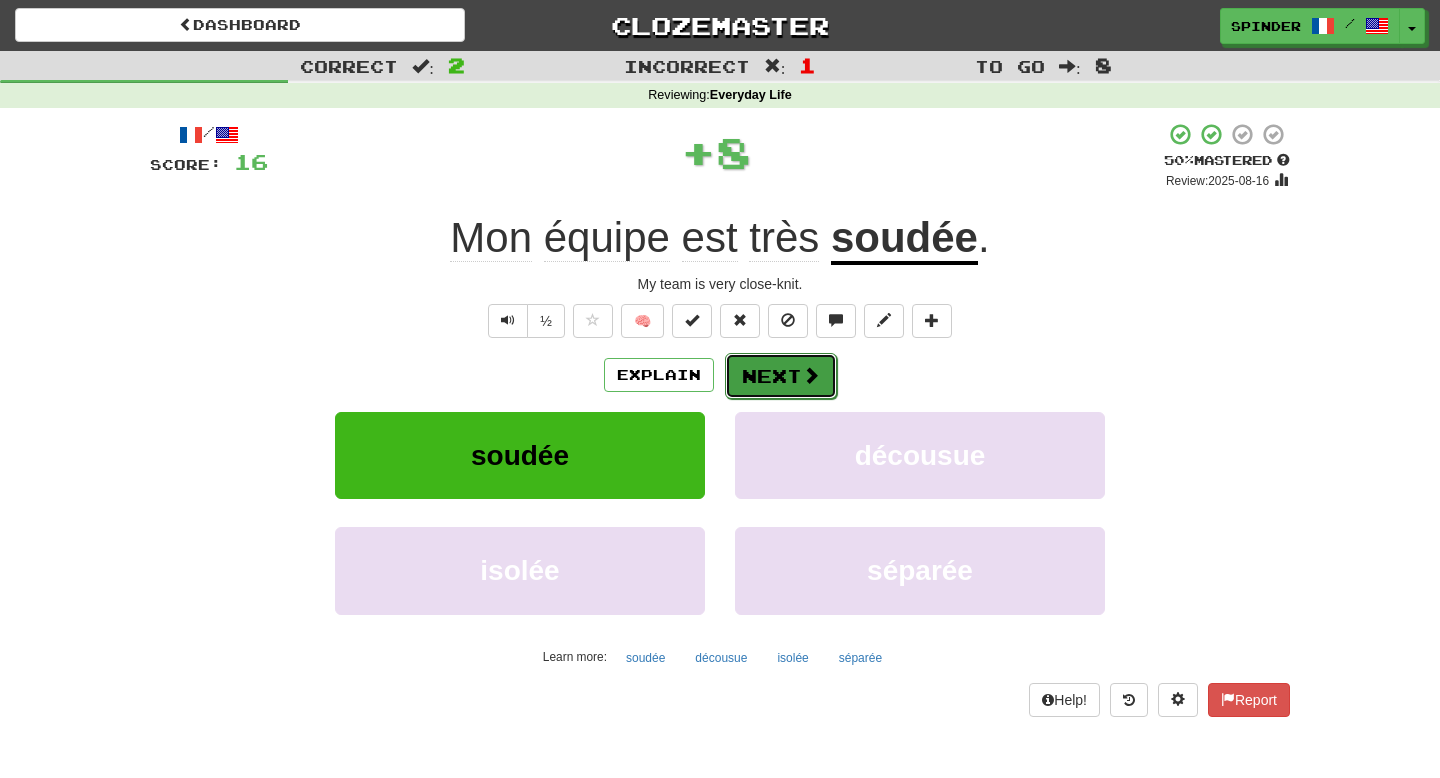 click on "Next" at bounding box center (781, 376) 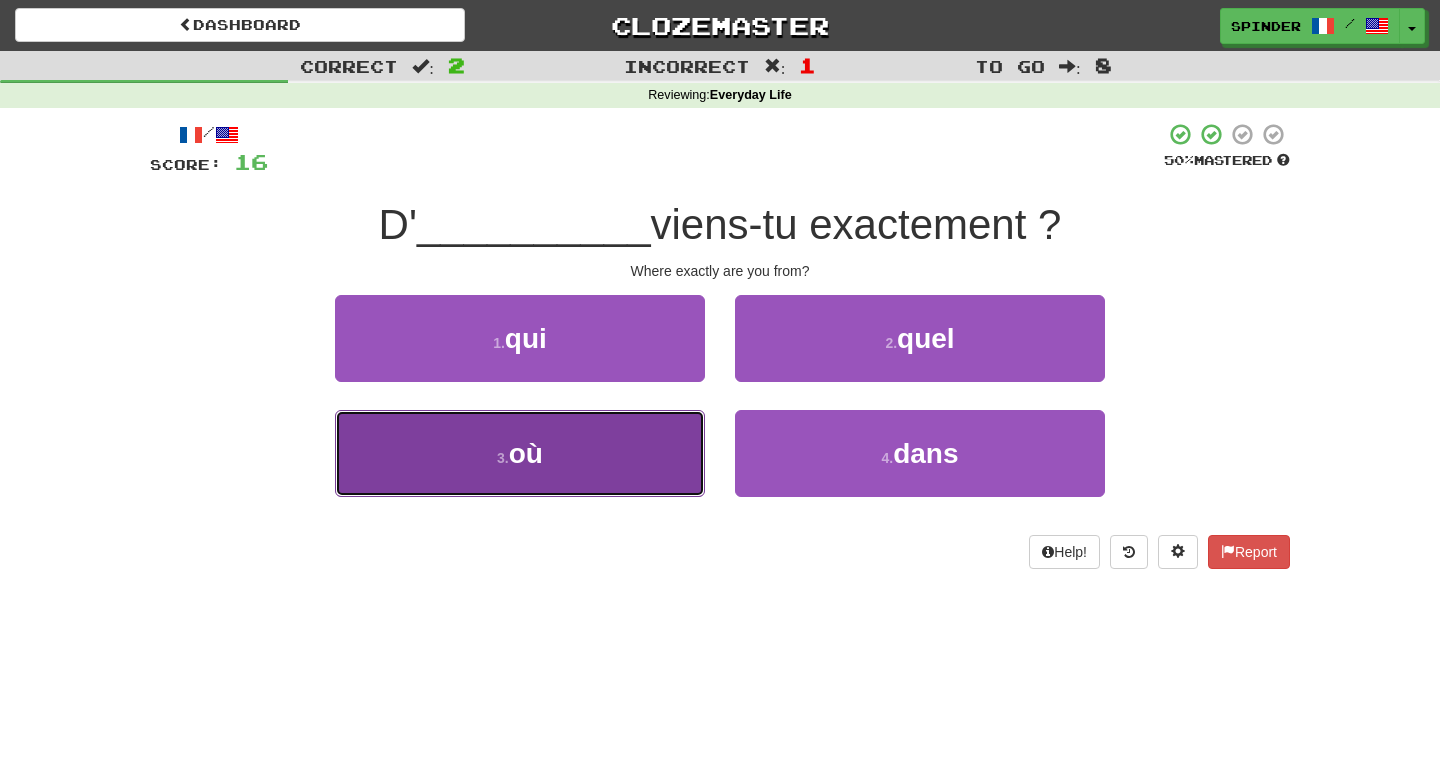 click on "3 .  où" at bounding box center [520, 453] 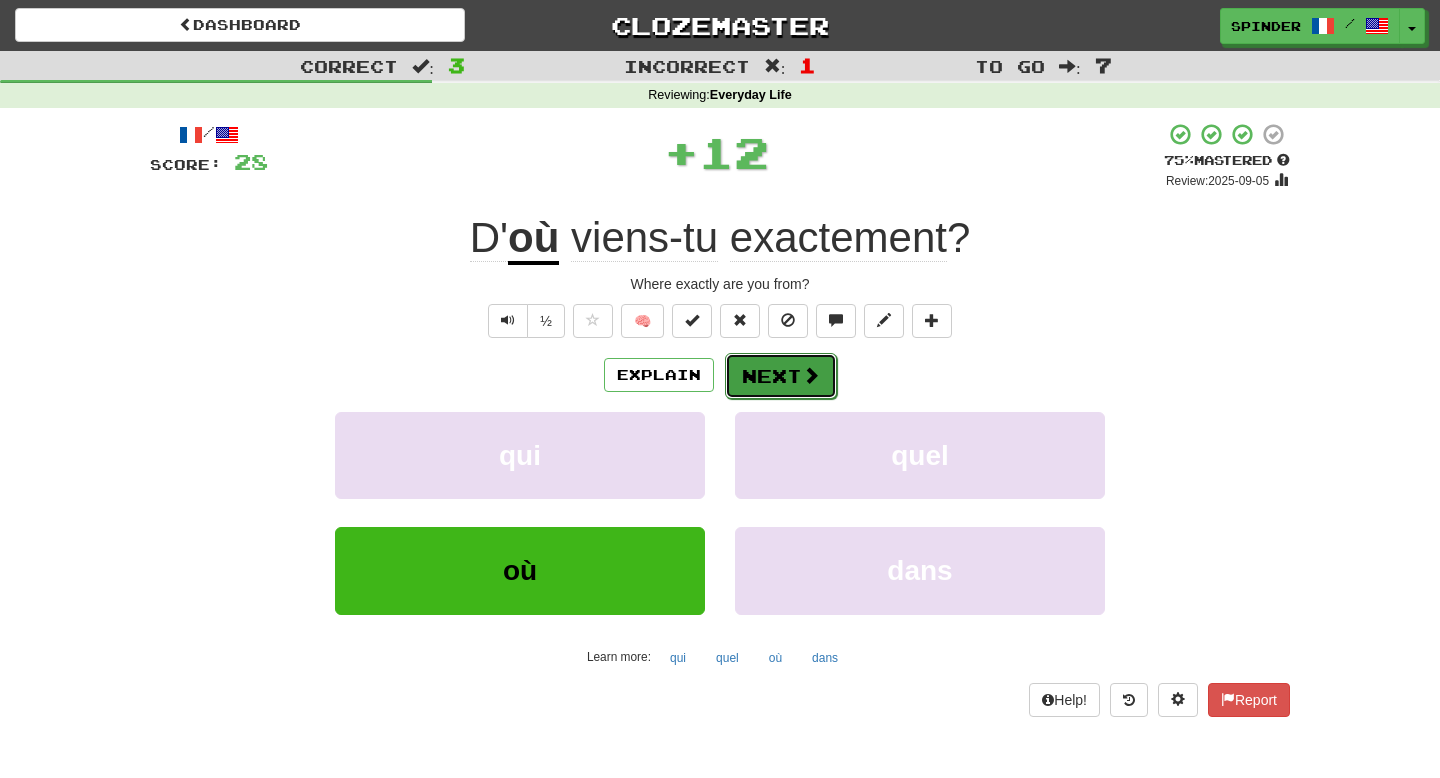 click on "Next" at bounding box center [781, 376] 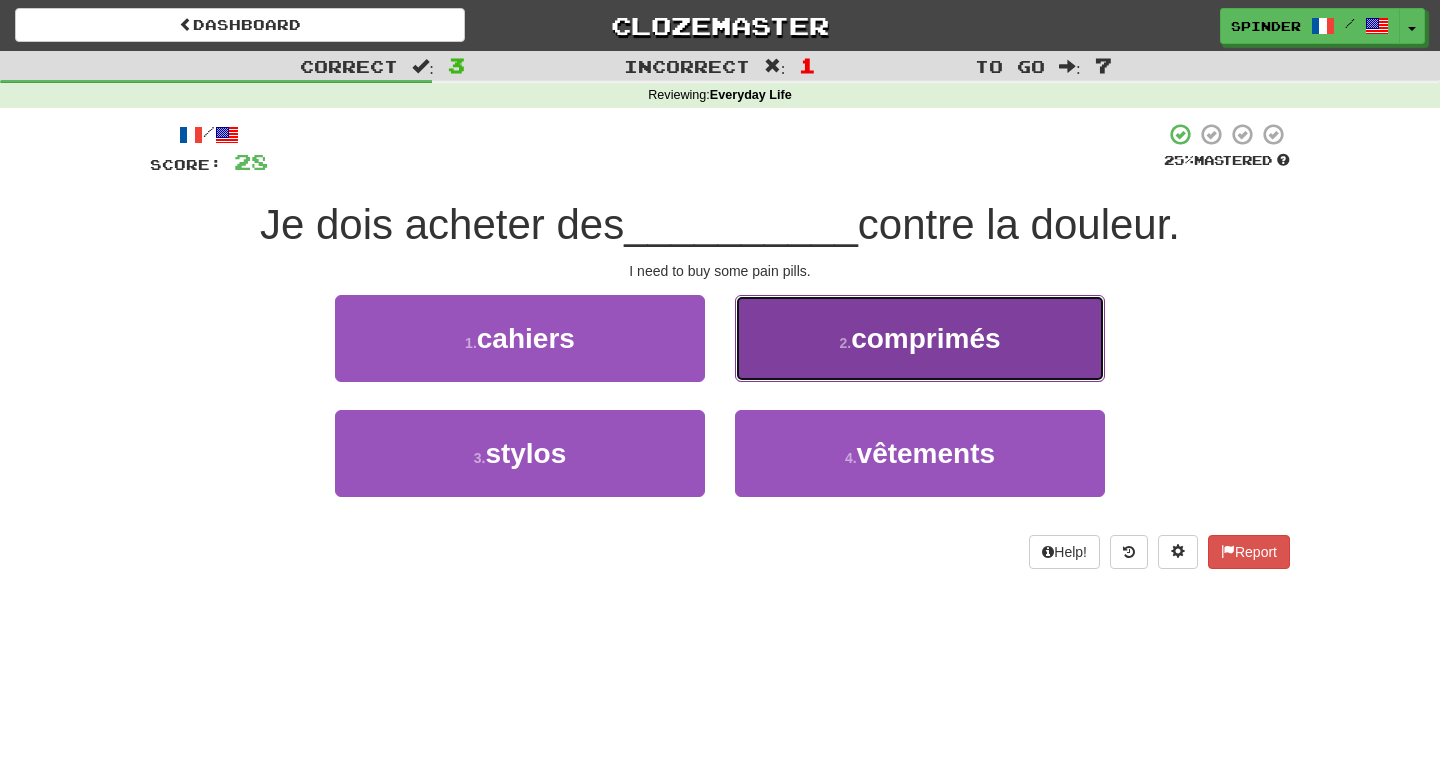 click on "2 .  comprimés" at bounding box center (920, 338) 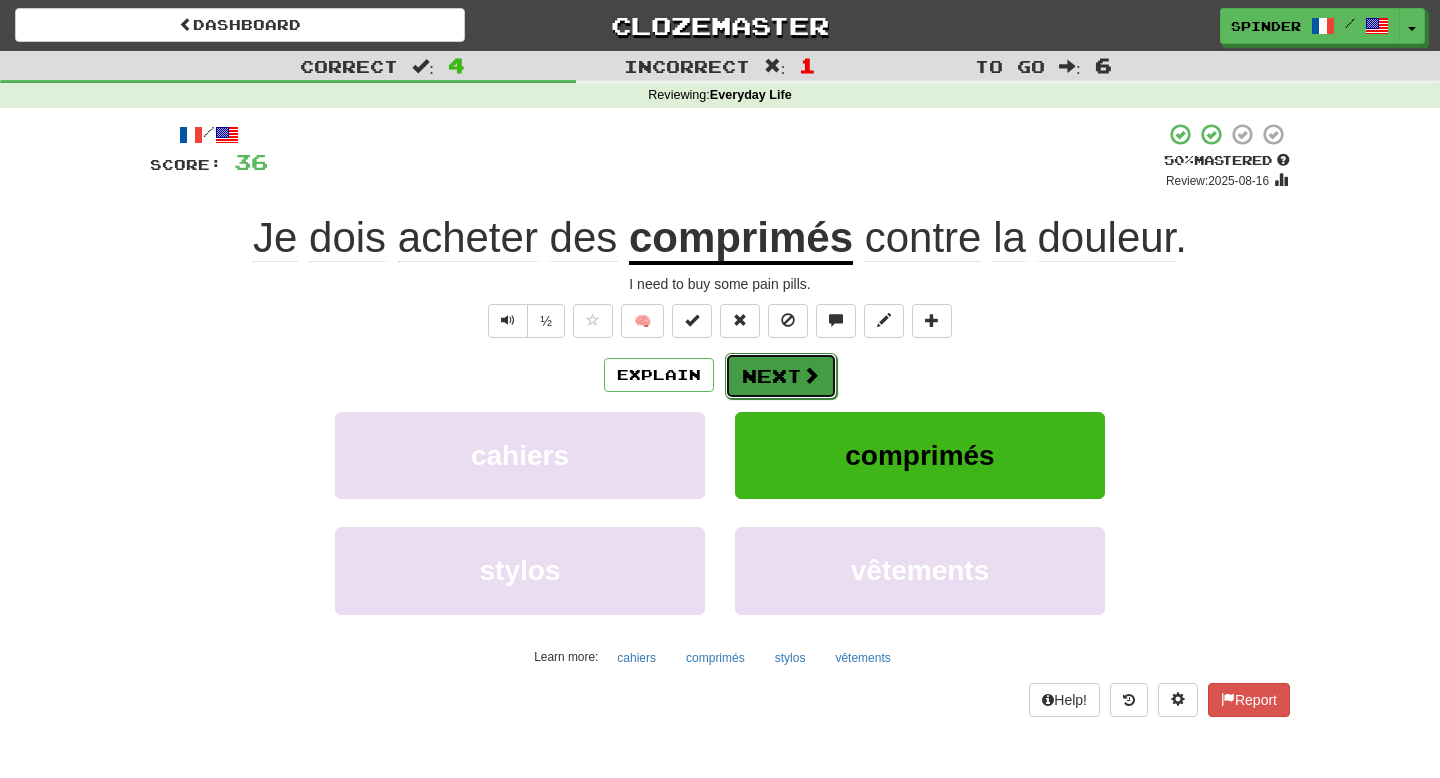 click on "Next" at bounding box center [781, 376] 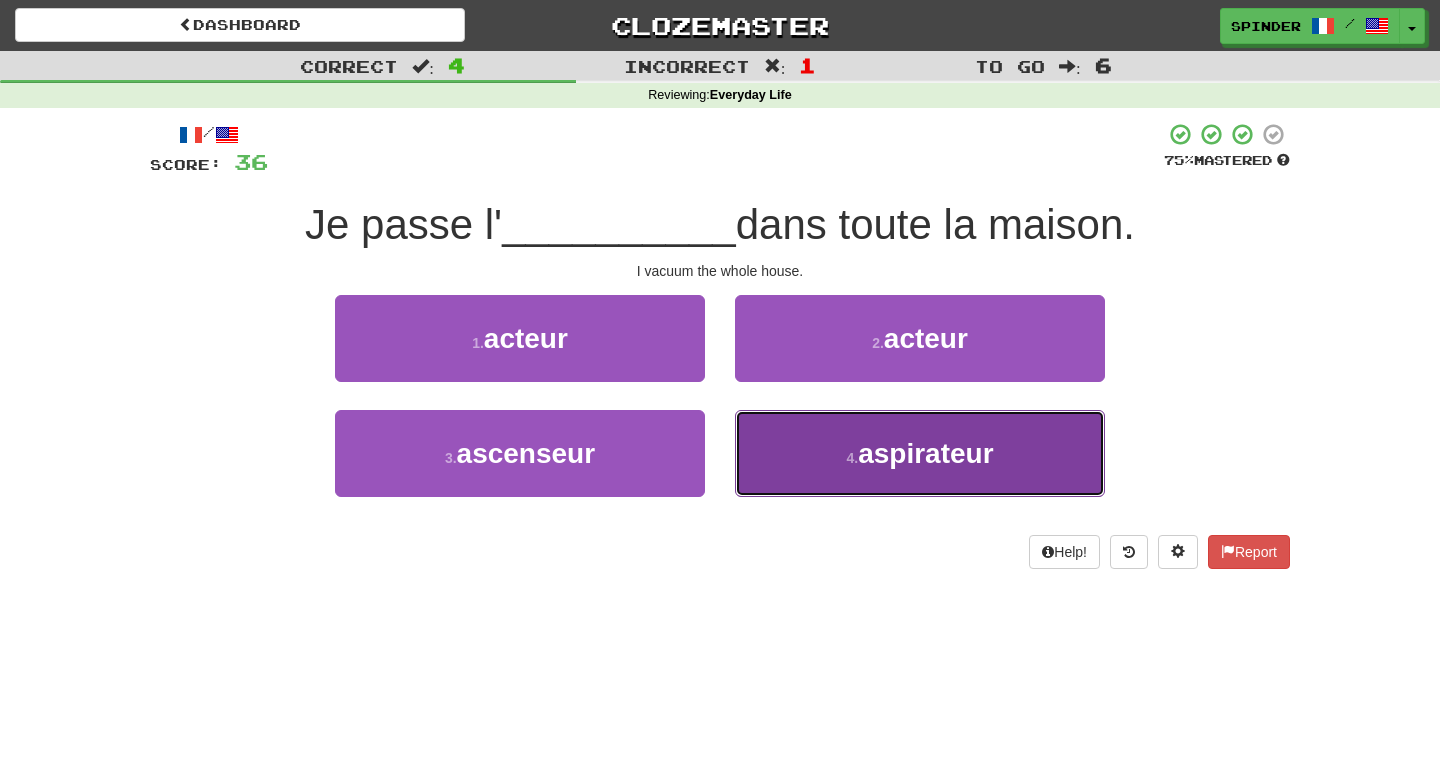 click on "4 .  aspirateur" at bounding box center (920, 453) 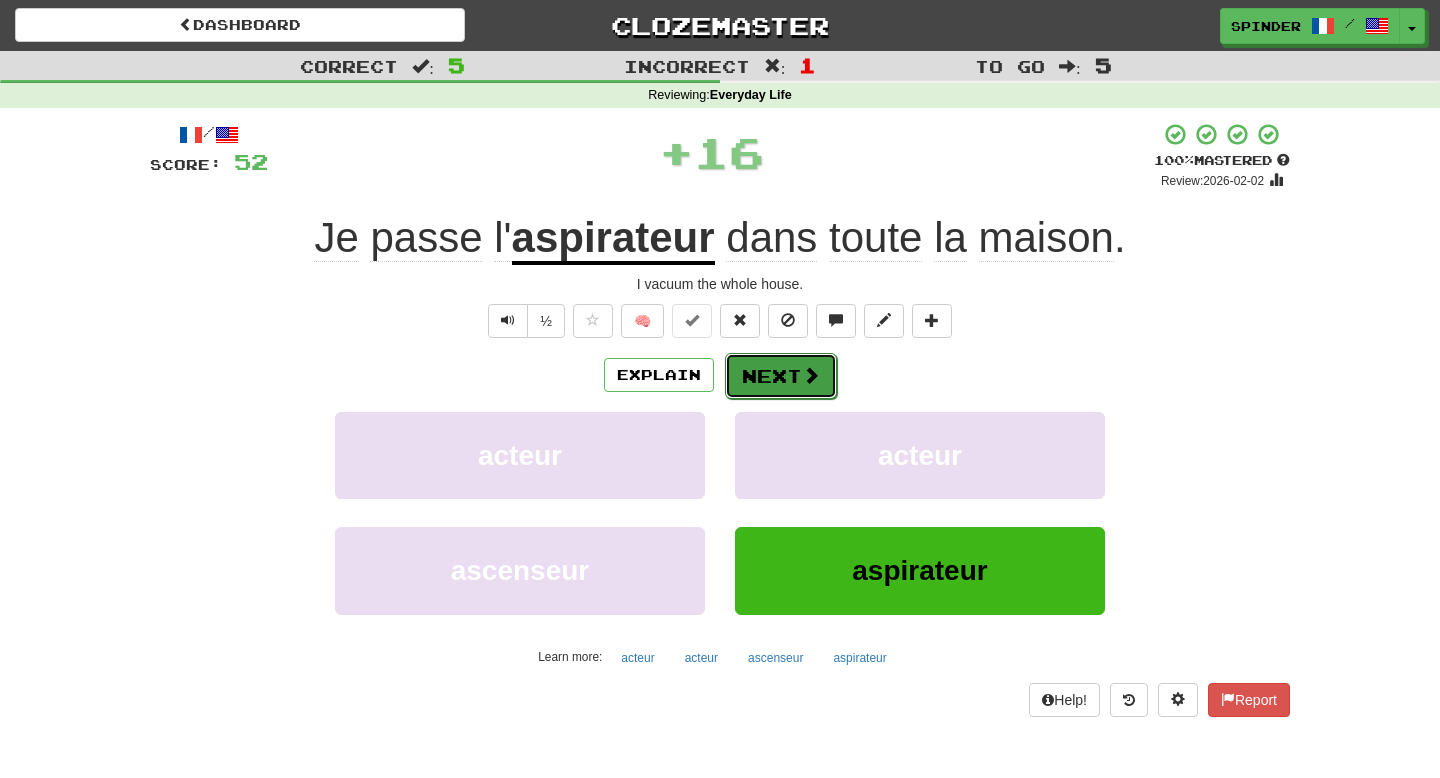 click on "Next" at bounding box center (781, 376) 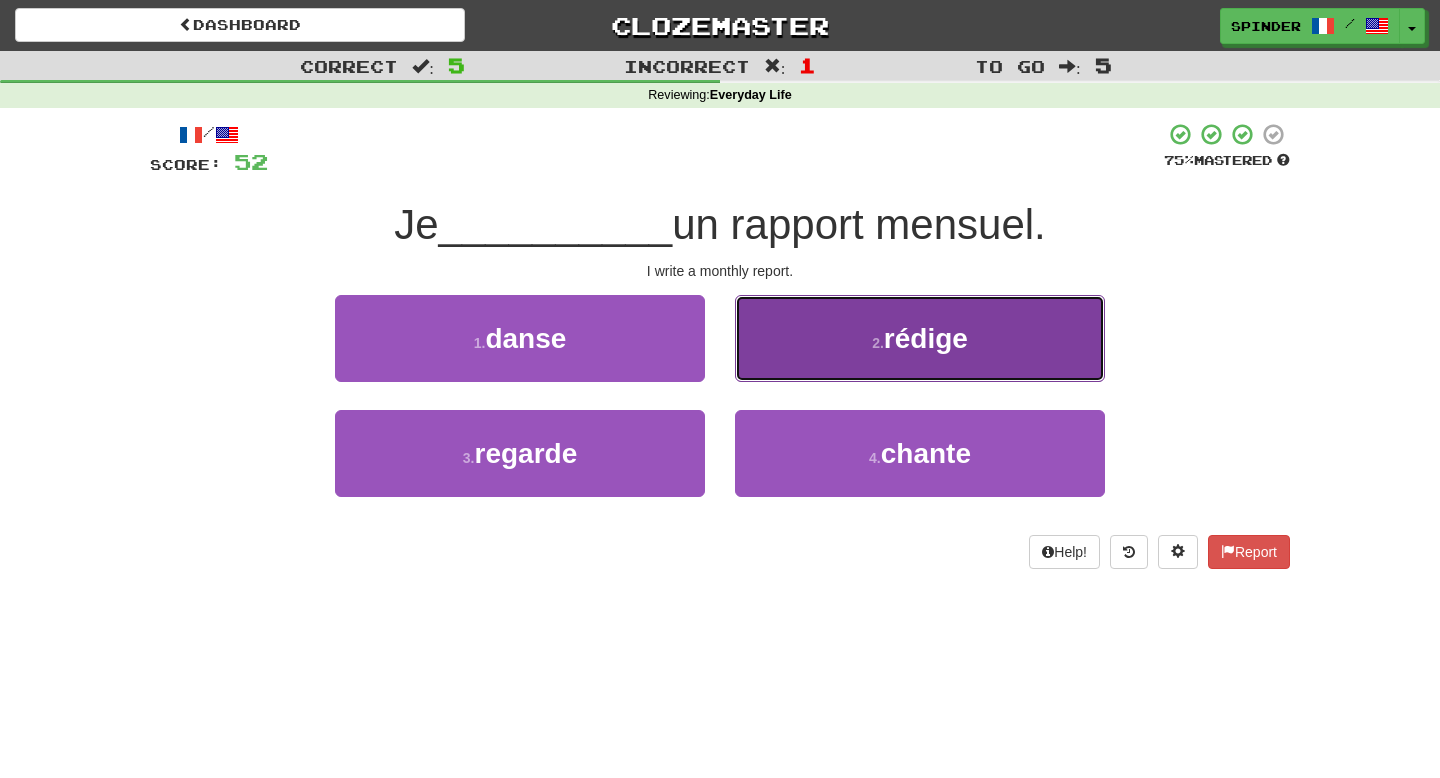 click on "2 .  rédige" at bounding box center (920, 338) 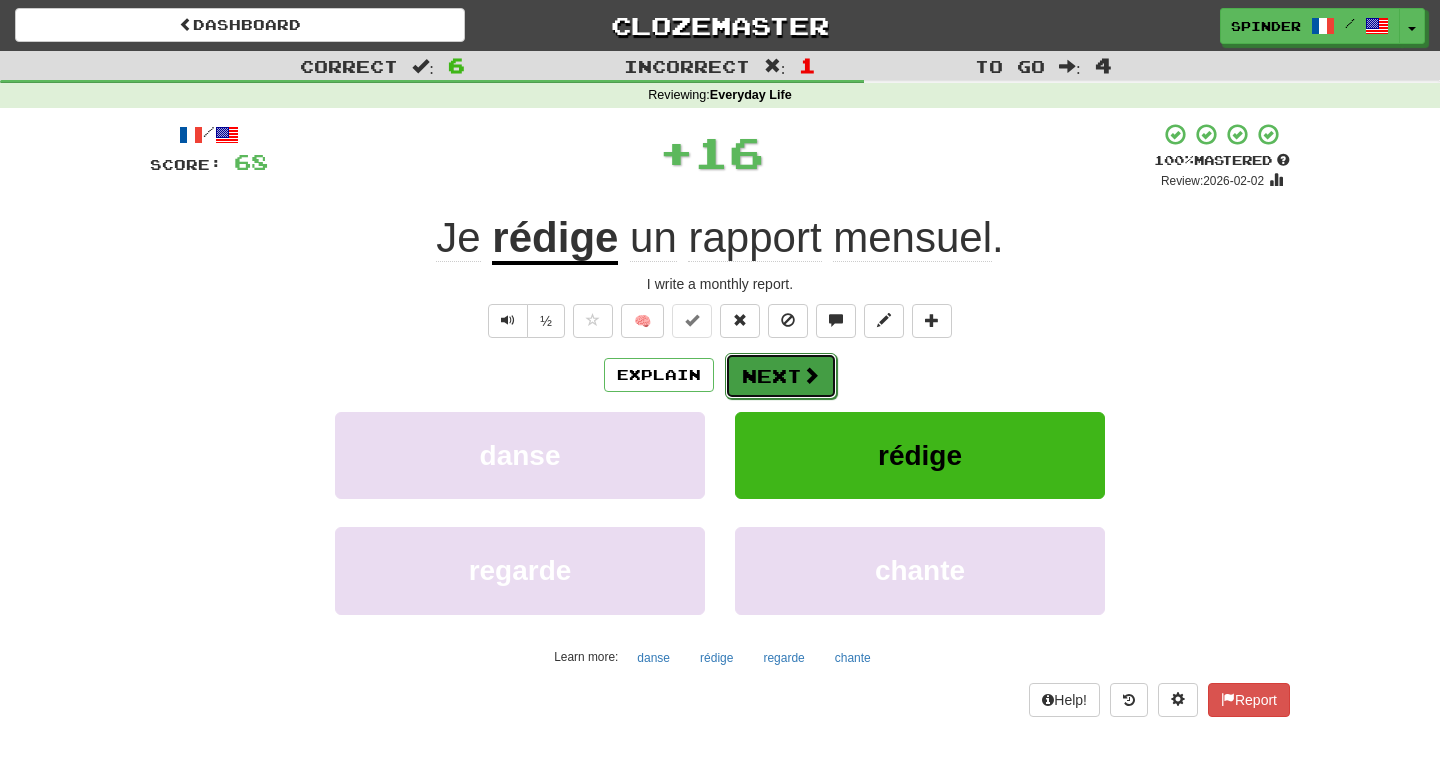 click on "Next" at bounding box center (781, 376) 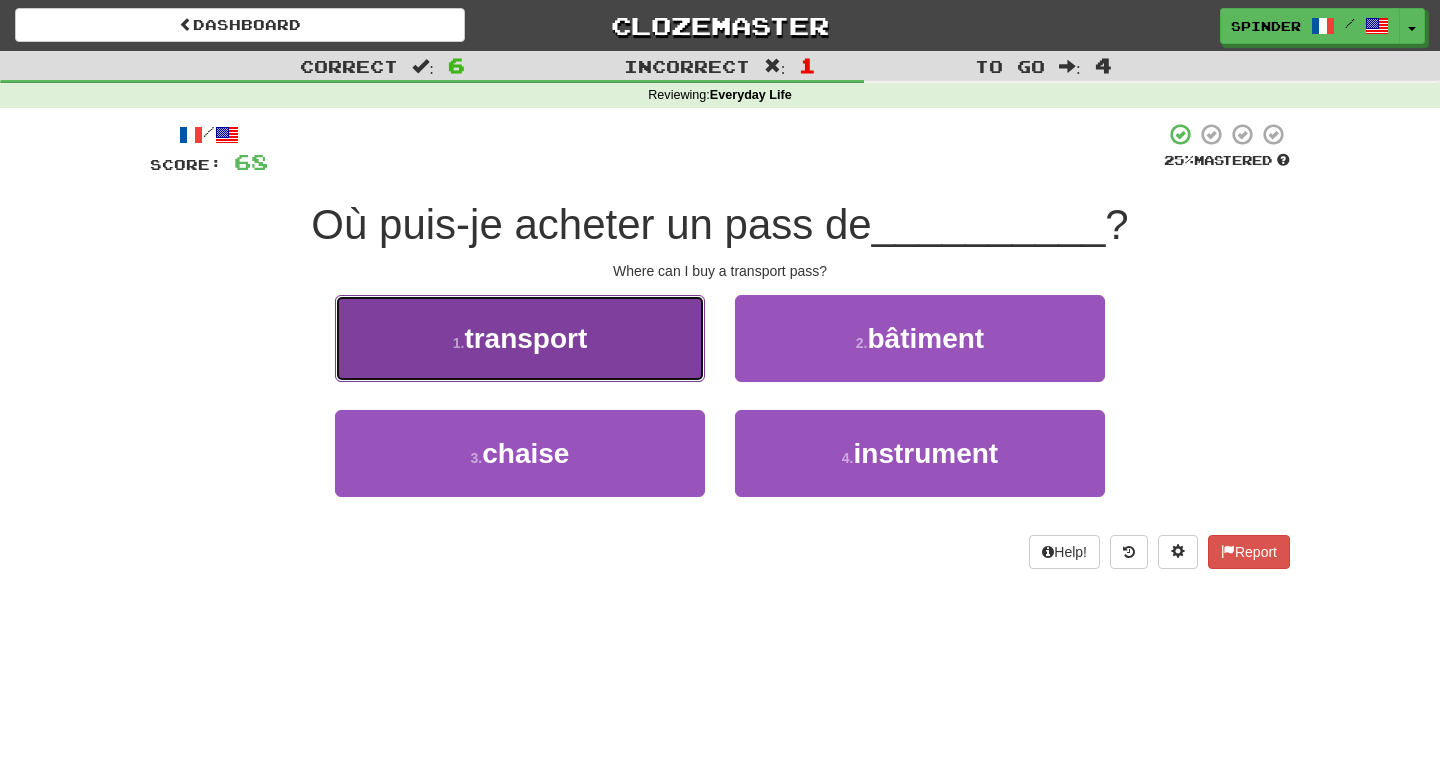 click on "1 .  transport" at bounding box center [520, 338] 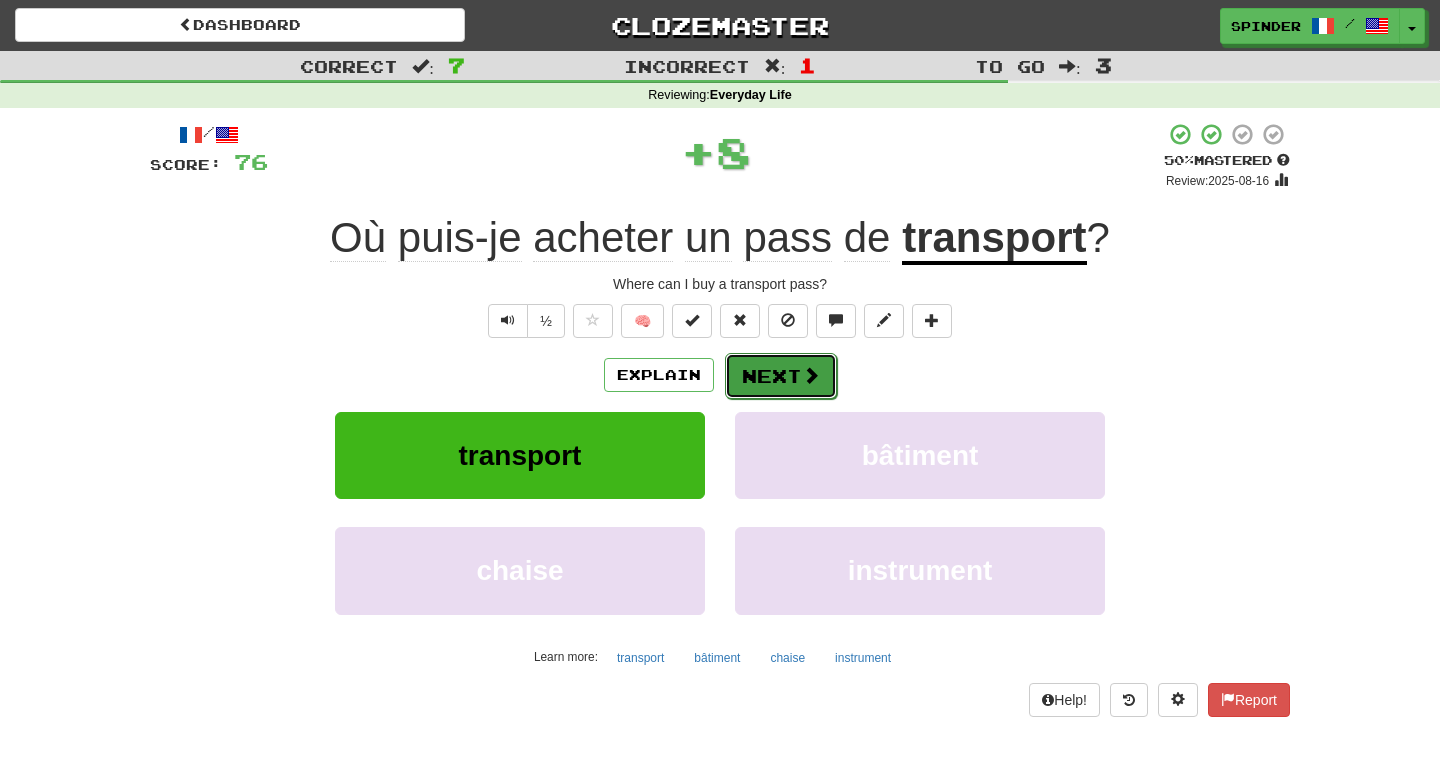 click at bounding box center (811, 375) 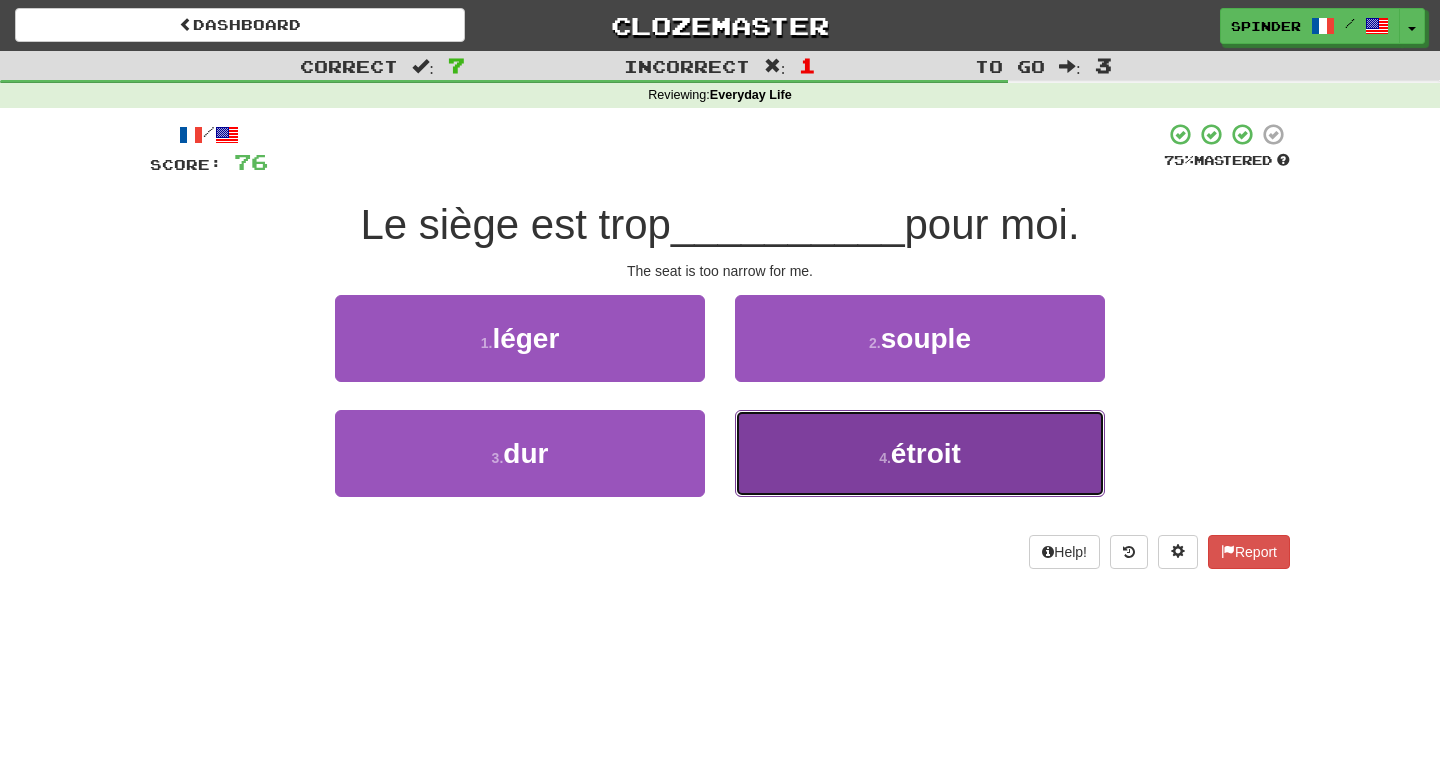 click on "4 .  étroit" at bounding box center [920, 453] 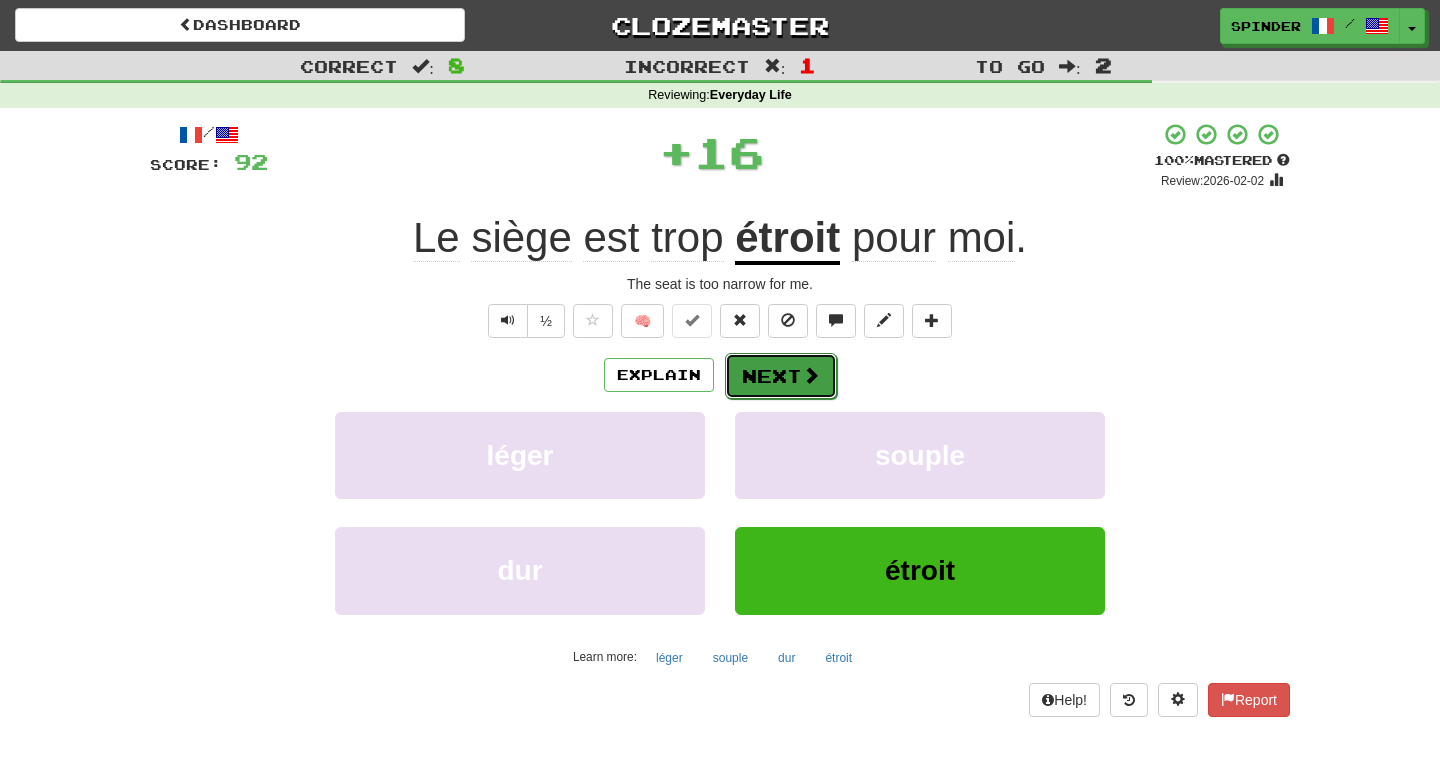 click on "Next" at bounding box center (781, 376) 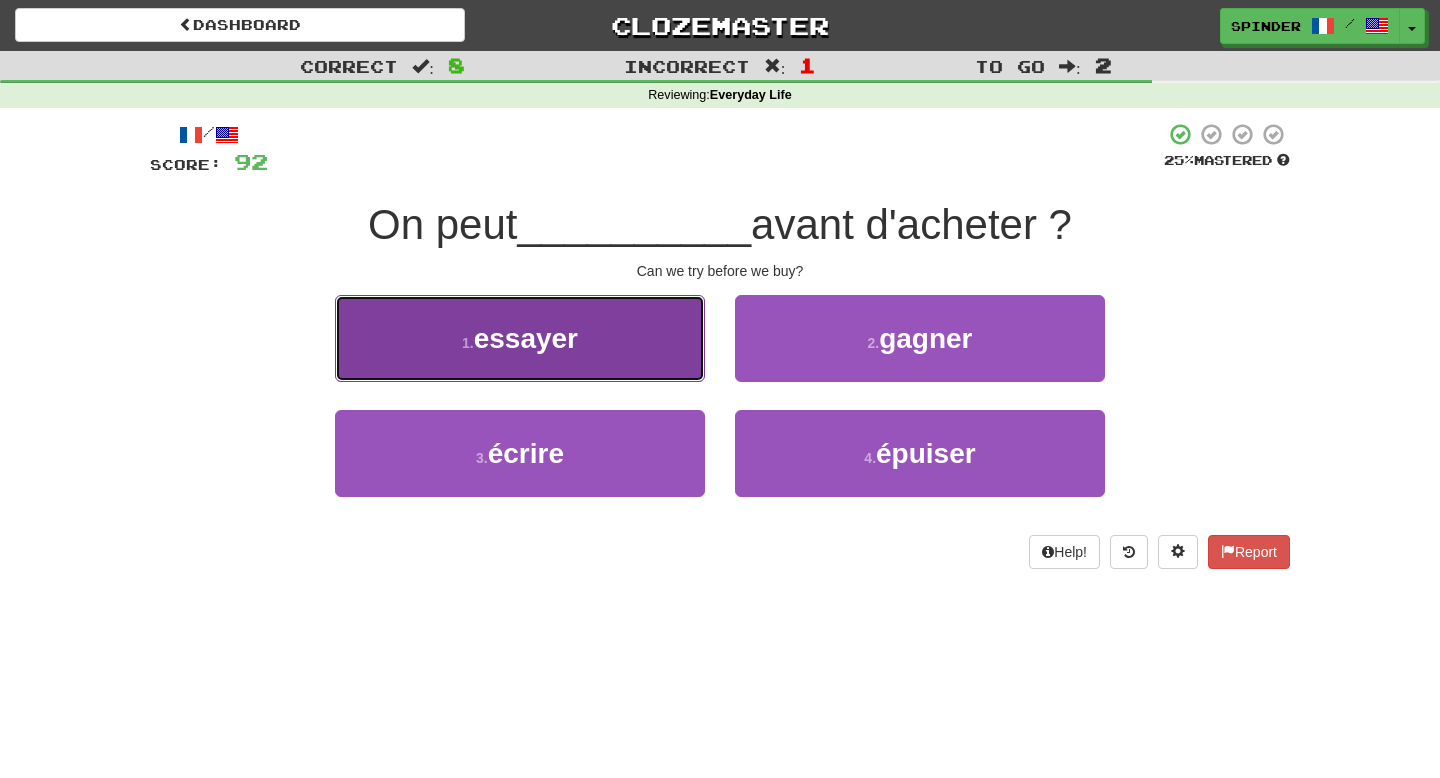 click on "1 .  essayer" at bounding box center [520, 338] 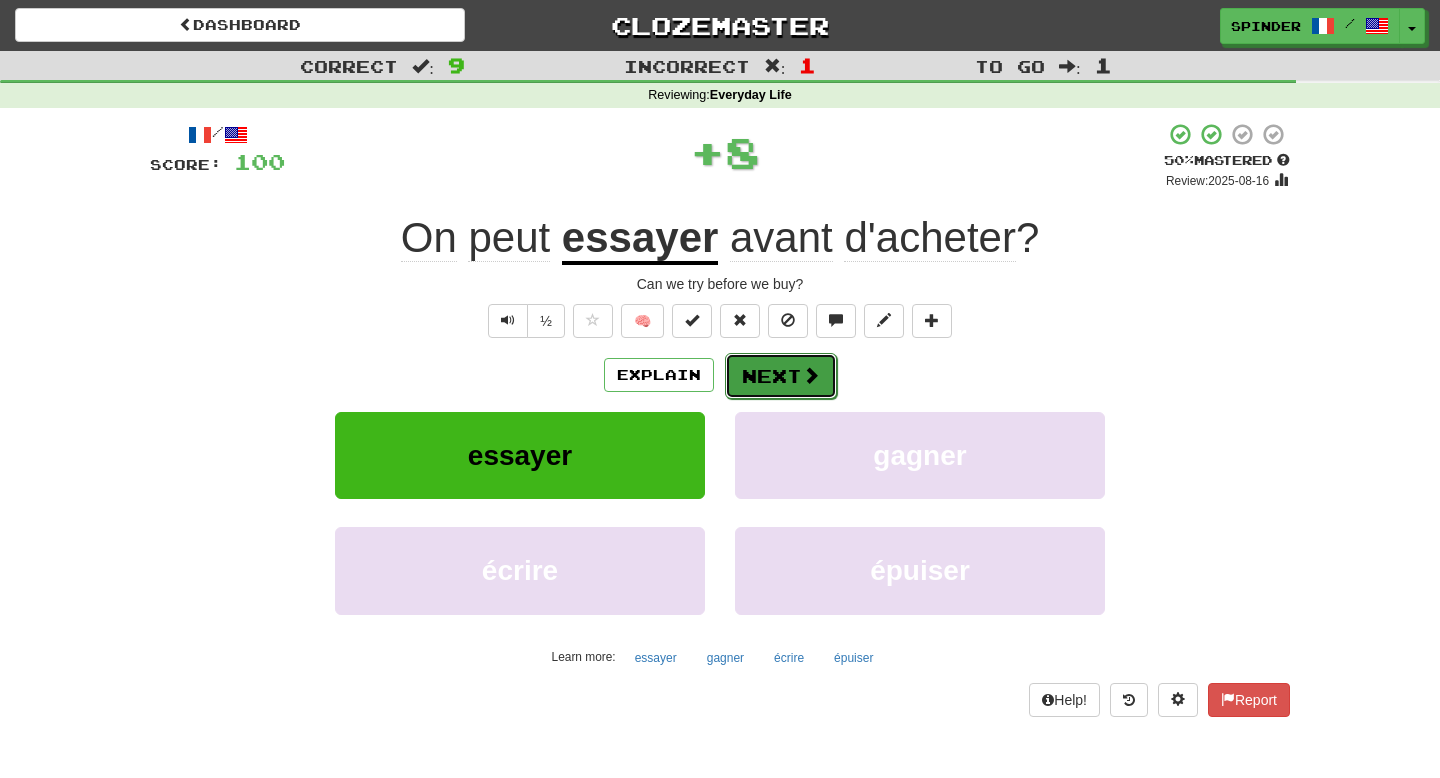 click at bounding box center (811, 375) 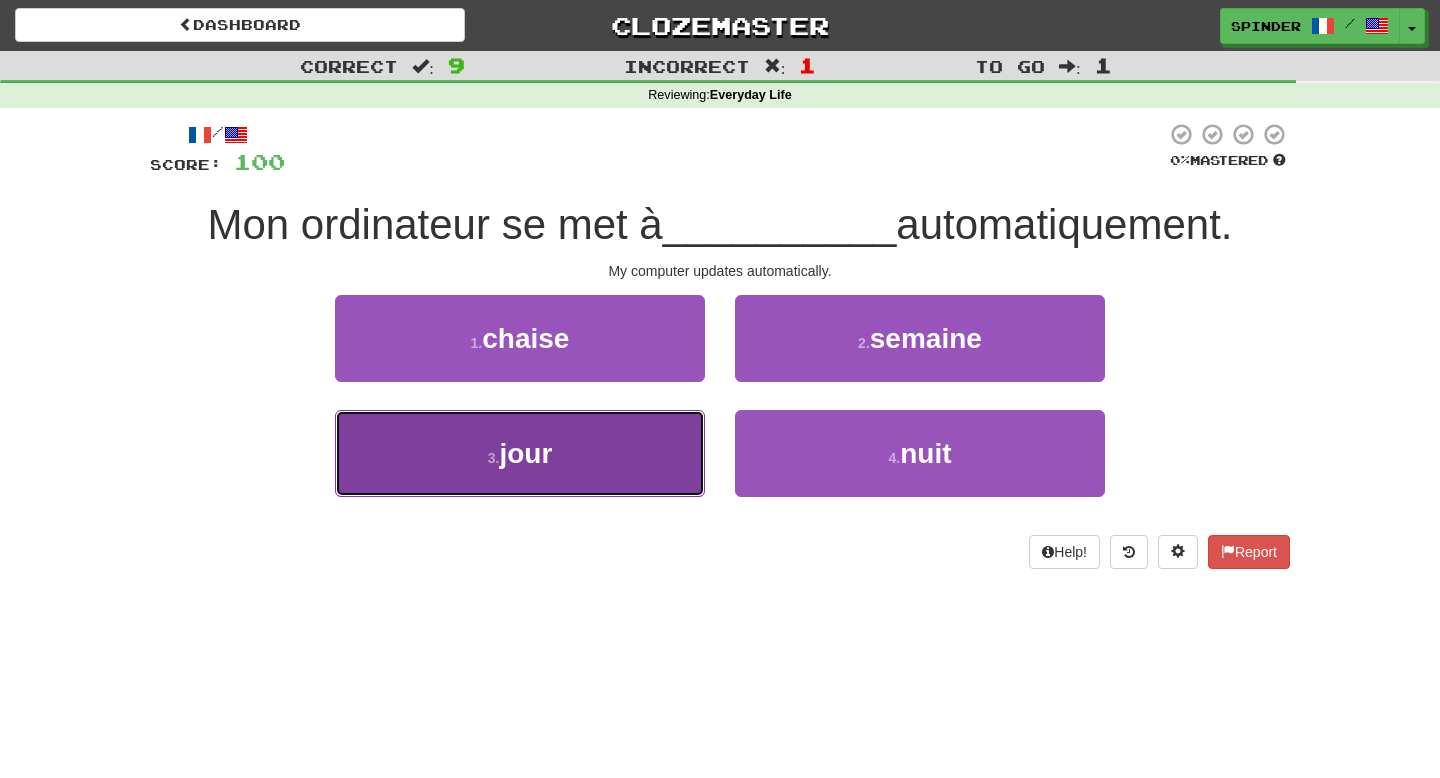 click on "3 .  jour" at bounding box center (520, 453) 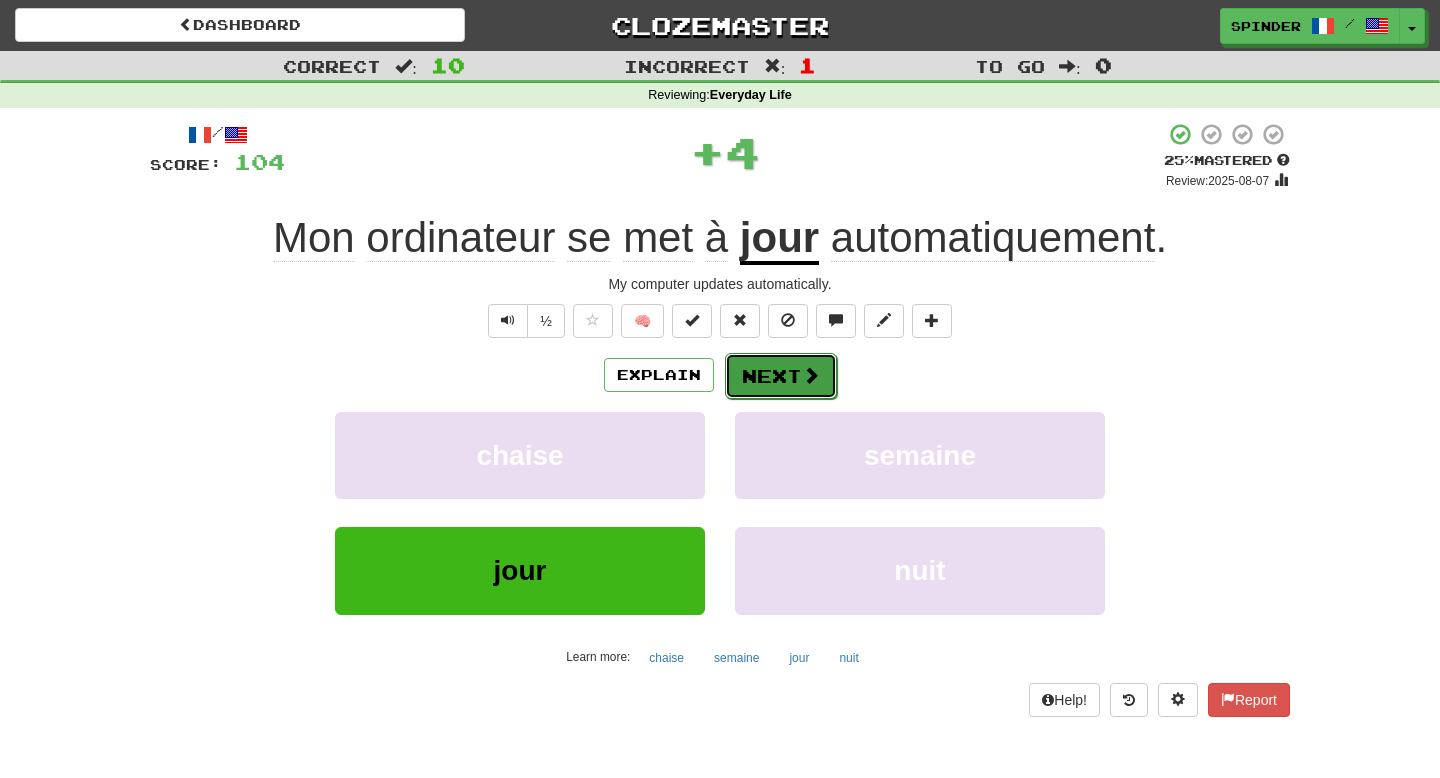 click at bounding box center (811, 375) 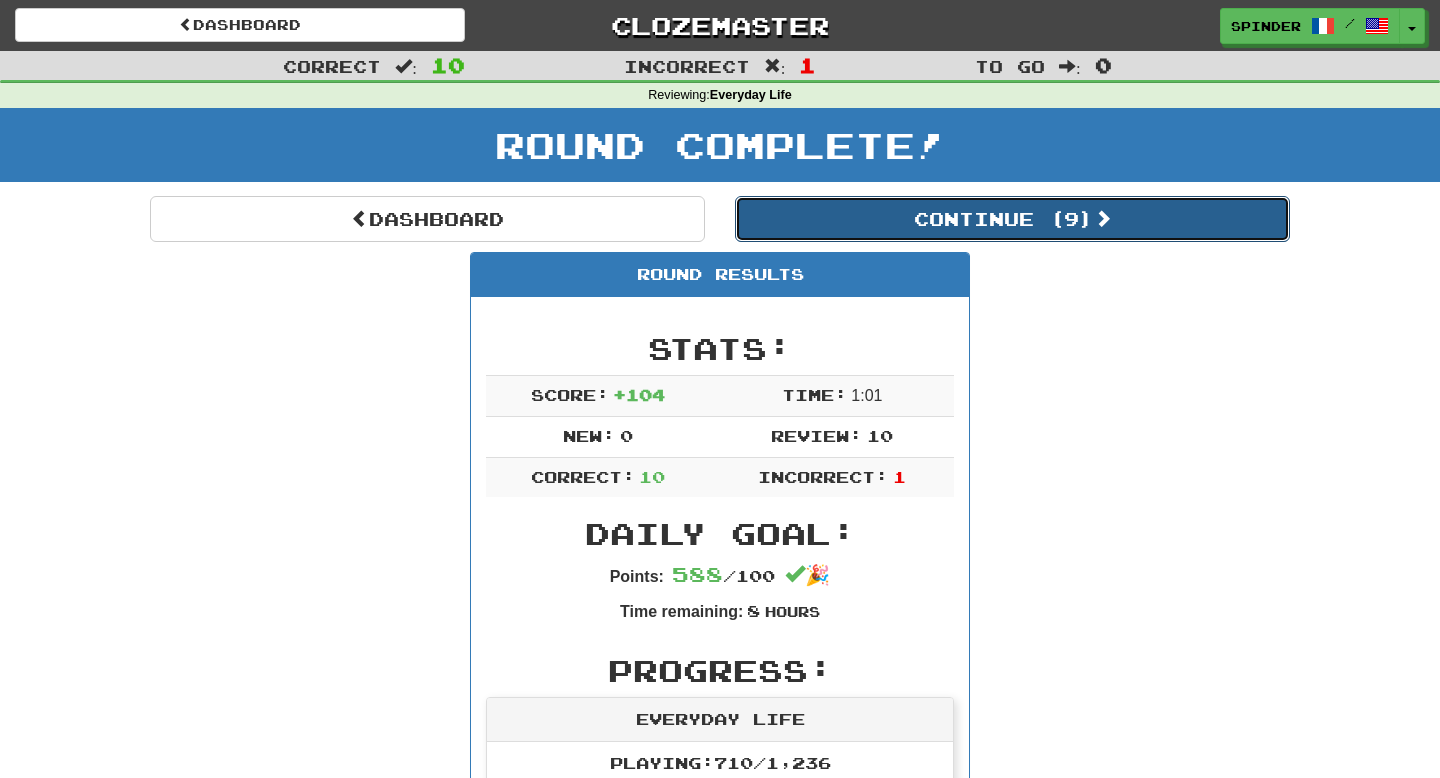 click on "Continue ( 9 )" at bounding box center (1012, 219) 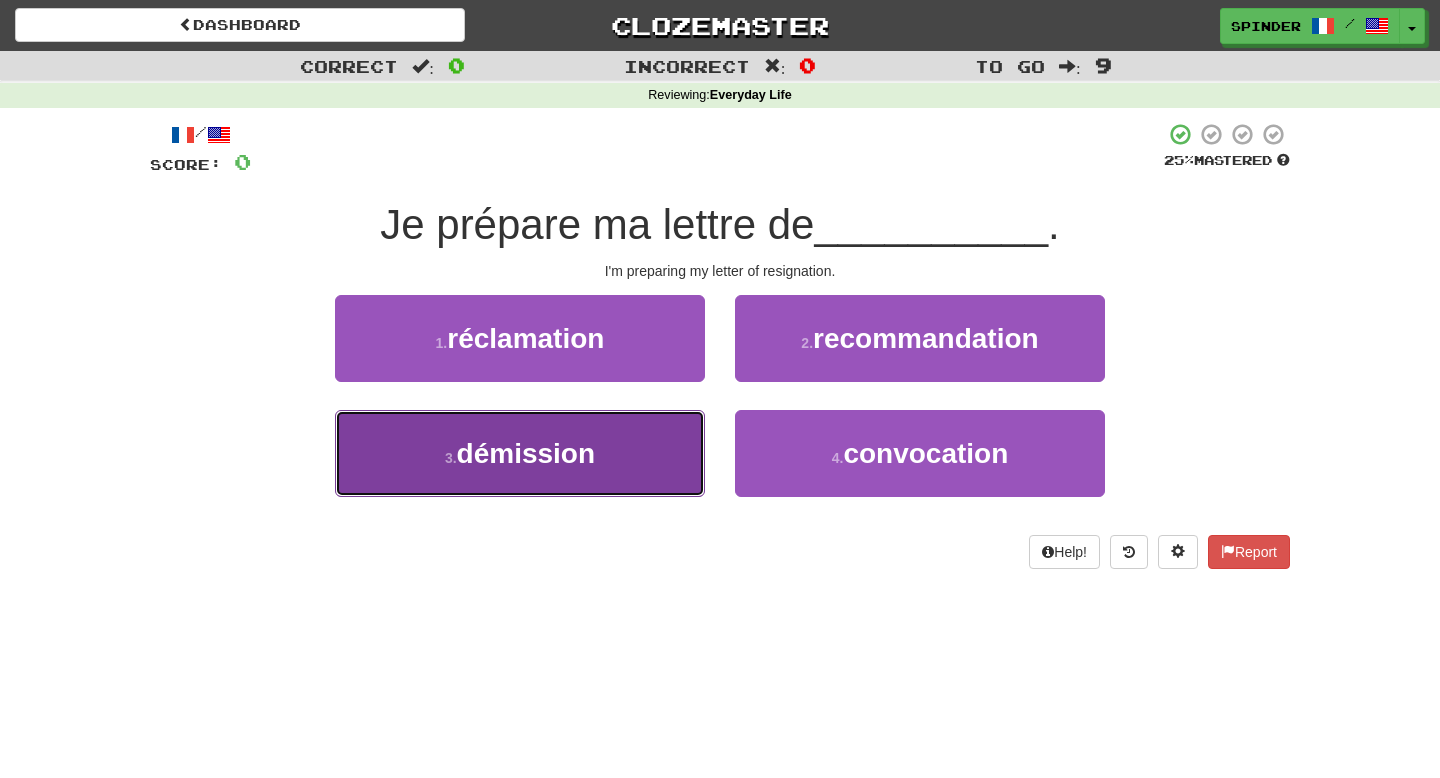 click on "3 .  démission" at bounding box center [520, 453] 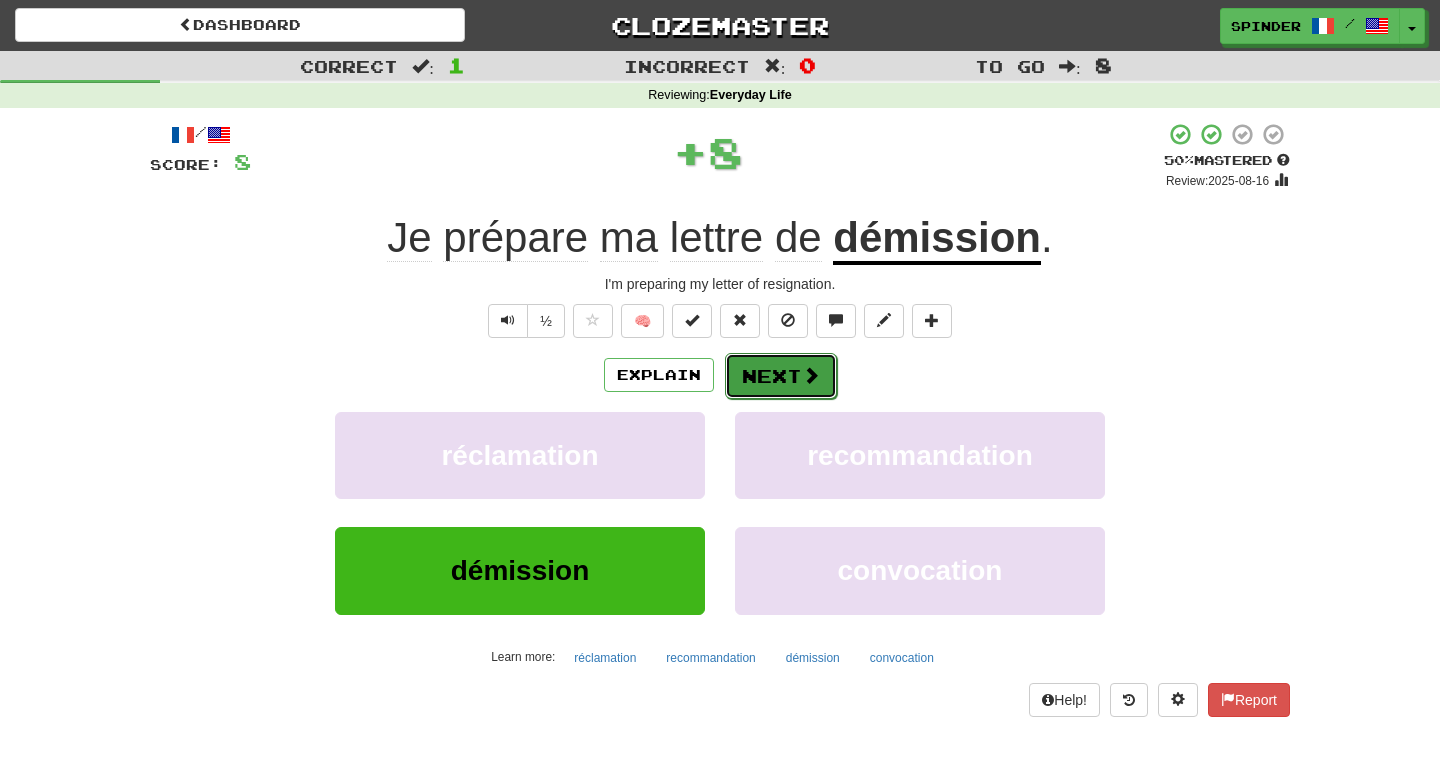 click on "Next" at bounding box center [781, 376] 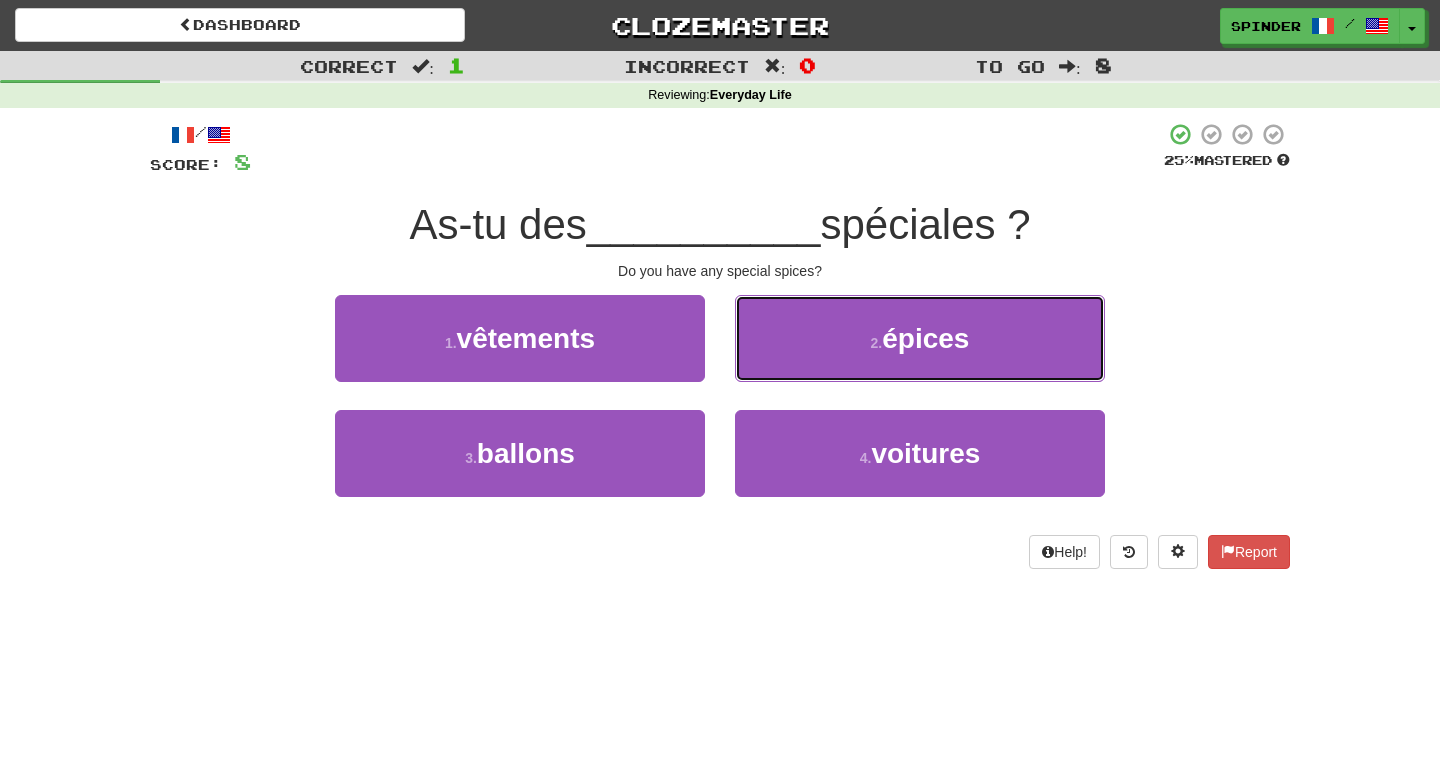click on "2 .  épices" at bounding box center [920, 338] 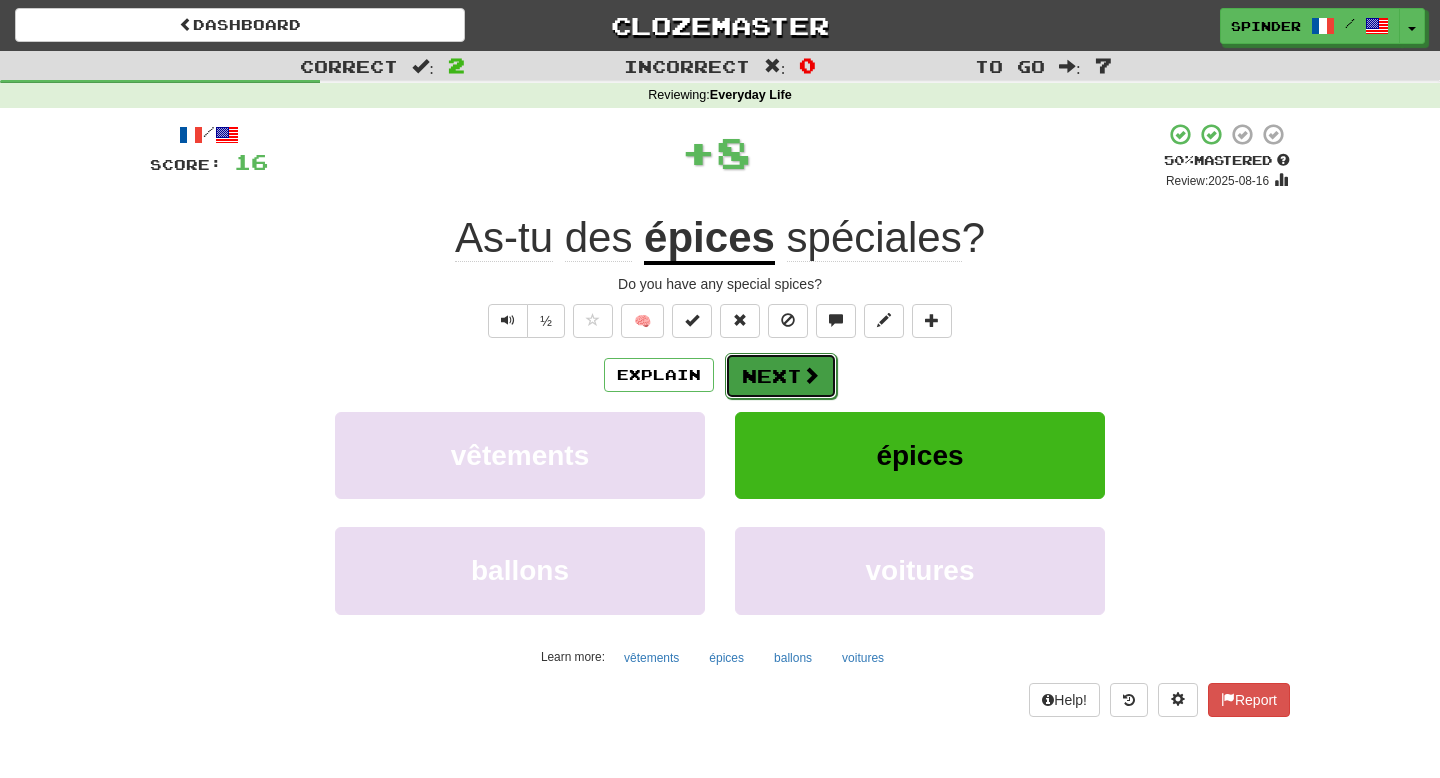 click on "Next" at bounding box center (781, 376) 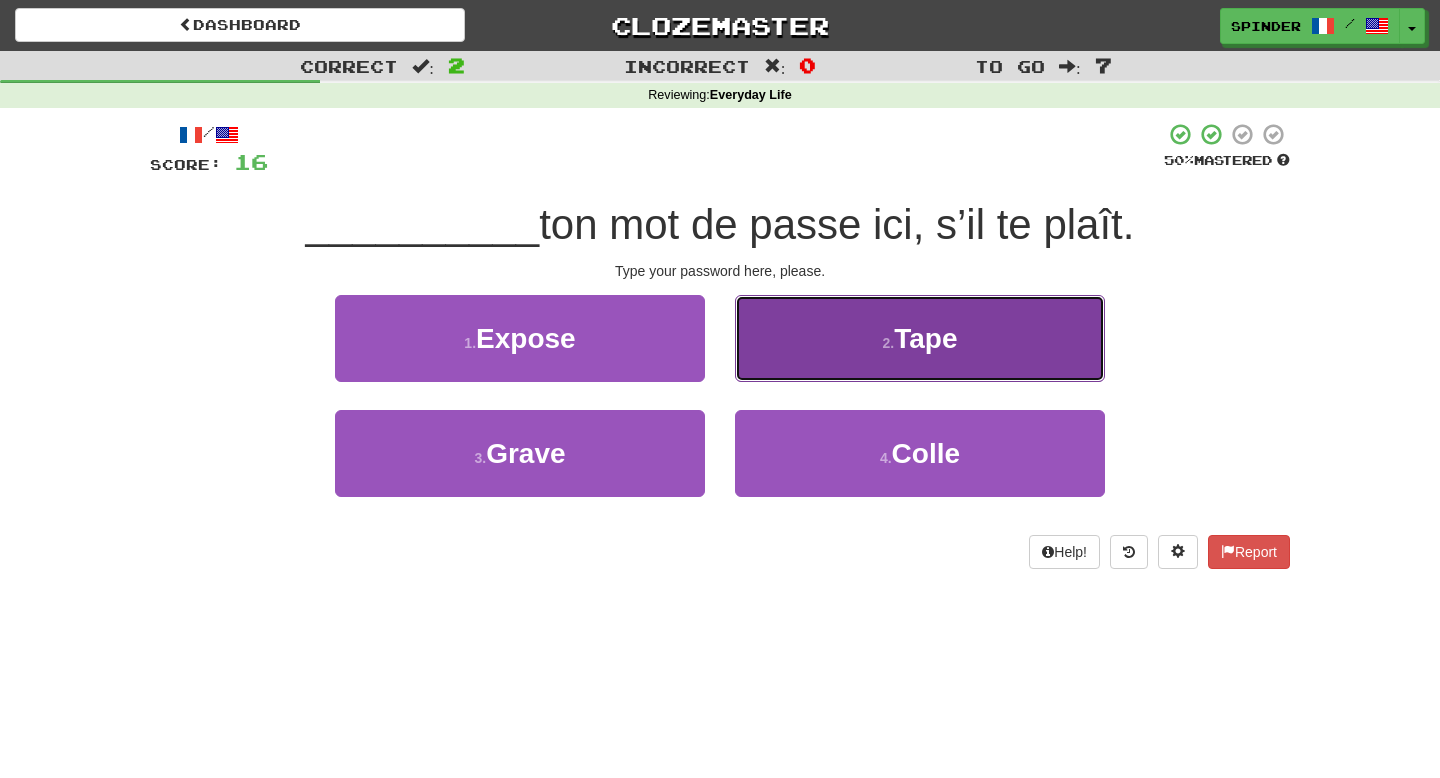 click on "2 .  Tape" at bounding box center (920, 338) 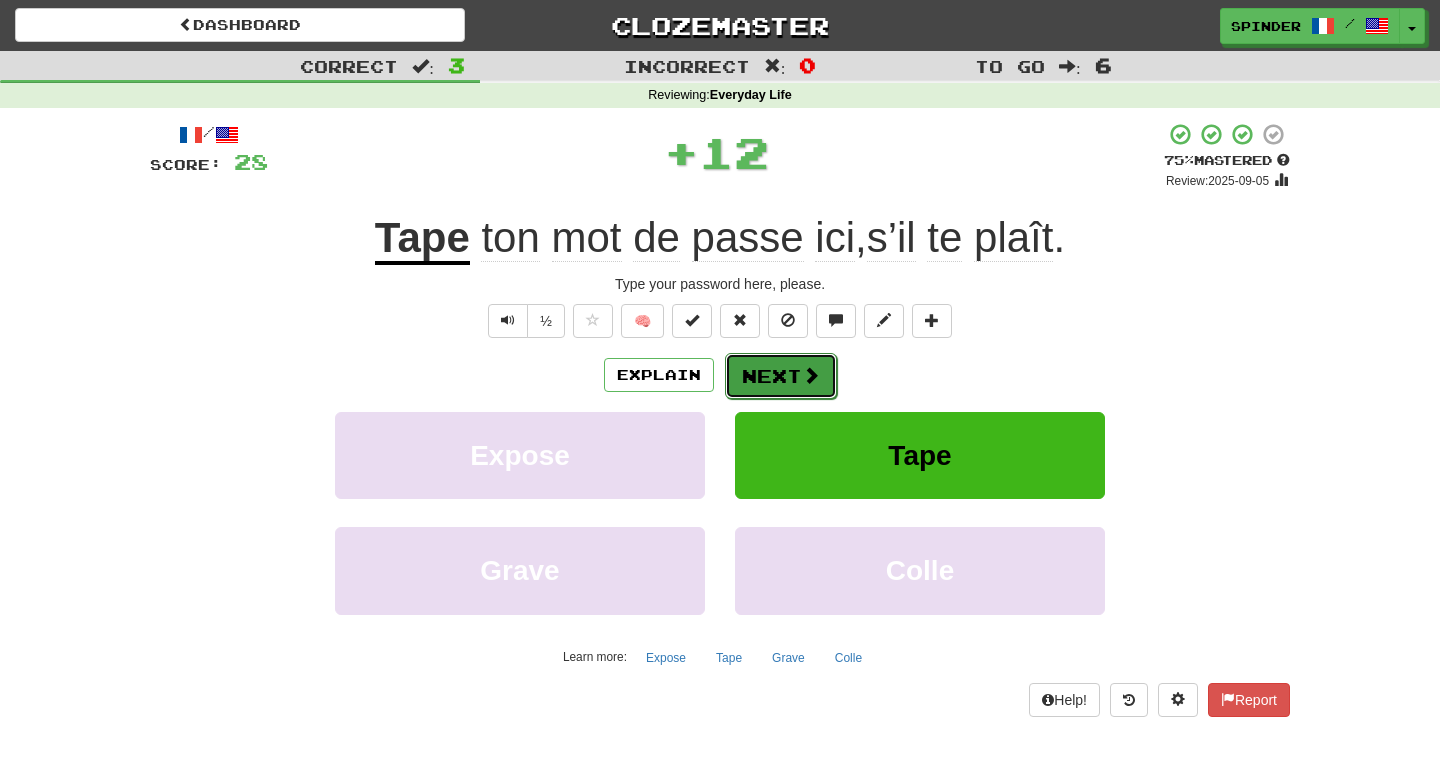 click on "Next" at bounding box center [781, 376] 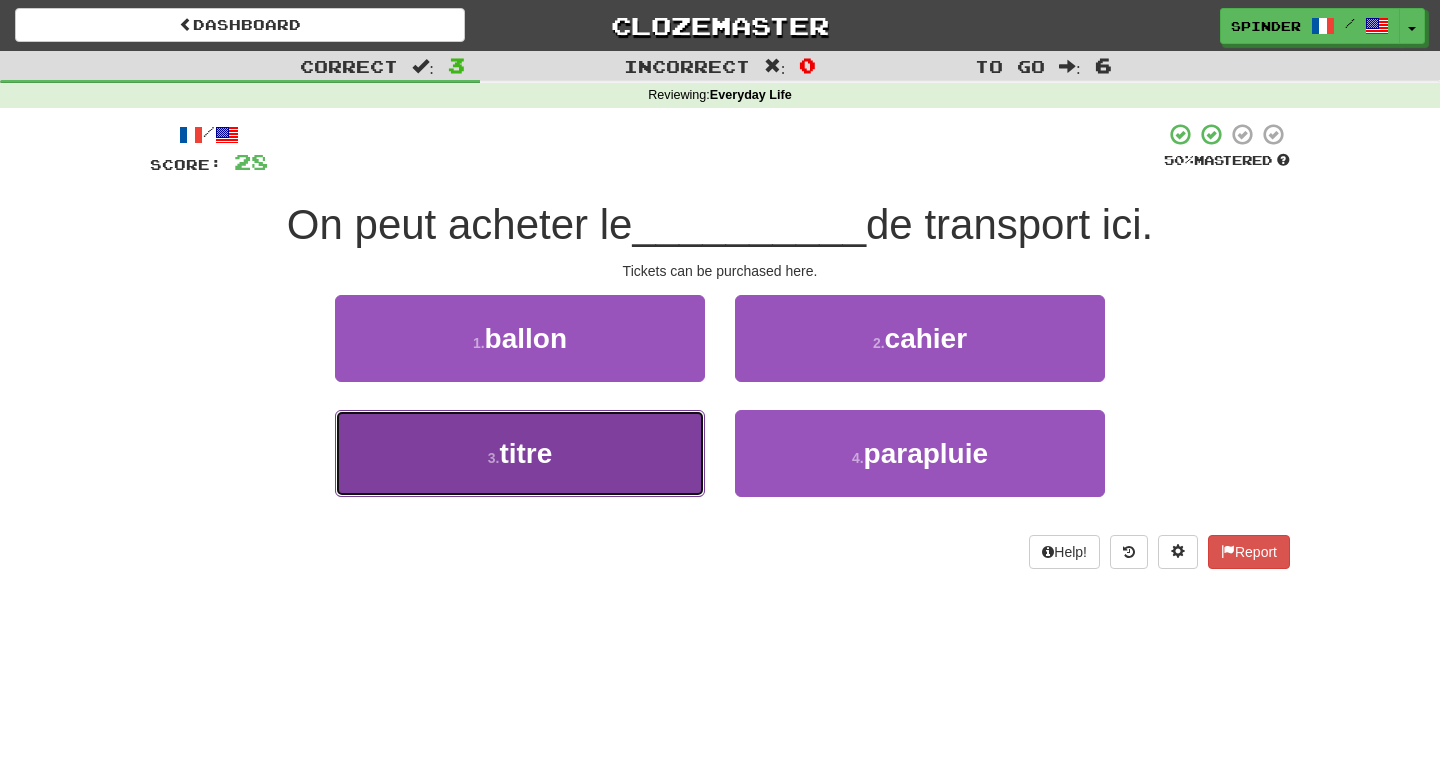 click on "3 .  titre" at bounding box center (520, 453) 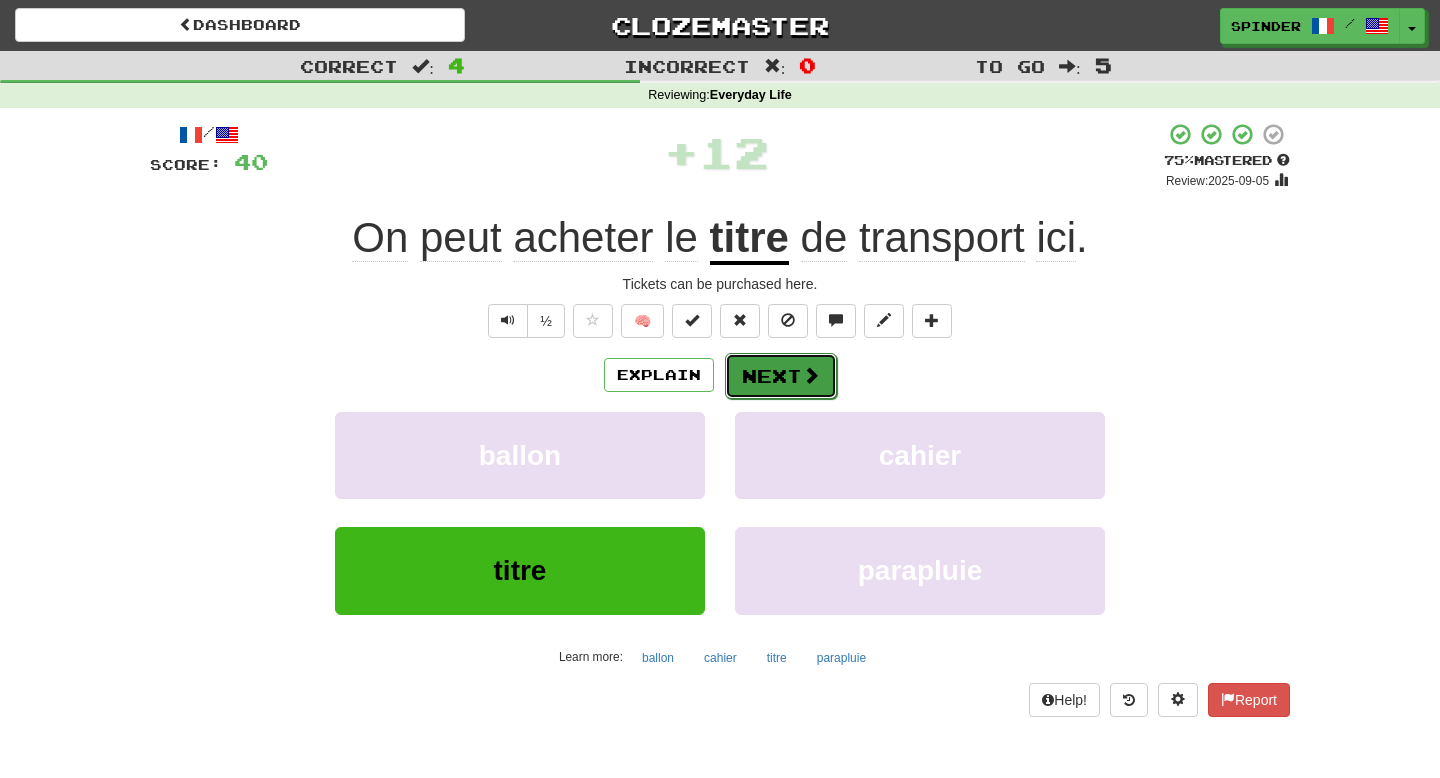 click on "Next" at bounding box center (781, 376) 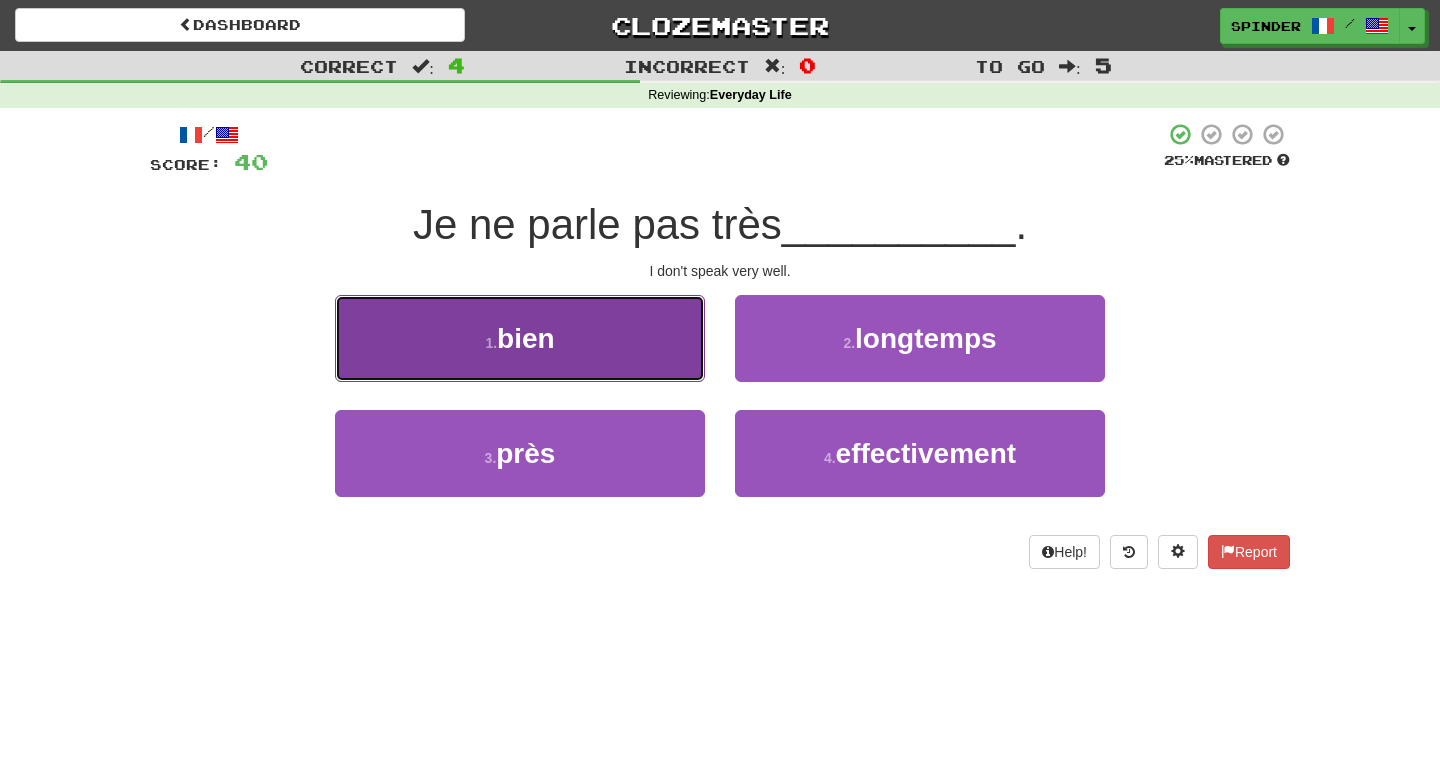 click on "1 .  bien" at bounding box center (520, 338) 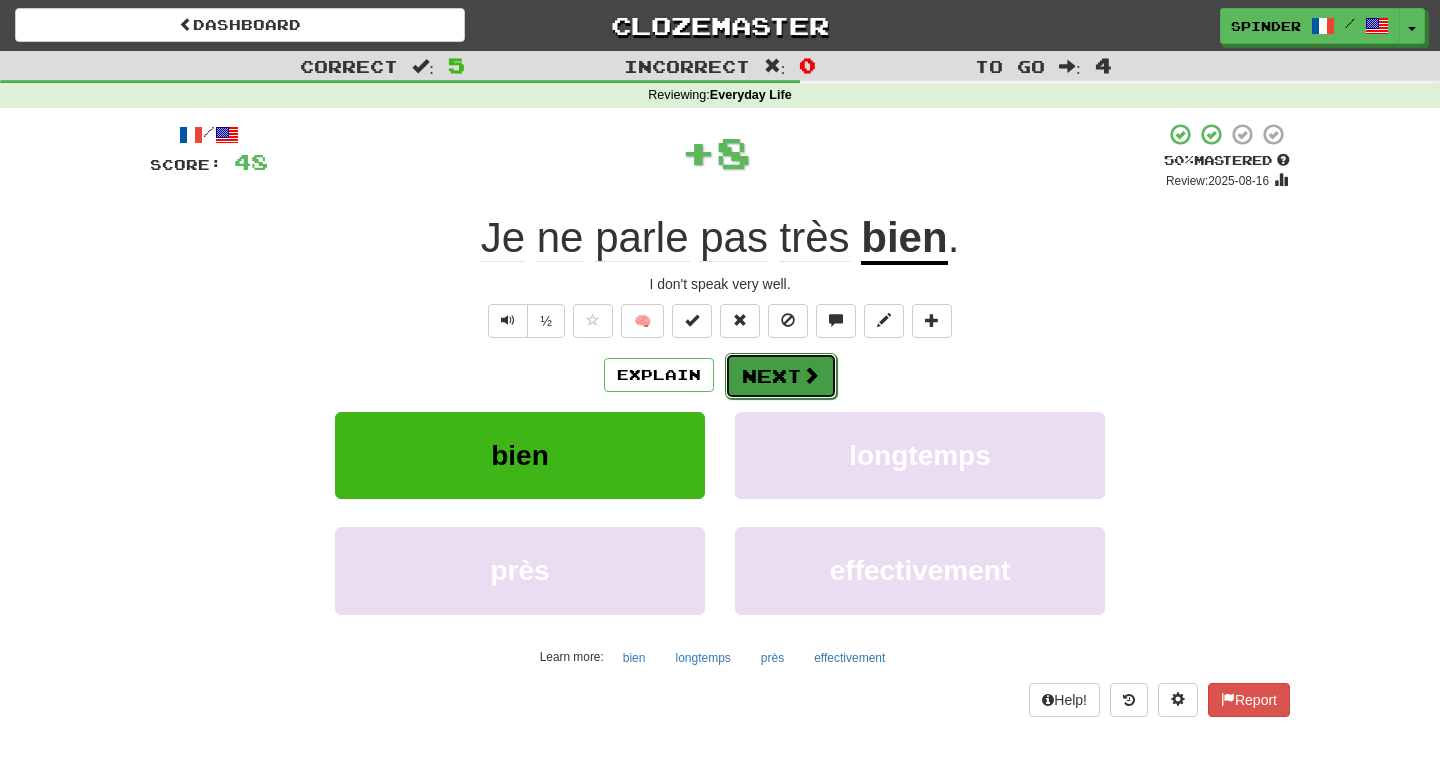 click on "Next" at bounding box center [781, 376] 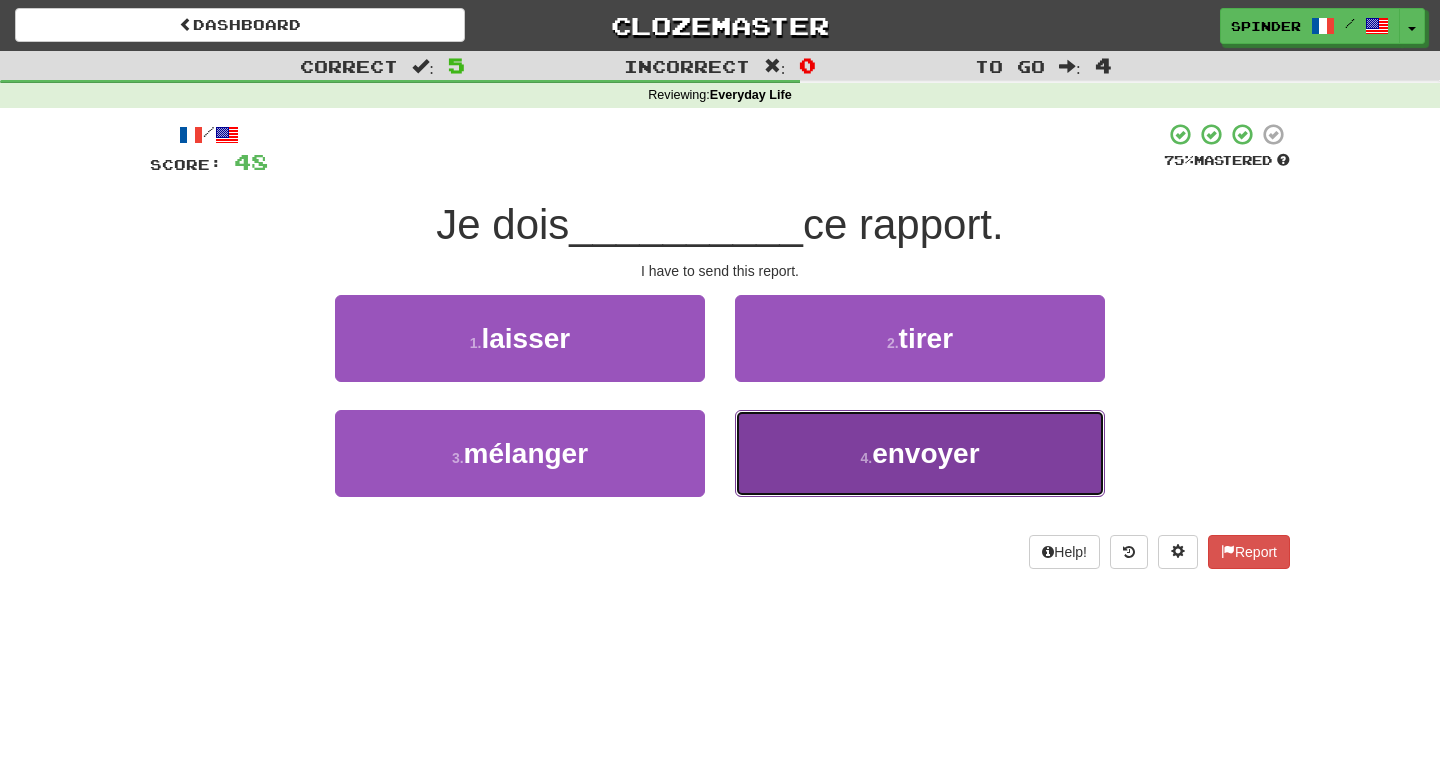 click on "4 .  envoyer" at bounding box center [920, 453] 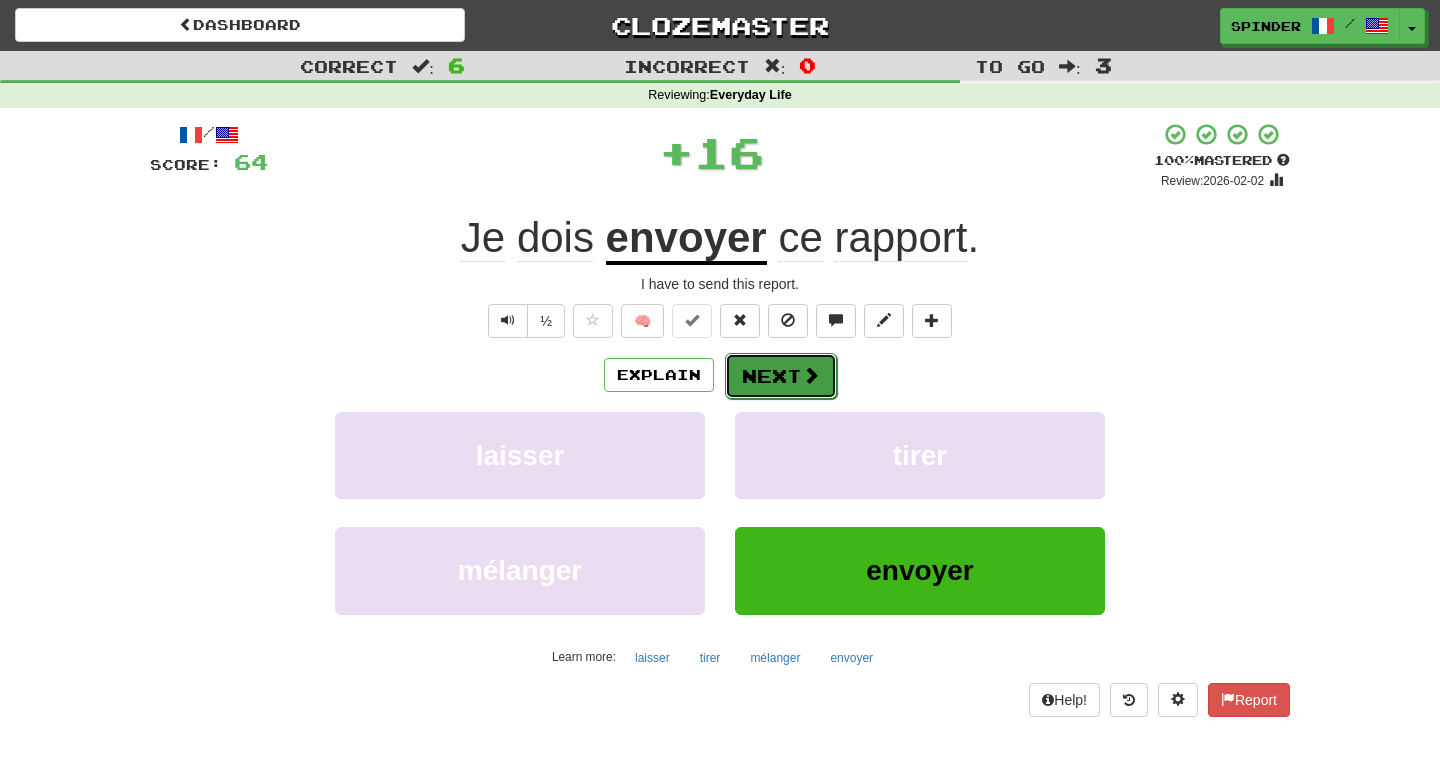 click on "Next" at bounding box center (781, 376) 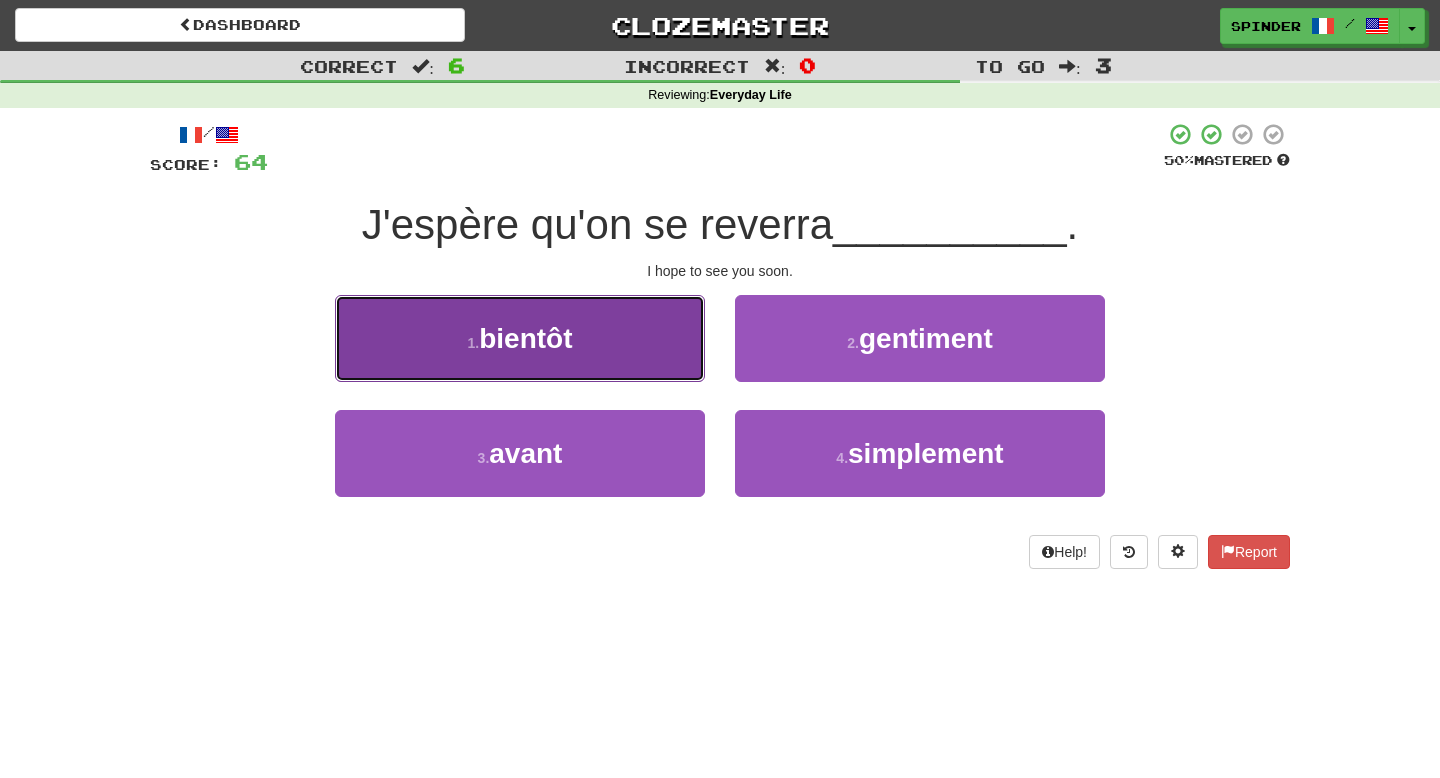 click on "1 .  bientôt" at bounding box center (520, 338) 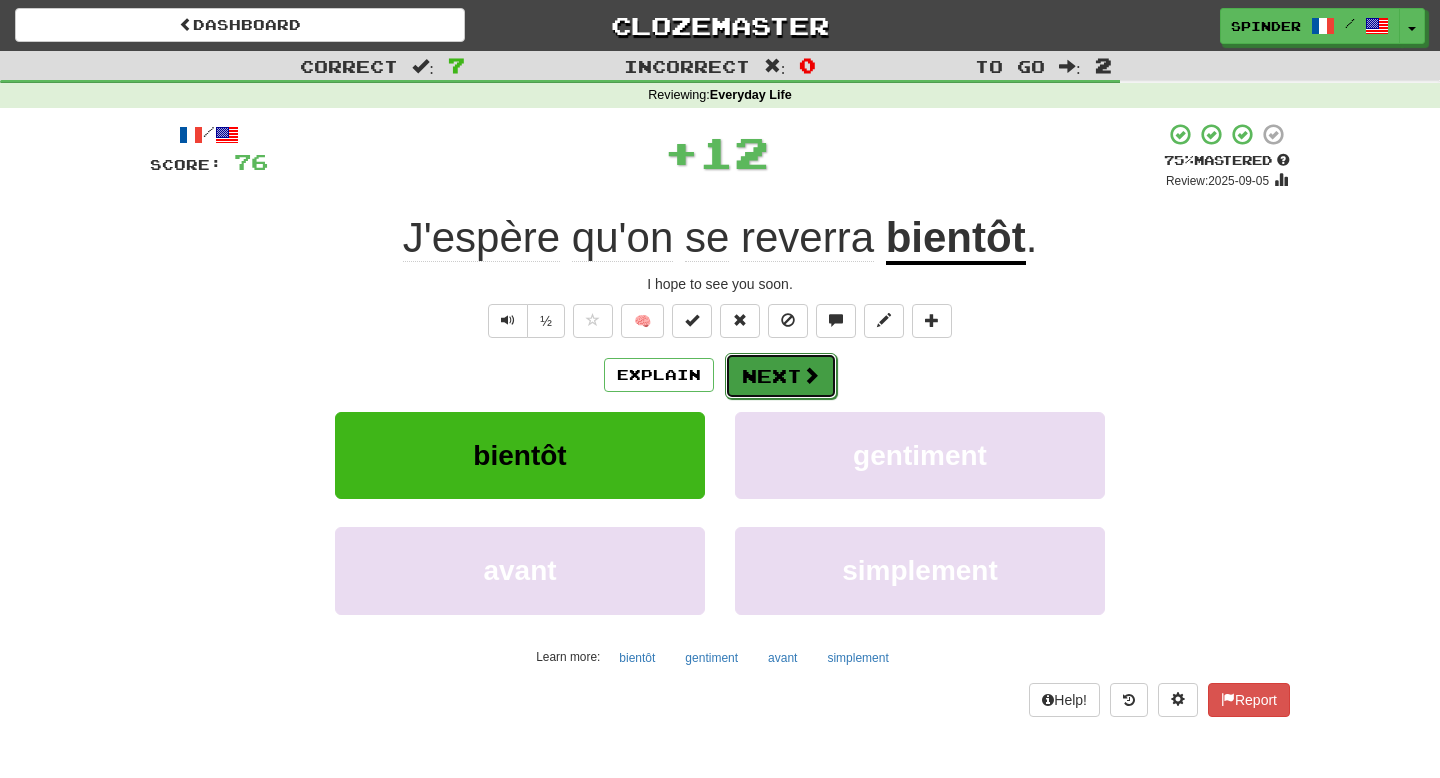 click on "Next" at bounding box center [781, 376] 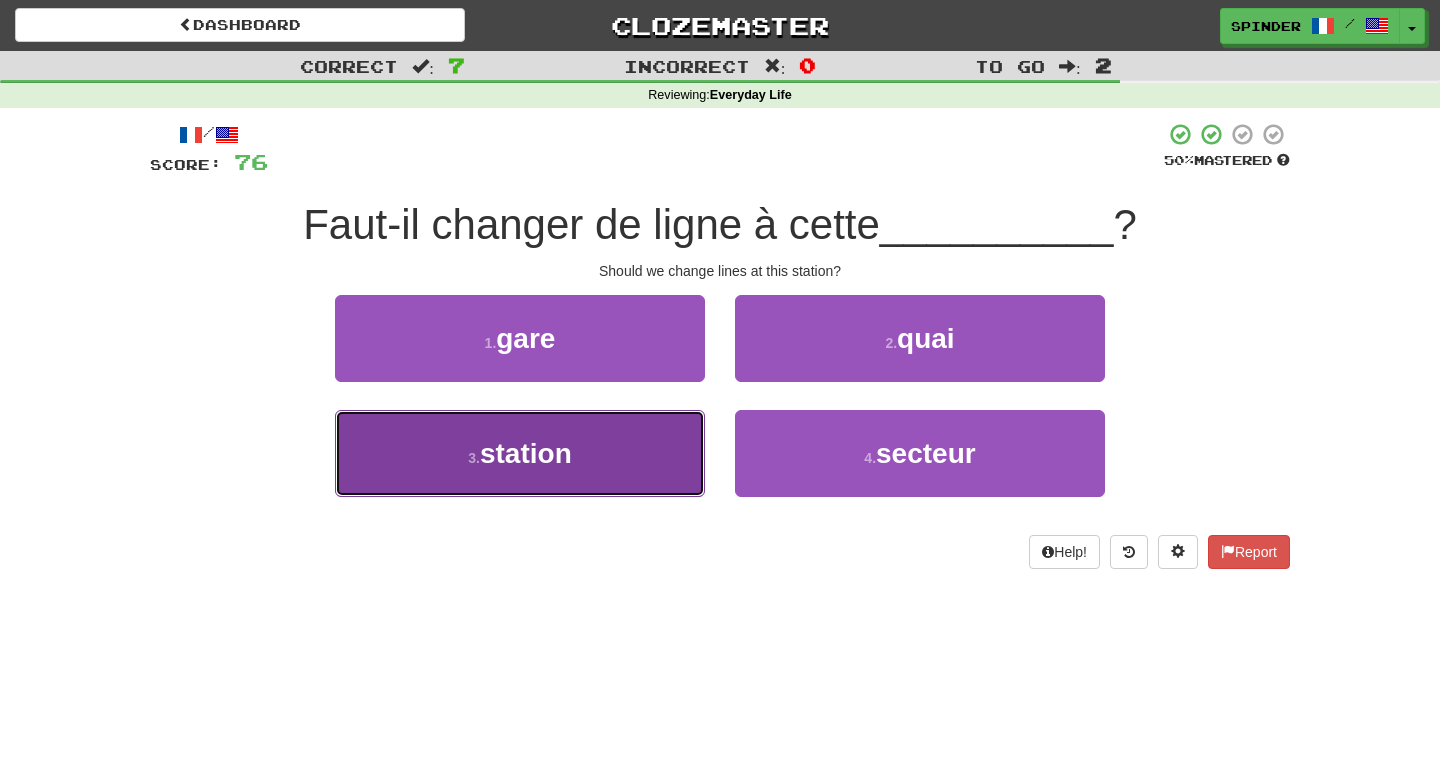 click on "3 .  station" at bounding box center (520, 453) 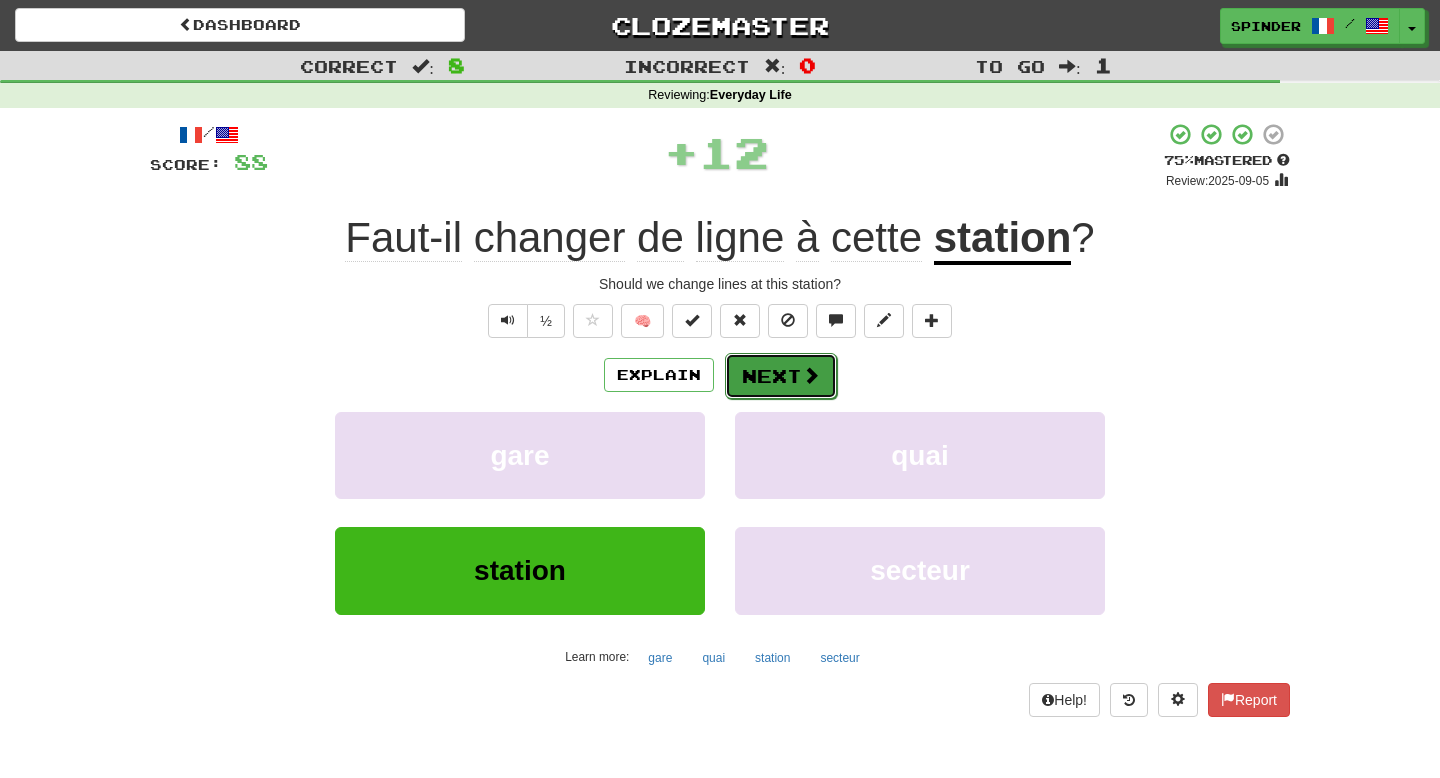 click at bounding box center [811, 375] 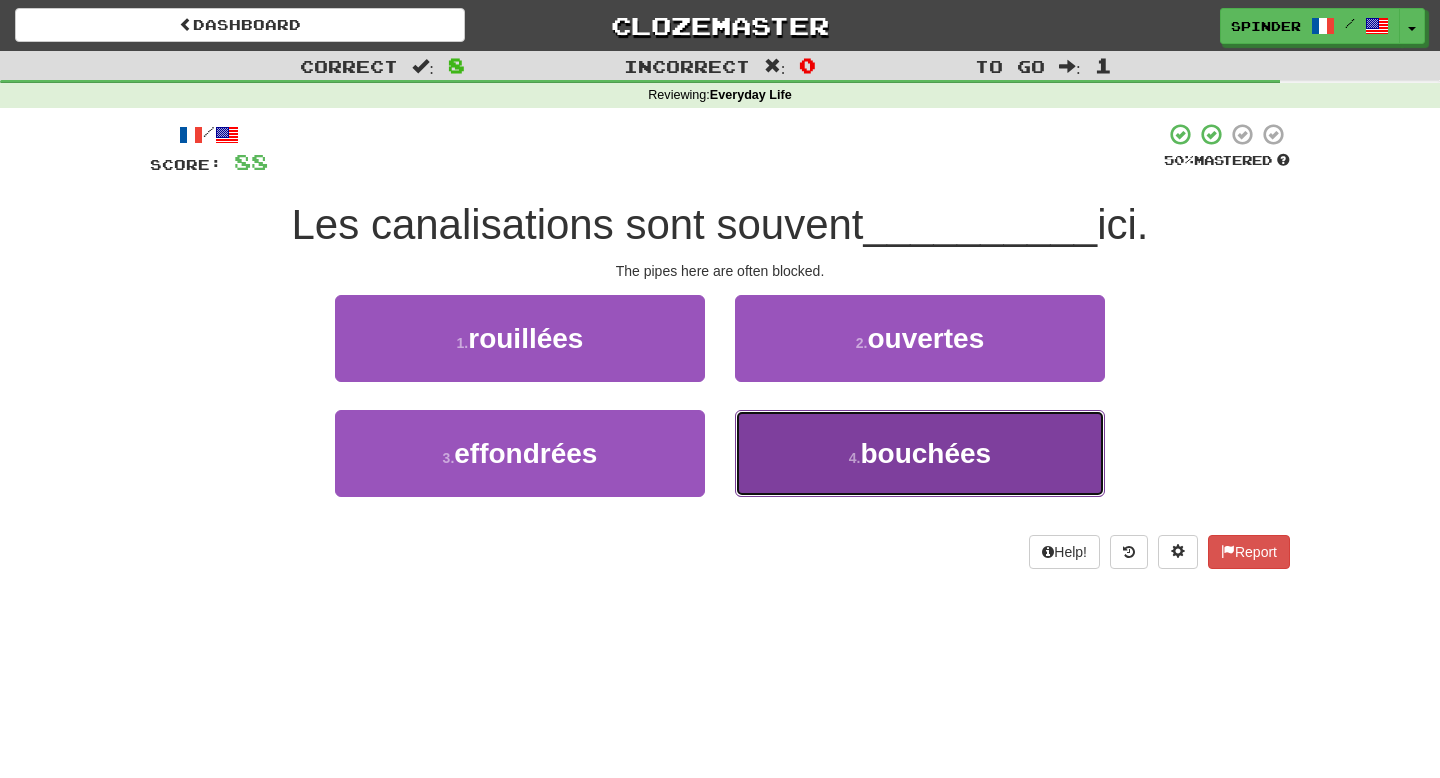 click on "4 .  bouchées" at bounding box center (920, 453) 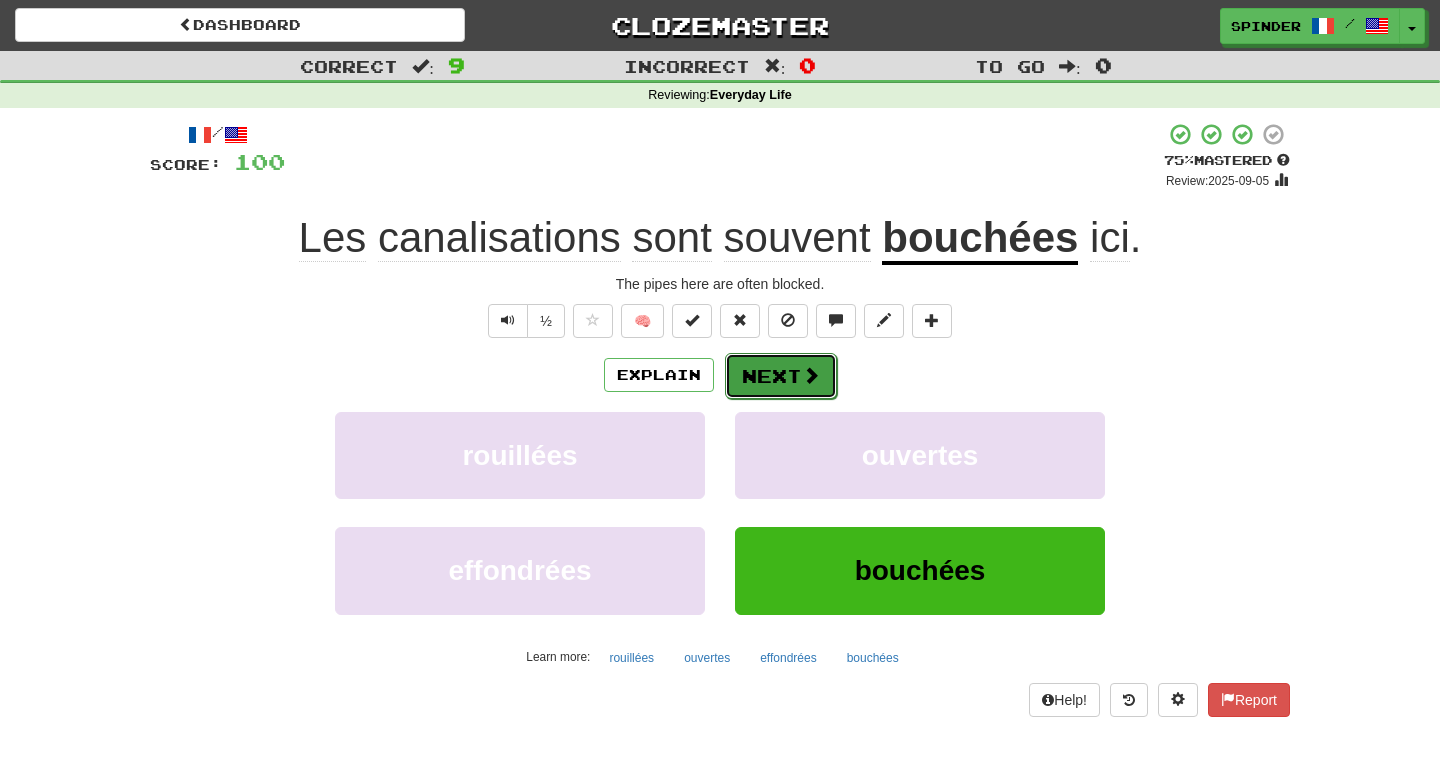 click at bounding box center [811, 375] 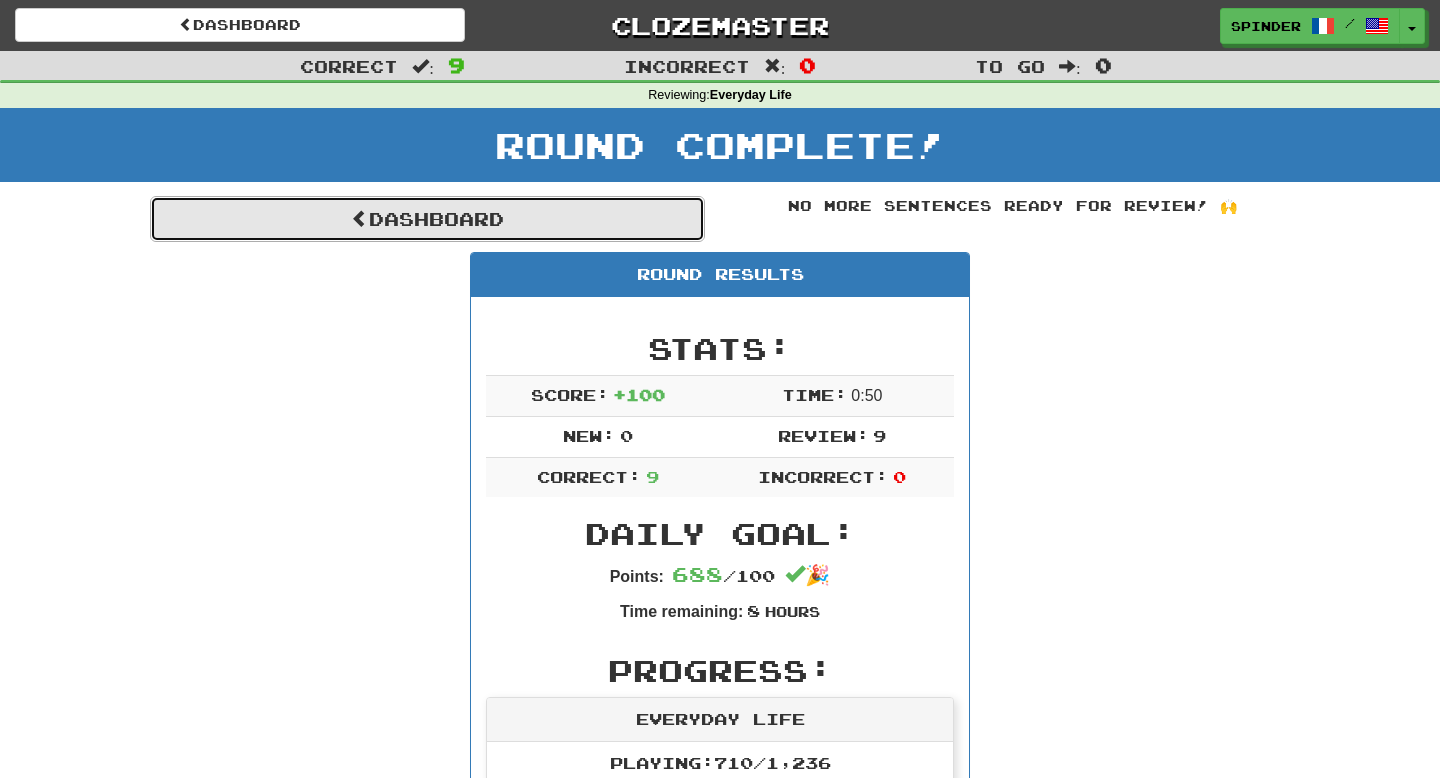 click on "Dashboard" at bounding box center [427, 219] 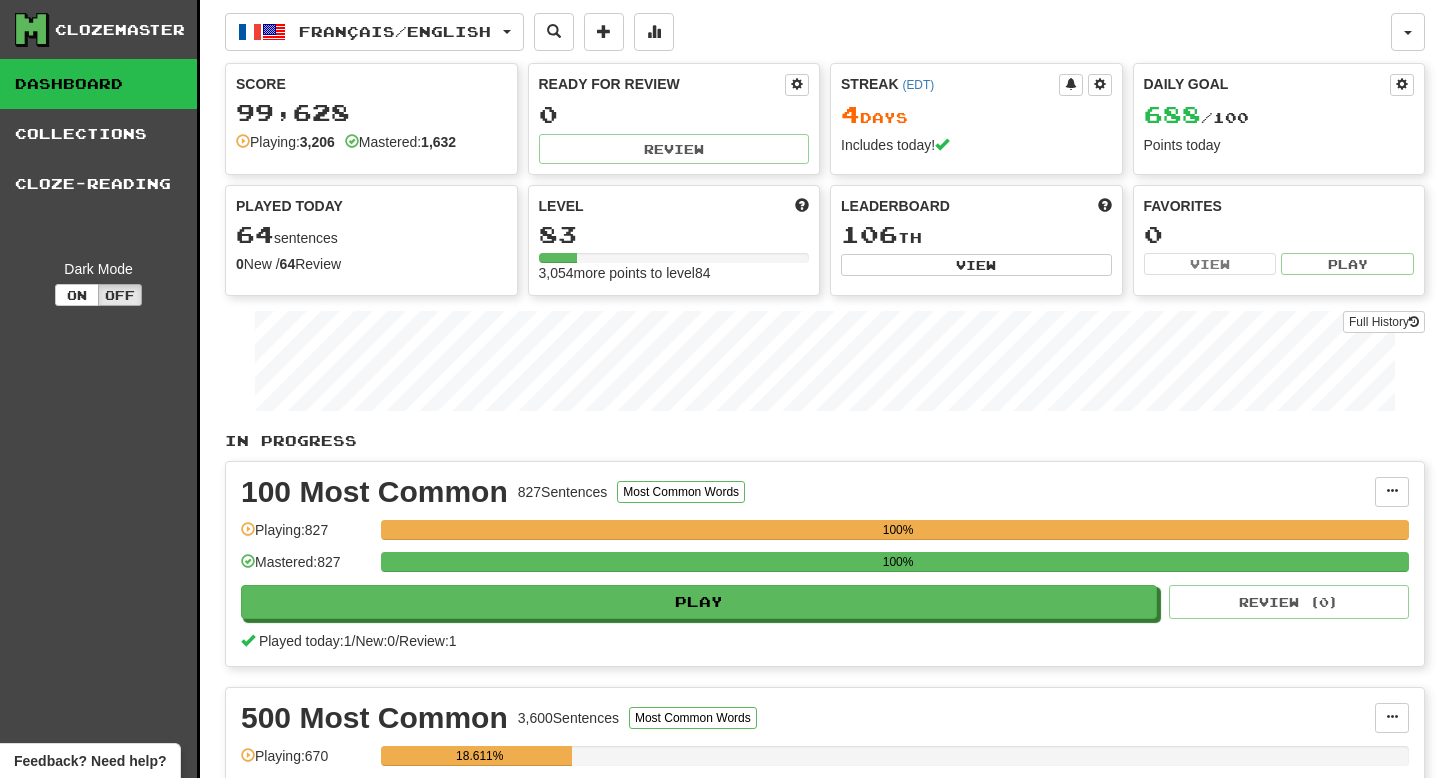 scroll, scrollTop: 0, scrollLeft: 0, axis: both 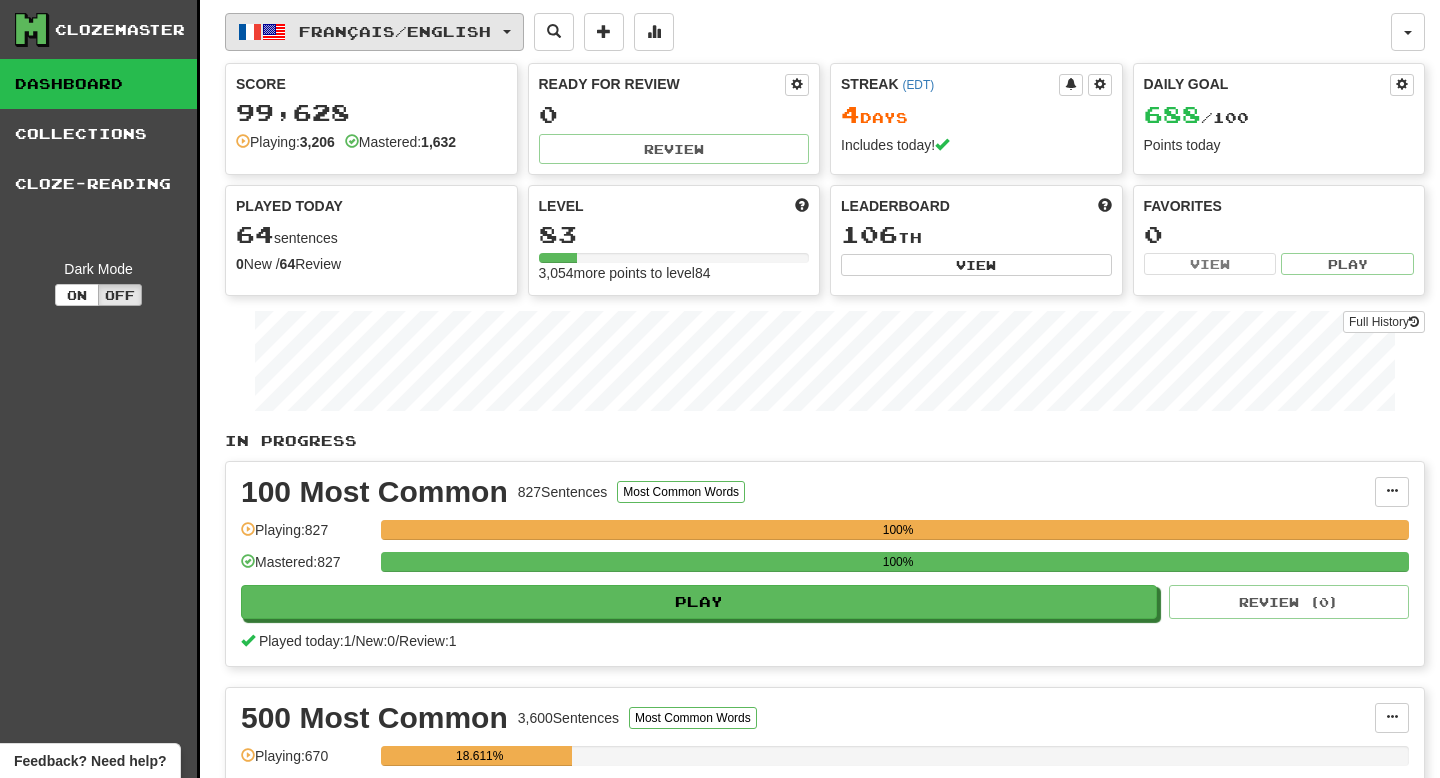 click on "Français  /  English" at bounding box center (395, 31) 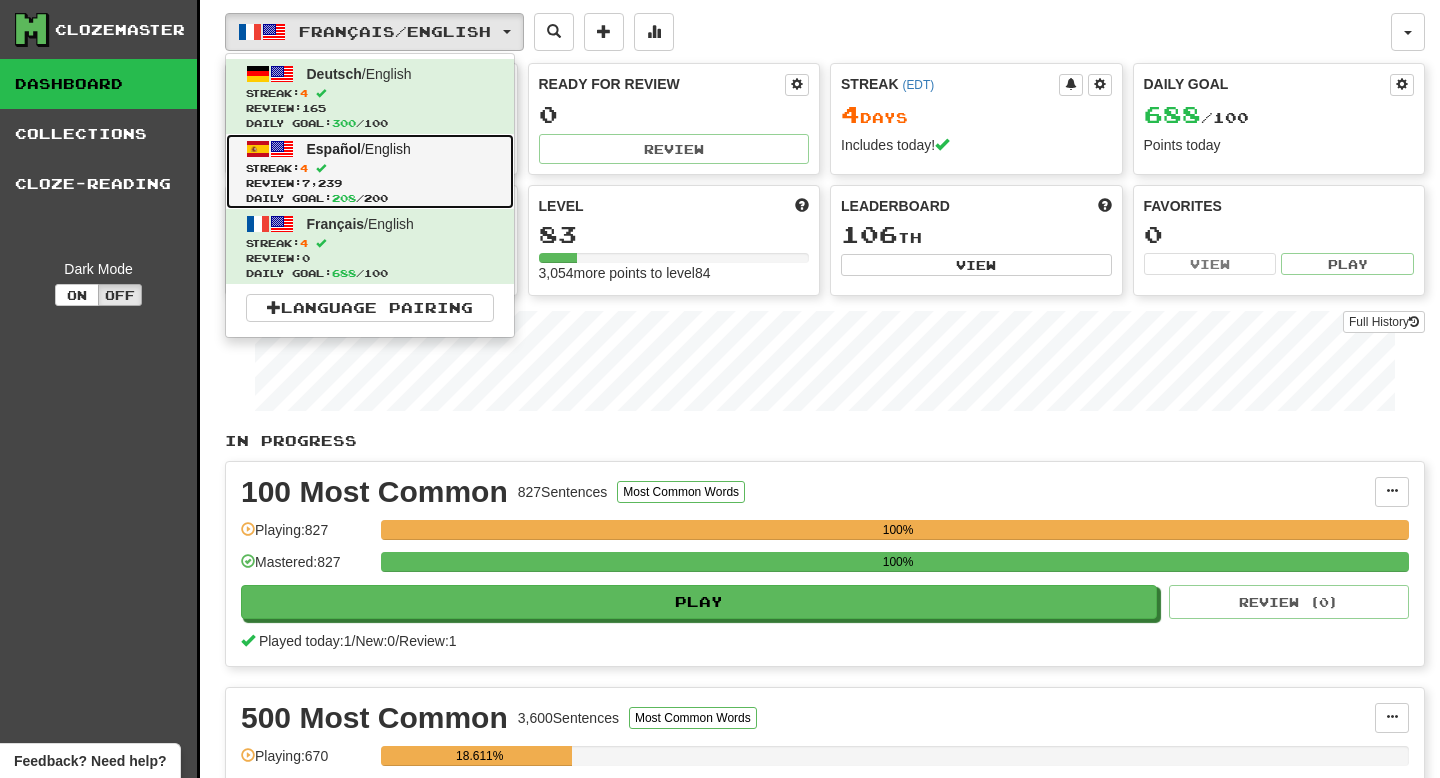 click on "Español  /  English Streak:  4   Review:  7,239 Daily Goal:  208  /  200" at bounding box center [370, 171] 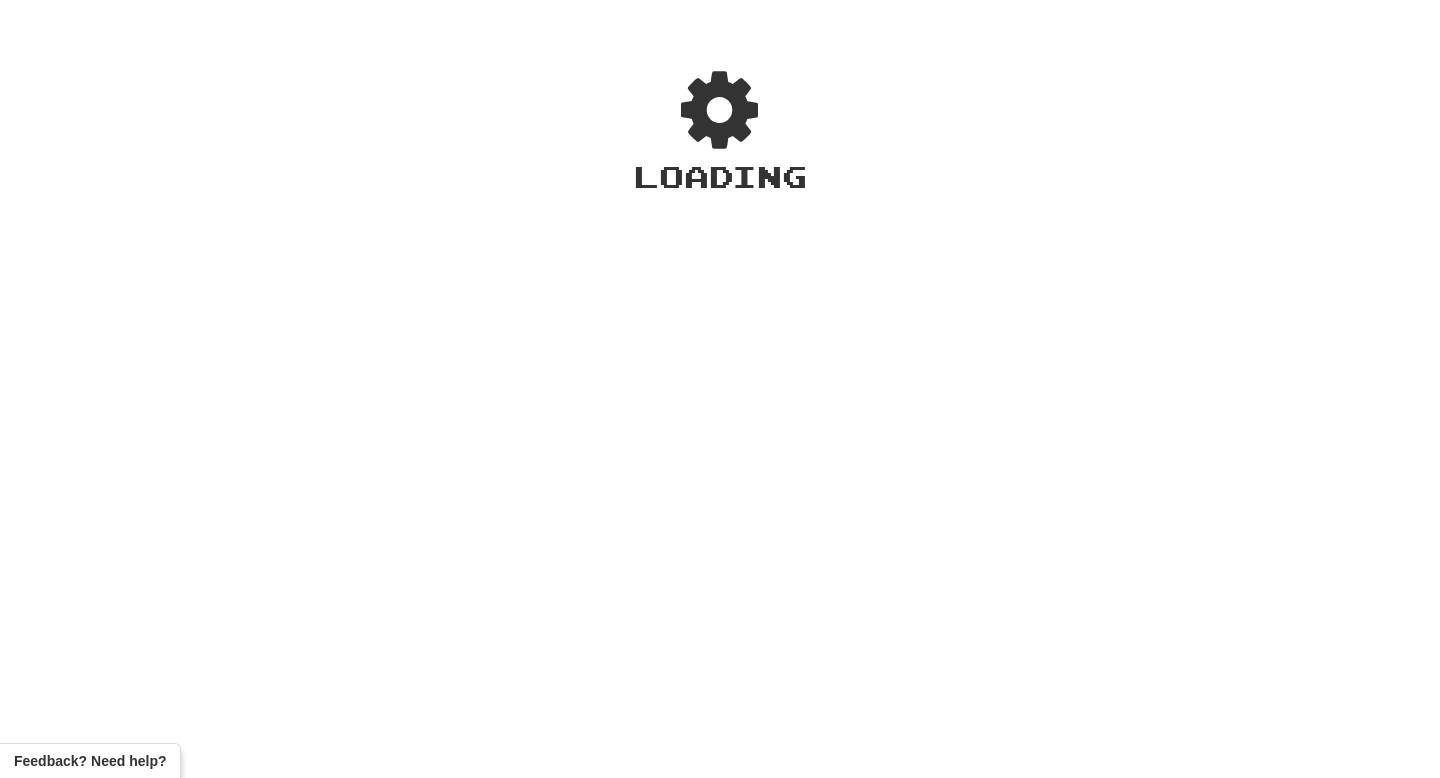 scroll, scrollTop: 0, scrollLeft: 0, axis: both 